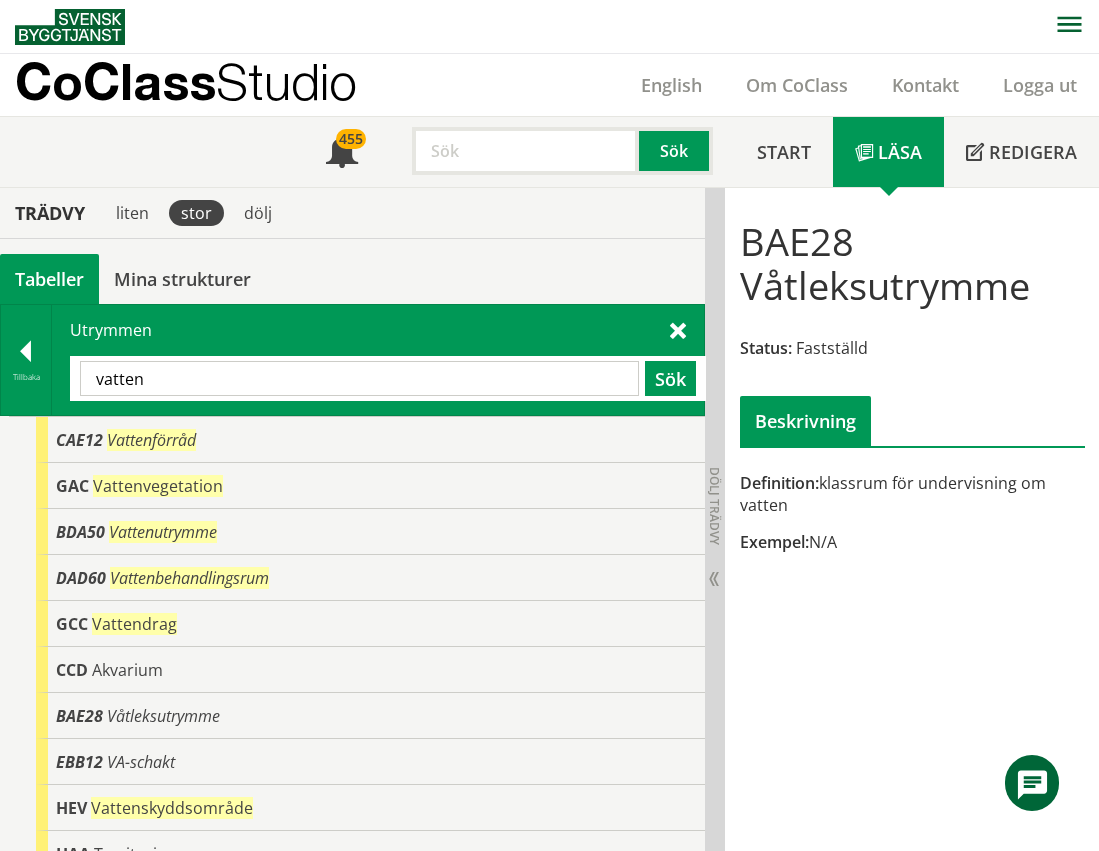 scroll, scrollTop: 0, scrollLeft: 0, axis: both 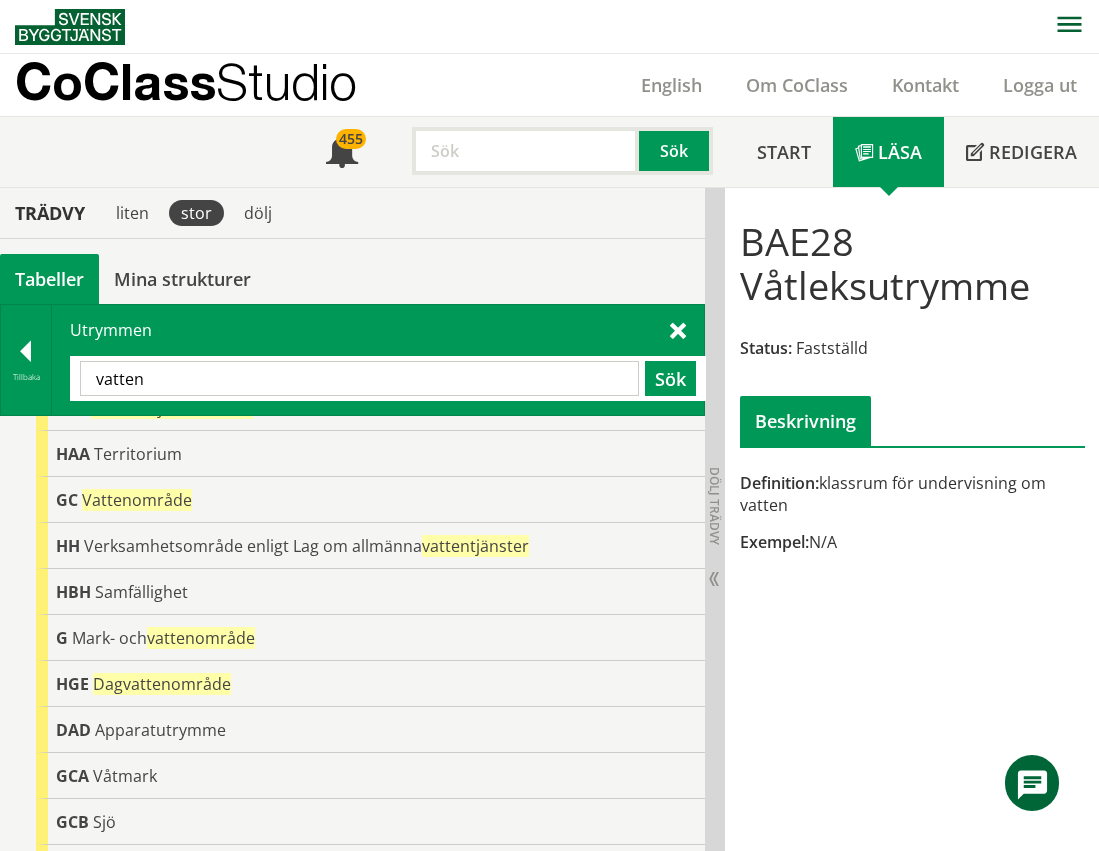 click on "vatten" at bounding box center (359, 378) 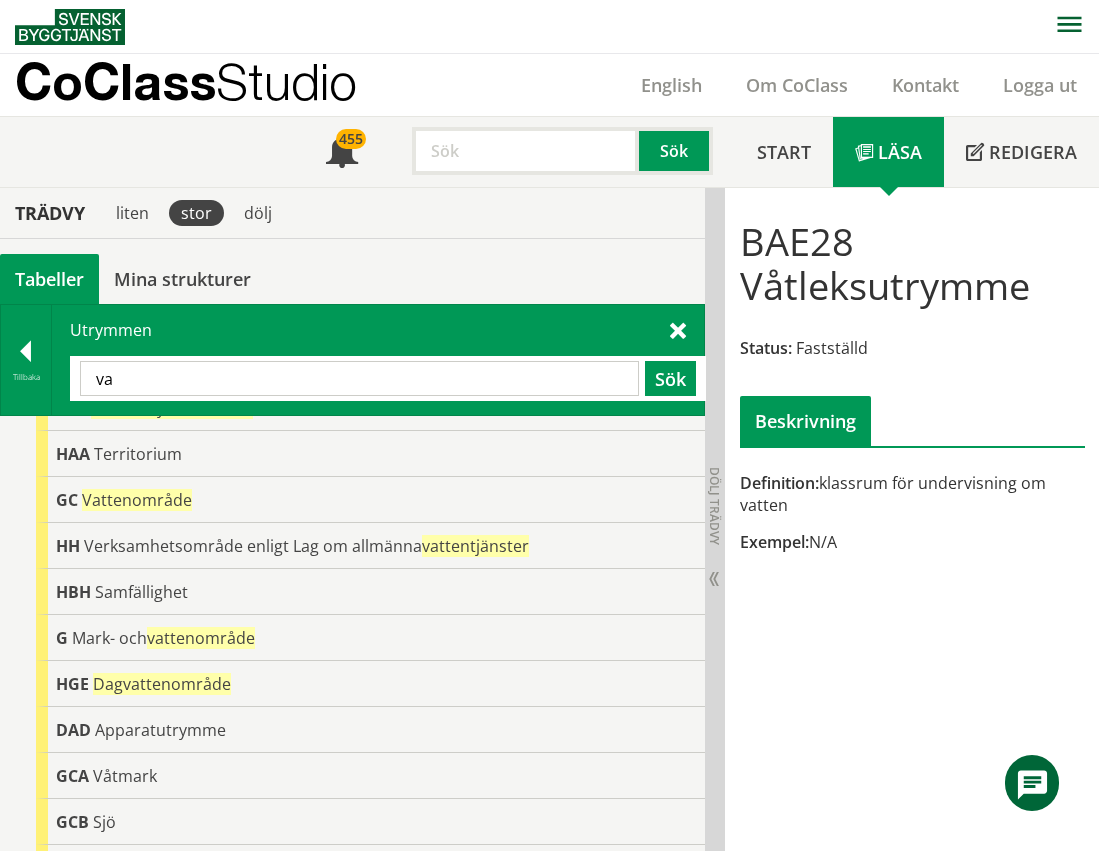 type on "v" 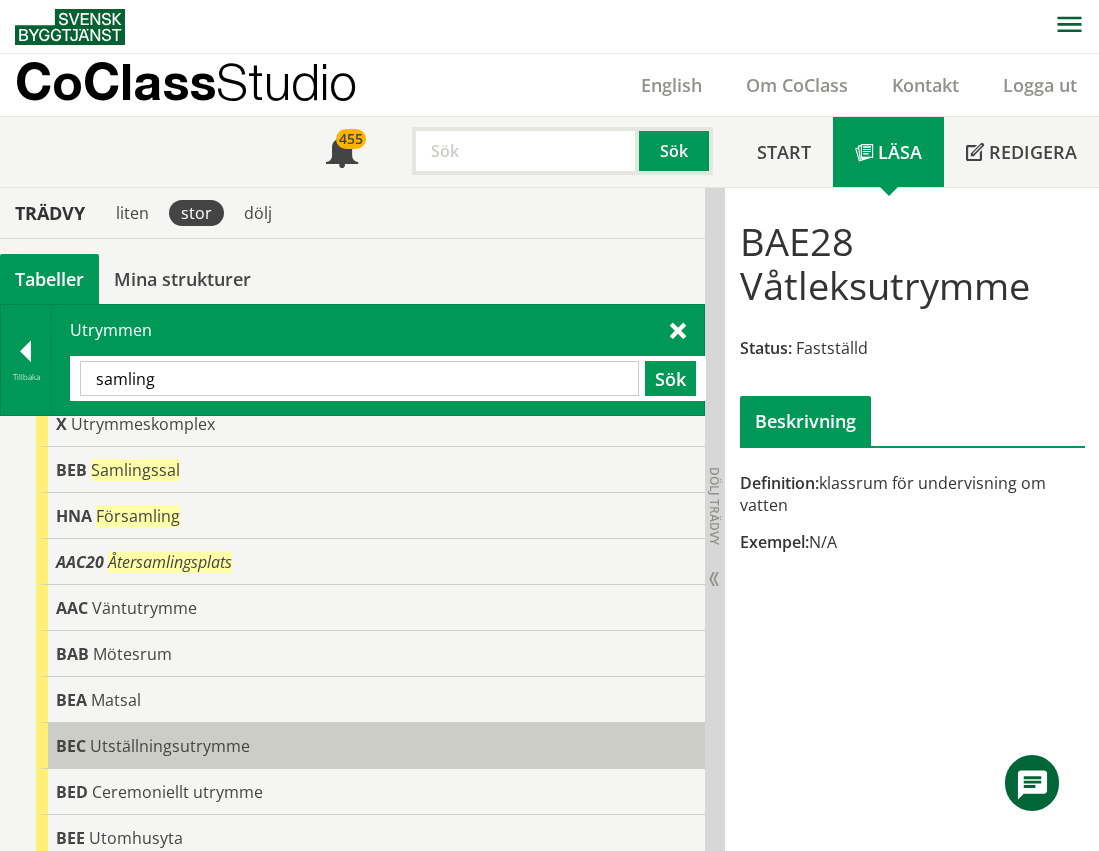 scroll, scrollTop: 0, scrollLeft: 0, axis: both 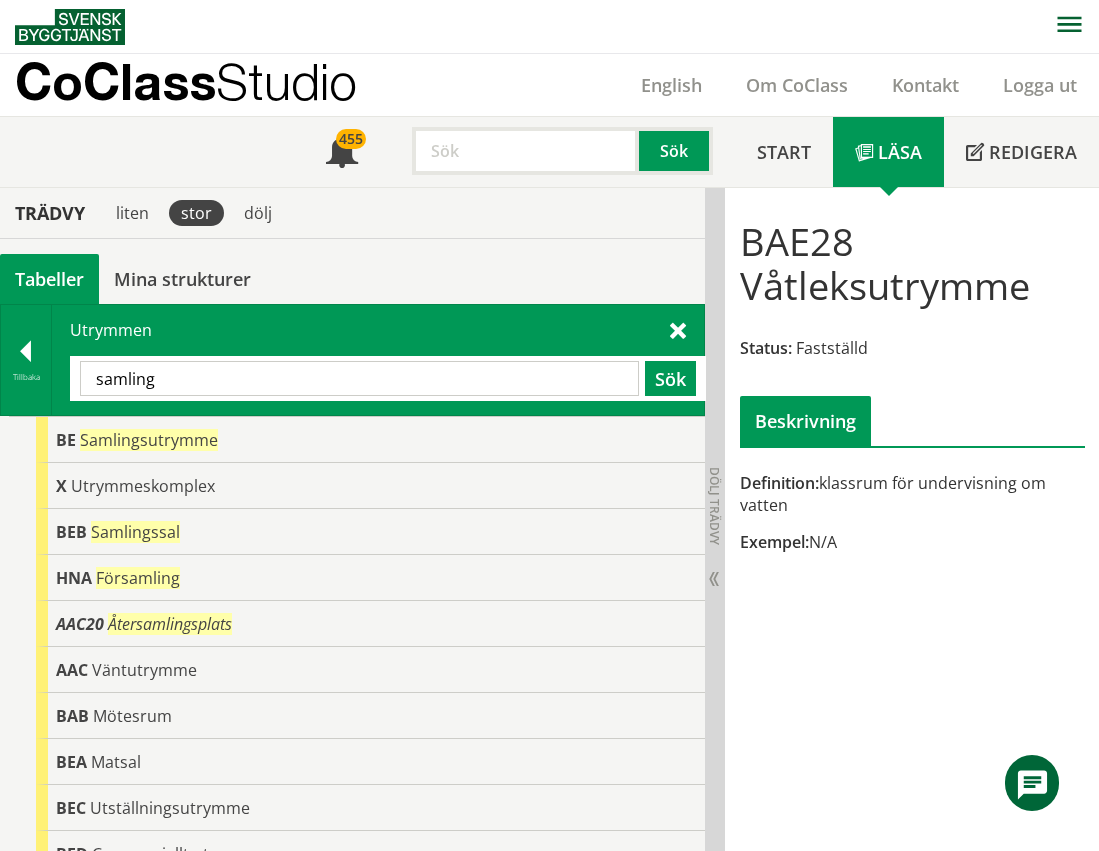 click on "samling" at bounding box center (359, 378) 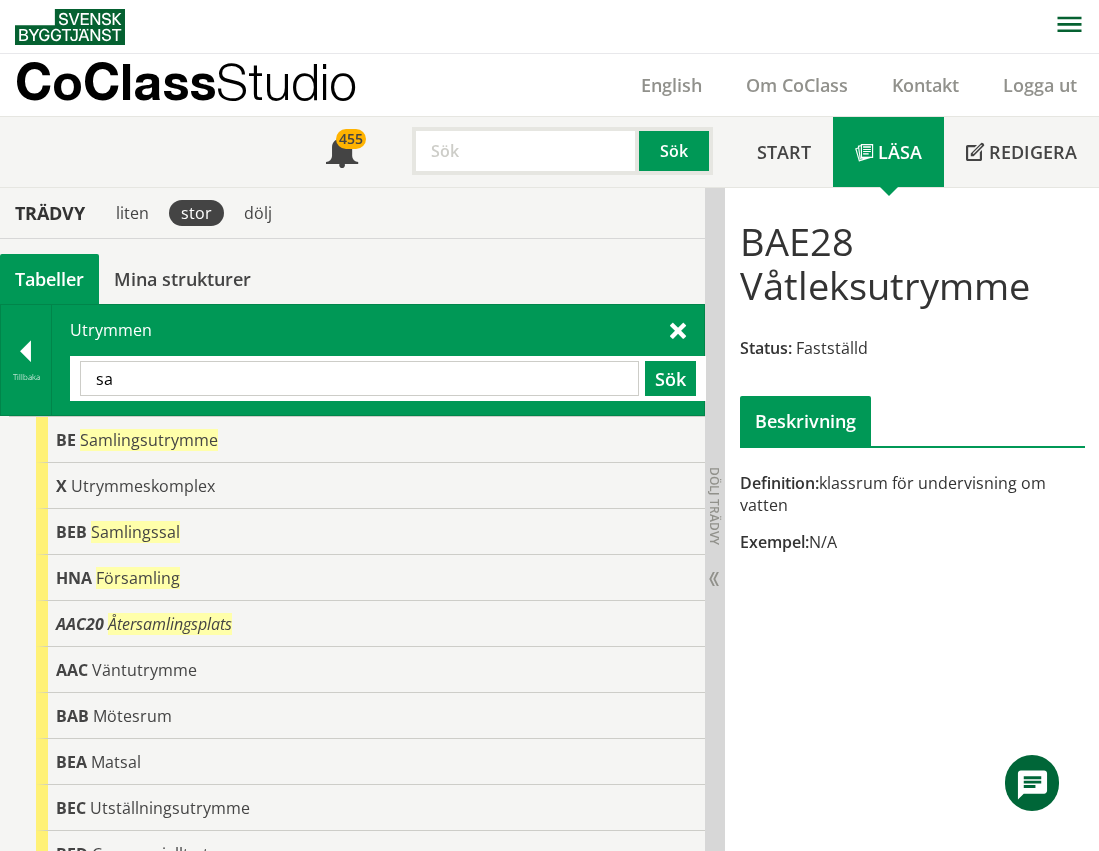type on "s" 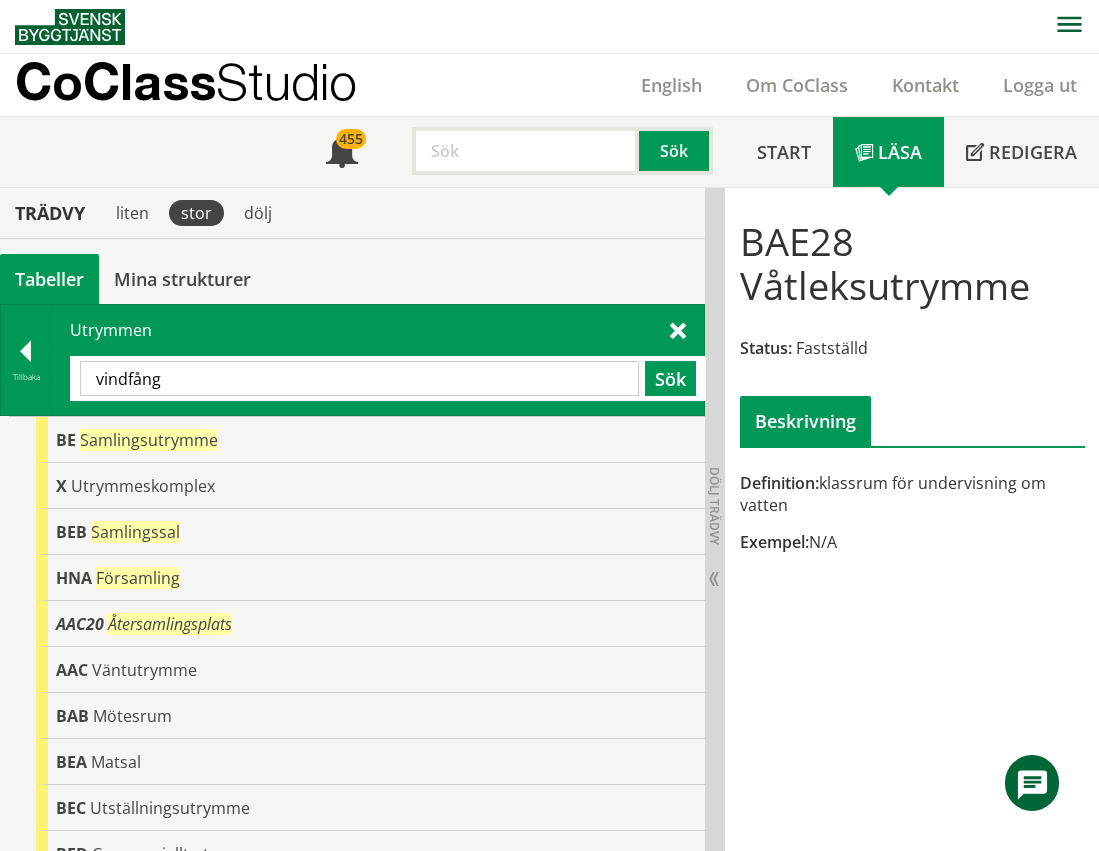 type on "vindfång" 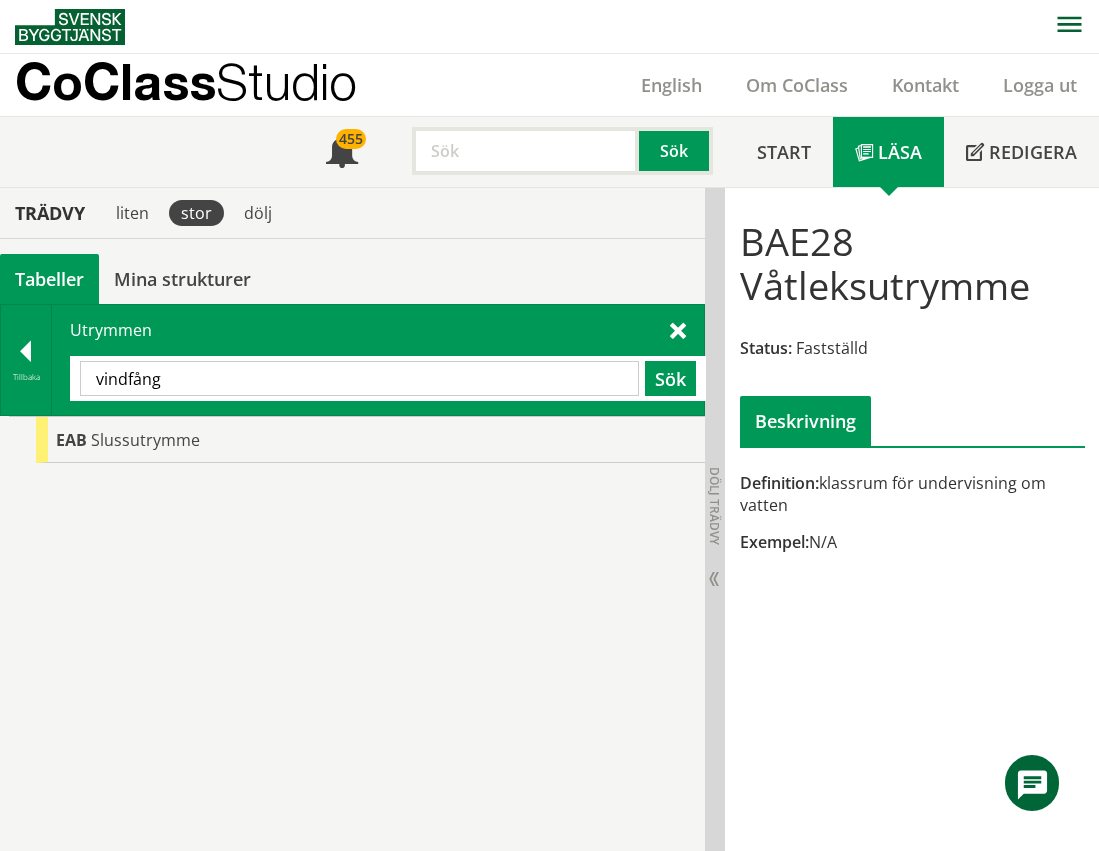 drag, startPoint x: 179, startPoint y: 376, endPoint x: 57, endPoint y: 377, distance: 122.0041 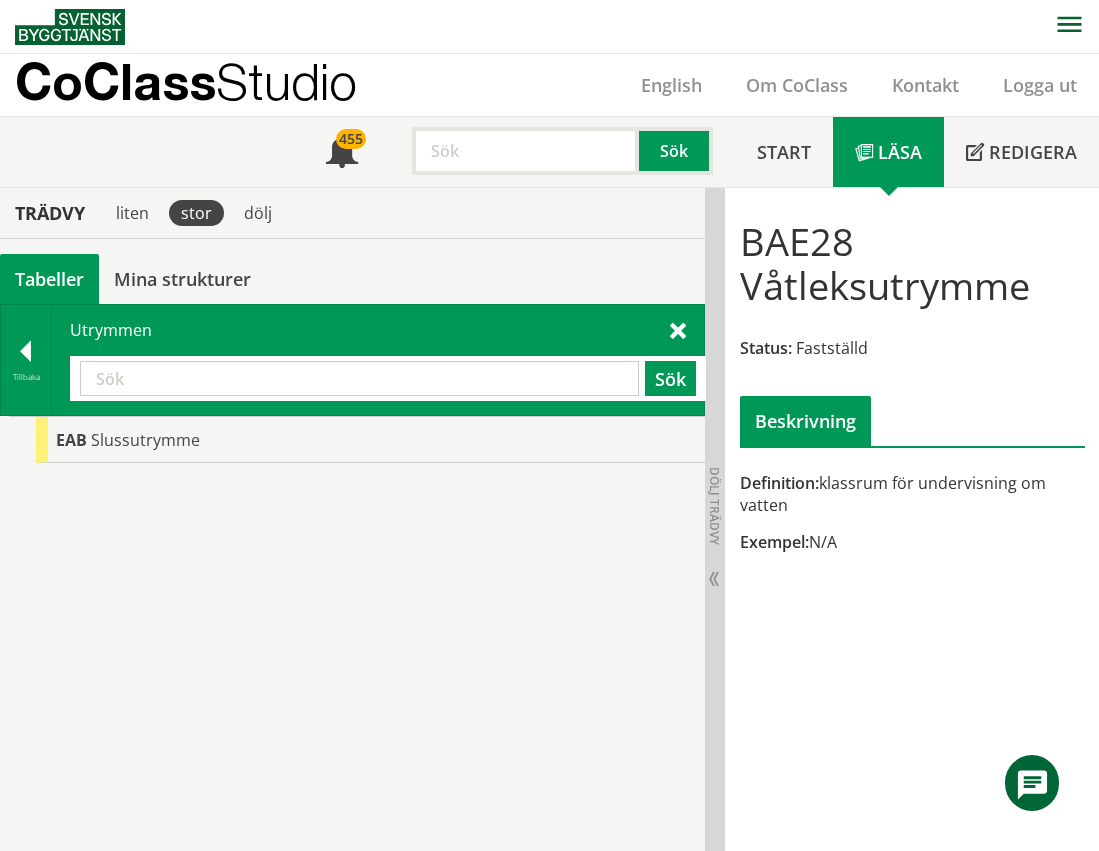 click at bounding box center [359, 378] 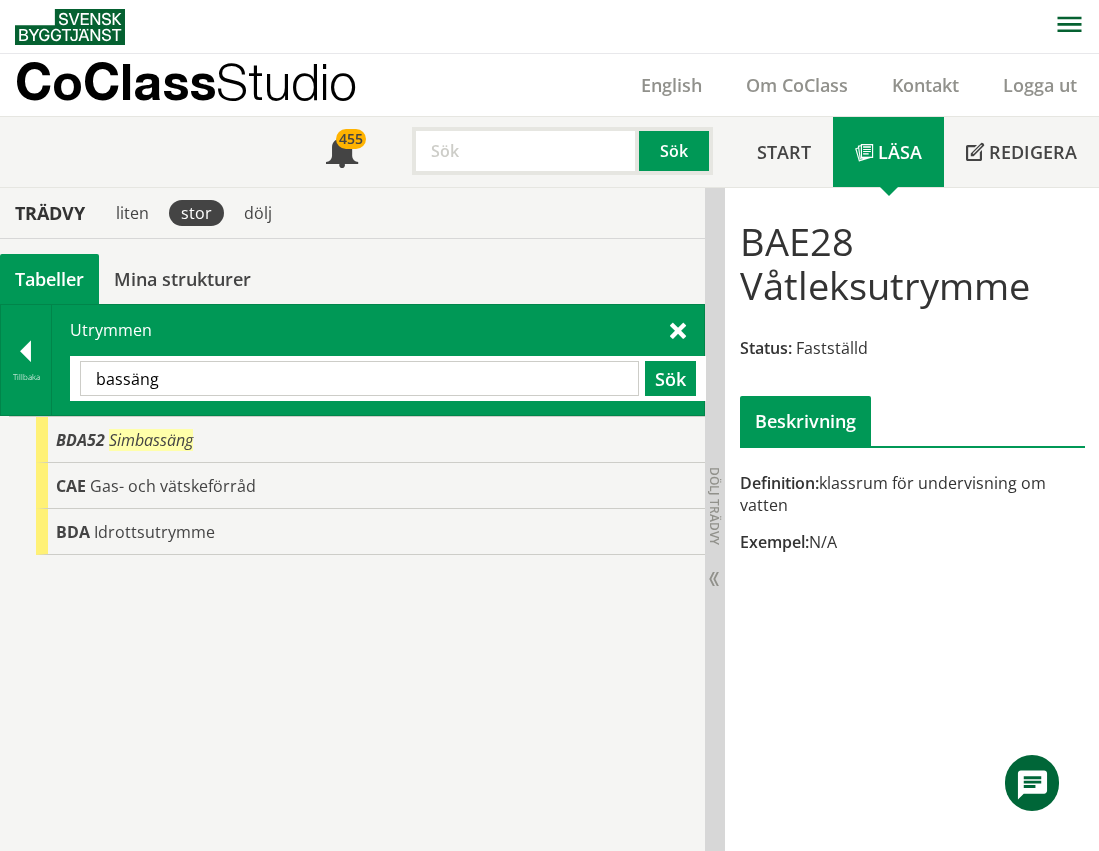 click on "bassäng" at bounding box center (359, 378) 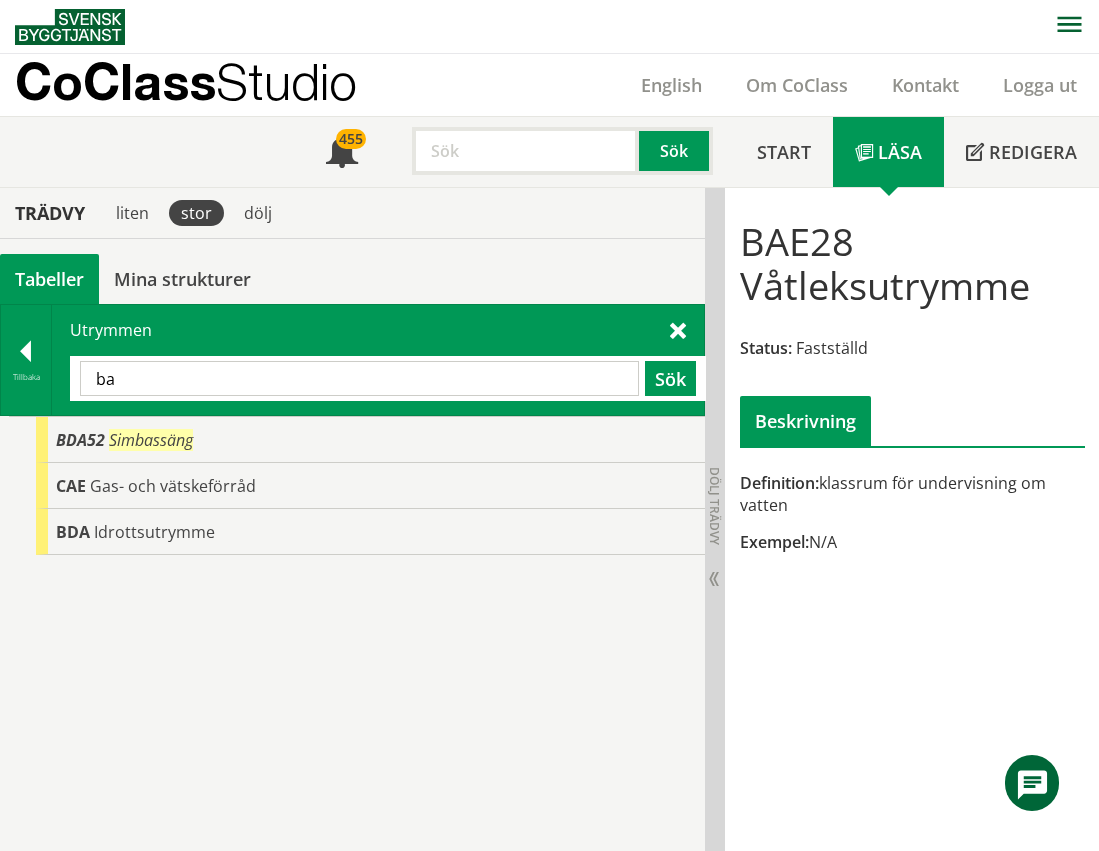 type on "b" 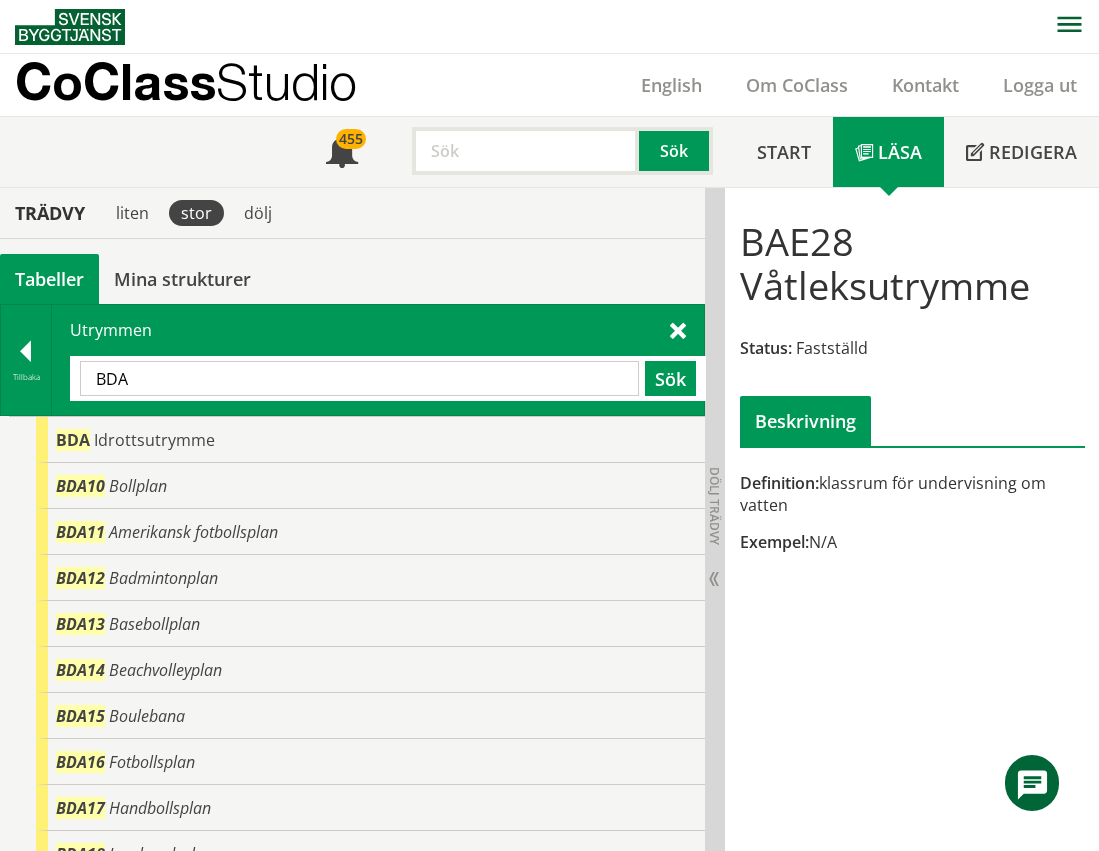 click on "BDA" at bounding box center (359, 378) 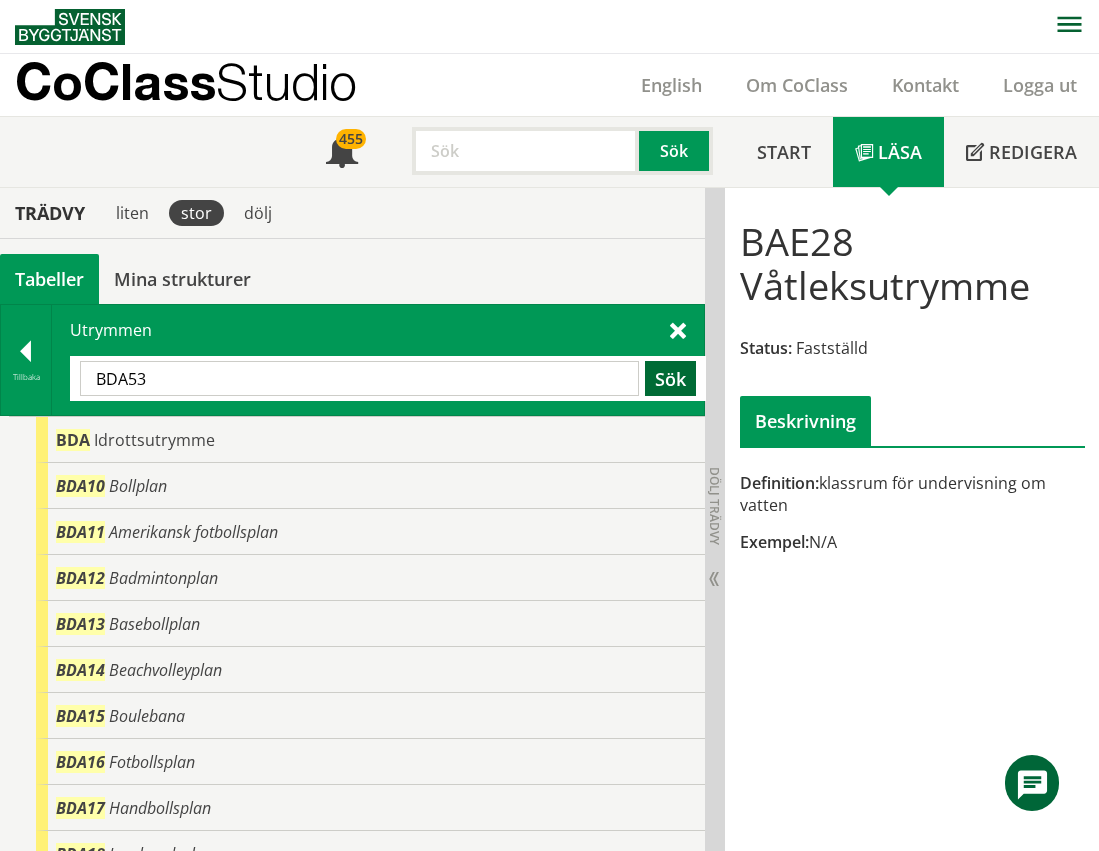 click on "Sök" at bounding box center [670, 378] 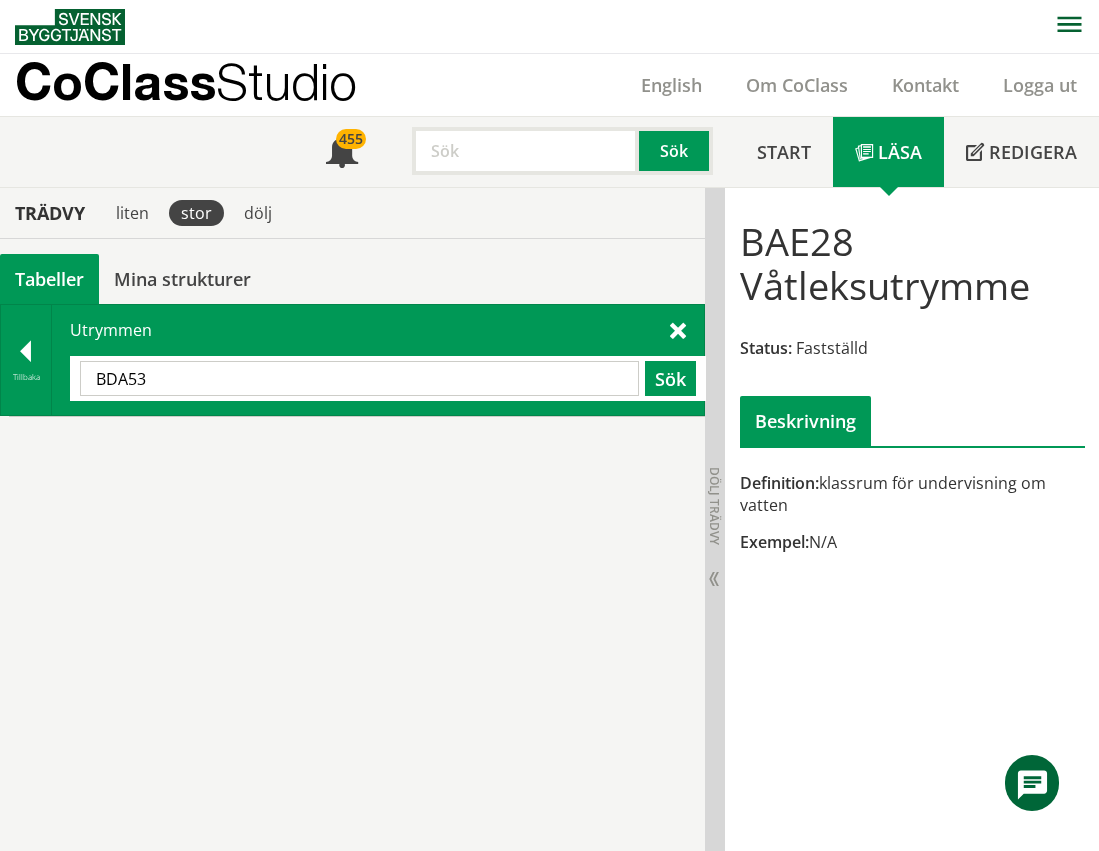 click on "BDA53" at bounding box center (359, 378) 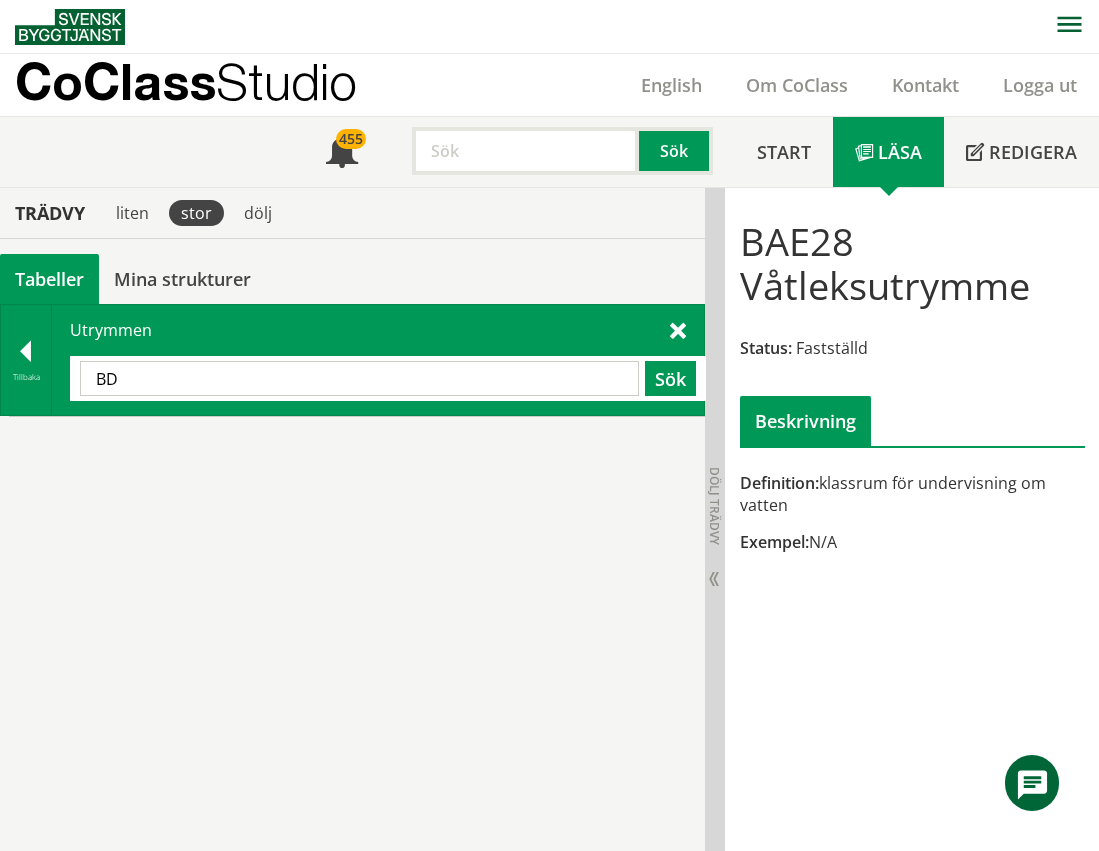 type on "B" 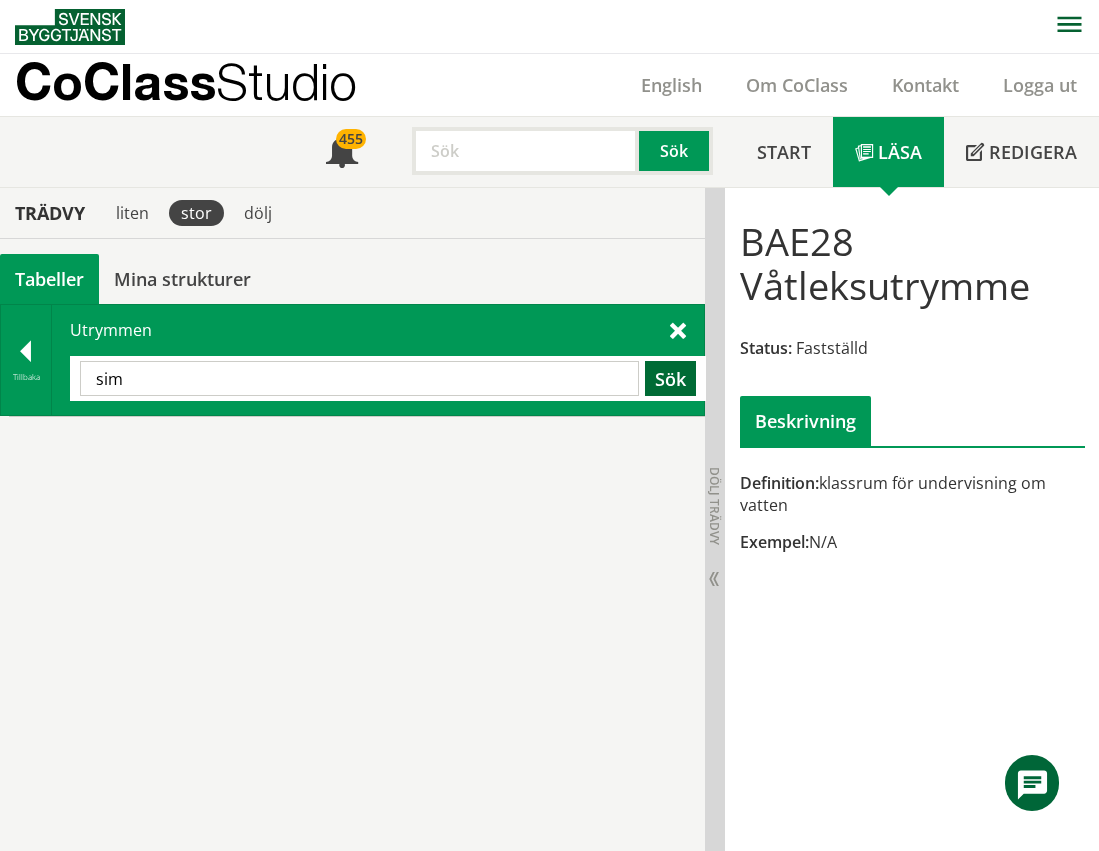 click on "Sök" at bounding box center (670, 378) 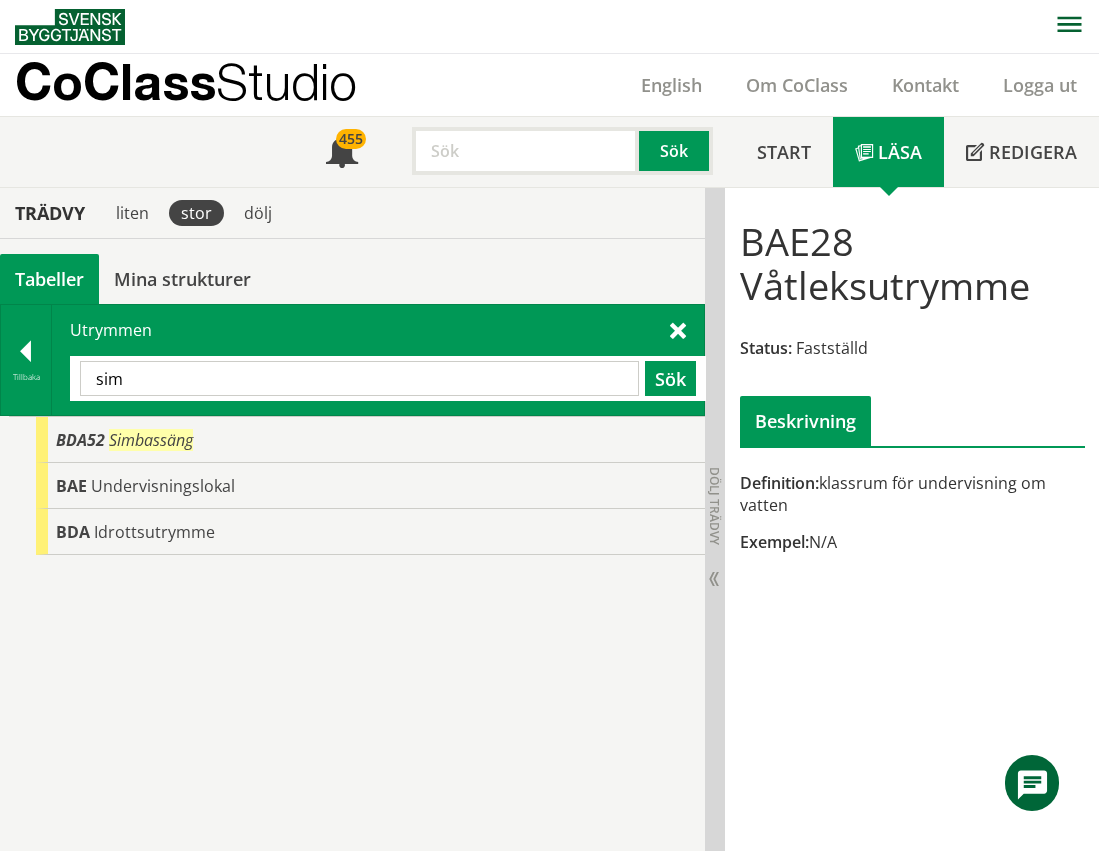 click on "sim" at bounding box center (359, 378) 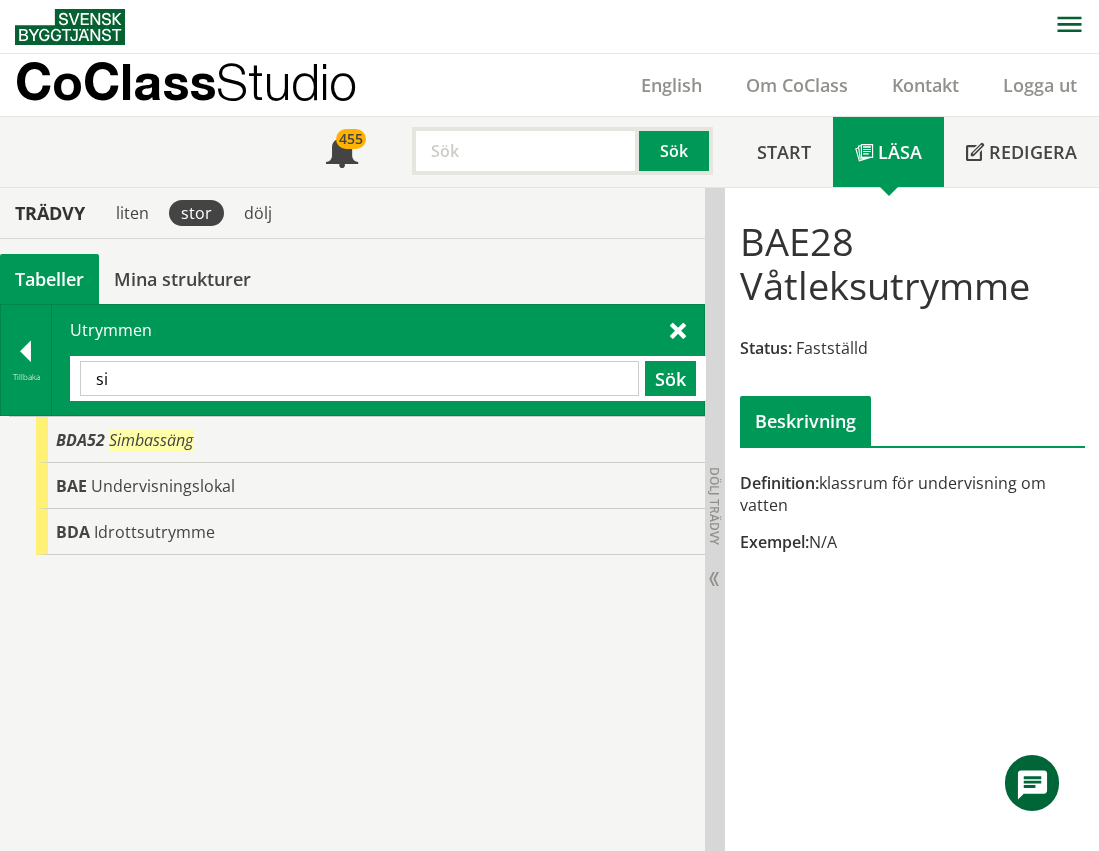 type on "s" 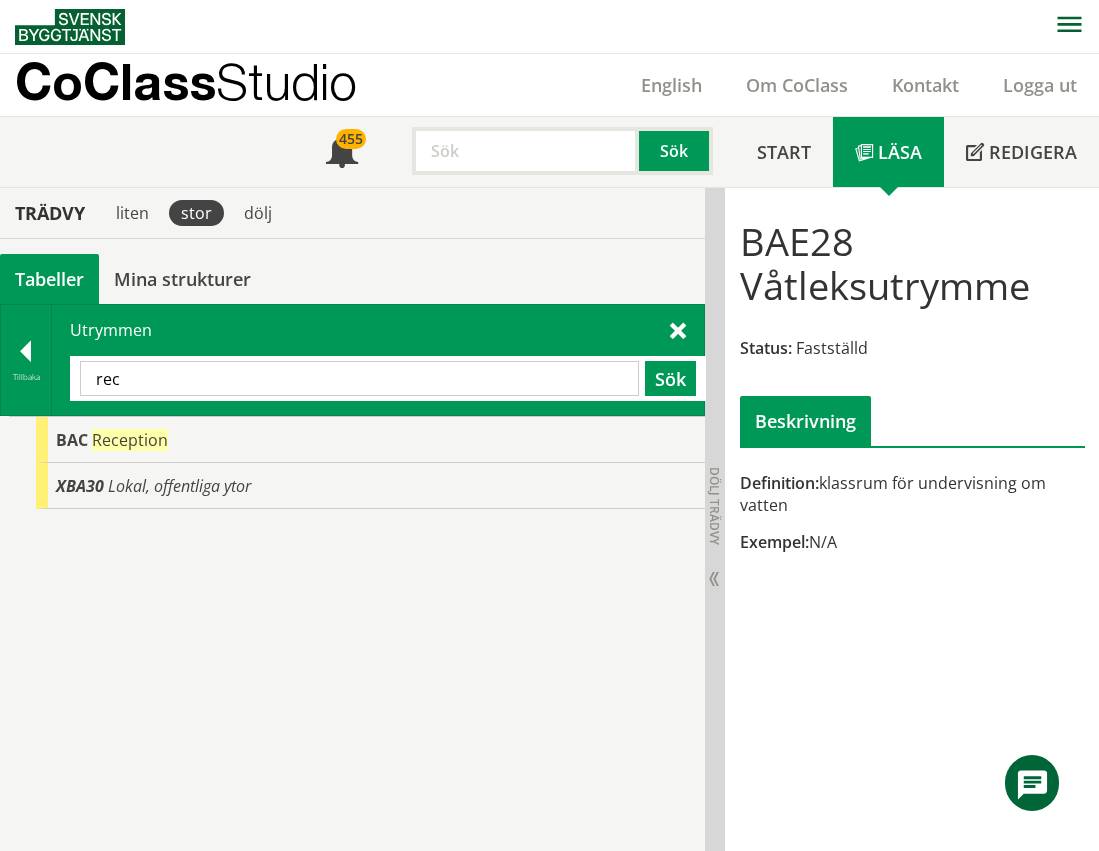 click on "rec
Sök" at bounding box center [388, 378] 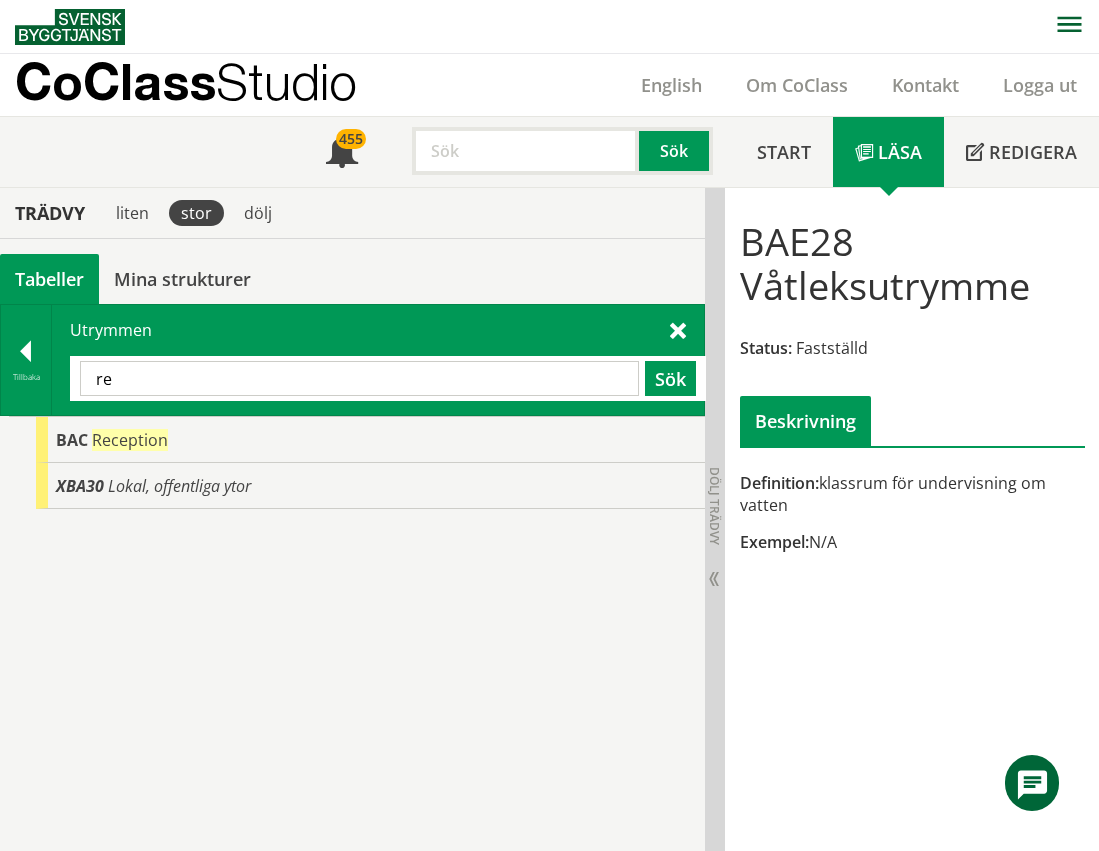 type on "r" 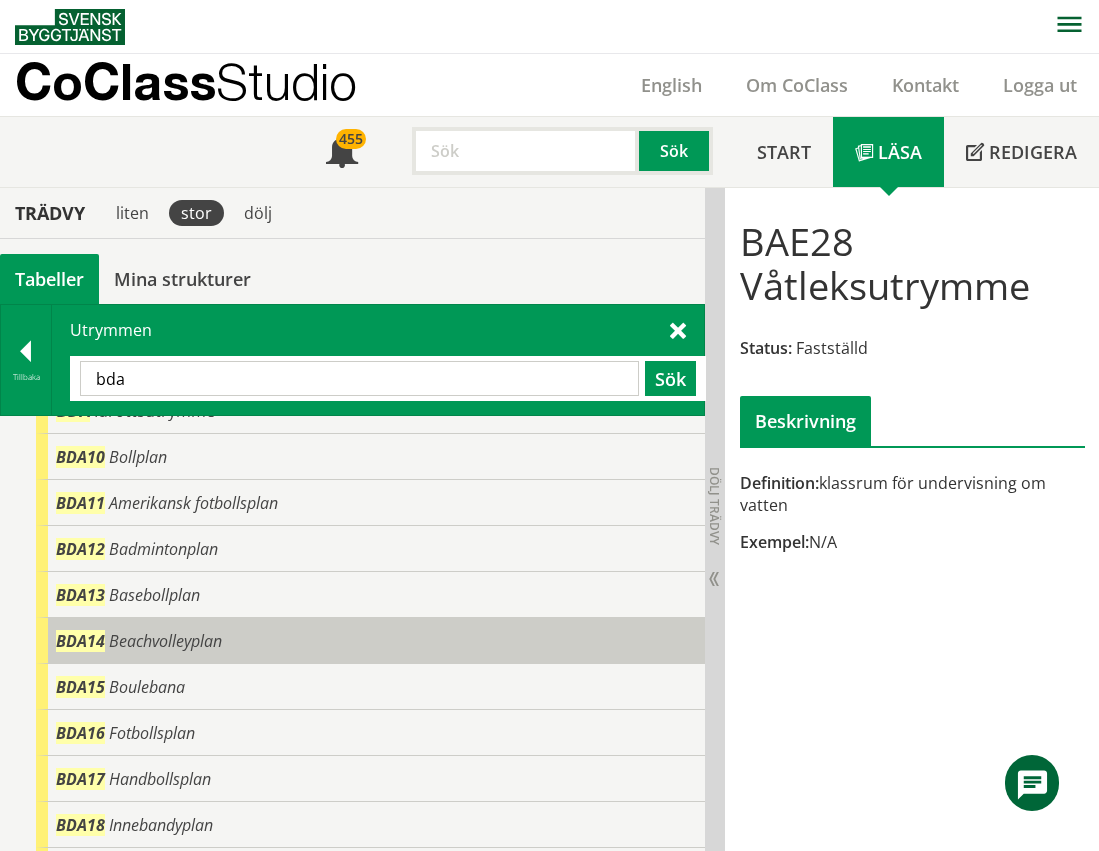 scroll, scrollTop: 0, scrollLeft: 0, axis: both 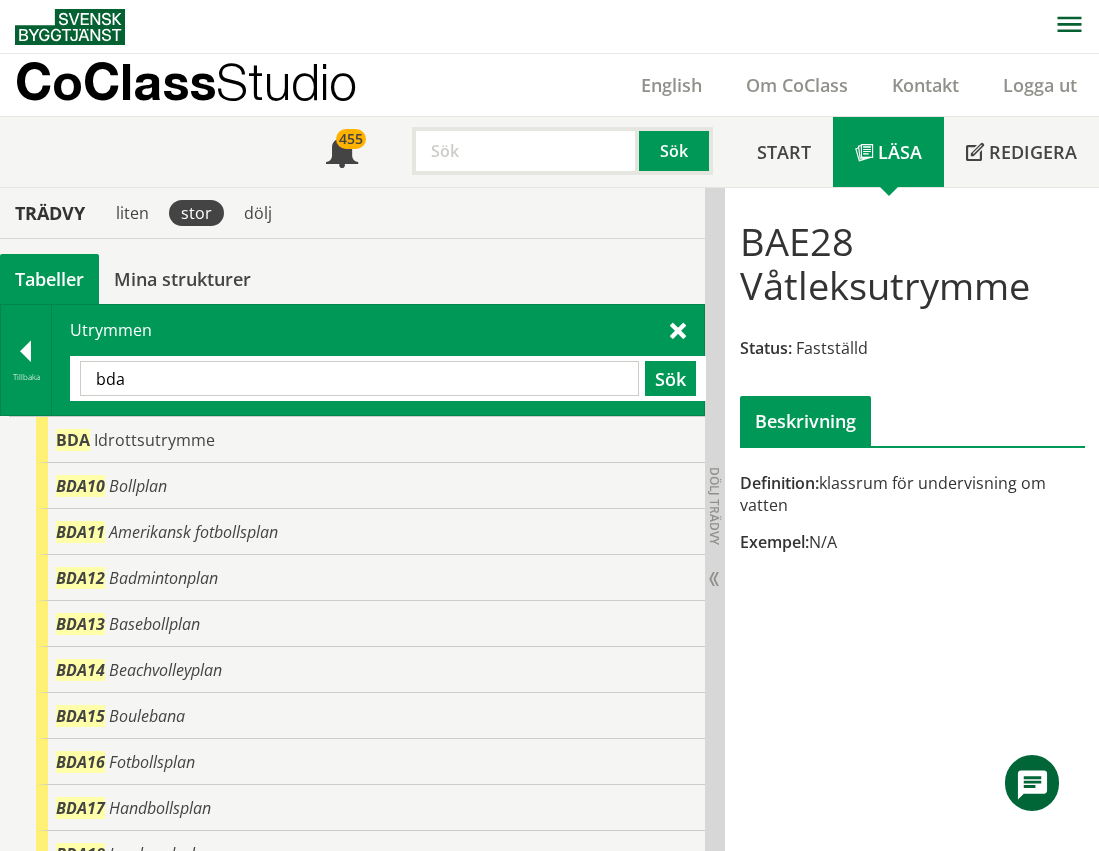 click on "bda" at bounding box center [359, 378] 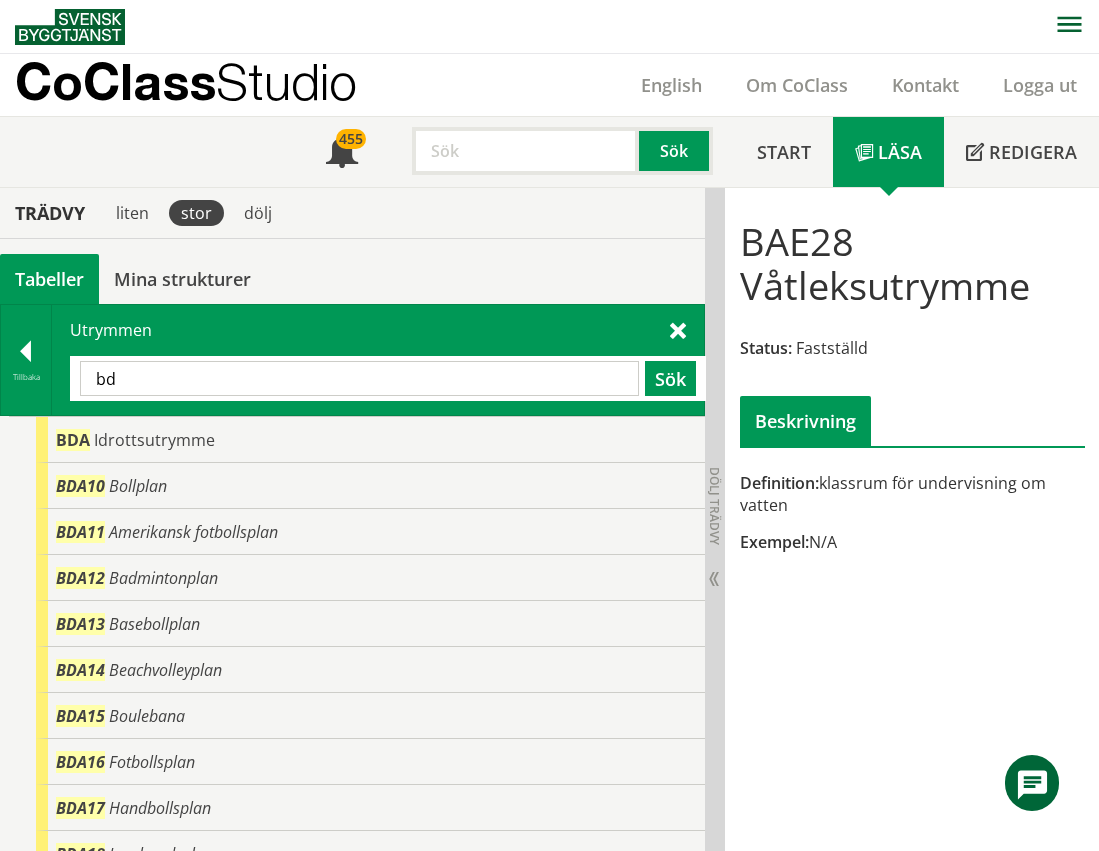 type on "b" 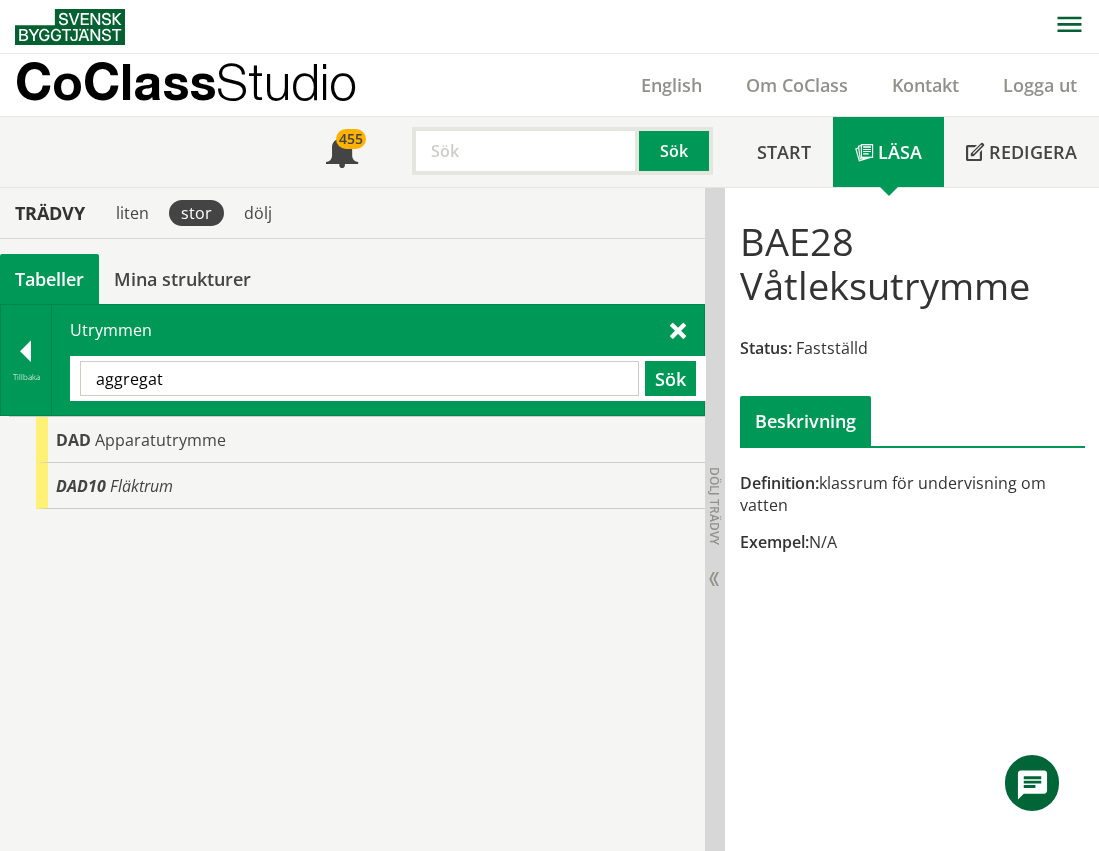 click on "aggregat" at bounding box center [359, 378] 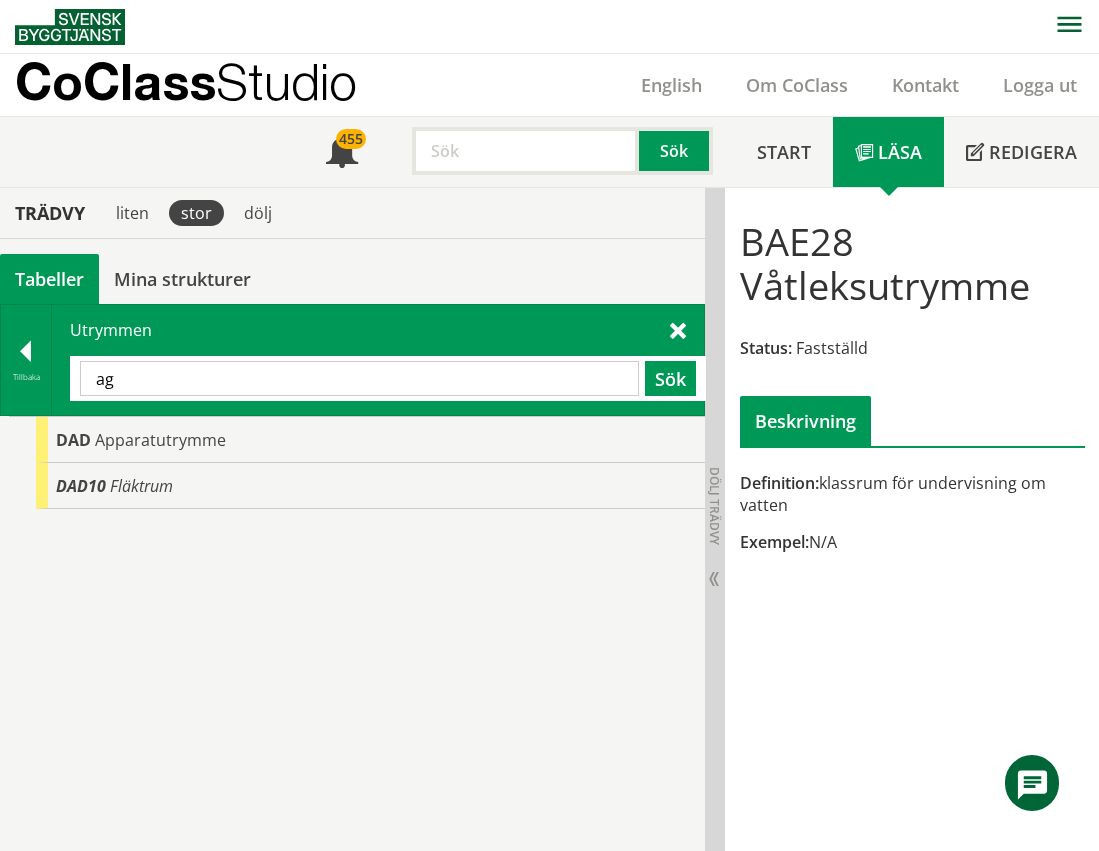 type on "a" 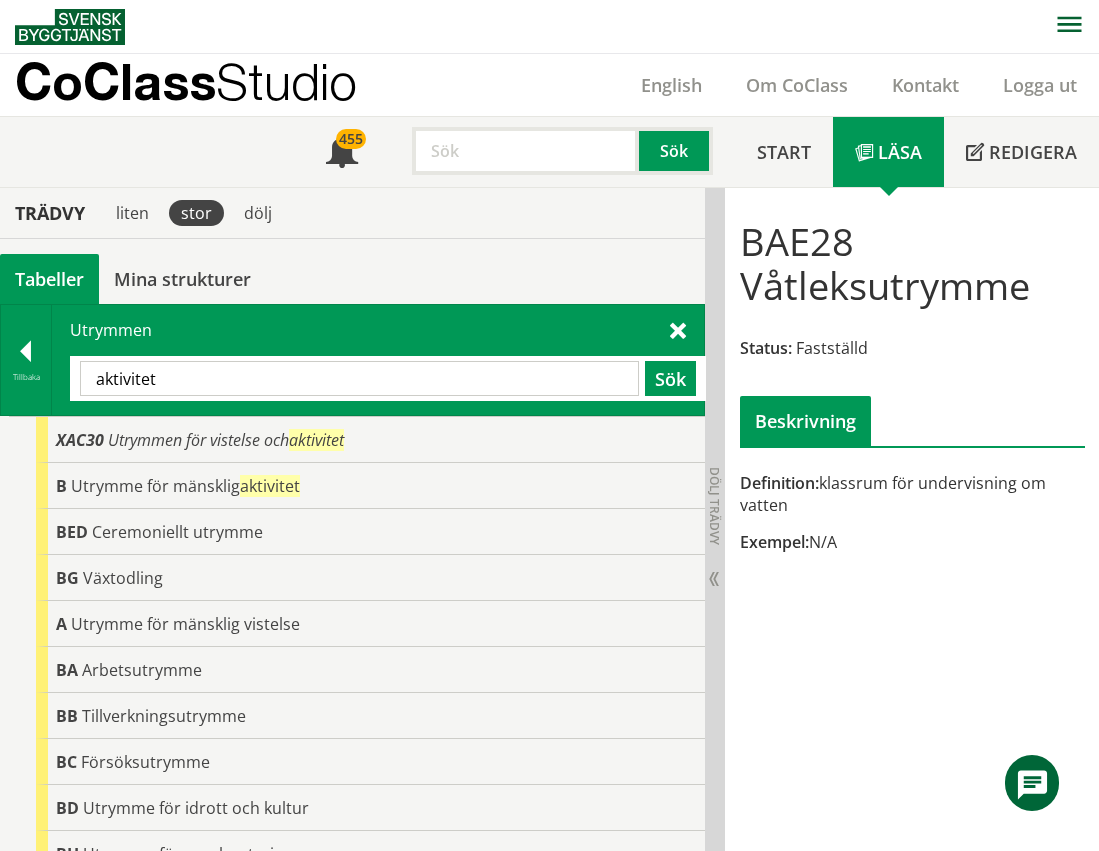 click on "aktivitet" at bounding box center (359, 378) 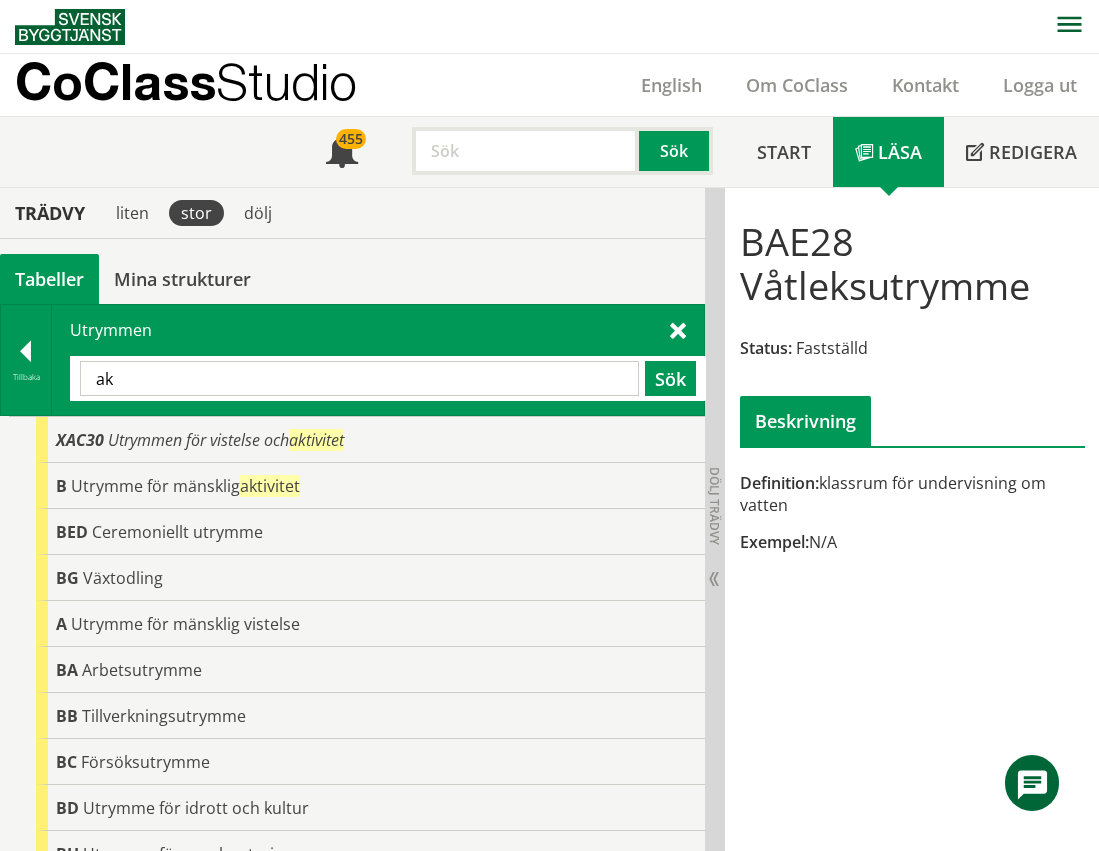 type on "a" 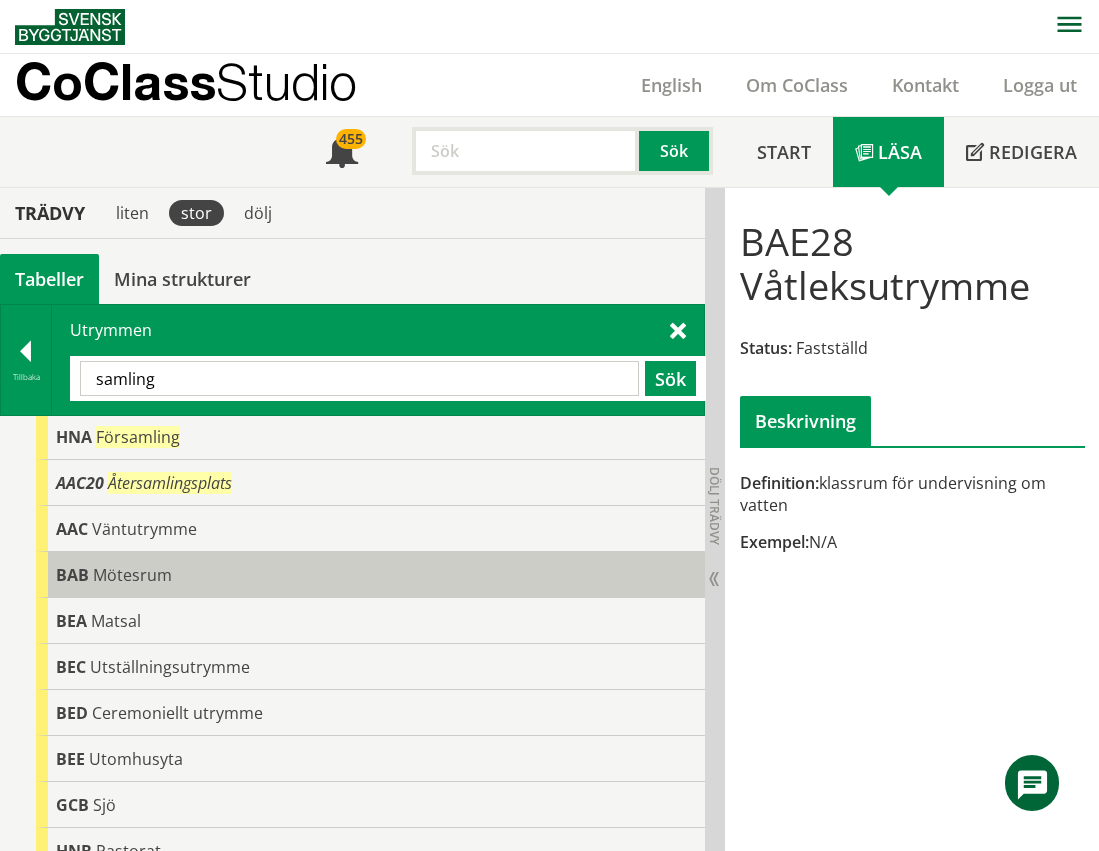 scroll, scrollTop: 162, scrollLeft: 0, axis: vertical 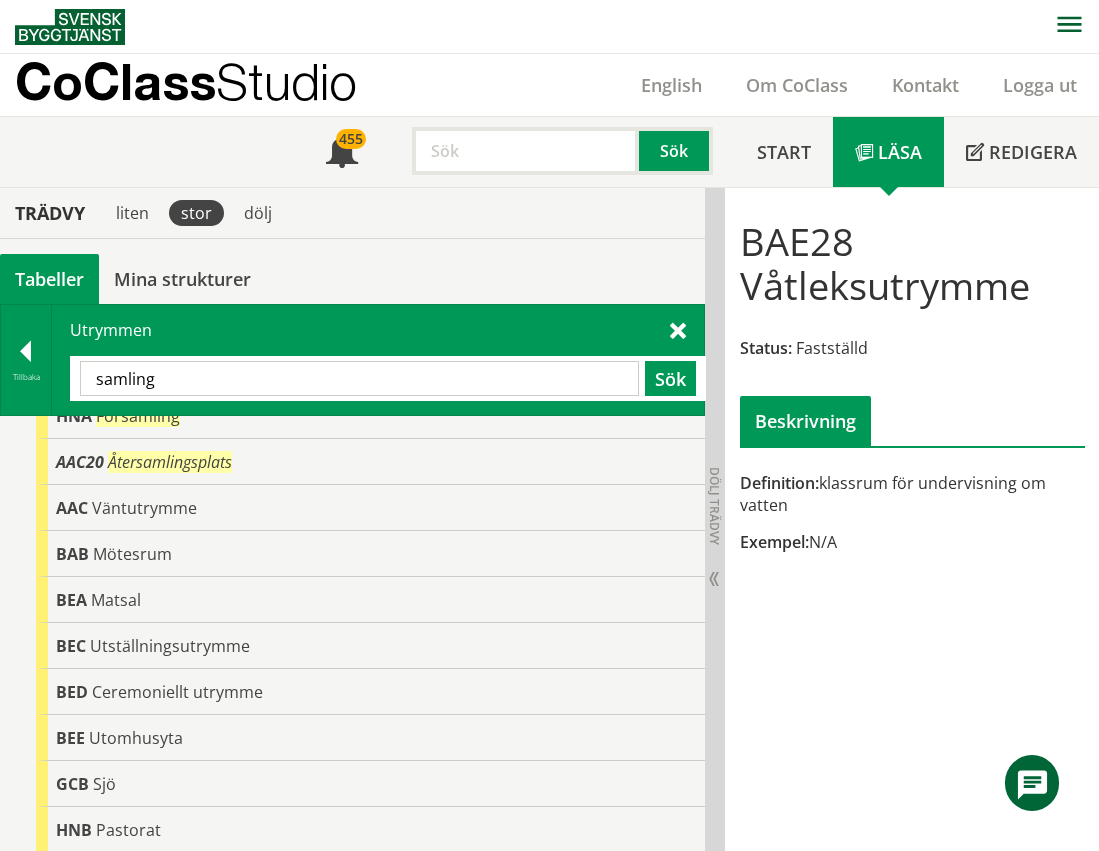 click on "samling" at bounding box center (359, 378) 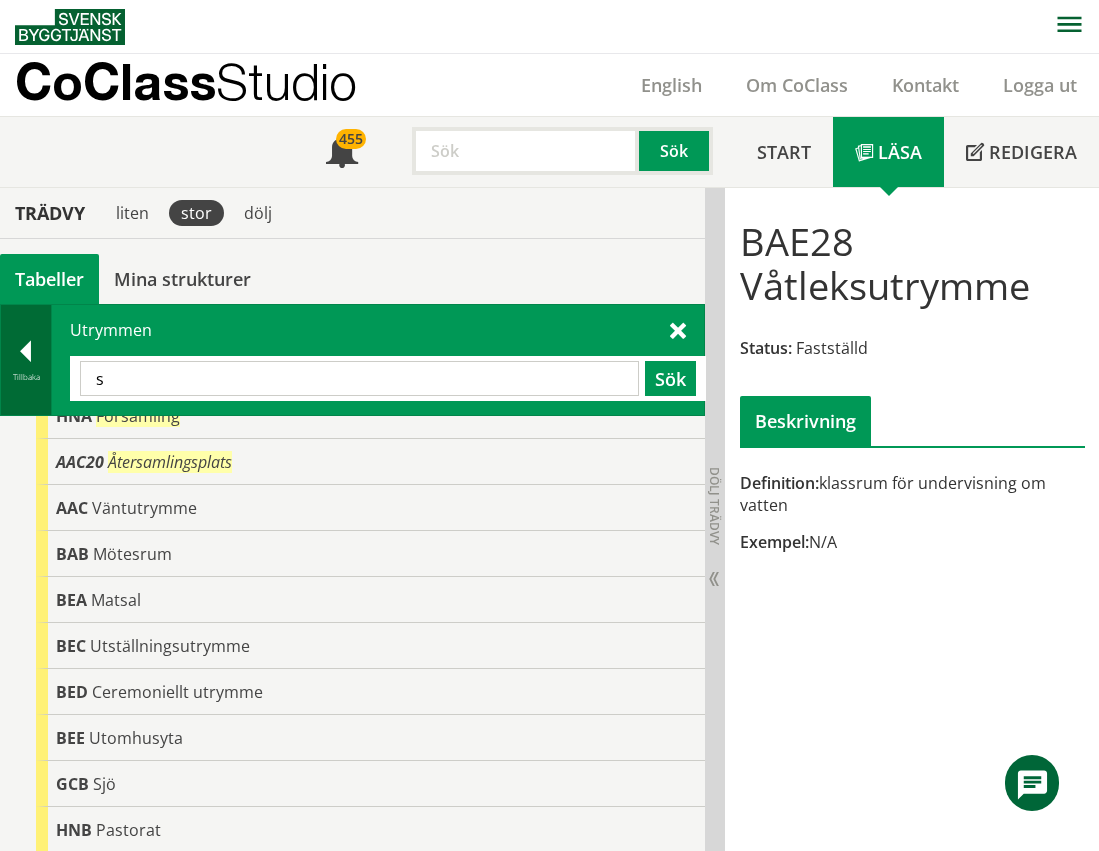 type on "s" 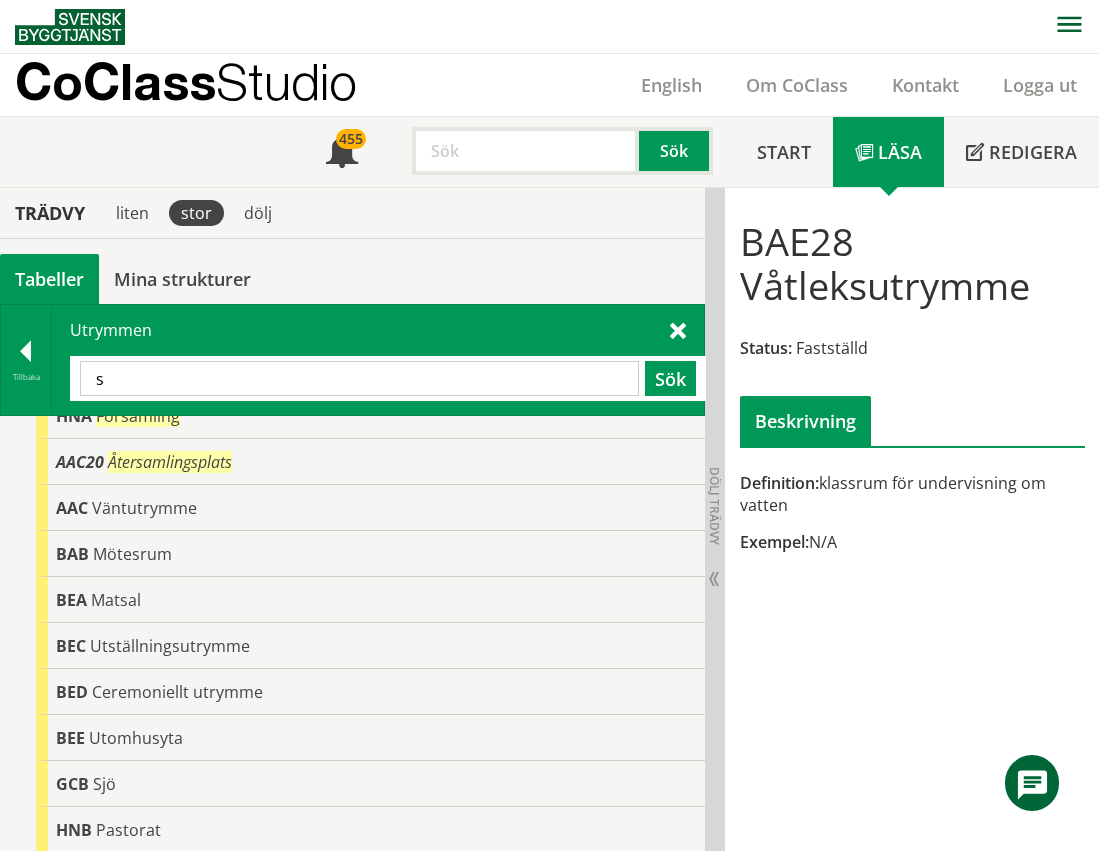 click on "s
Sök" at bounding box center [388, 378] 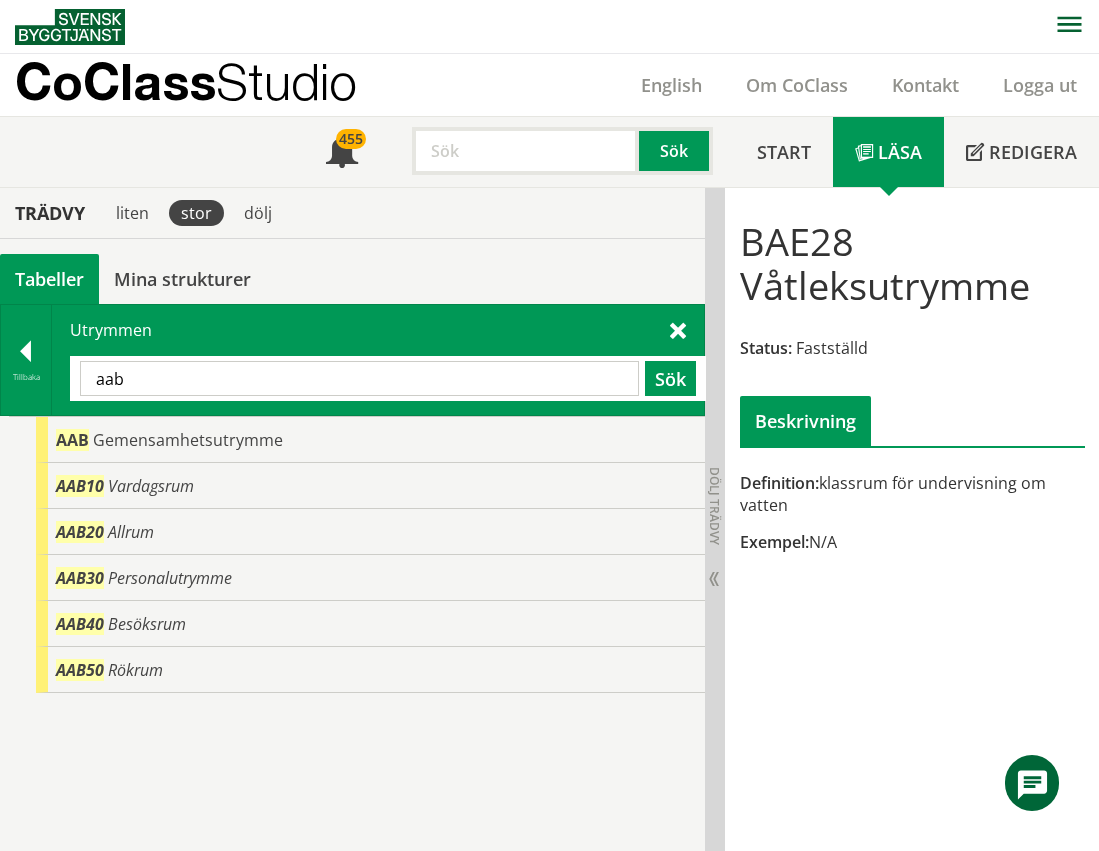 scroll, scrollTop: 0, scrollLeft: 0, axis: both 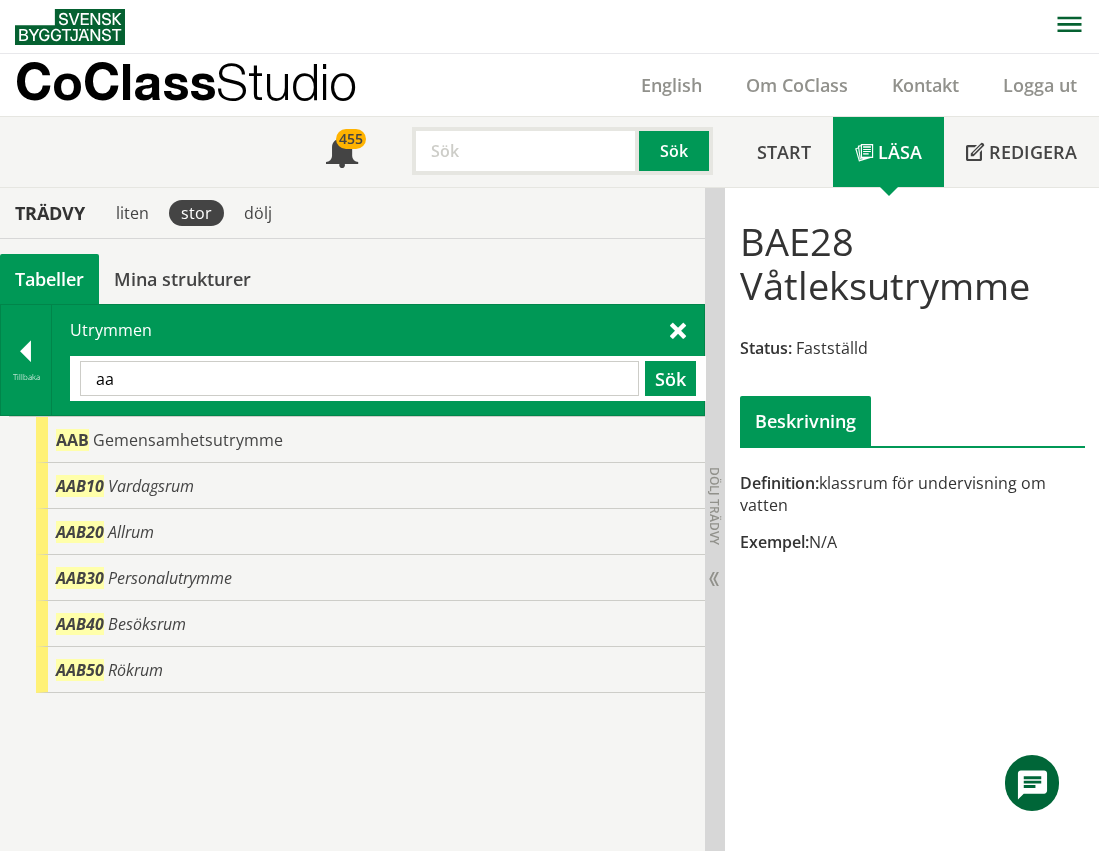 type on "a" 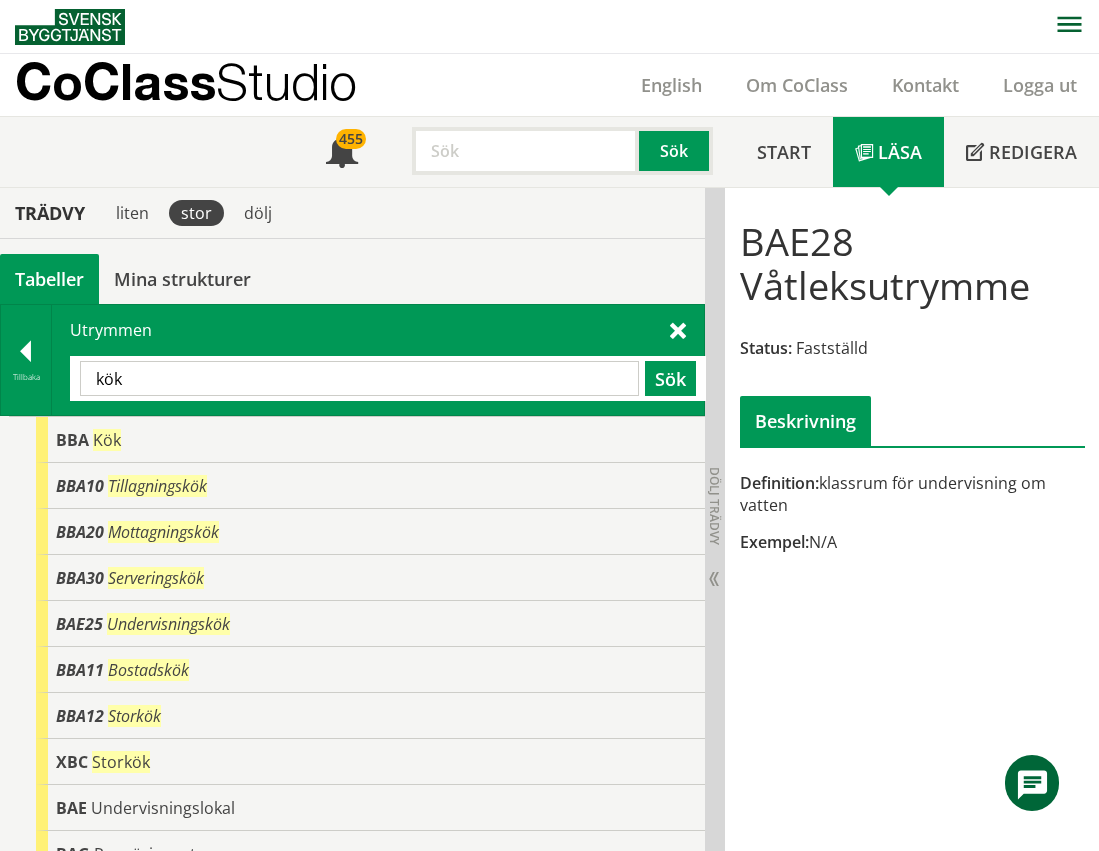 click on "kök" at bounding box center [359, 378] 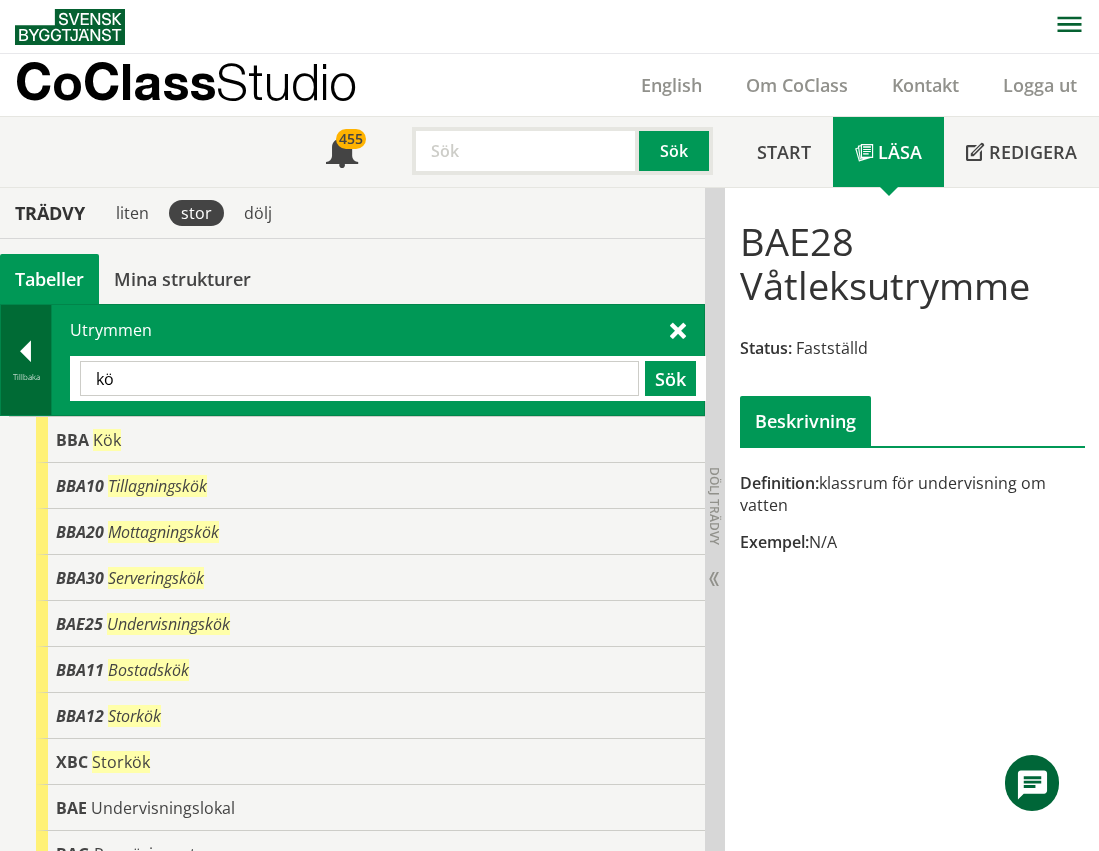 type on "k" 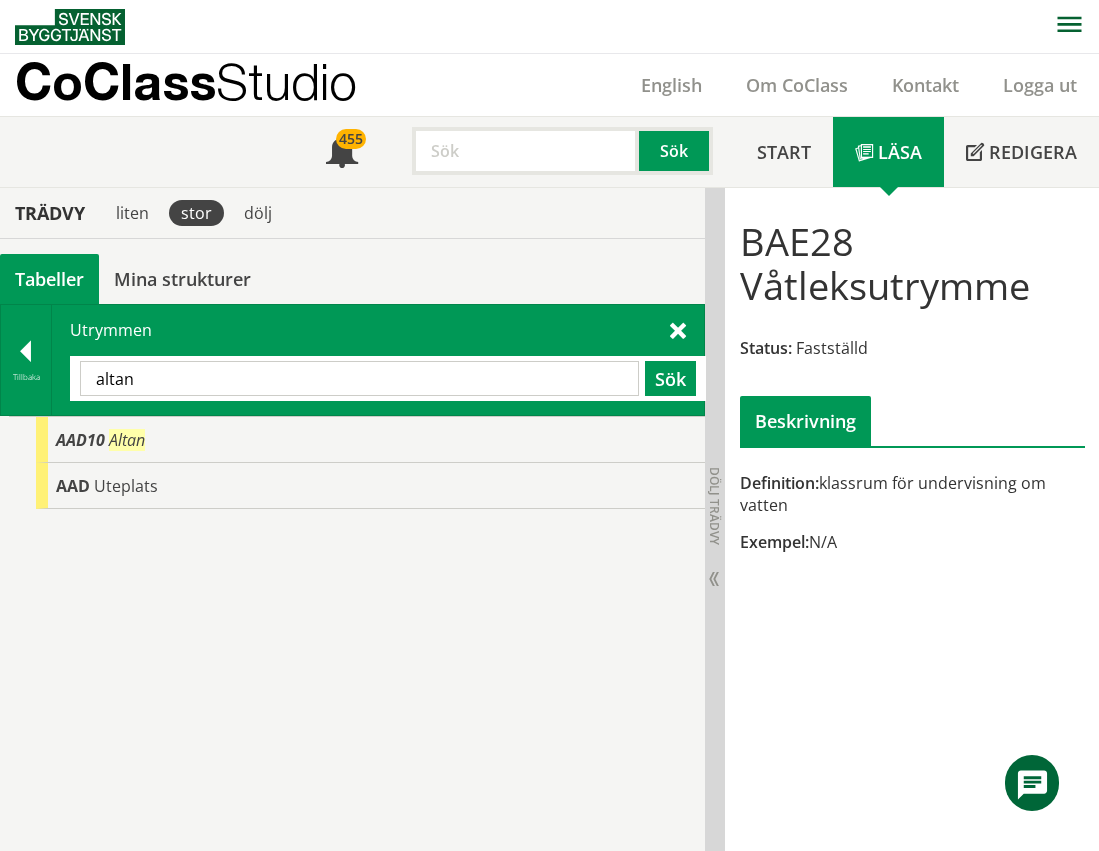click on "altan" at bounding box center (359, 378) 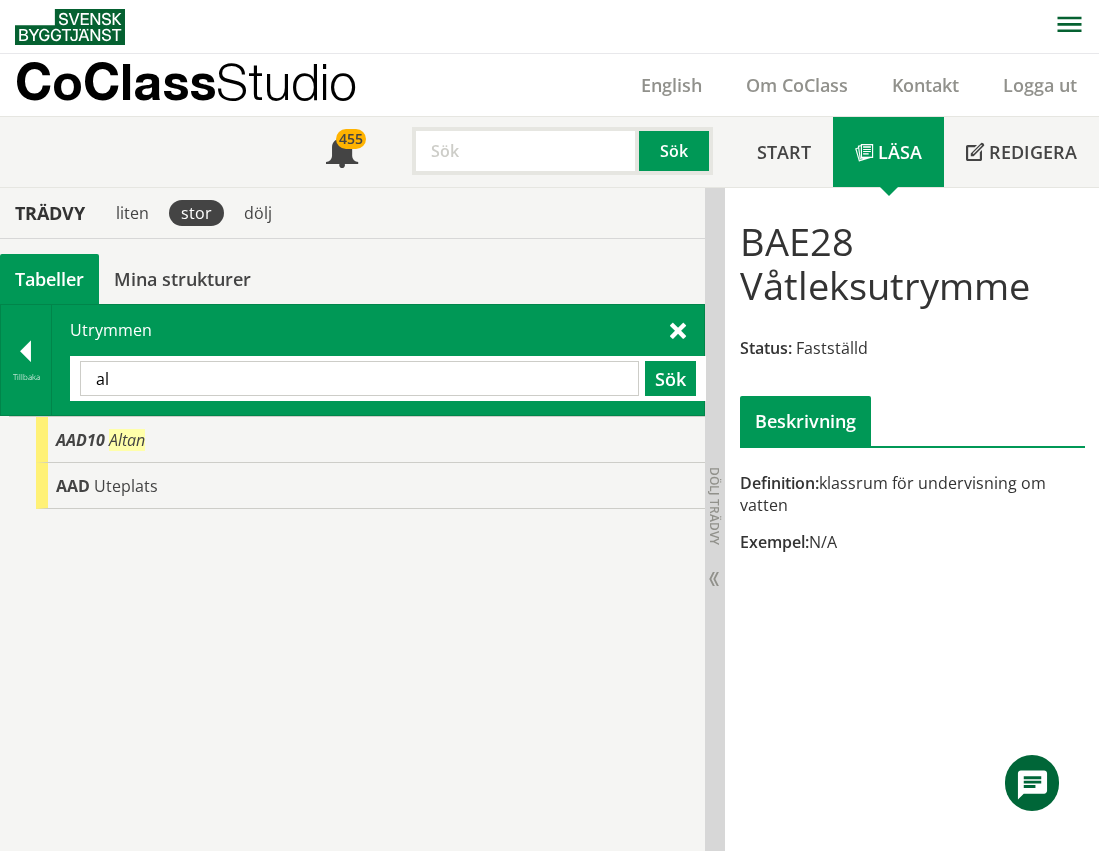 type on "a" 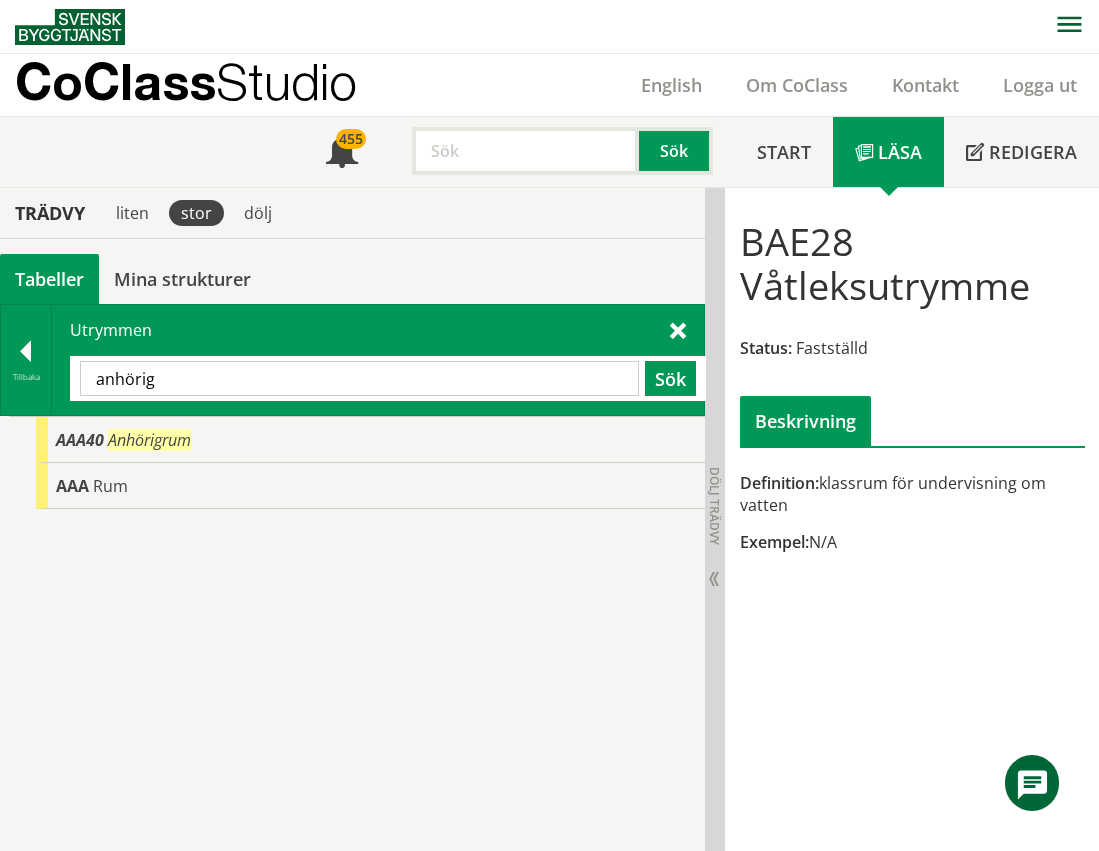 click on "anhörig" at bounding box center [359, 378] 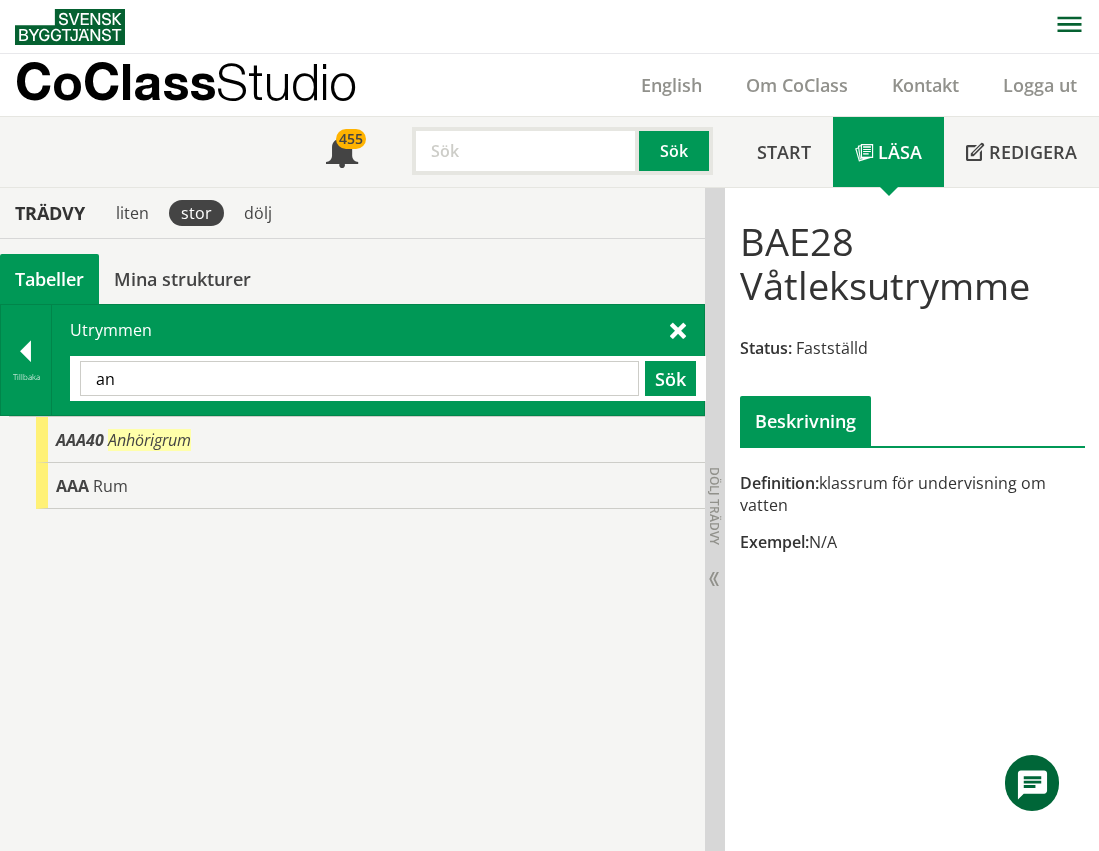 type on "a" 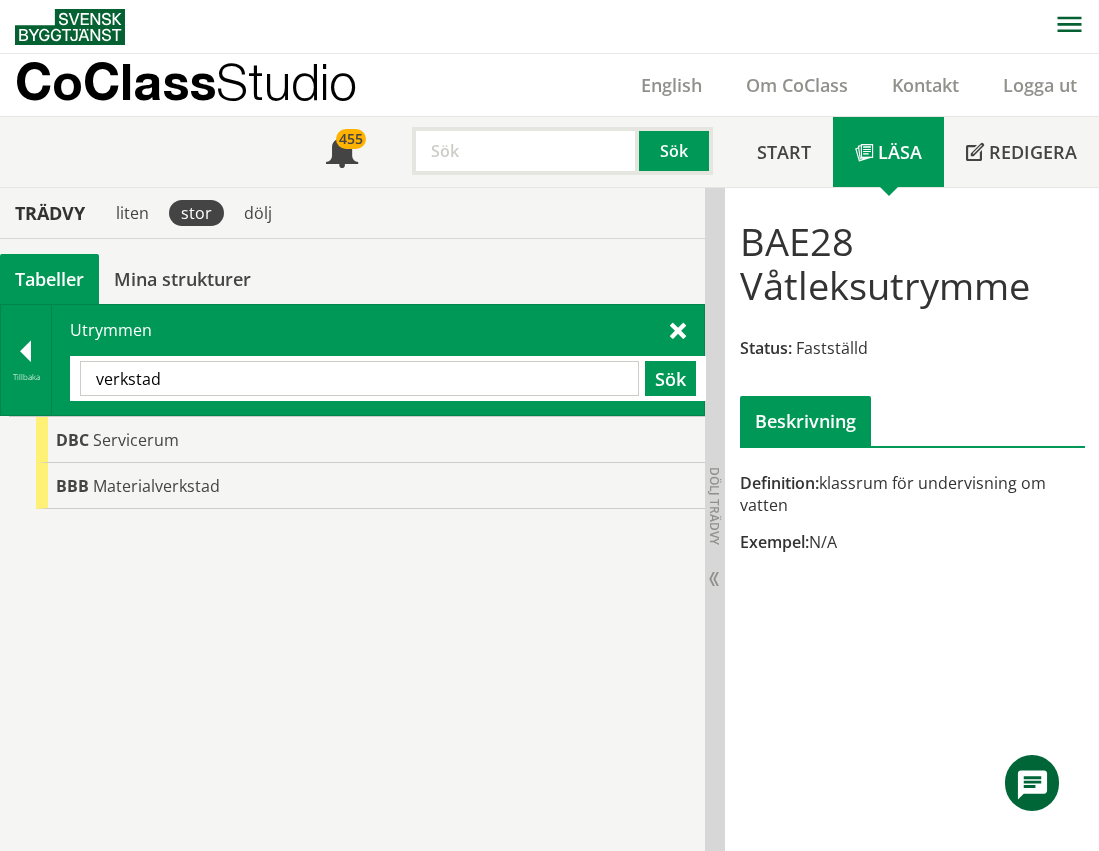 click on "verkstad" at bounding box center (359, 378) 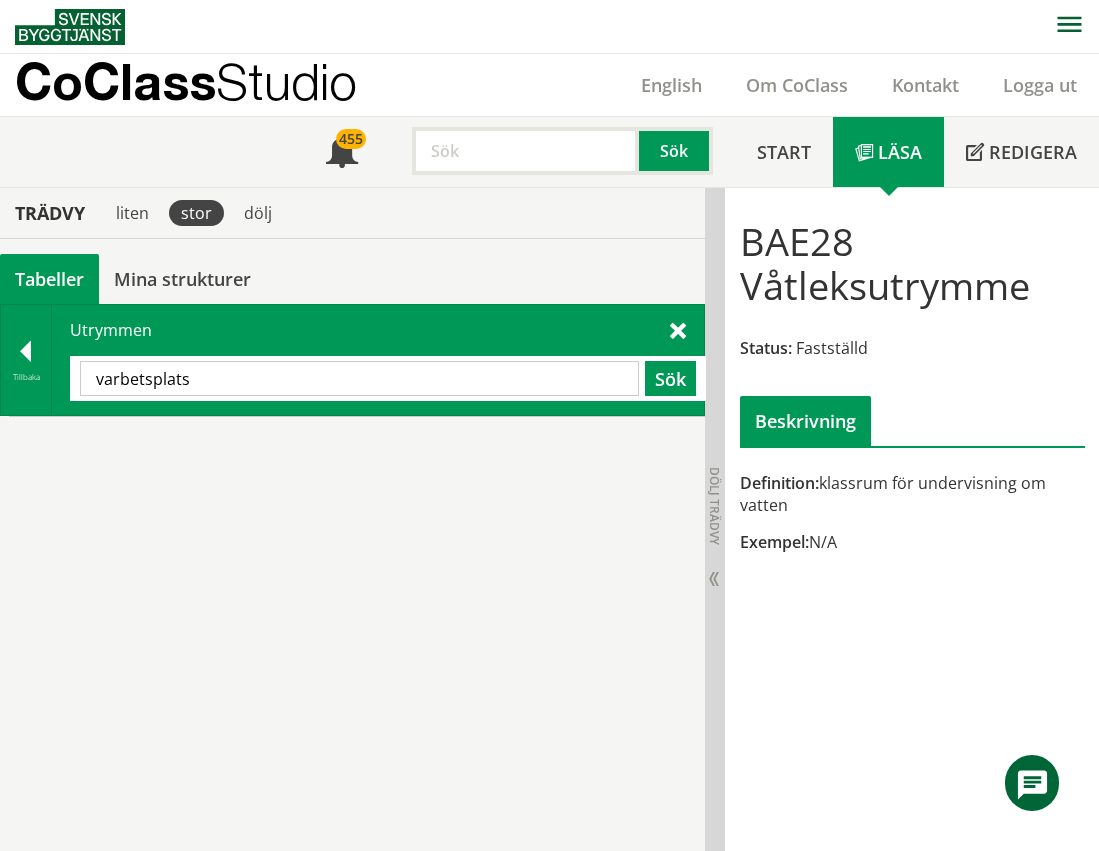 click on "varbetsplats" at bounding box center [359, 378] 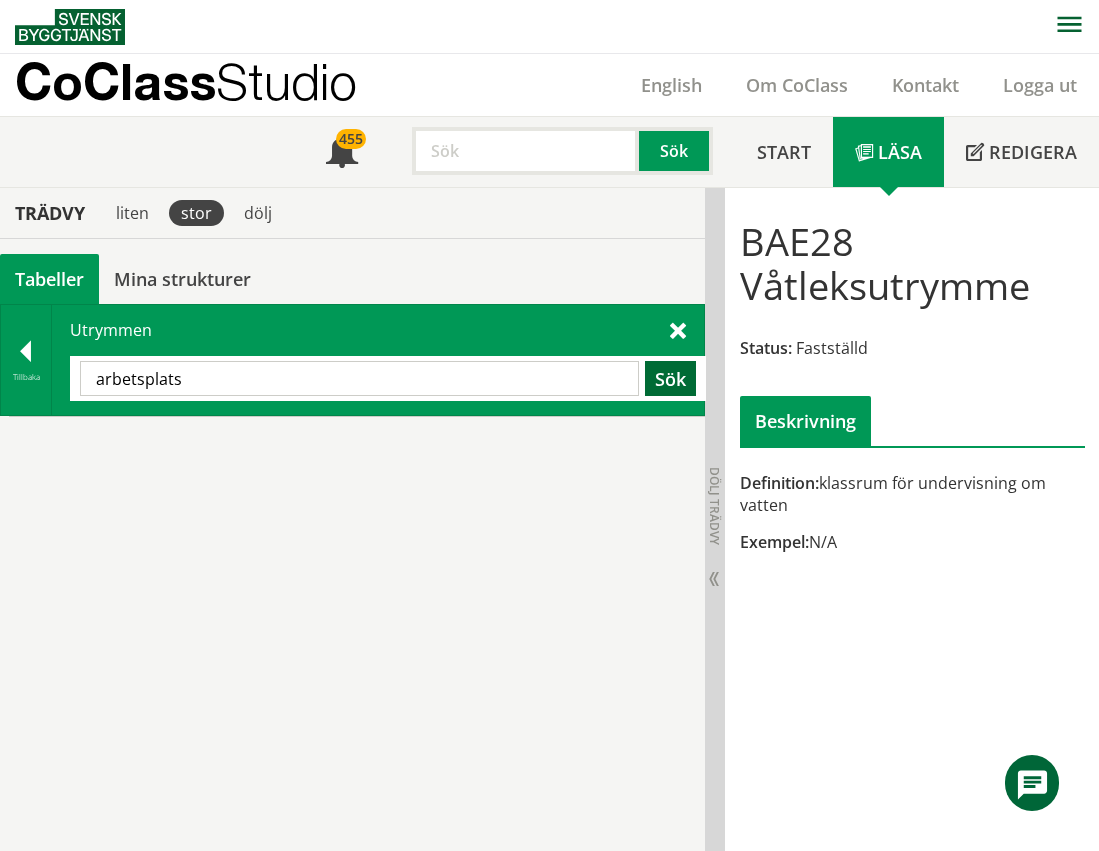 click on "Sök" at bounding box center [670, 378] 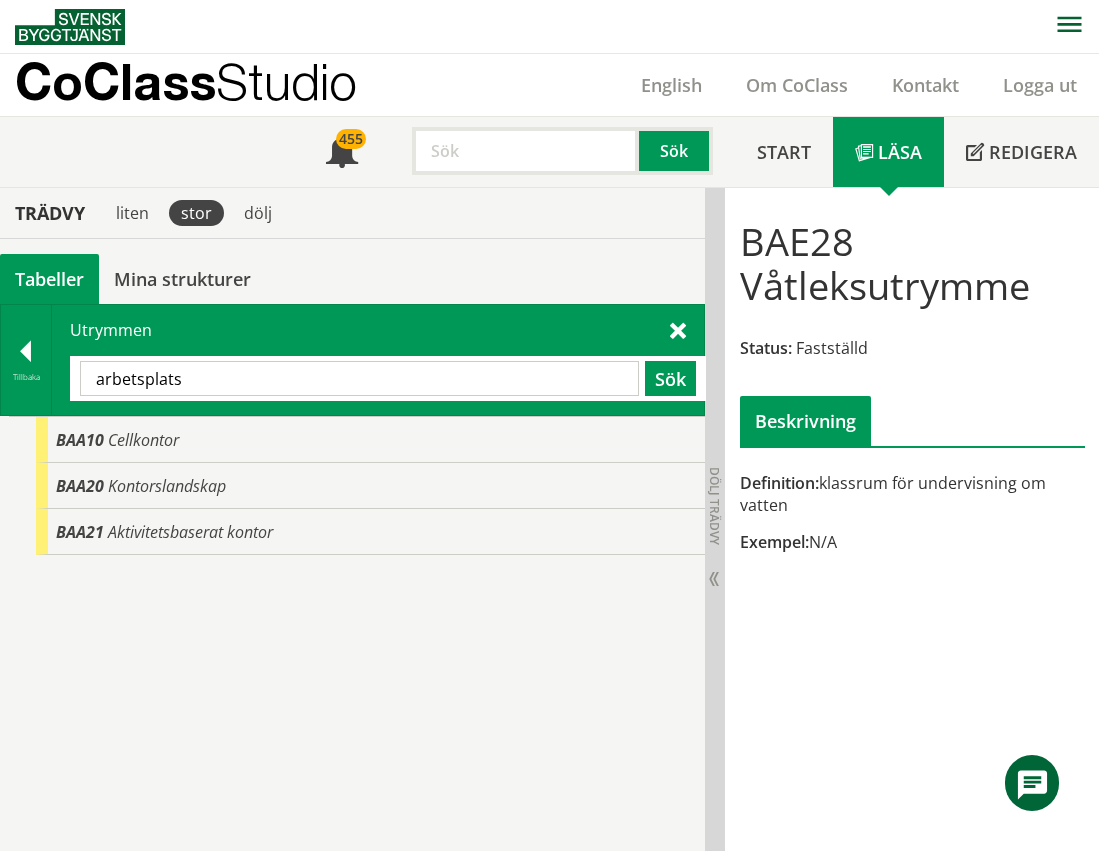 click on "arbetsplats
Sök" at bounding box center [388, 378] 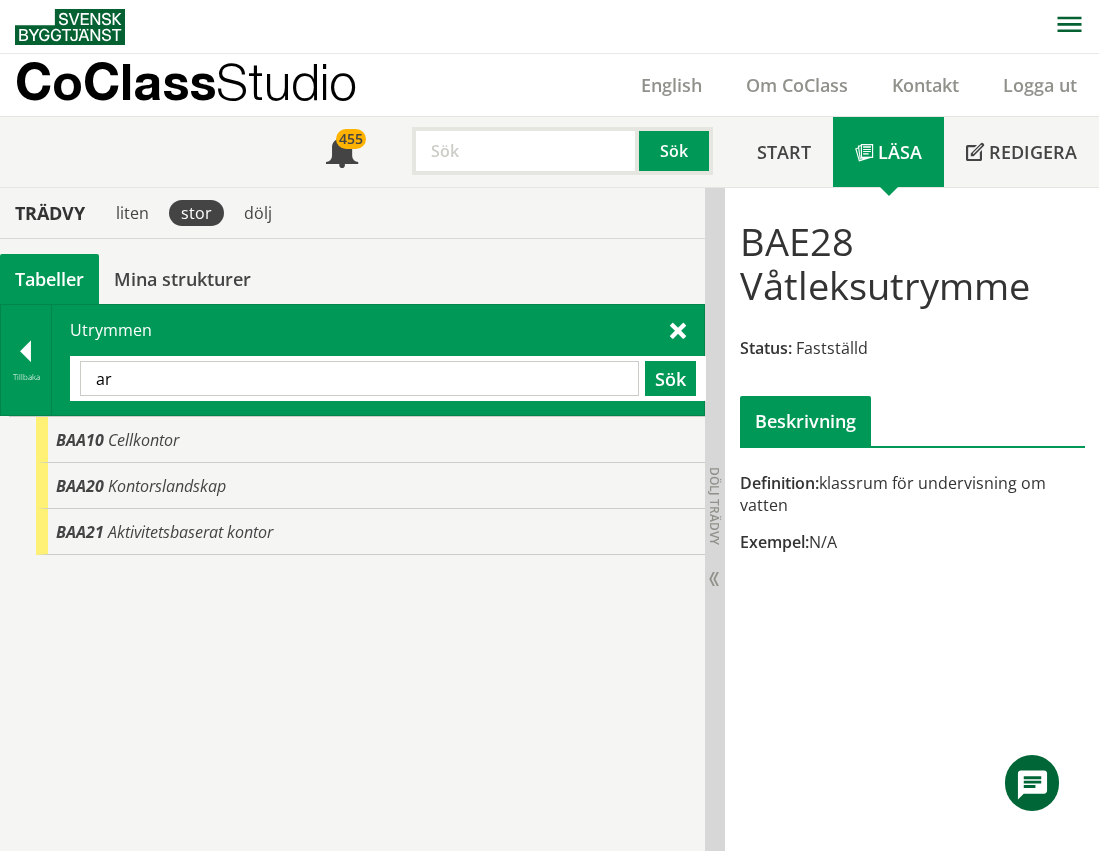 type on "a" 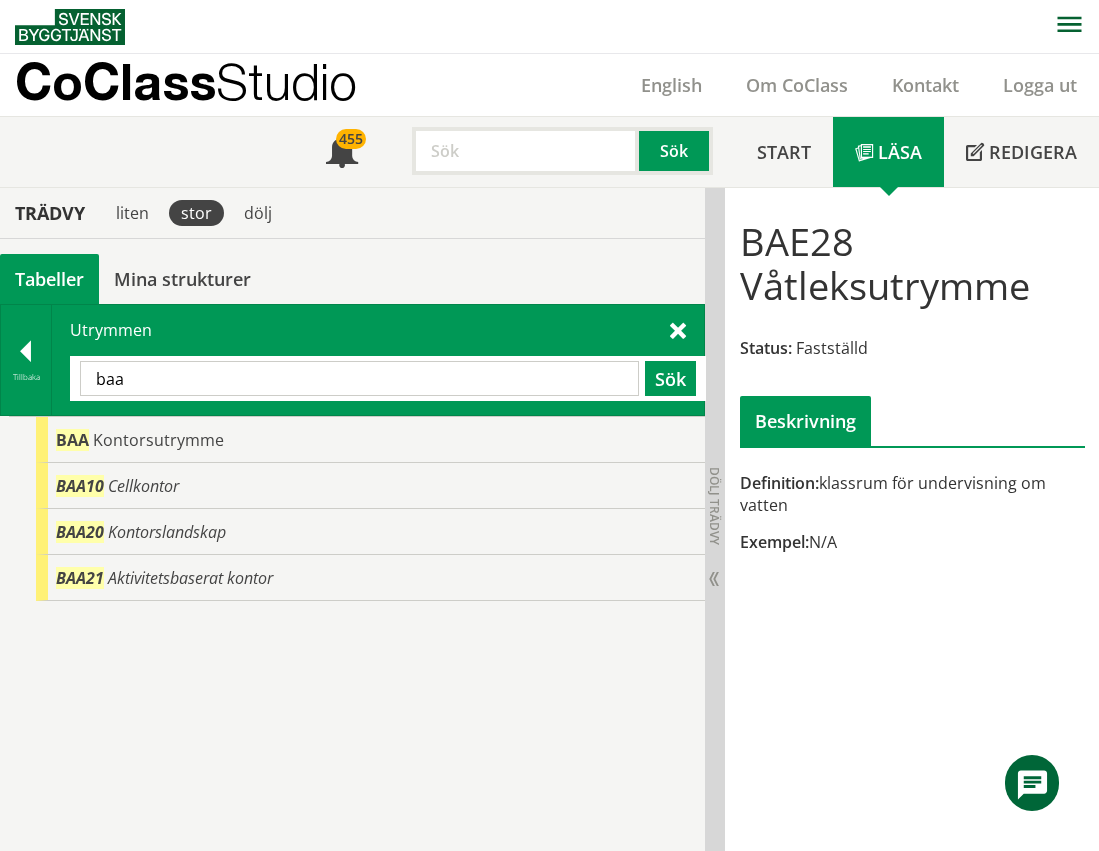 click on "baa" at bounding box center [359, 378] 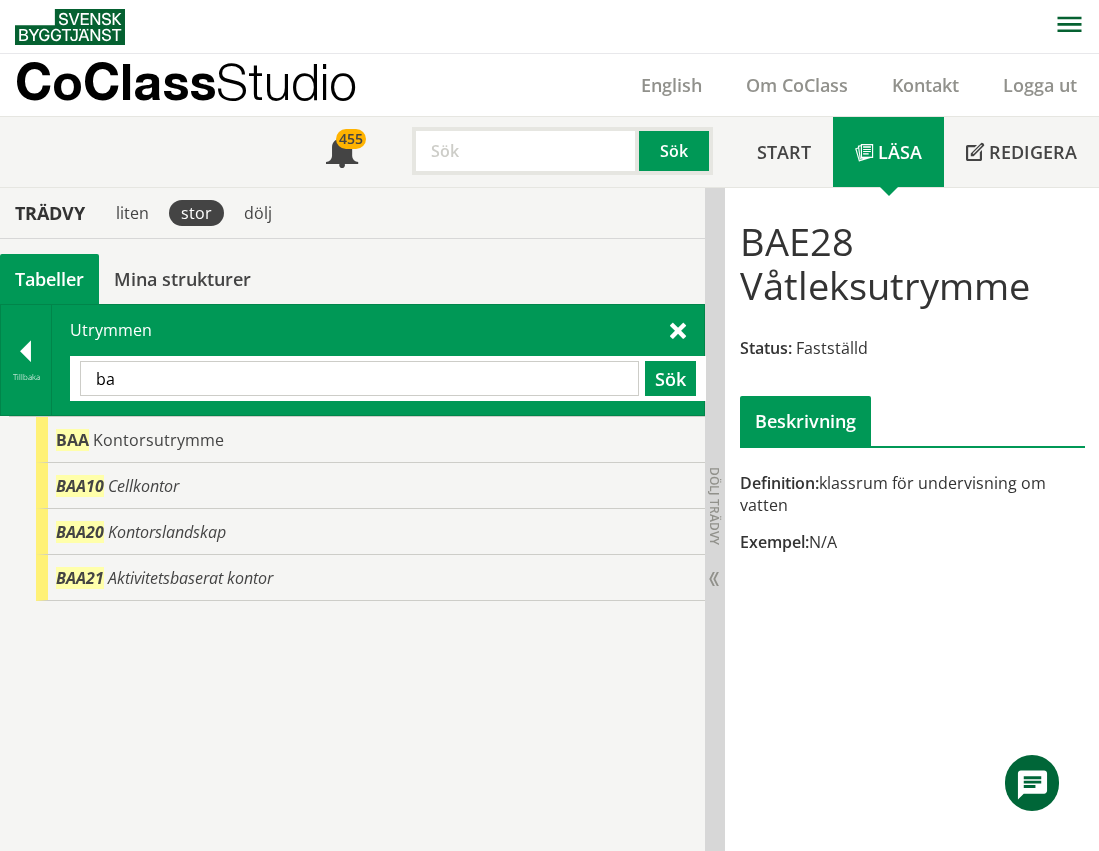 type on "b" 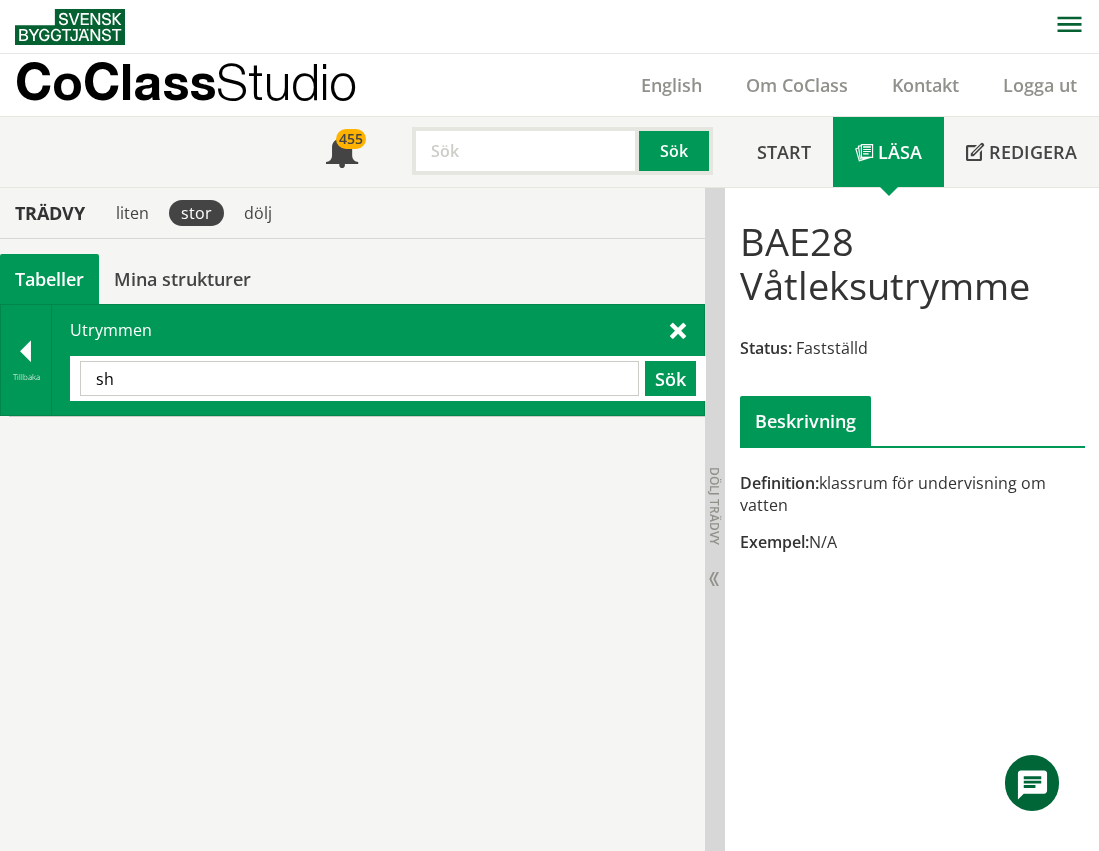 type on "s" 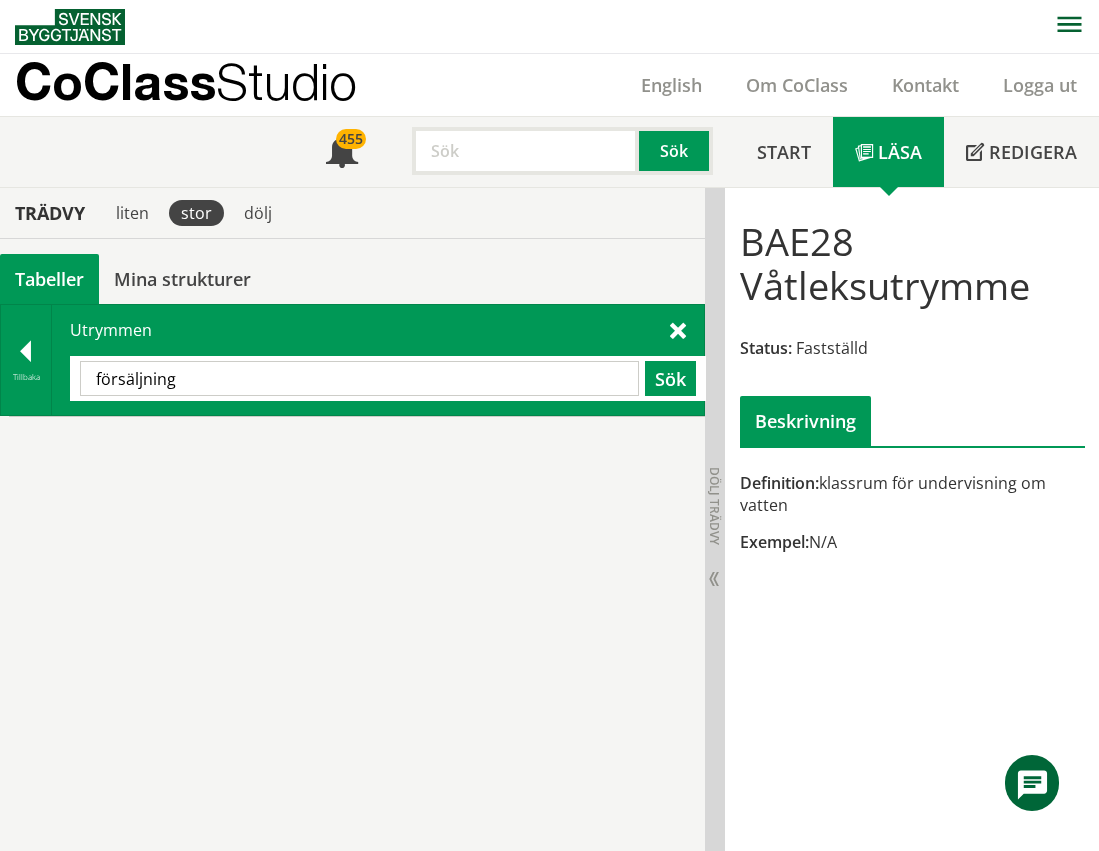 type on "försäljning" 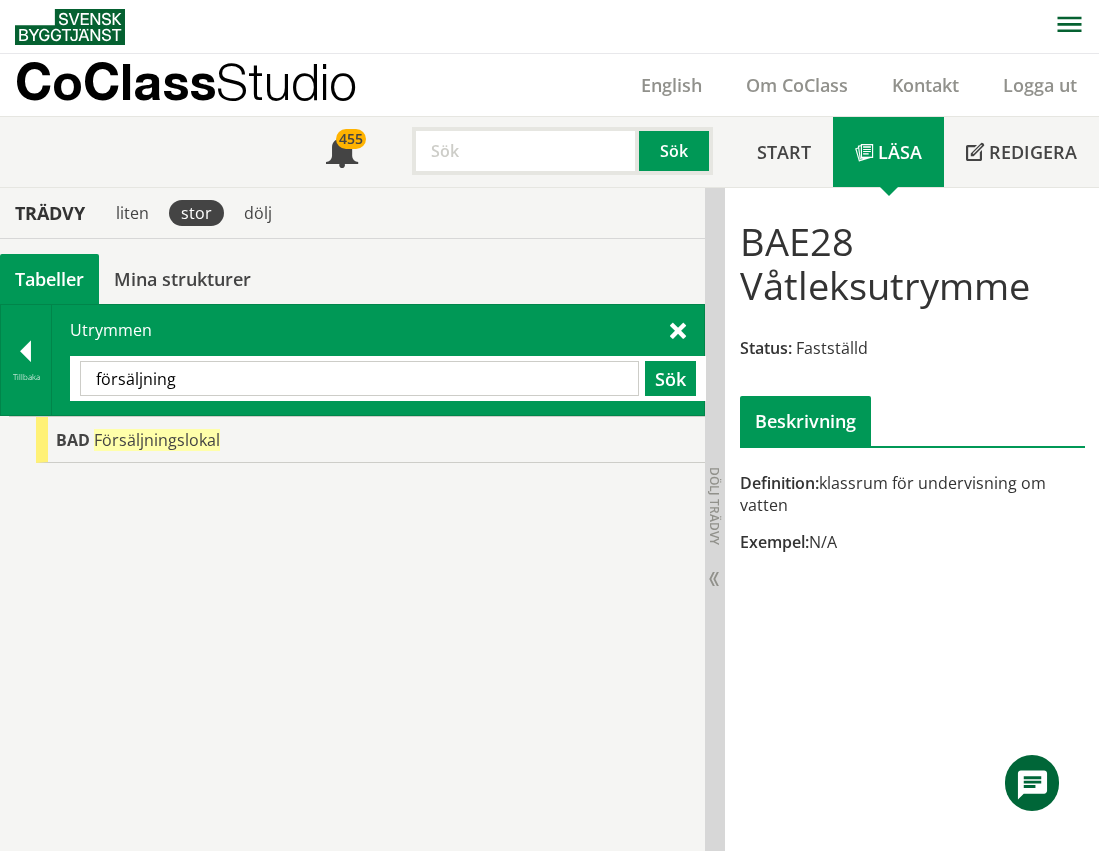 drag, startPoint x: 182, startPoint y: 378, endPoint x: 71, endPoint y: 381, distance: 111.040535 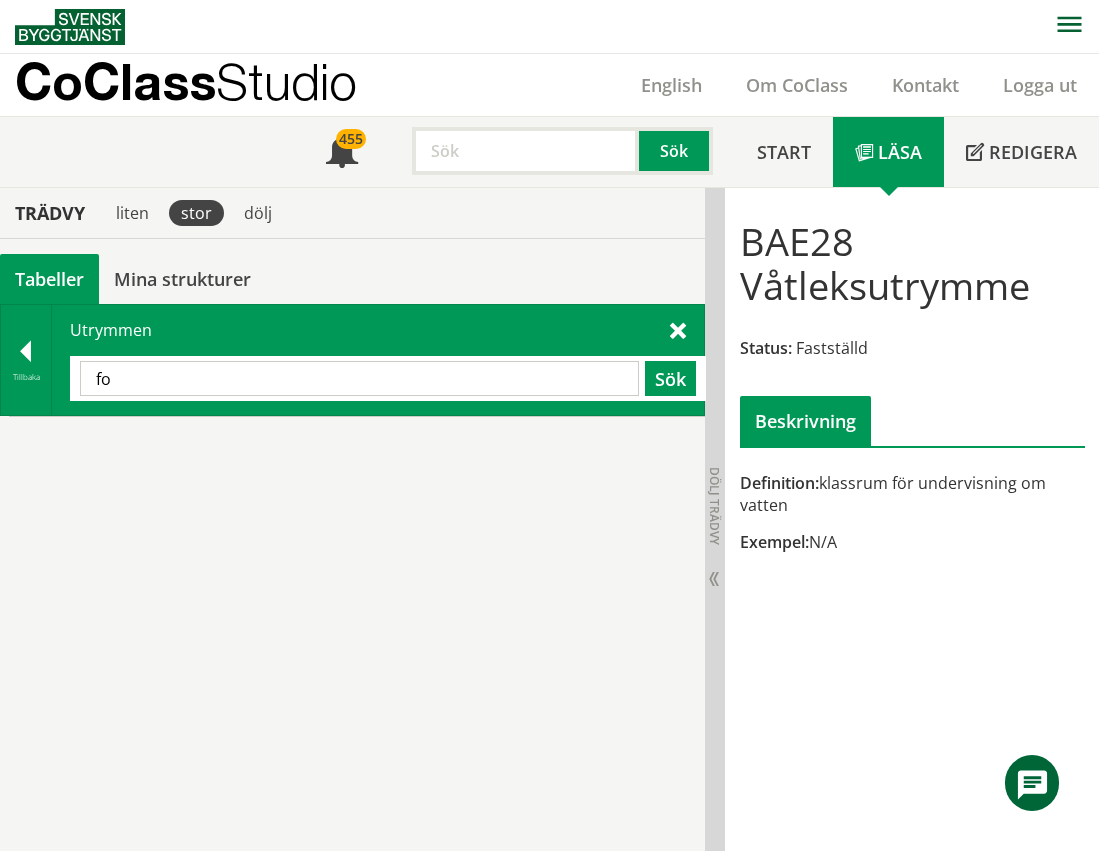 type on "f" 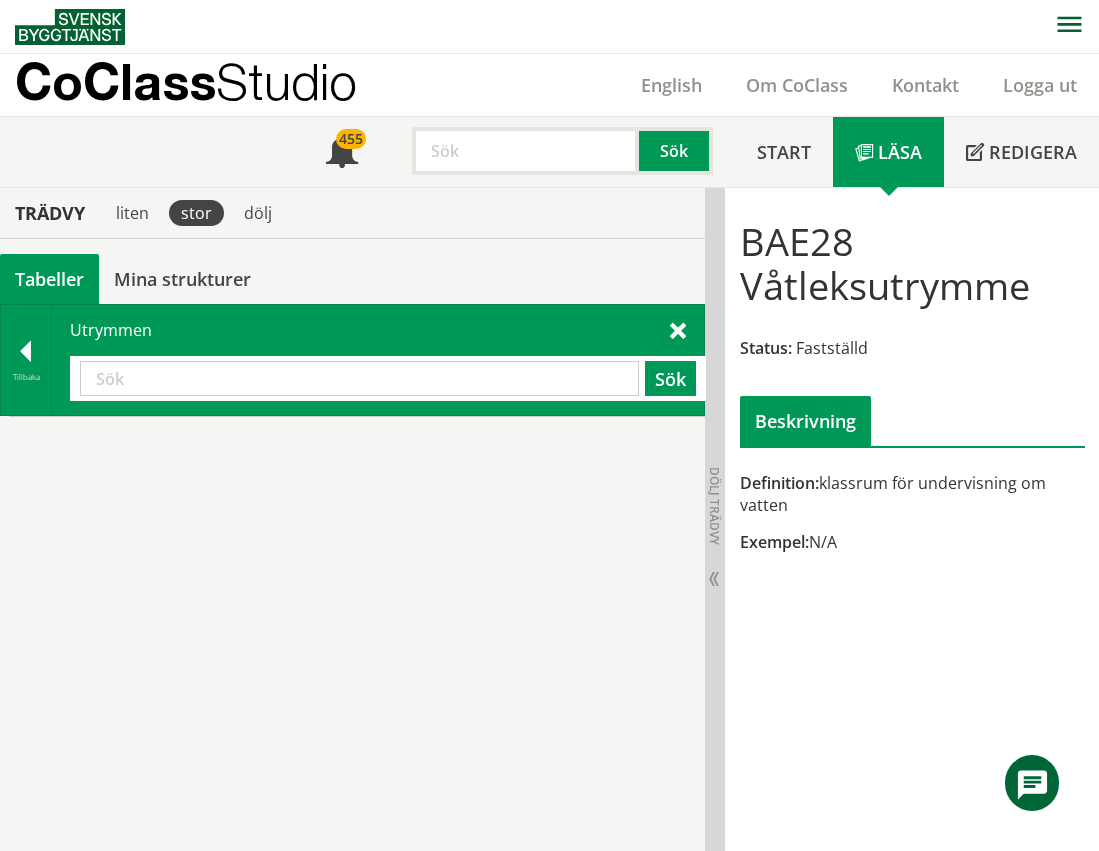 click at bounding box center (359, 378) 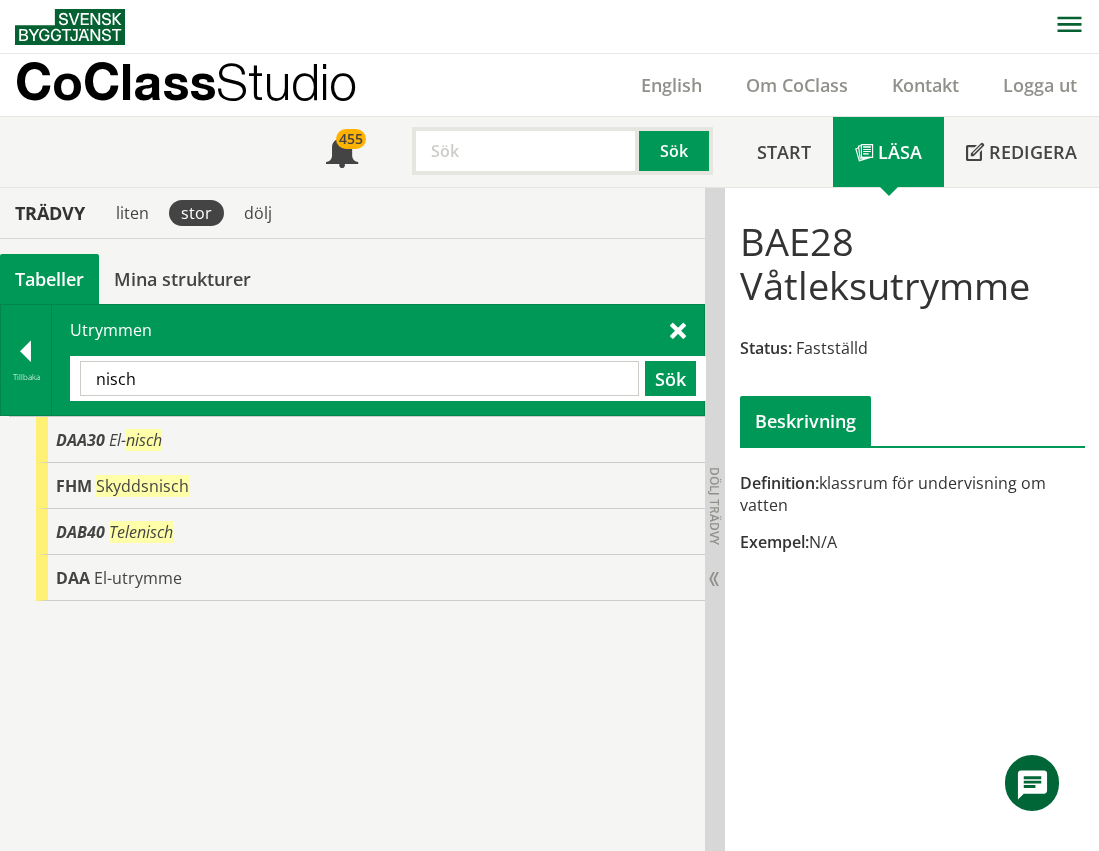click on "DAA30   El- nisch
FHM   Skyddsnisch
DAB40   Telenisch
DAA   El-utrymme" at bounding box center (352, 634) 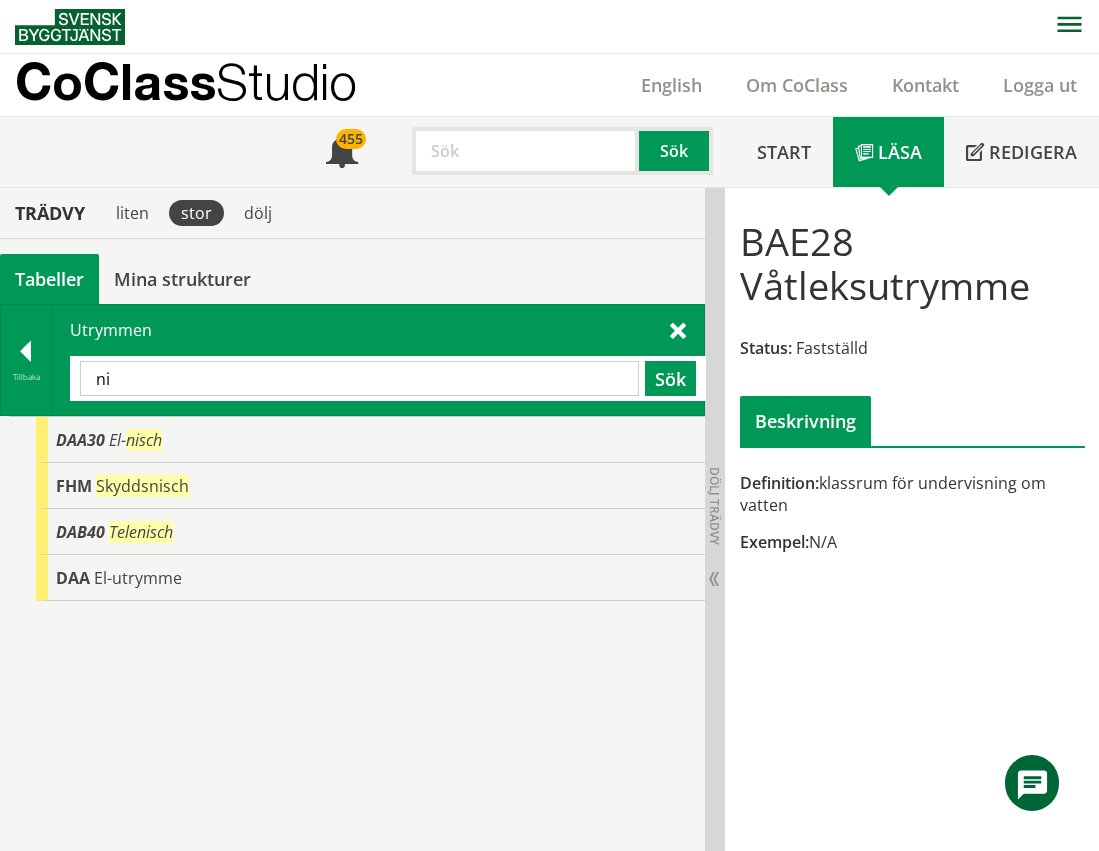 type on "n" 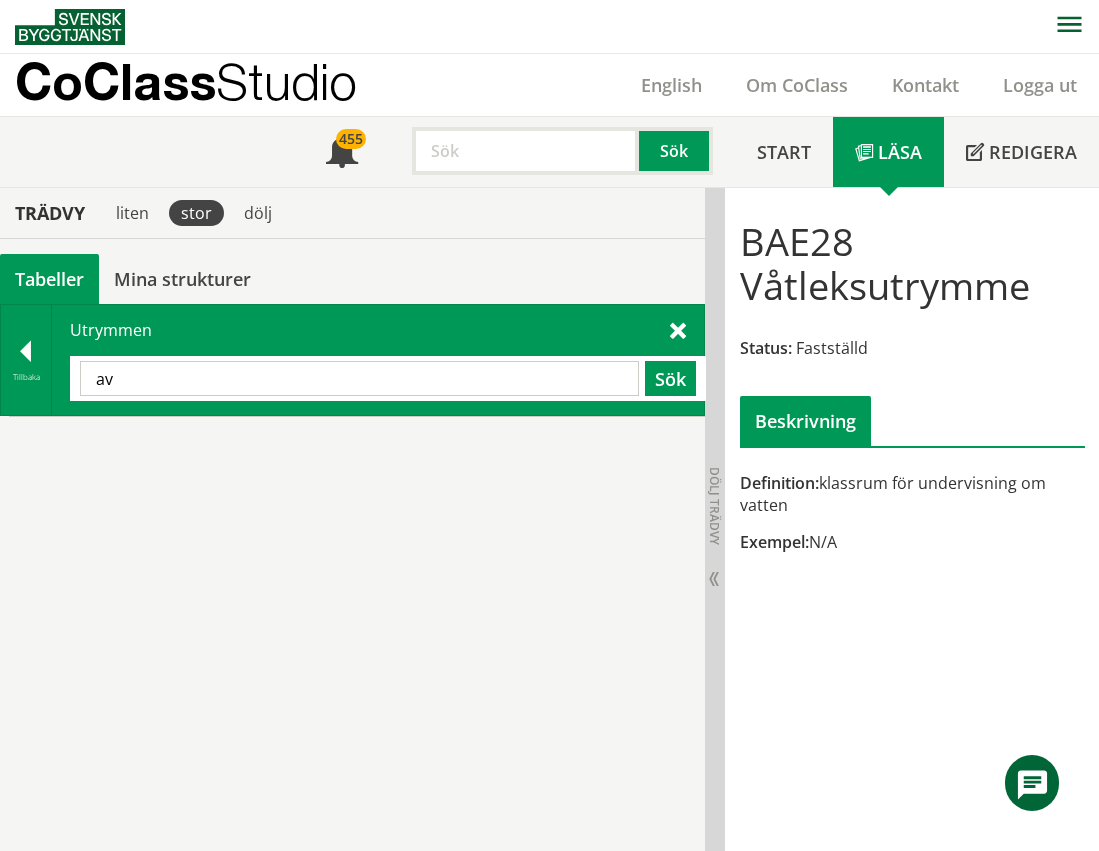 type on "a" 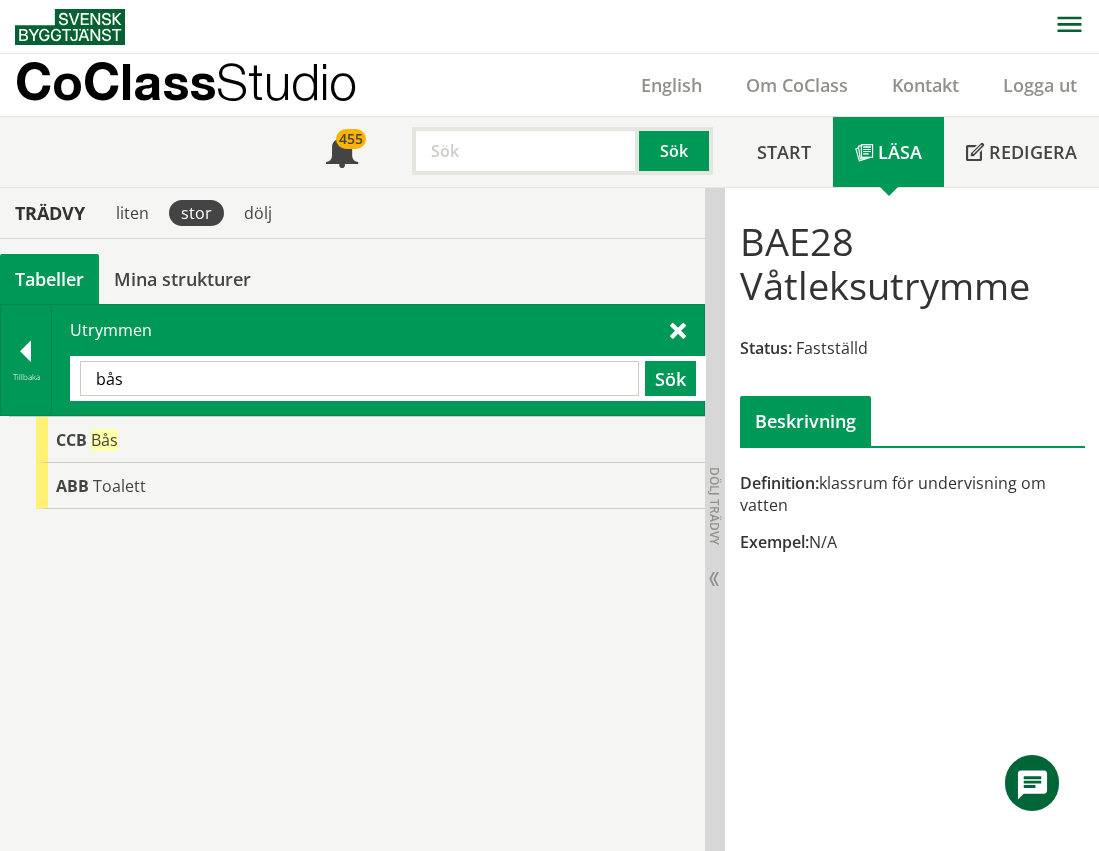 drag, startPoint x: 187, startPoint y: 347, endPoint x: 185, endPoint y: 365, distance: 18.110771 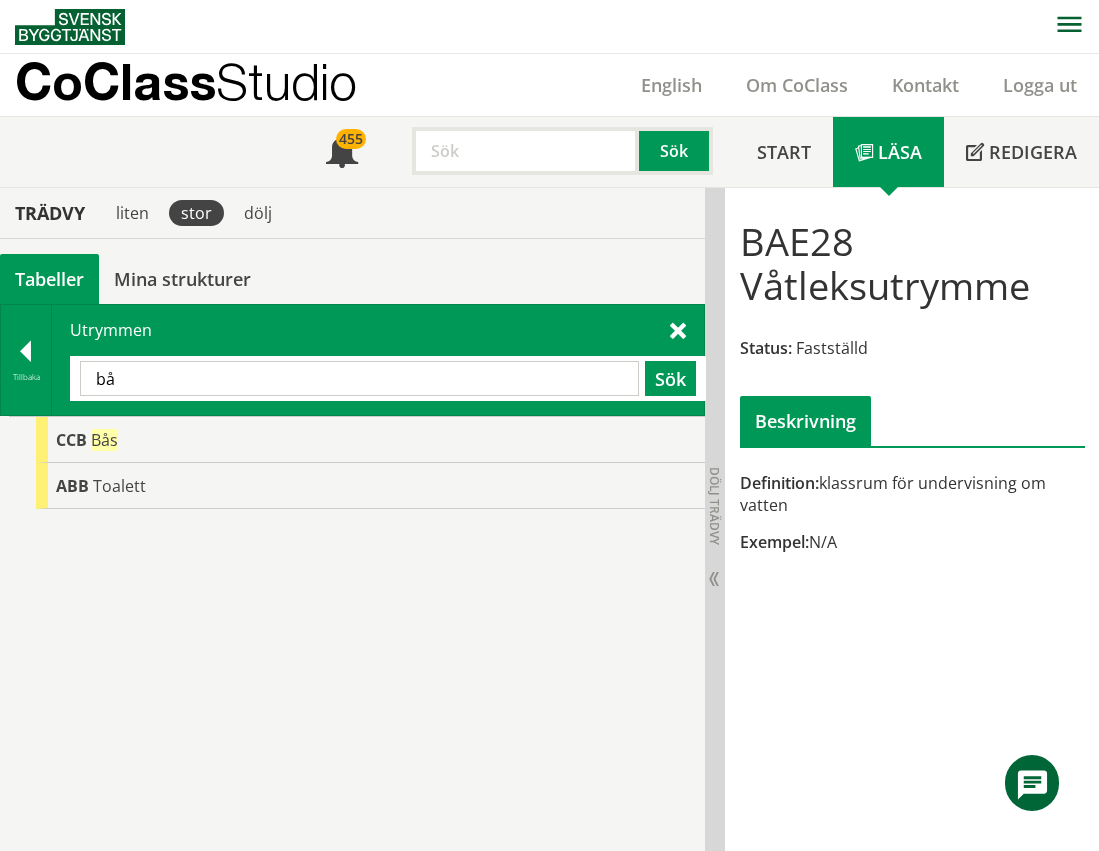 type on "b" 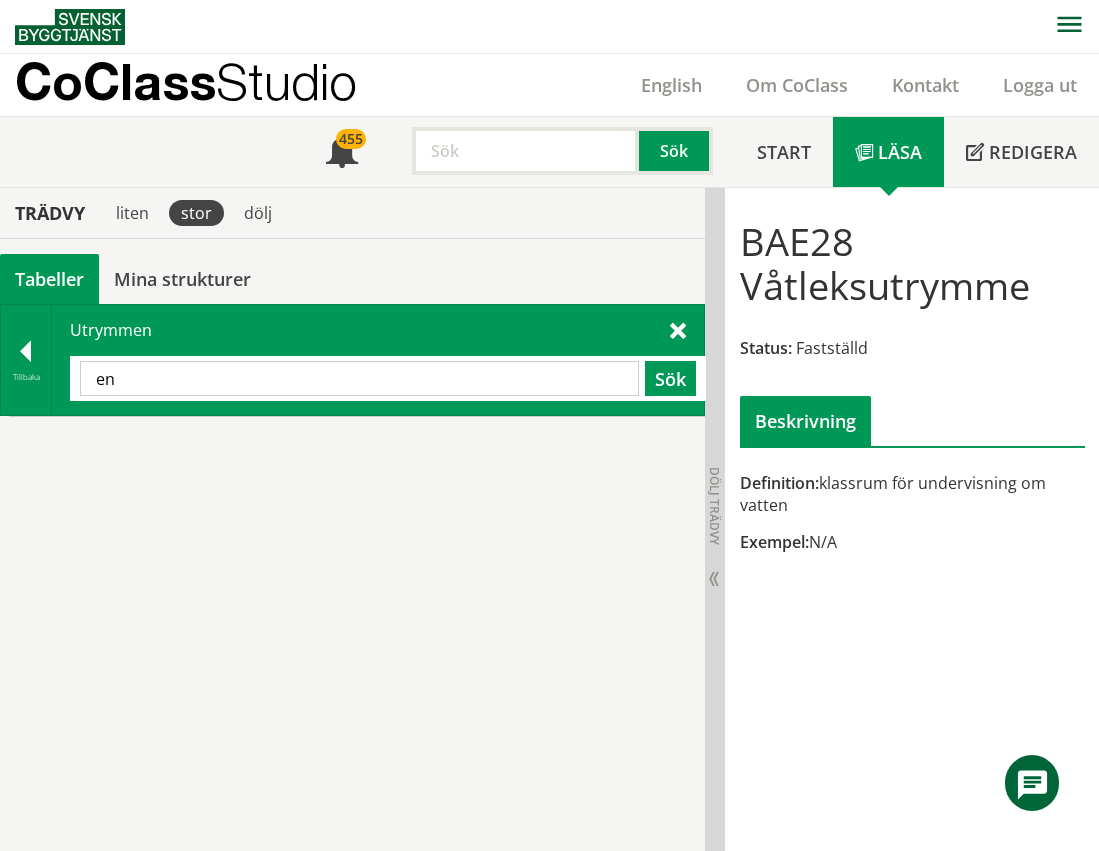 type on "e" 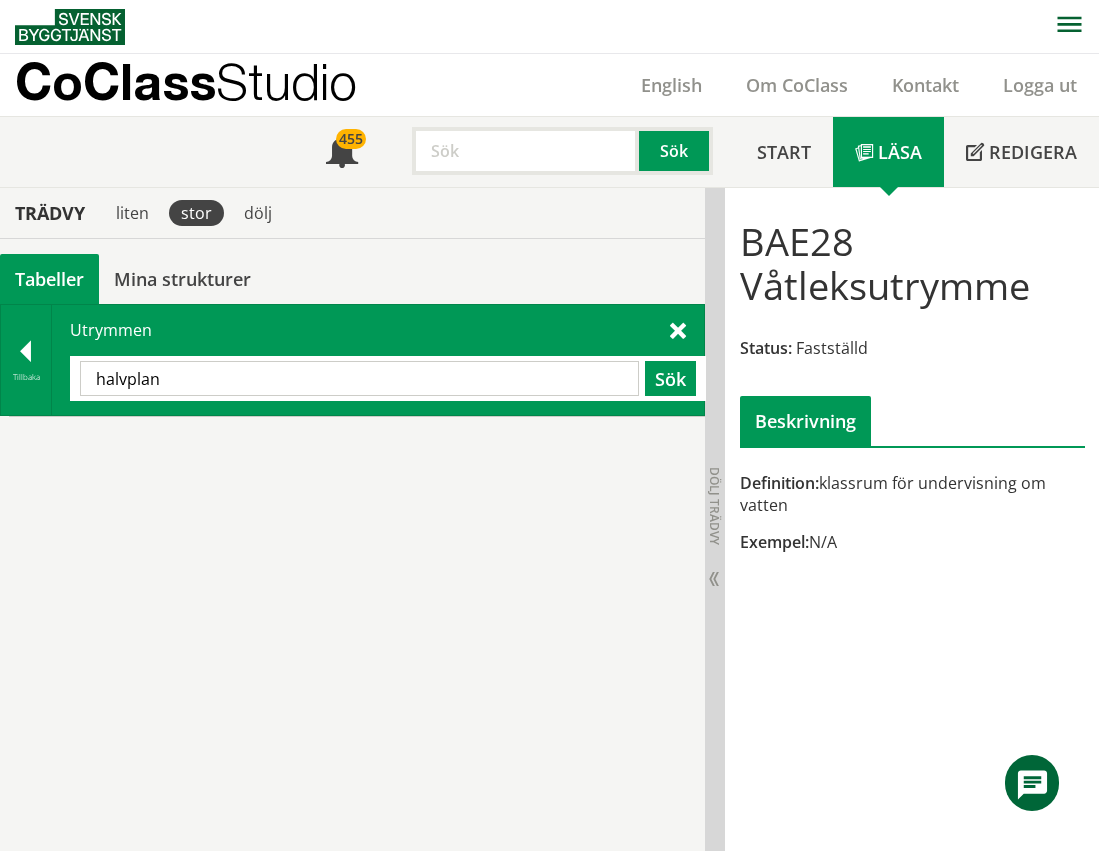 click on "halvplan" at bounding box center (359, 378) 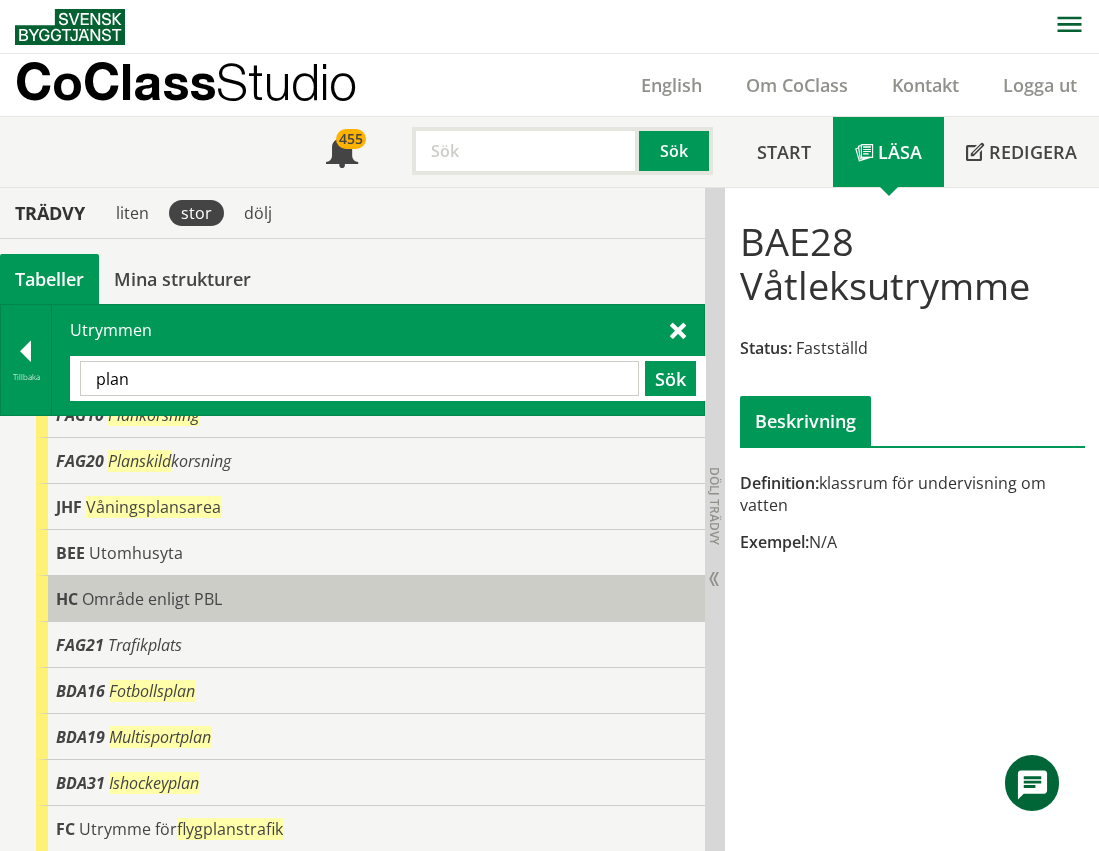 scroll, scrollTop: 0, scrollLeft: 0, axis: both 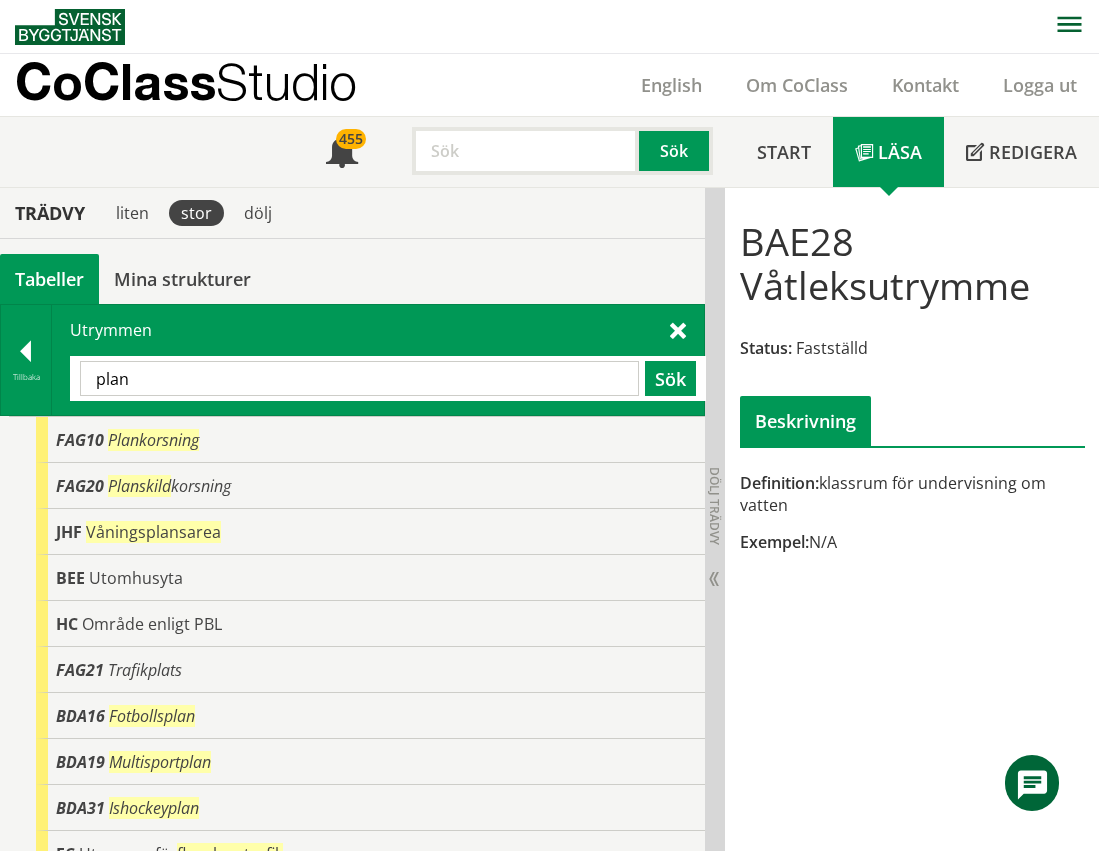 click on "plan" at bounding box center [359, 378] 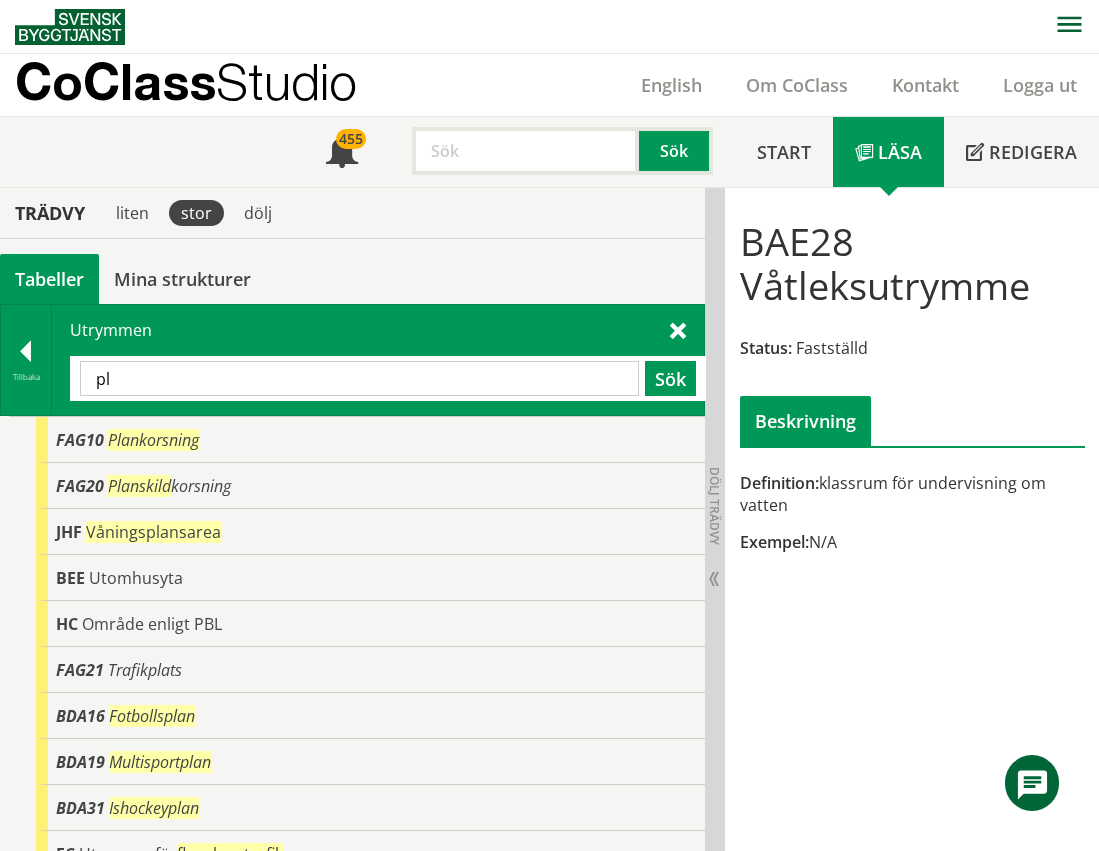 type on "p" 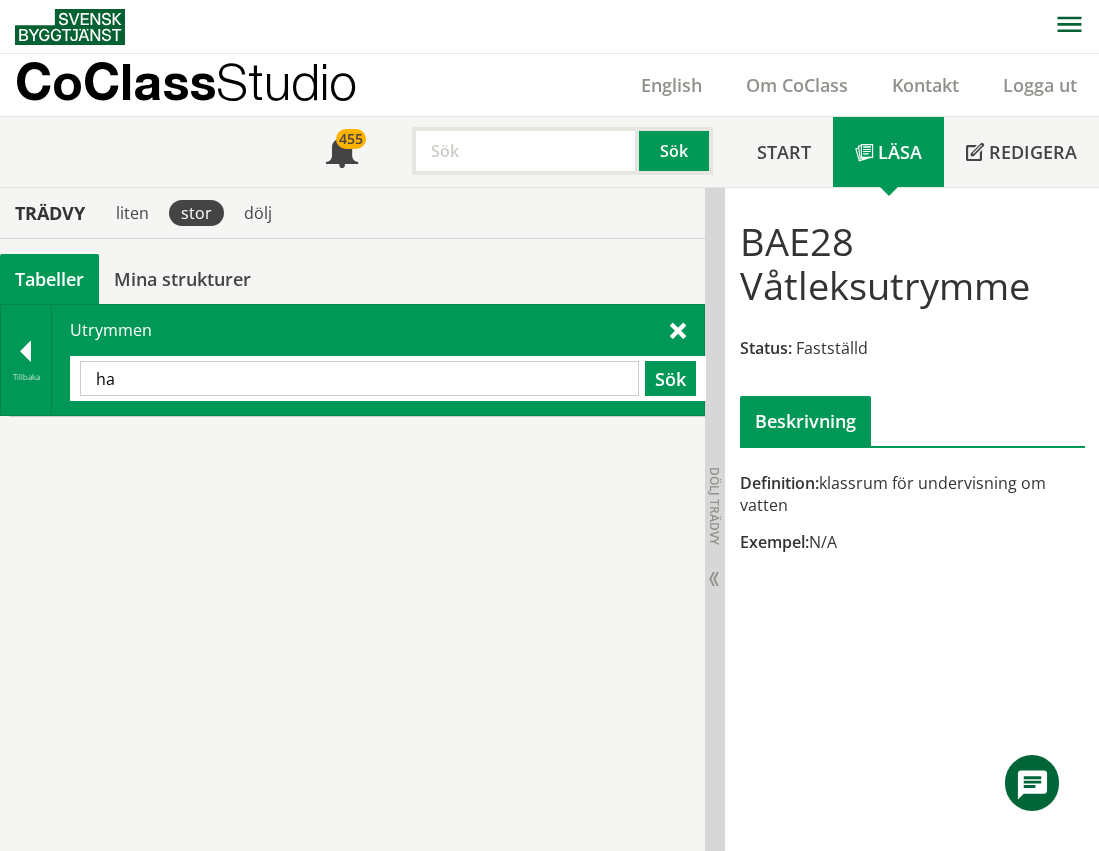 type on "h" 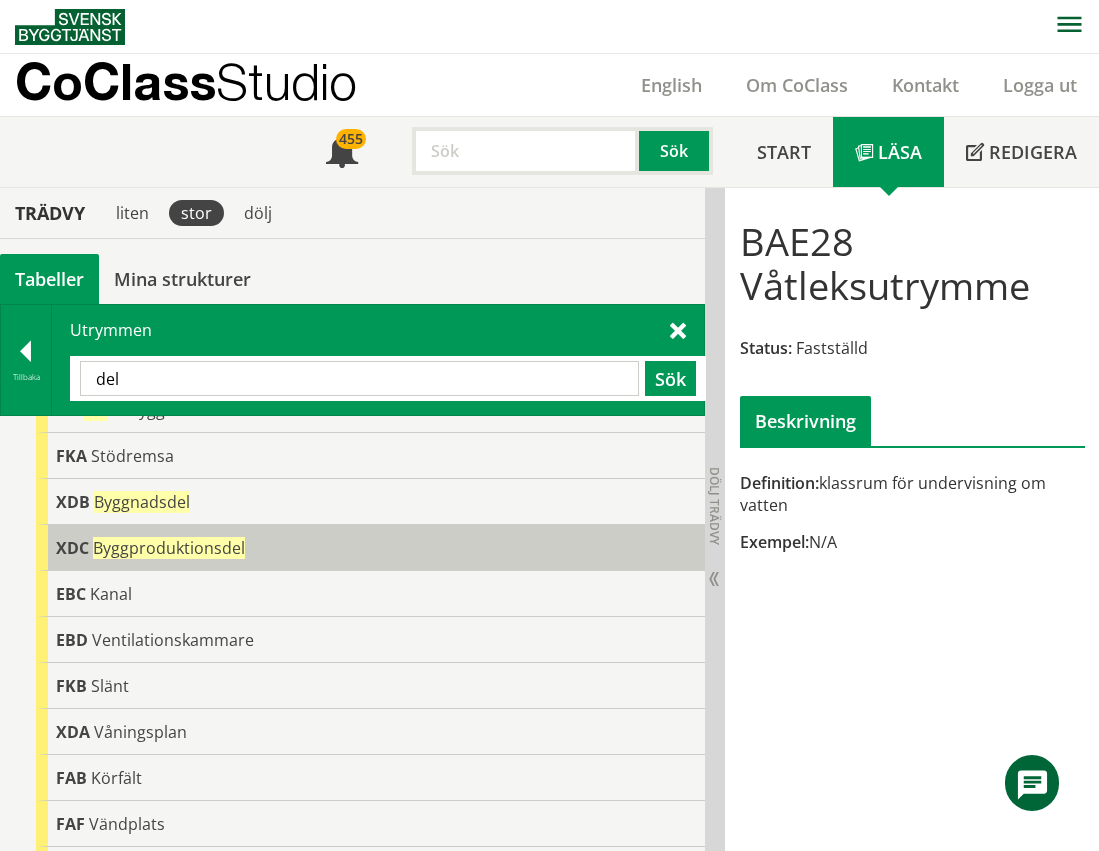 scroll, scrollTop: 0, scrollLeft: 0, axis: both 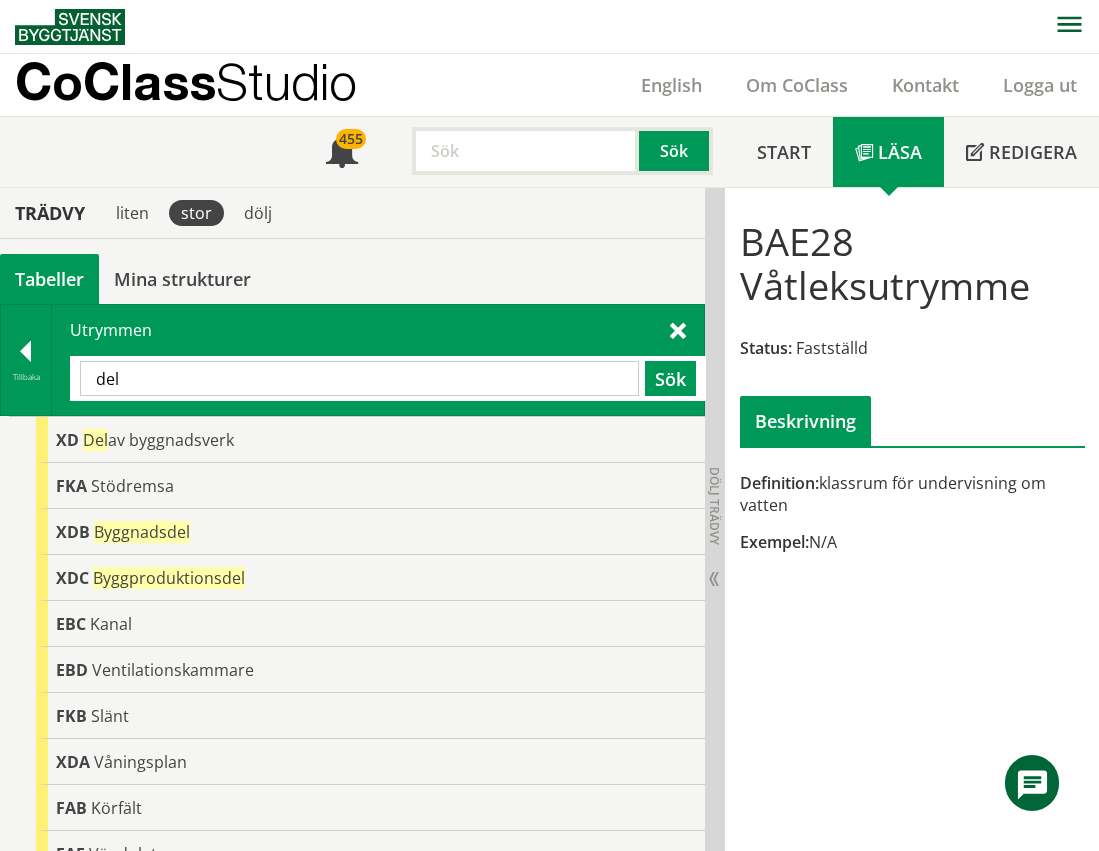 click on "del" at bounding box center (359, 378) 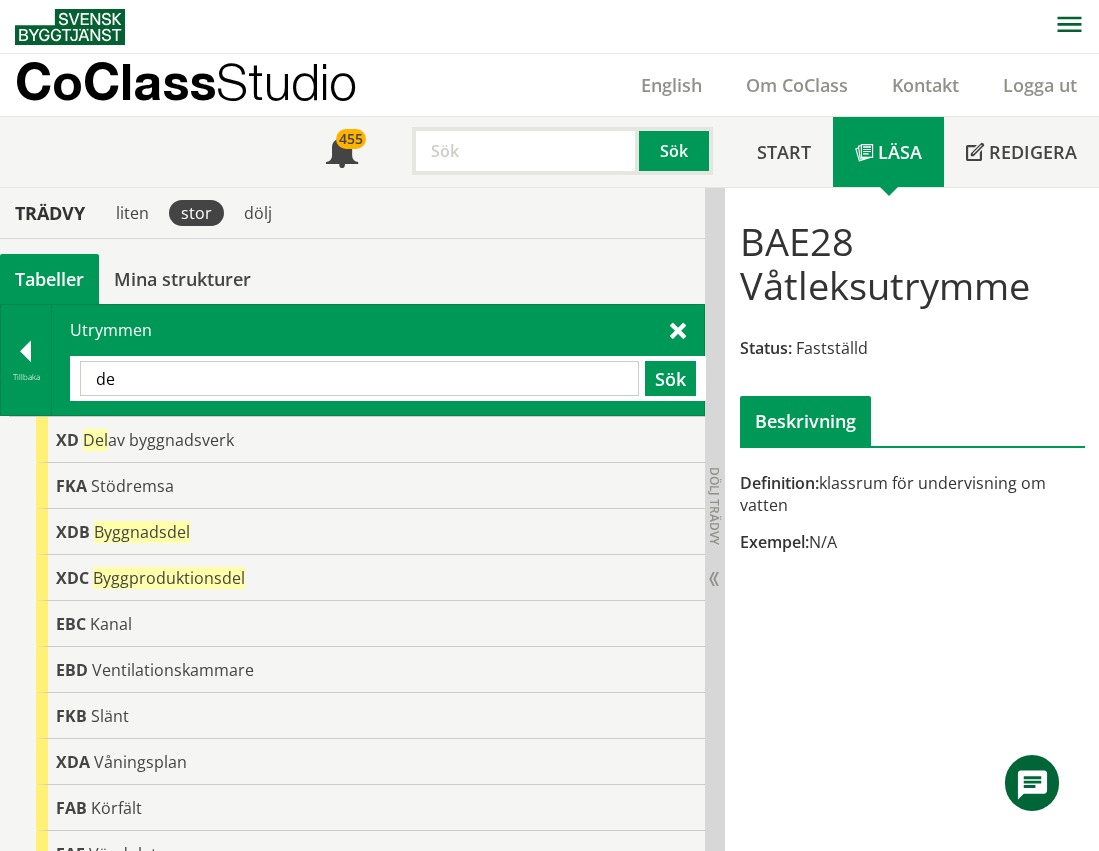 type on "d" 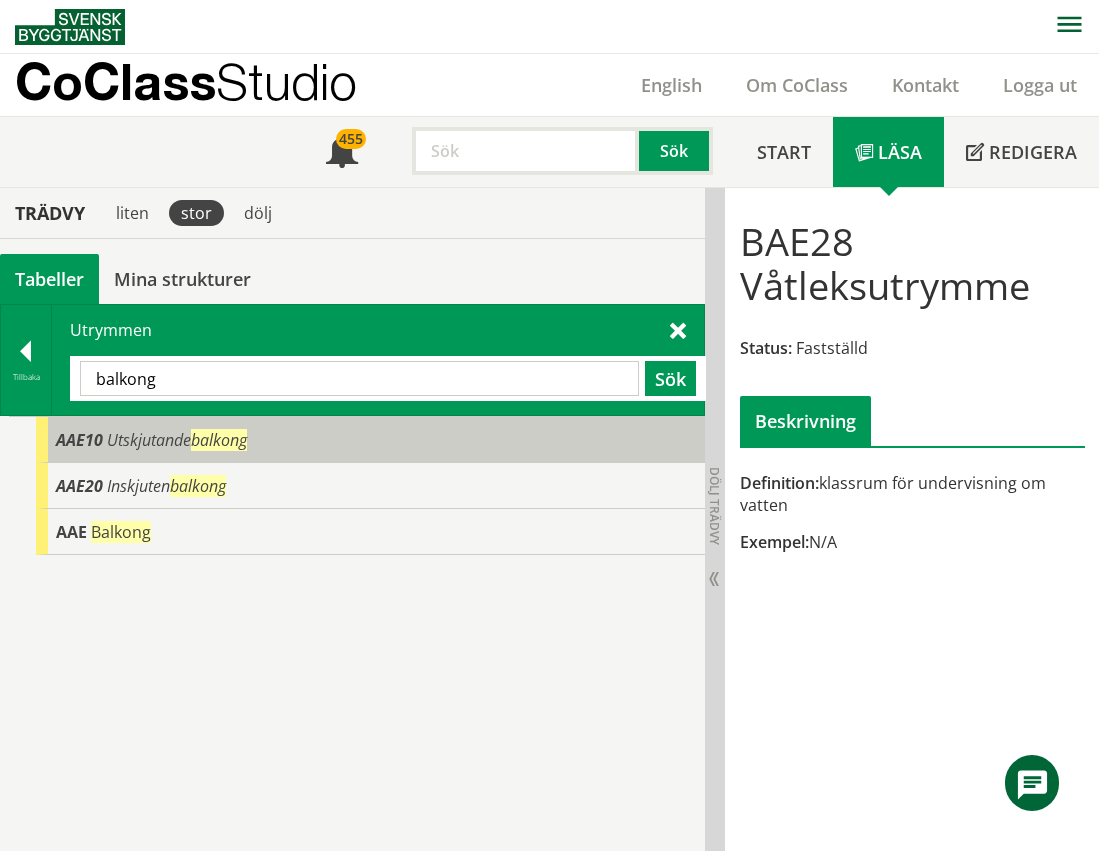 click on "AAE10   Utskjutande  balkong" at bounding box center (370, 440) 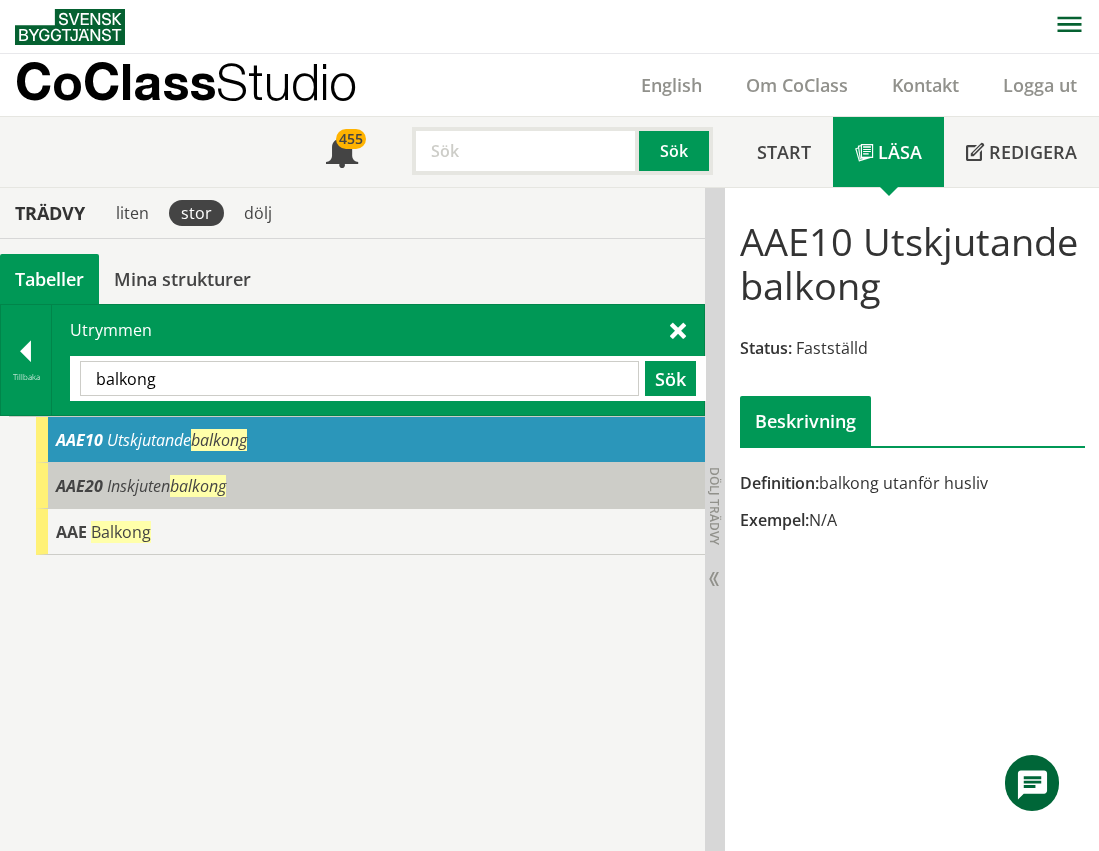 click on "AAE20   Inskjuten  balkong" at bounding box center (370, 486) 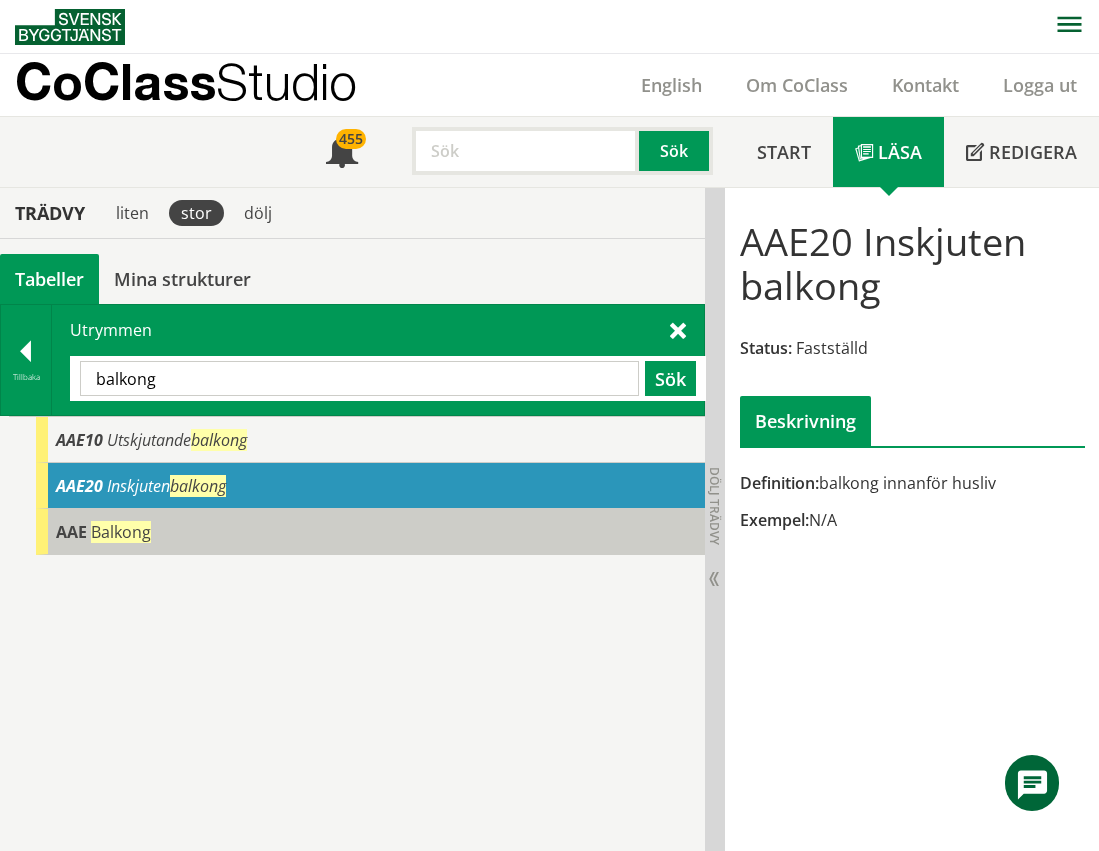 click on "AAE   Balkong" at bounding box center [370, 532] 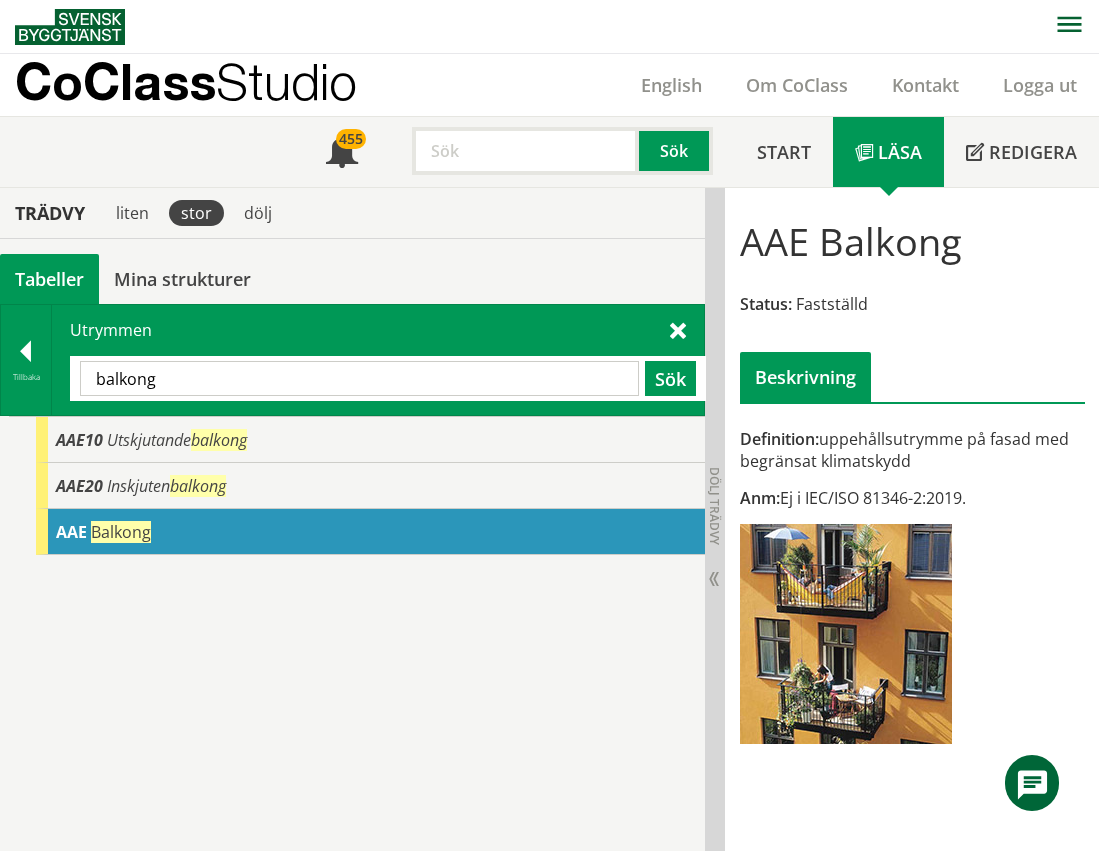 click on "balkong" at bounding box center (359, 378) 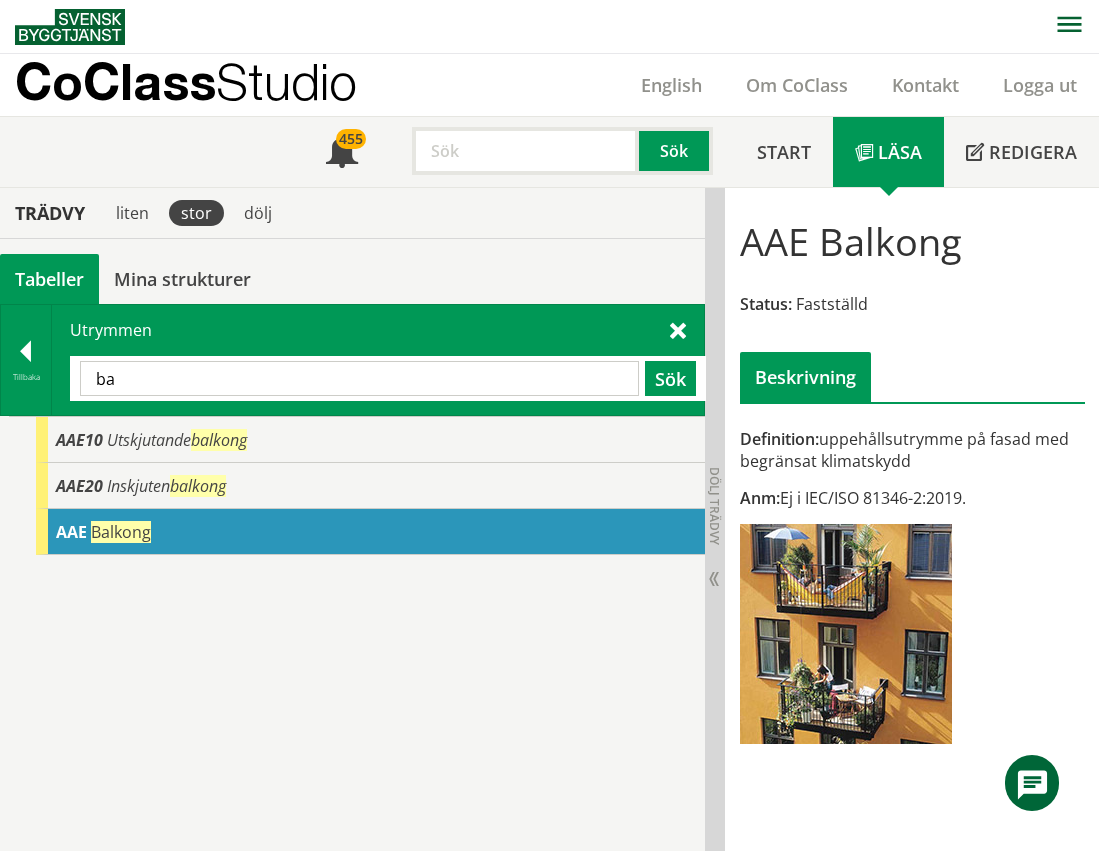 type on "b" 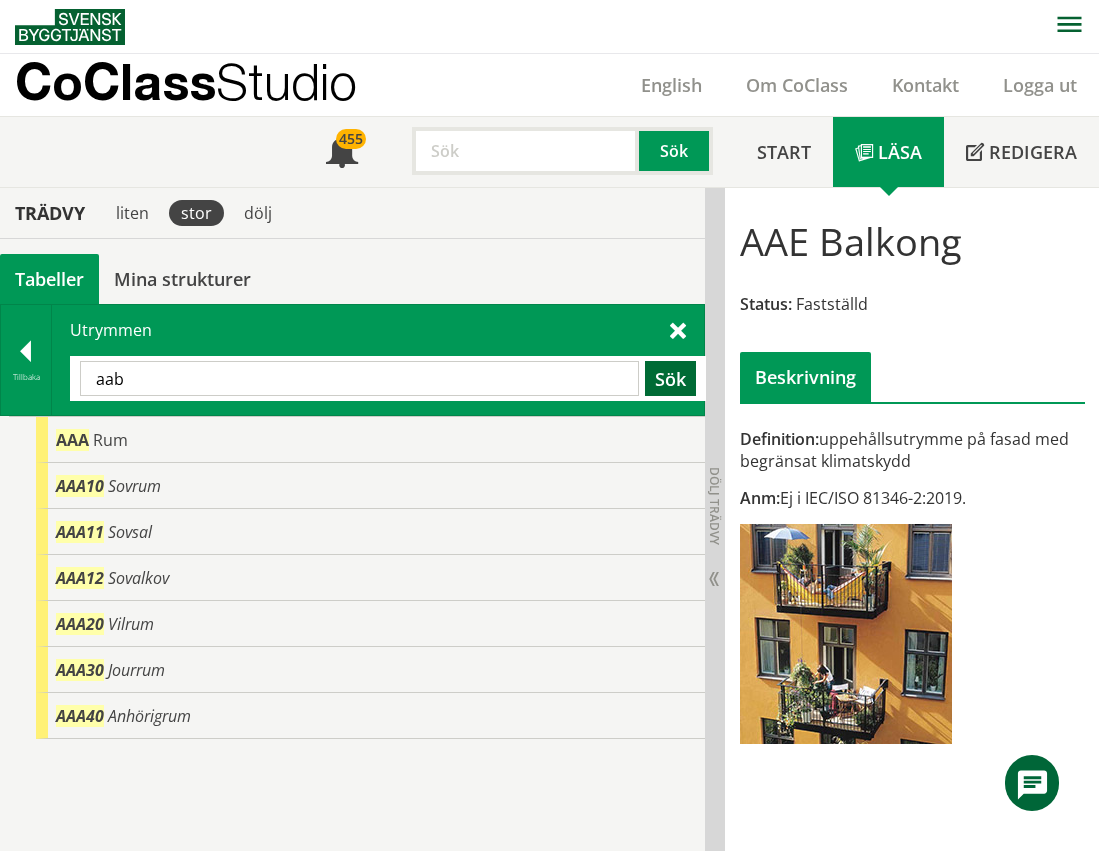 click on "Sök" at bounding box center [670, 378] 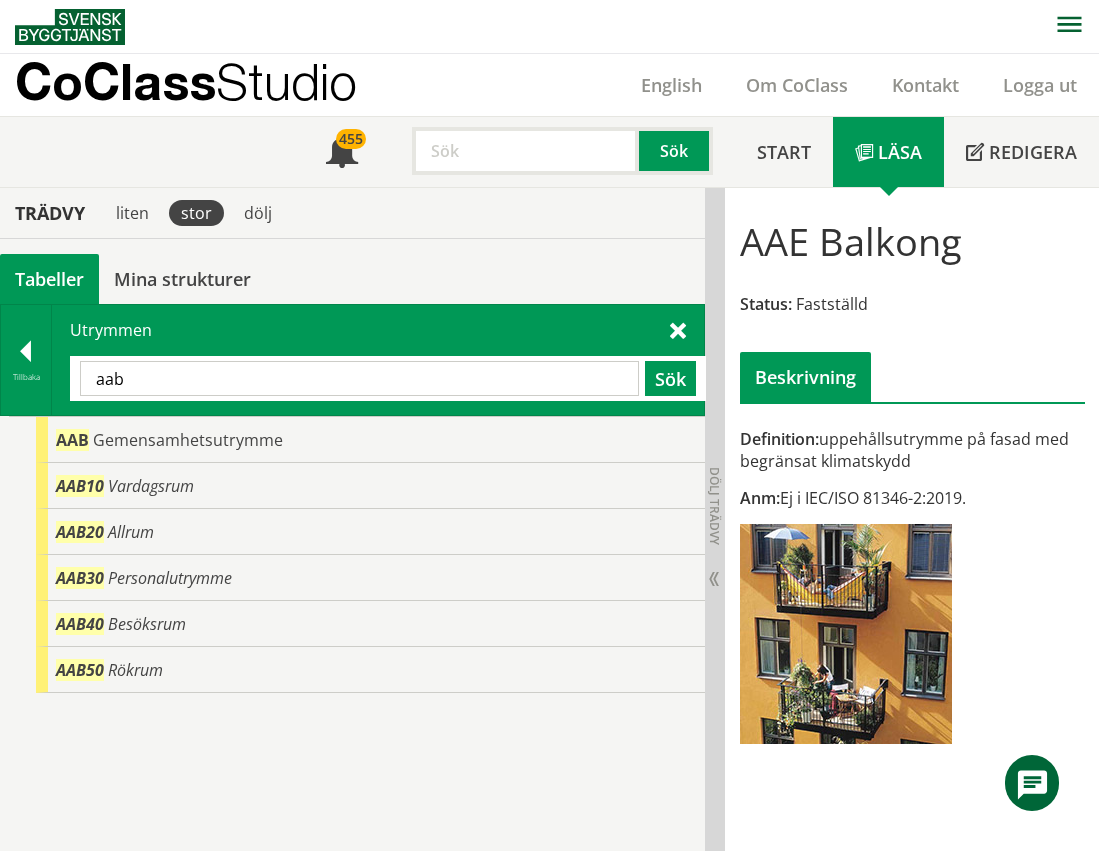 click on "aab" at bounding box center [359, 378] 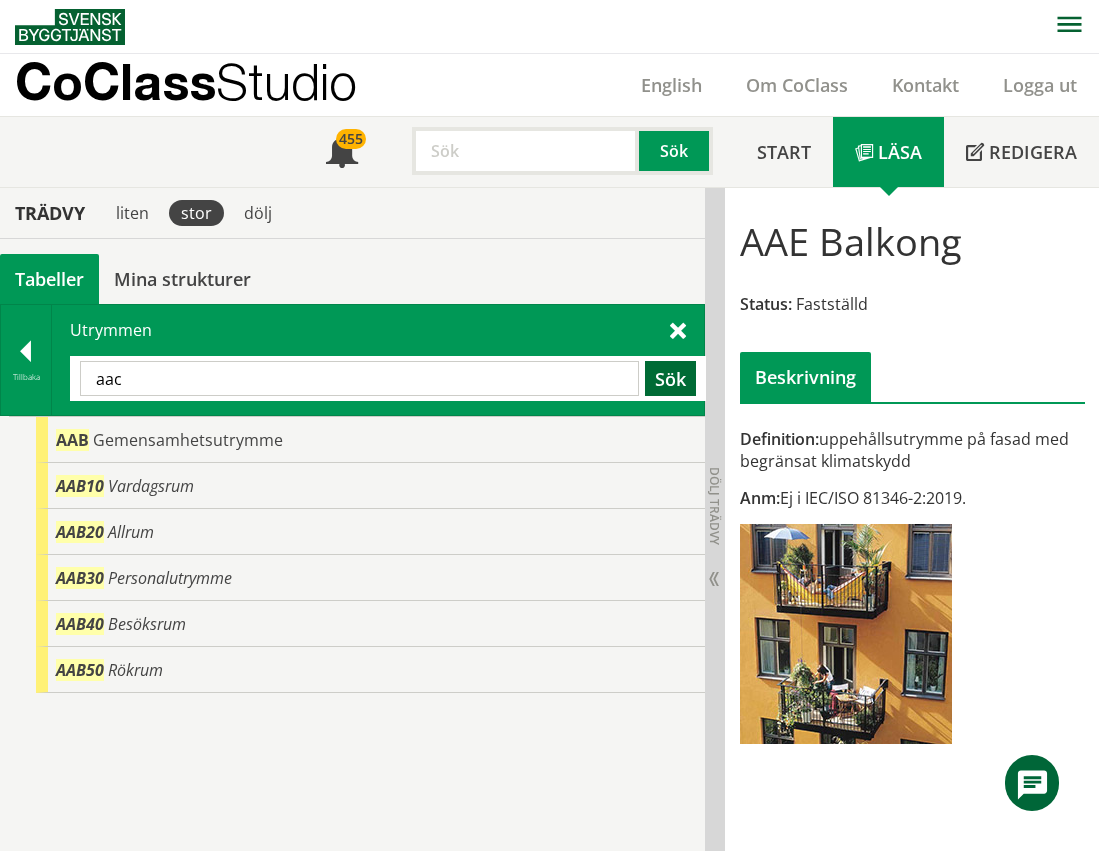 click on "Sök" at bounding box center (670, 378) 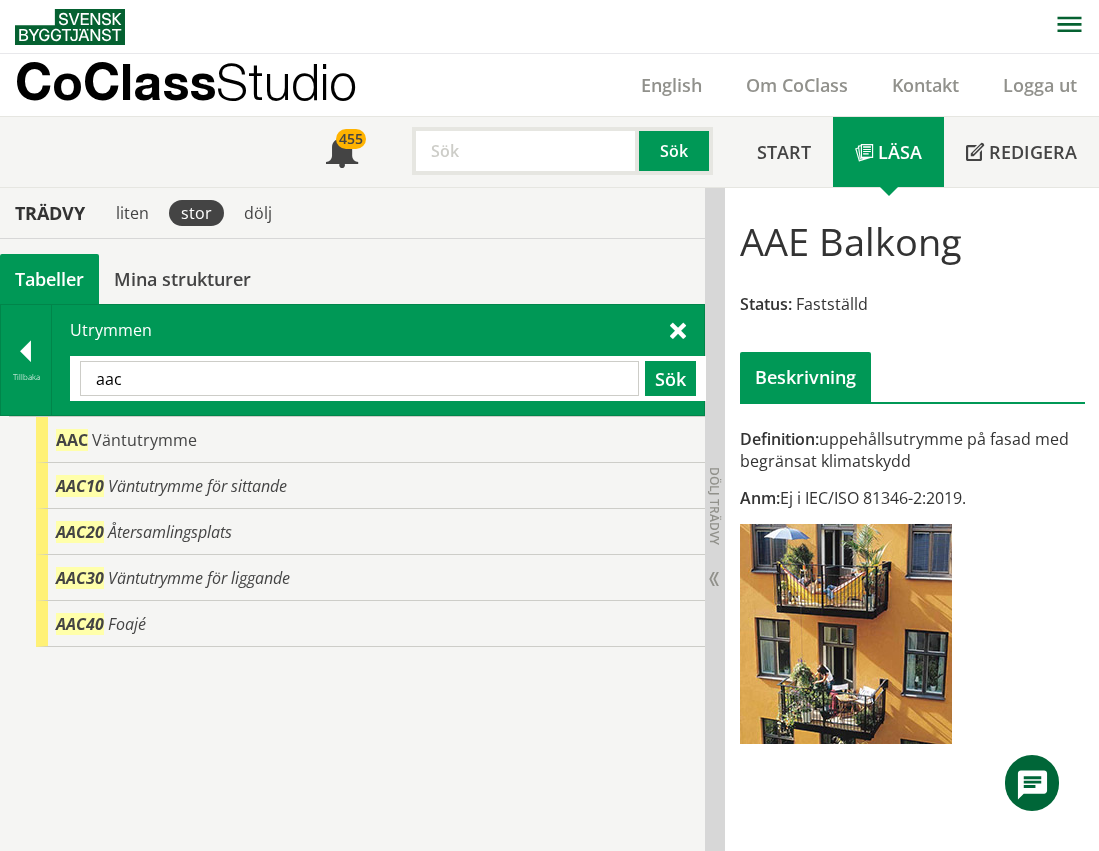 click on "aac" at bounding box center (359, 378) 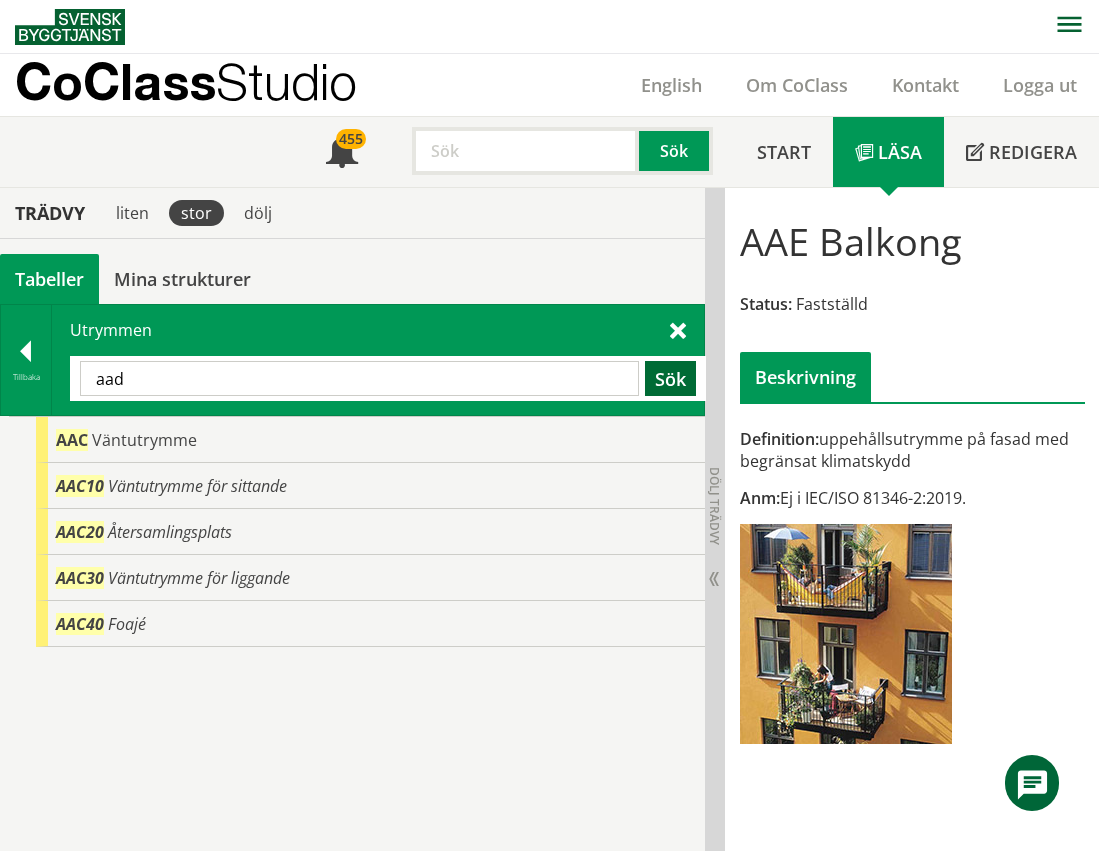 click on "Sök" at bounding box center (670, 378) 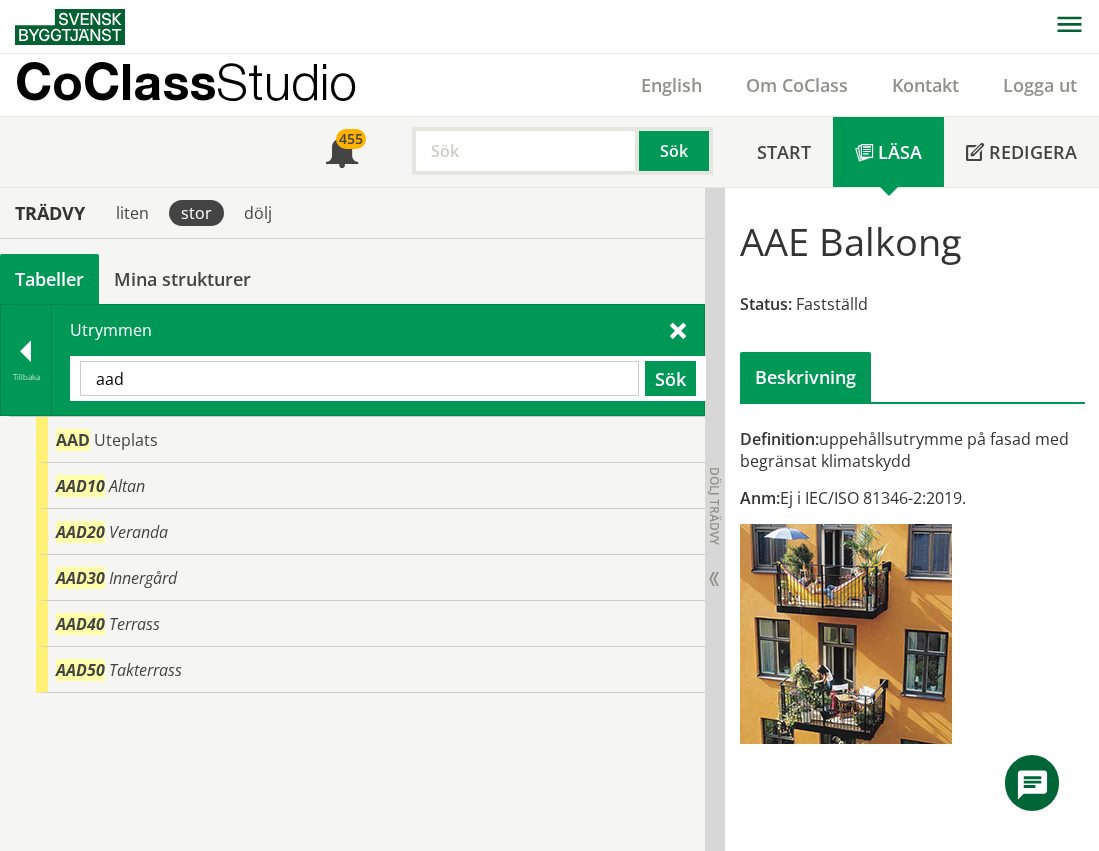 click on "aad" at bounding box center [359, 378] 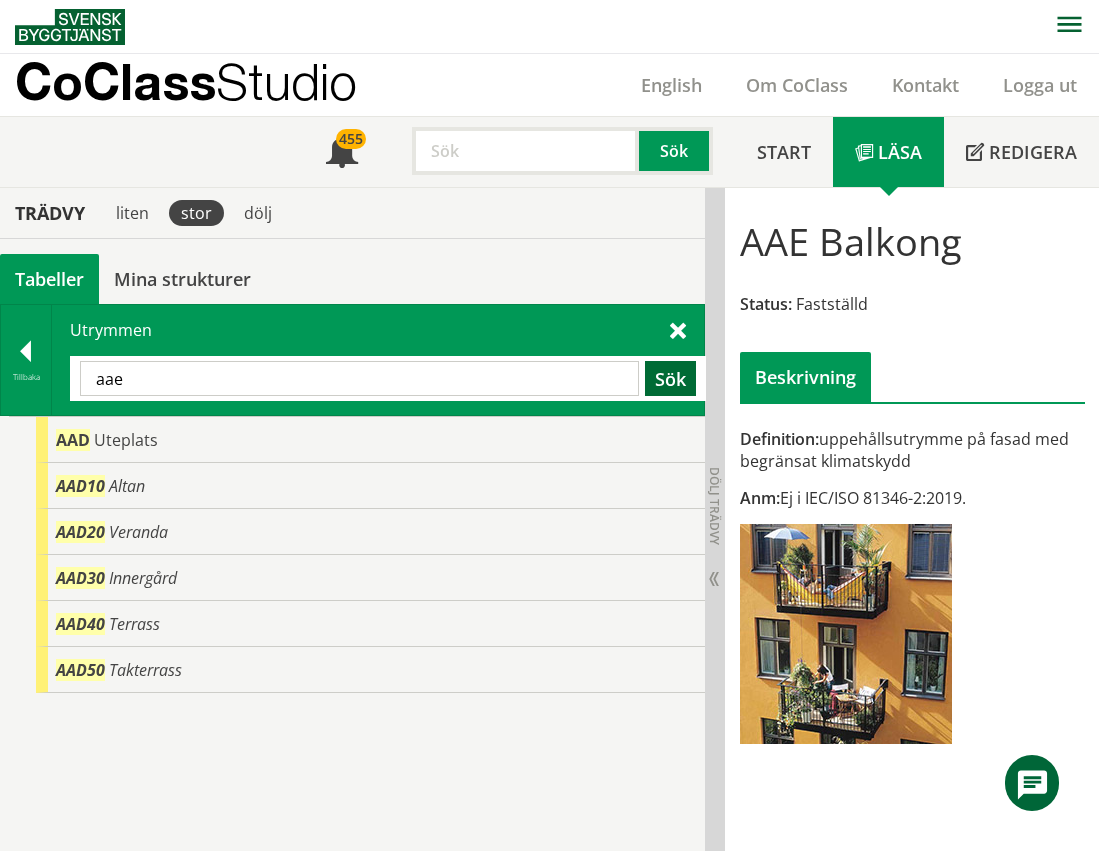 click on "Sök" at bounding box center [670, 378] 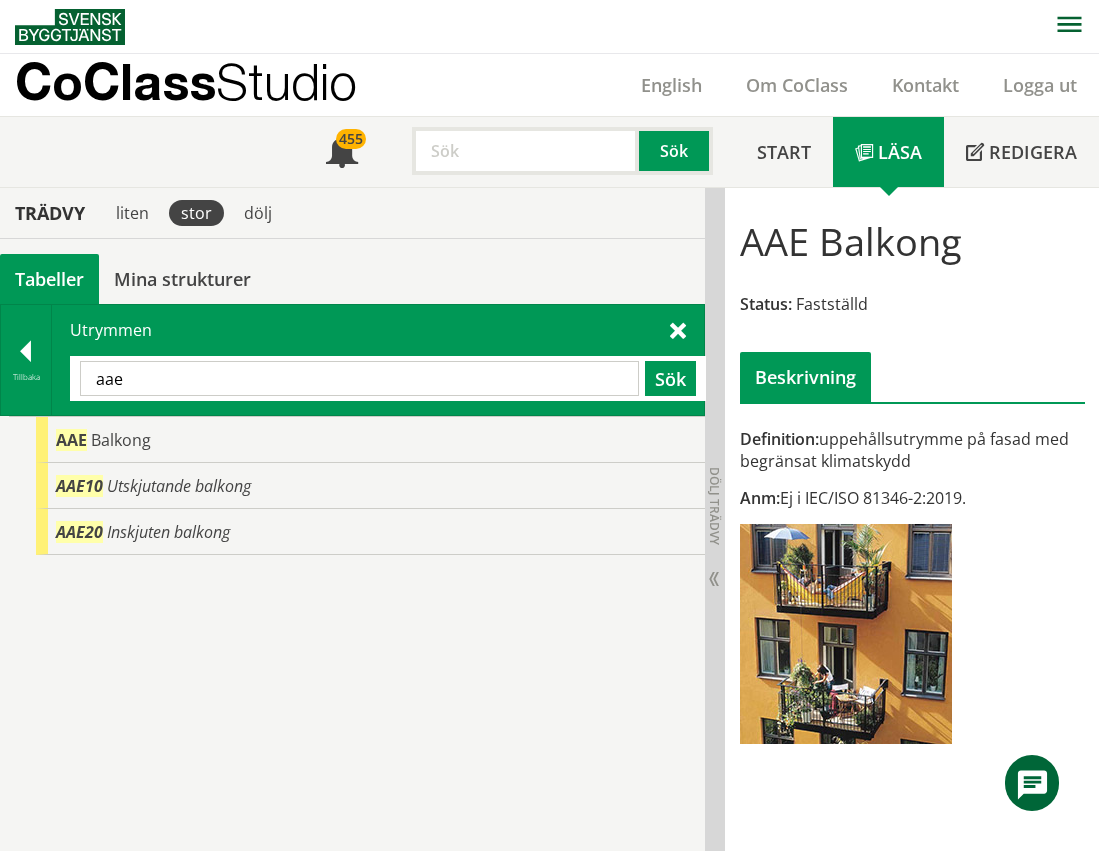 click on "aae" at bounding box center (359, 378) 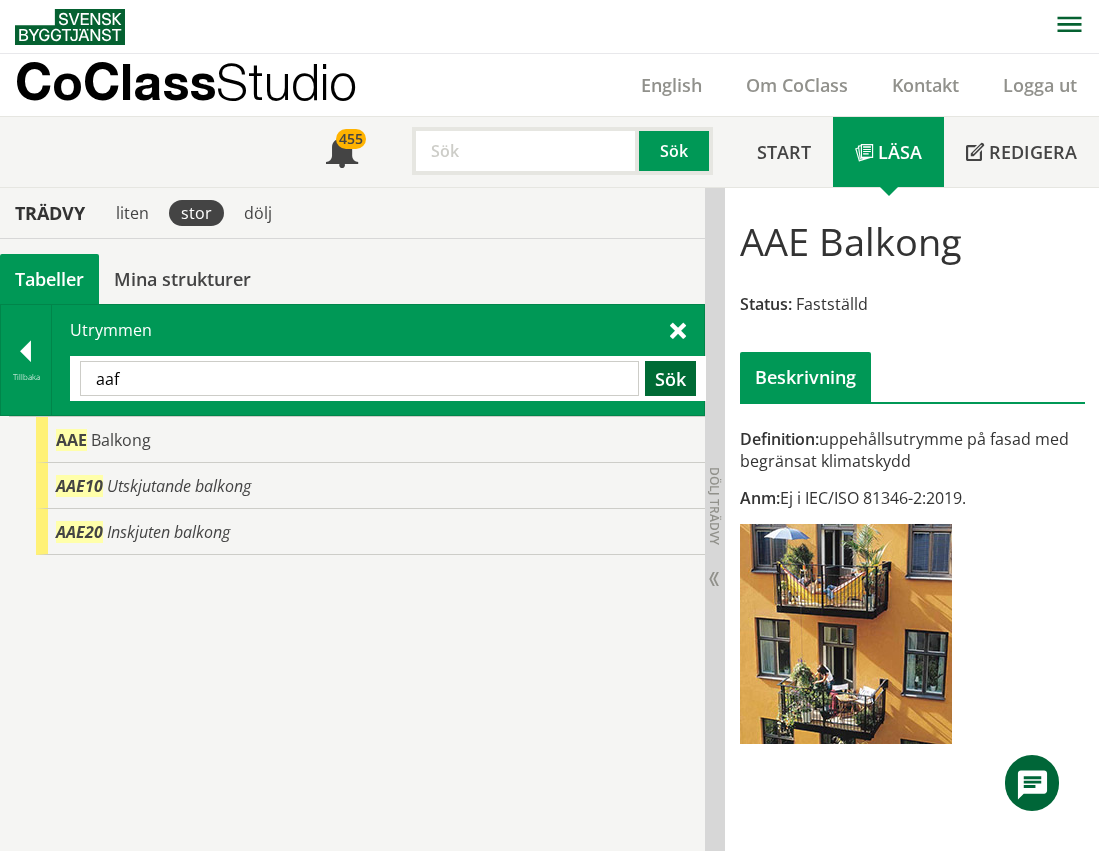 click on "Sök" at bounding box center [670, 378] 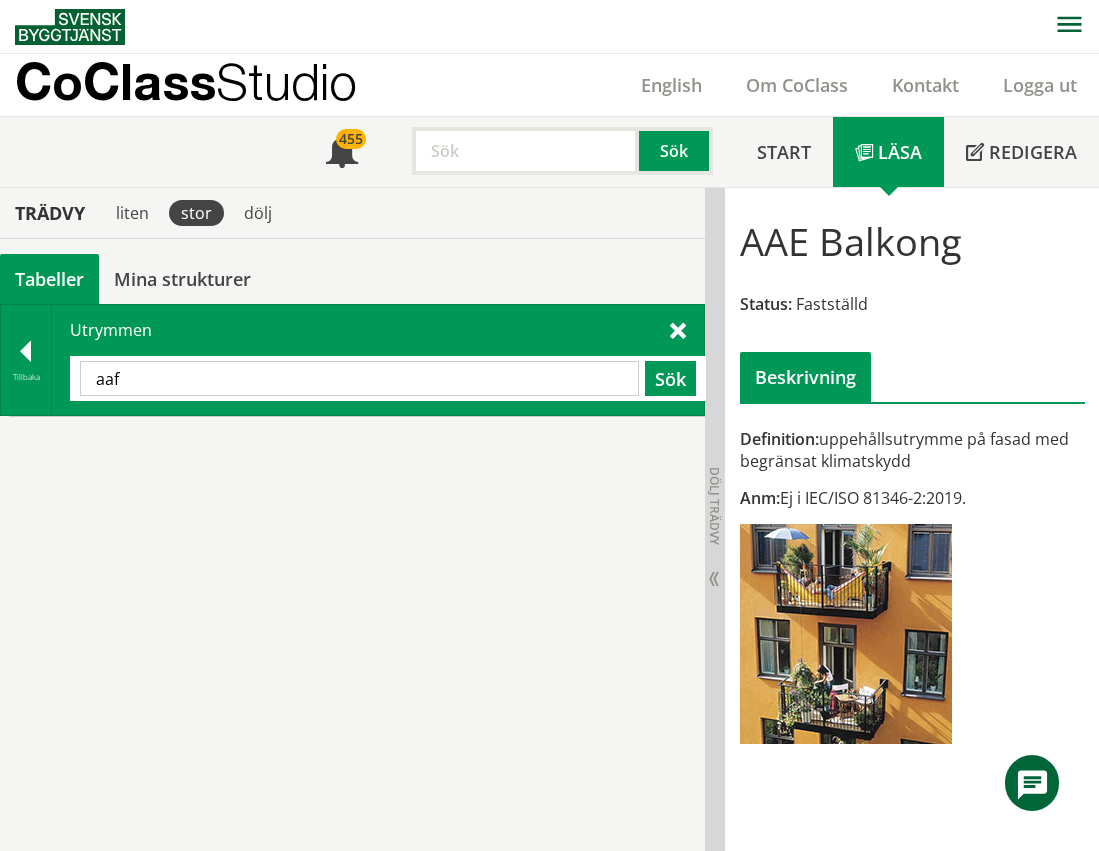 click on "aaf" at bounding box center [359, 378] 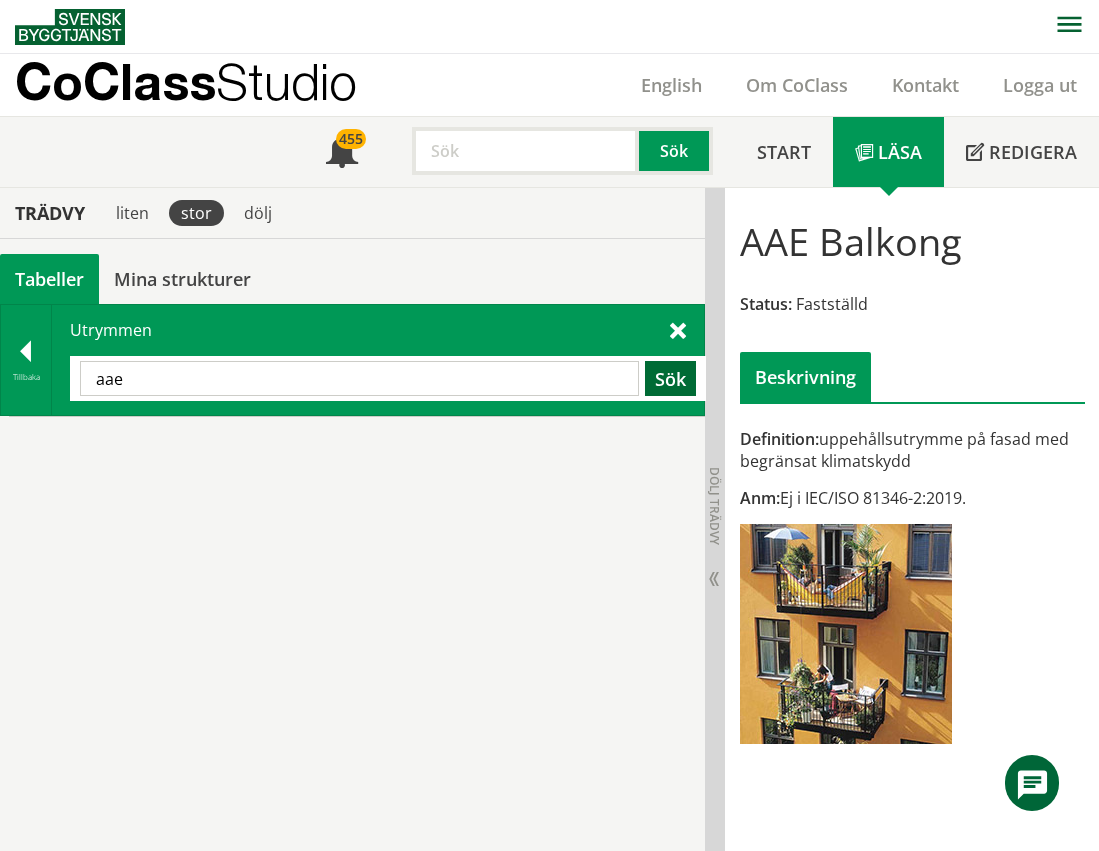 click on "Sök" at bounding box center [670, 378] 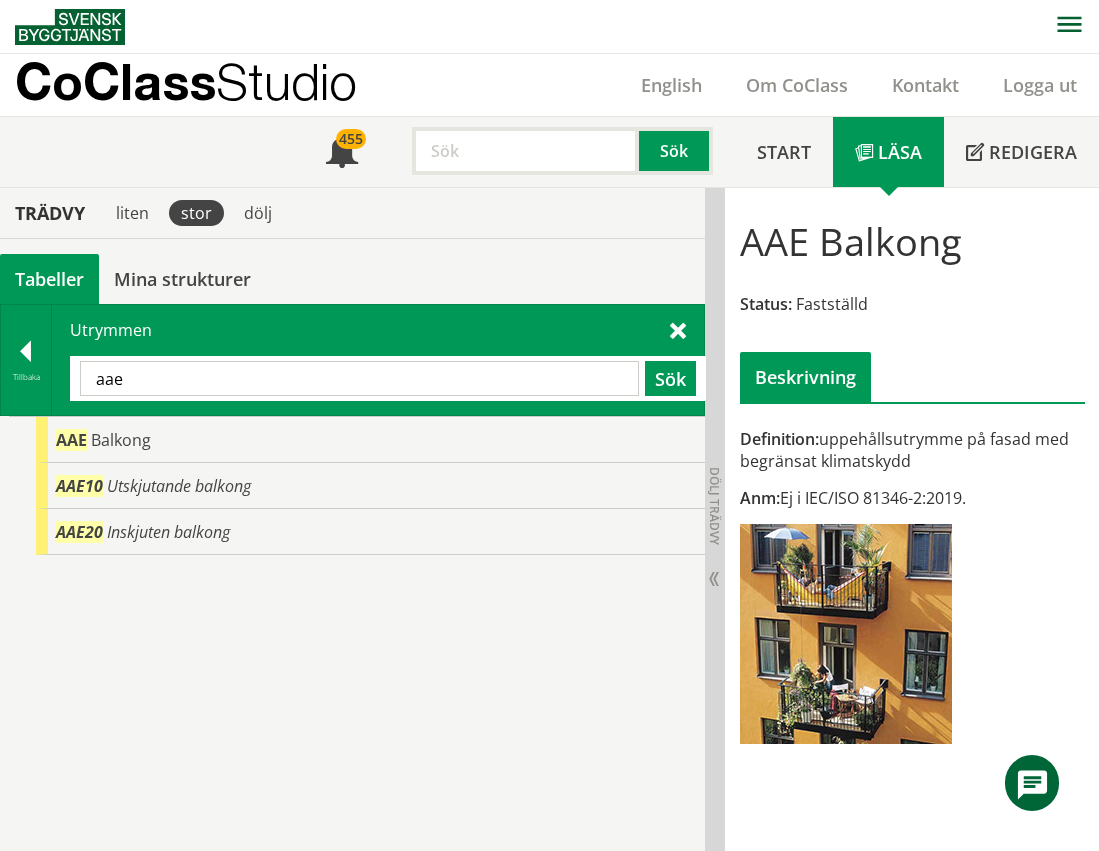 click on "aae" at bounding box center [359, 378] 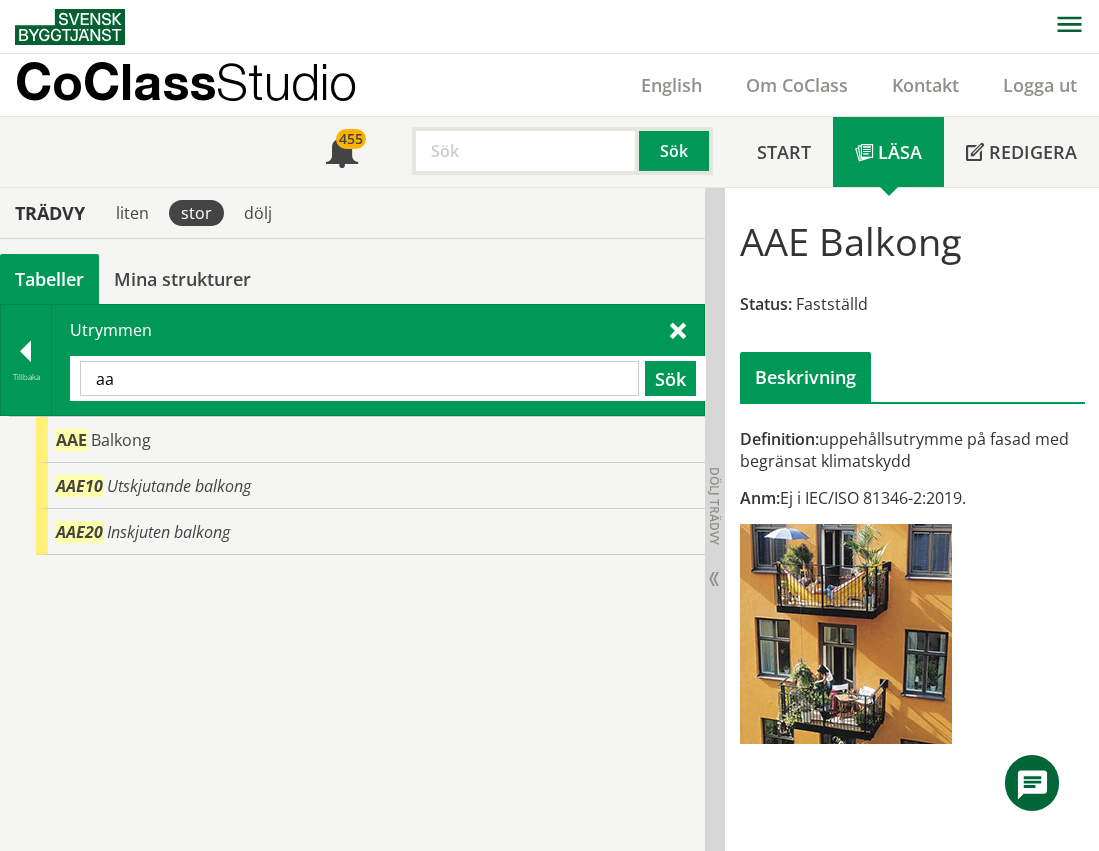 type on "a" 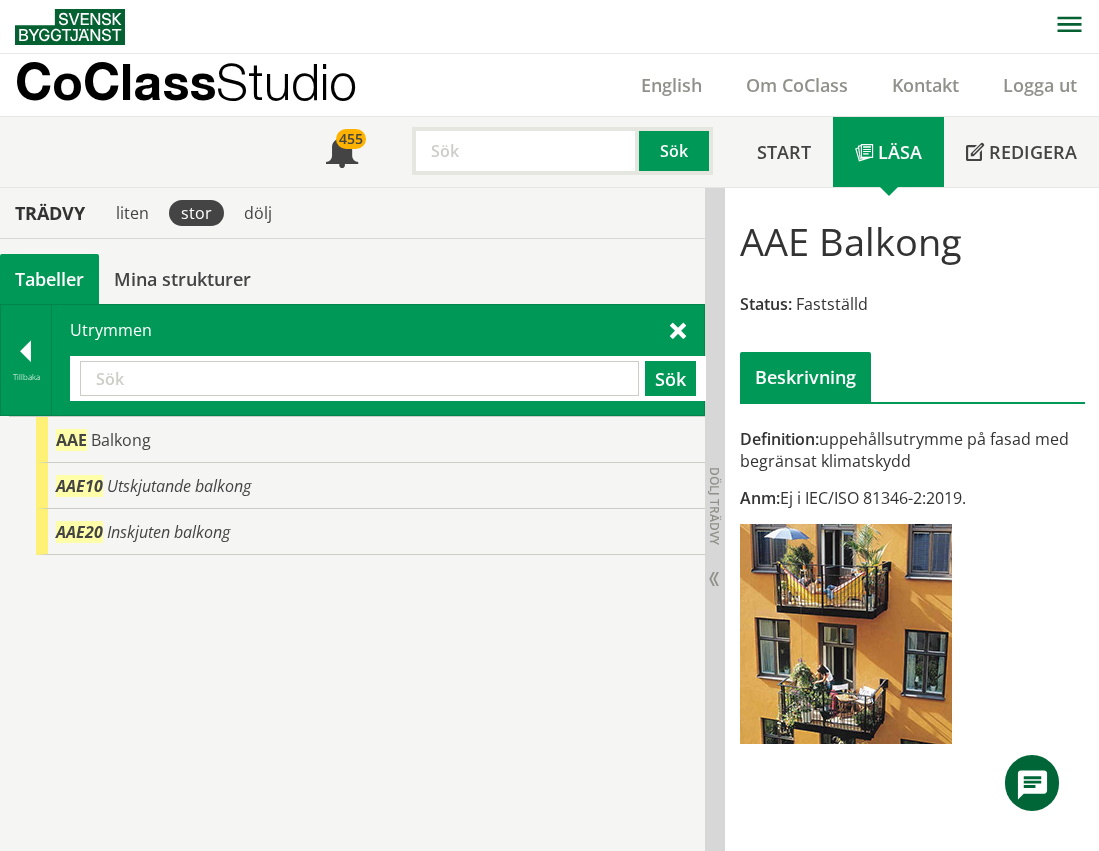 type on "e" 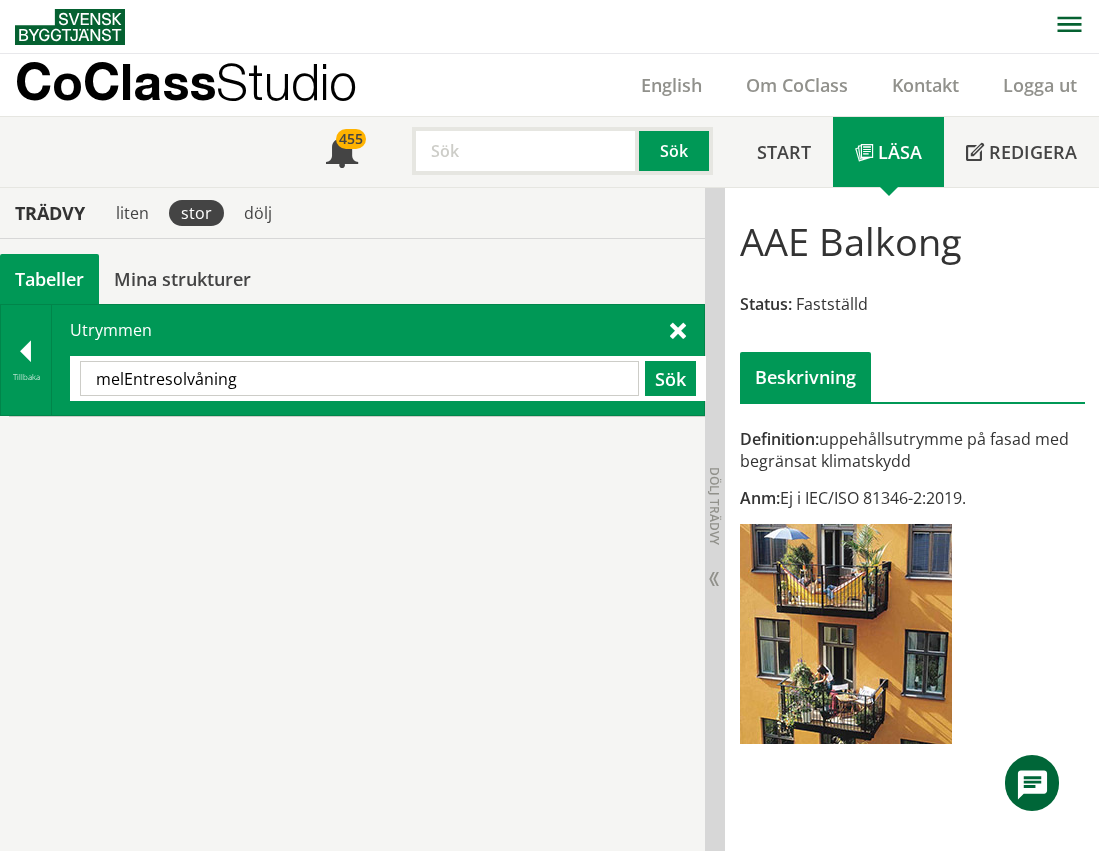 click on "melEntresolvåning" at bounding box center [359, 378] 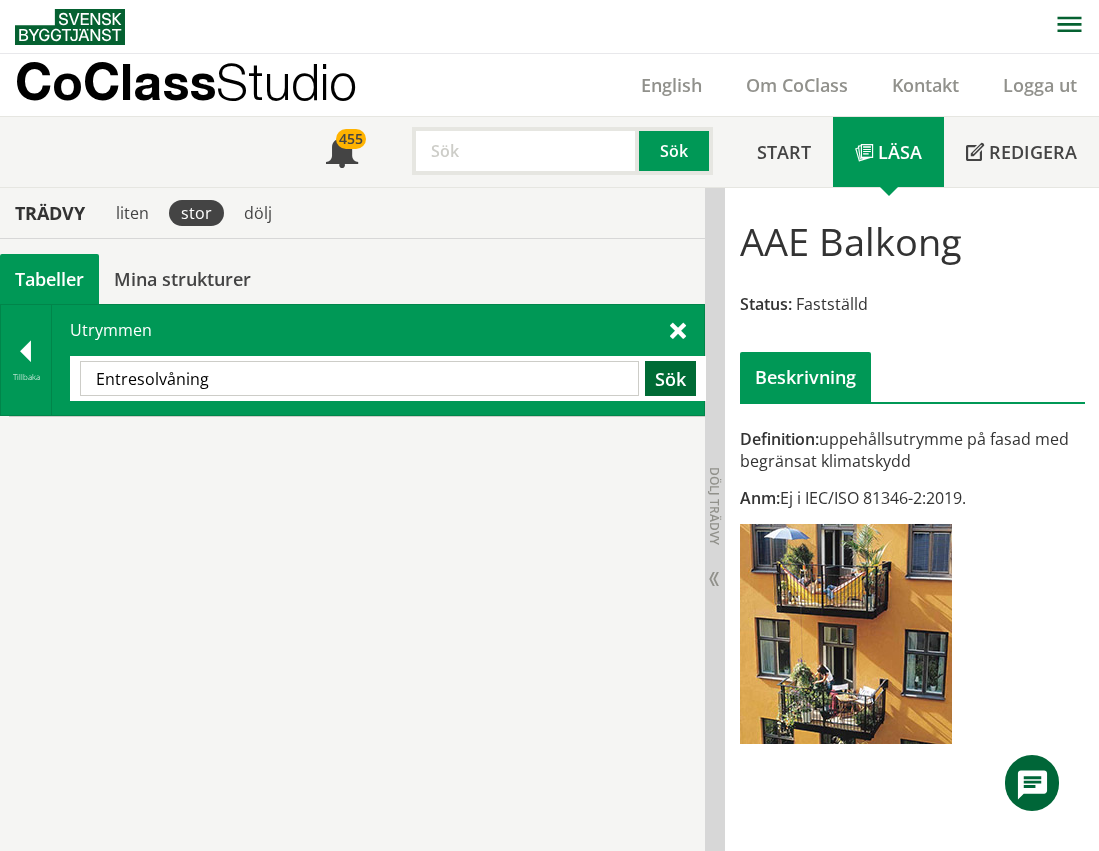 click on "Sök" at bounding box center [670, 378] 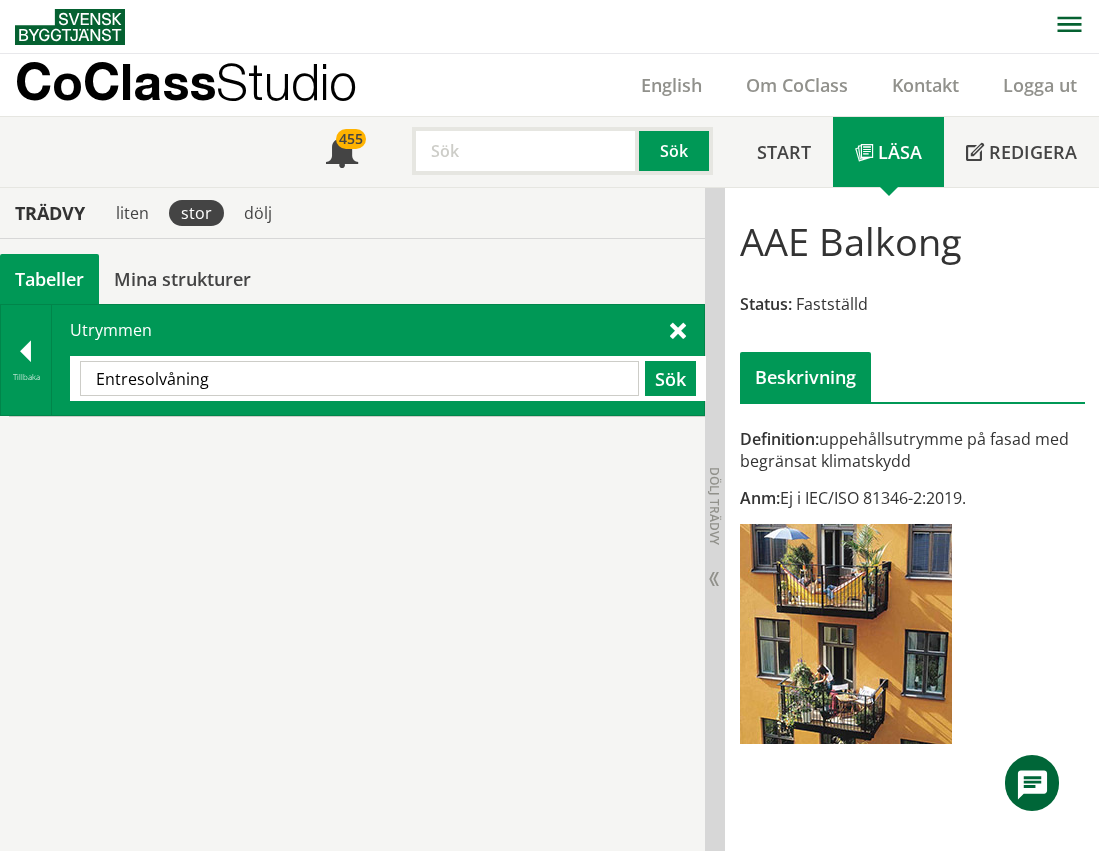 click on "Entresolvåning" at bounding box center (359, 378) 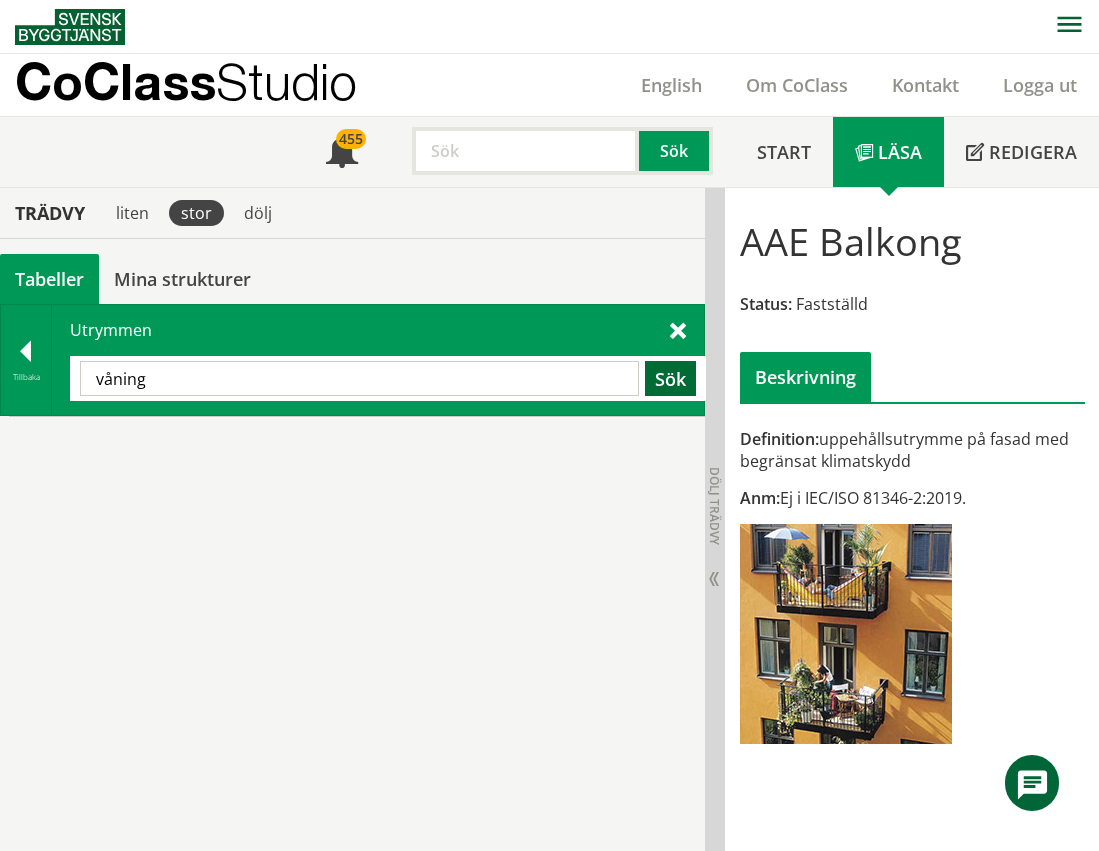 click on "Sök" at bounding box center [670, 378] 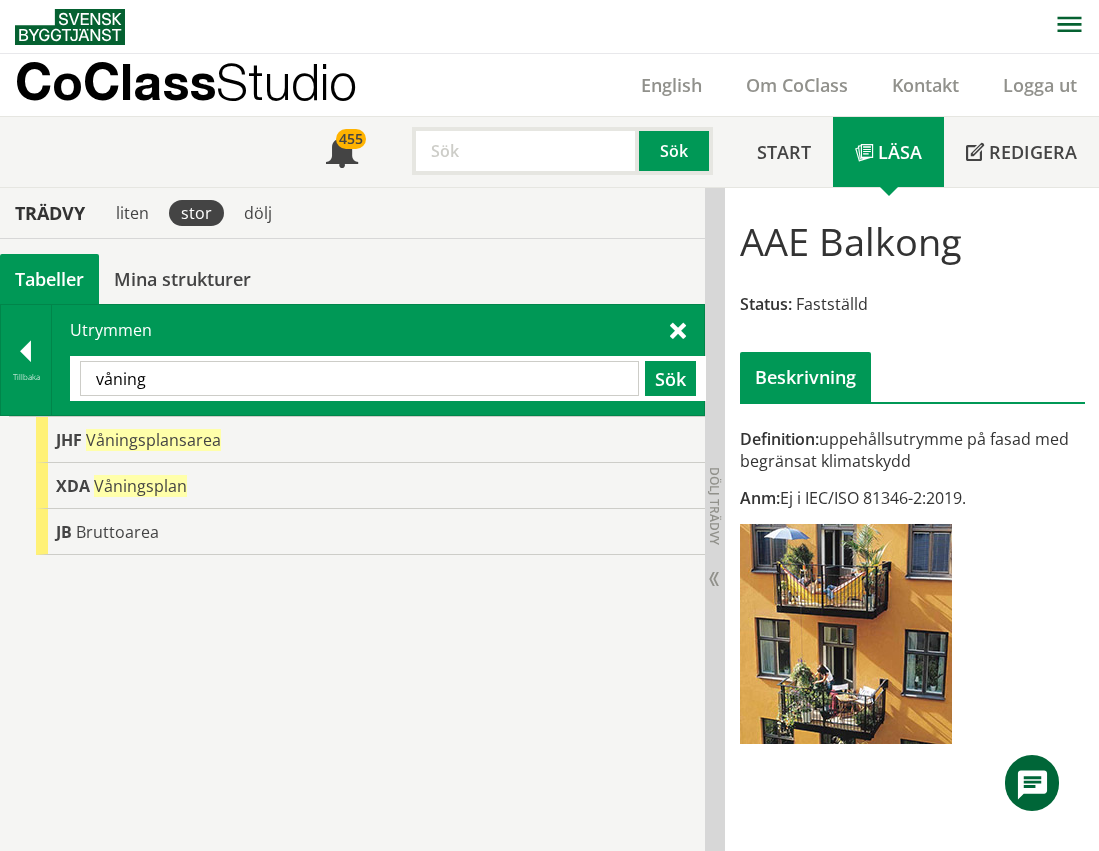 click on "våning" at bounding box center (359, 378) 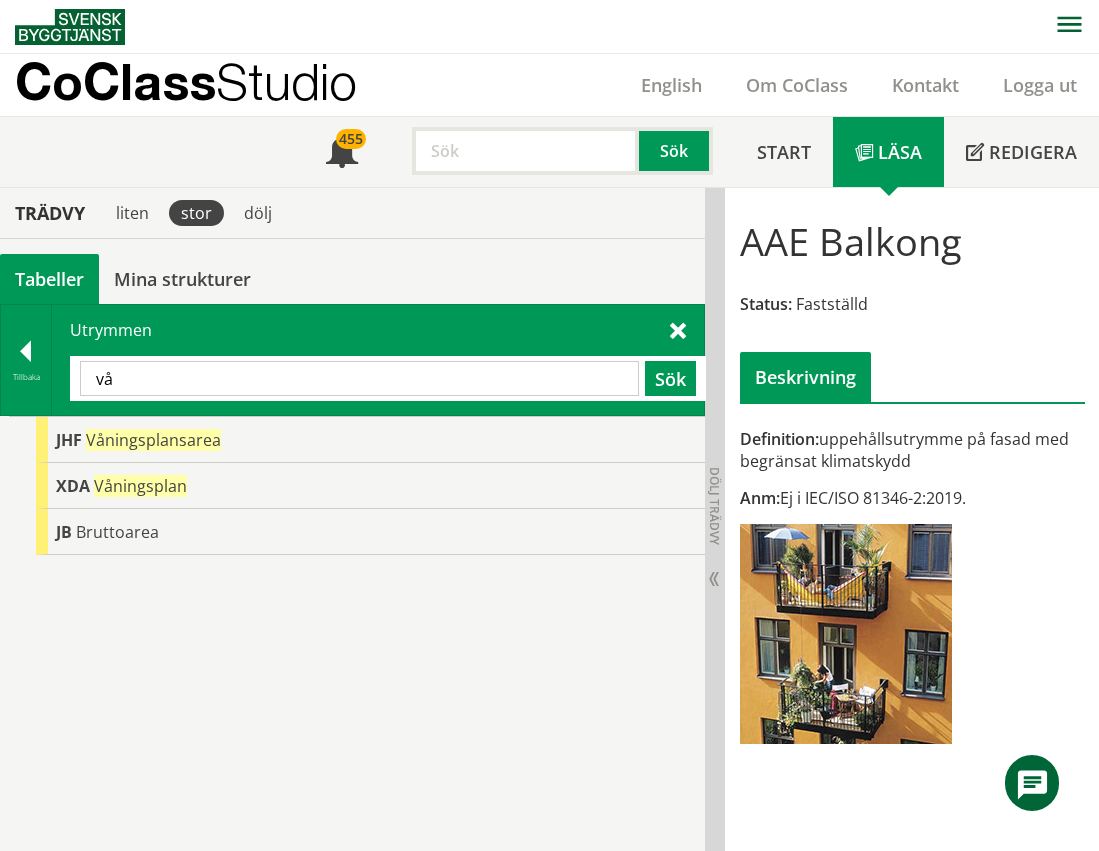 type on "v" 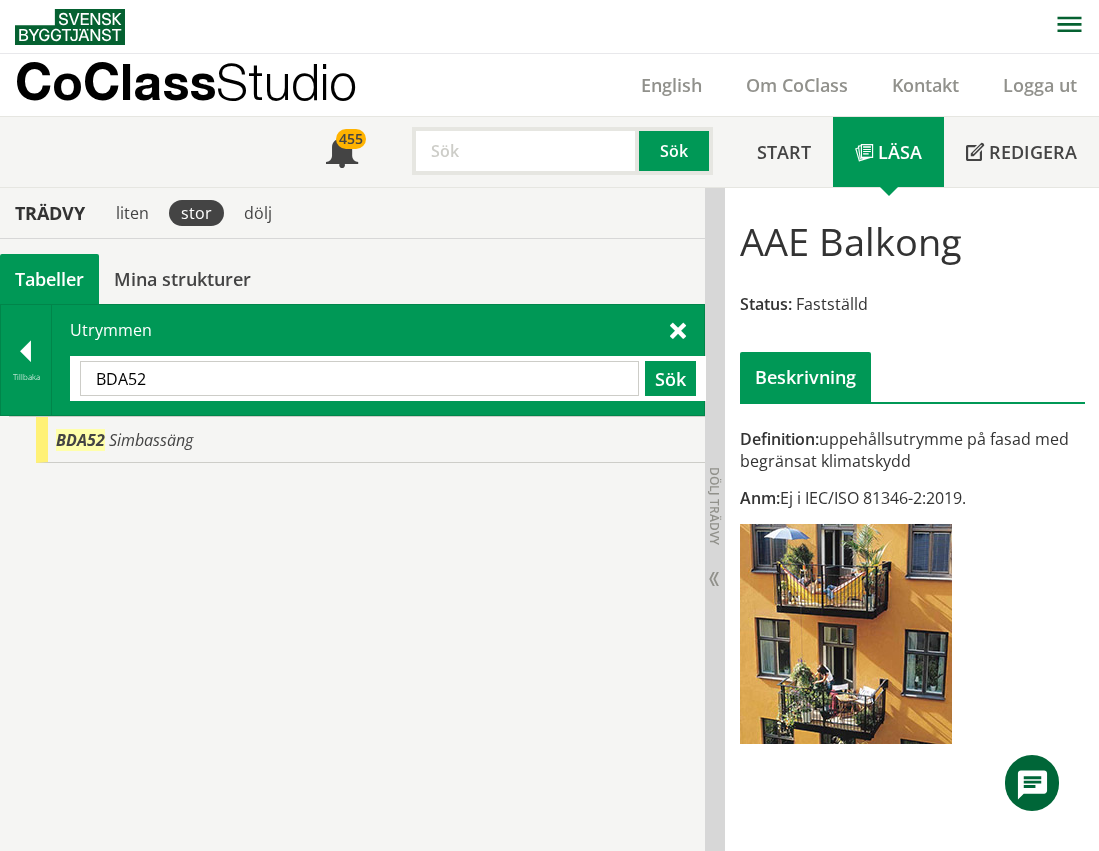 click on "BDA52" at bounding box center (359, 378) 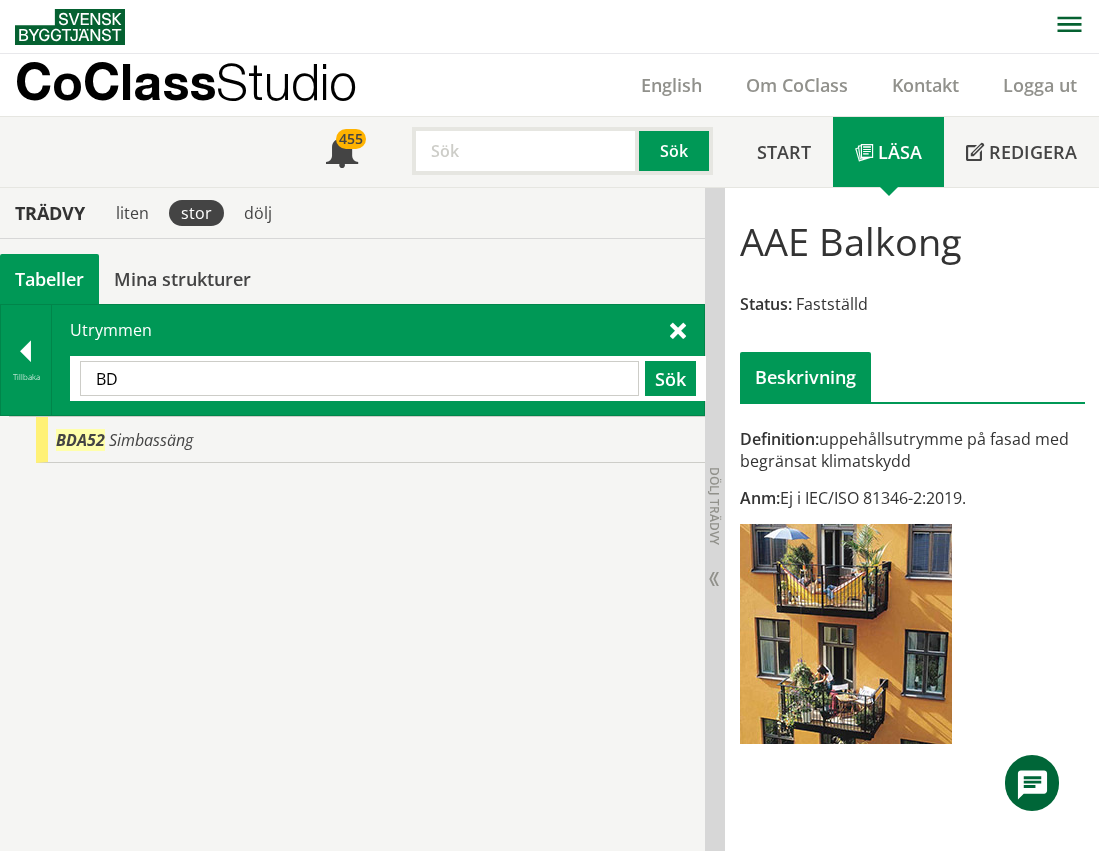 type on "B" 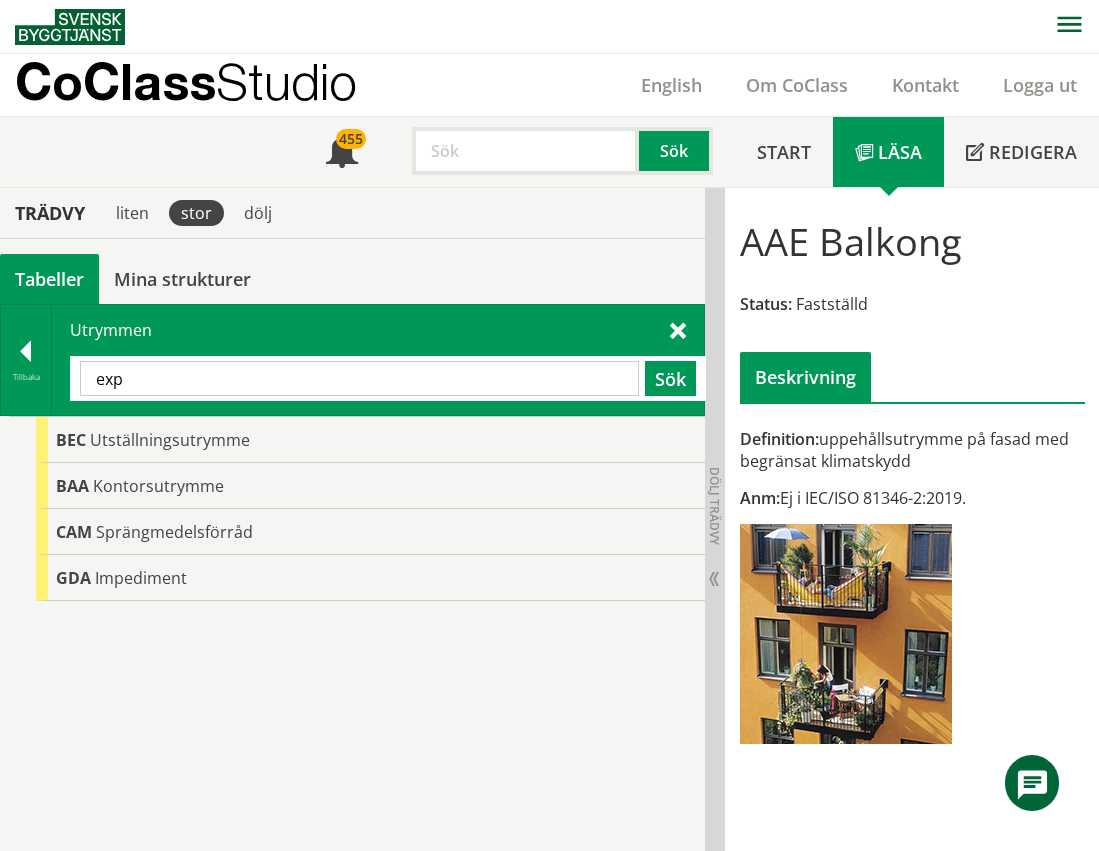 click on "exp" at bounding box center (359, 378) 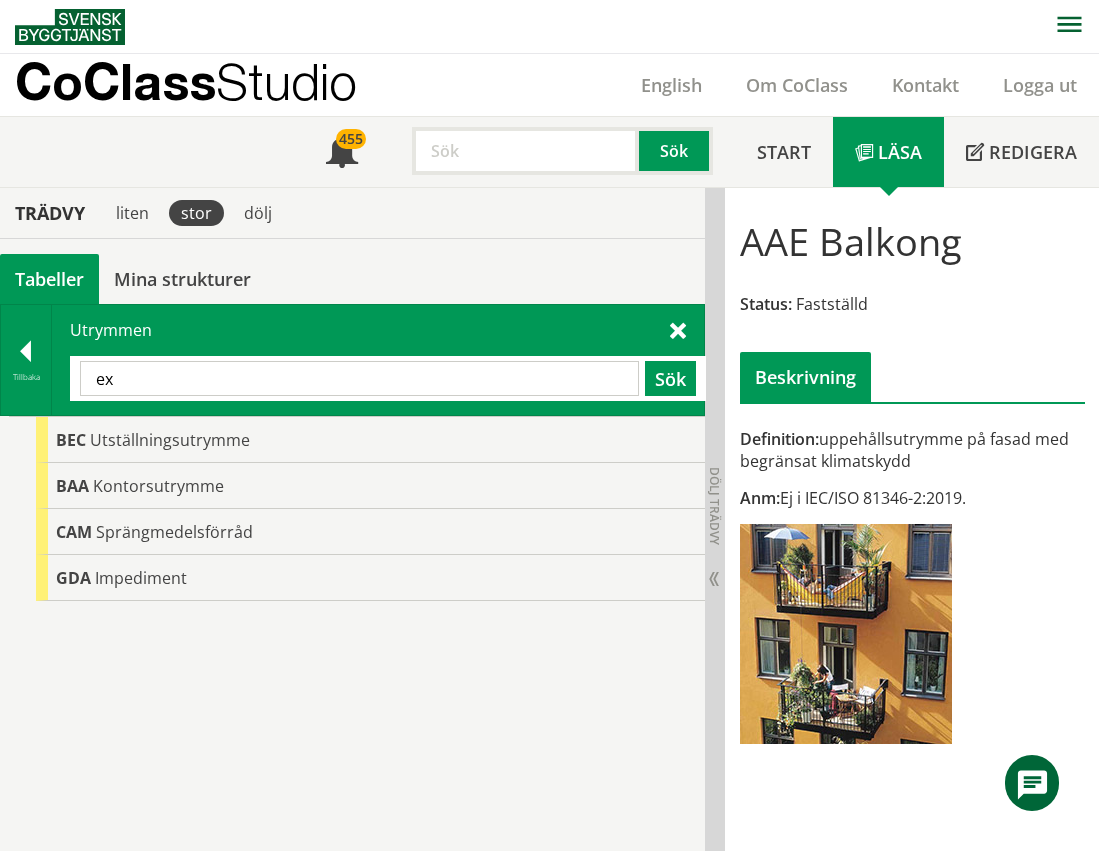 type on "e" 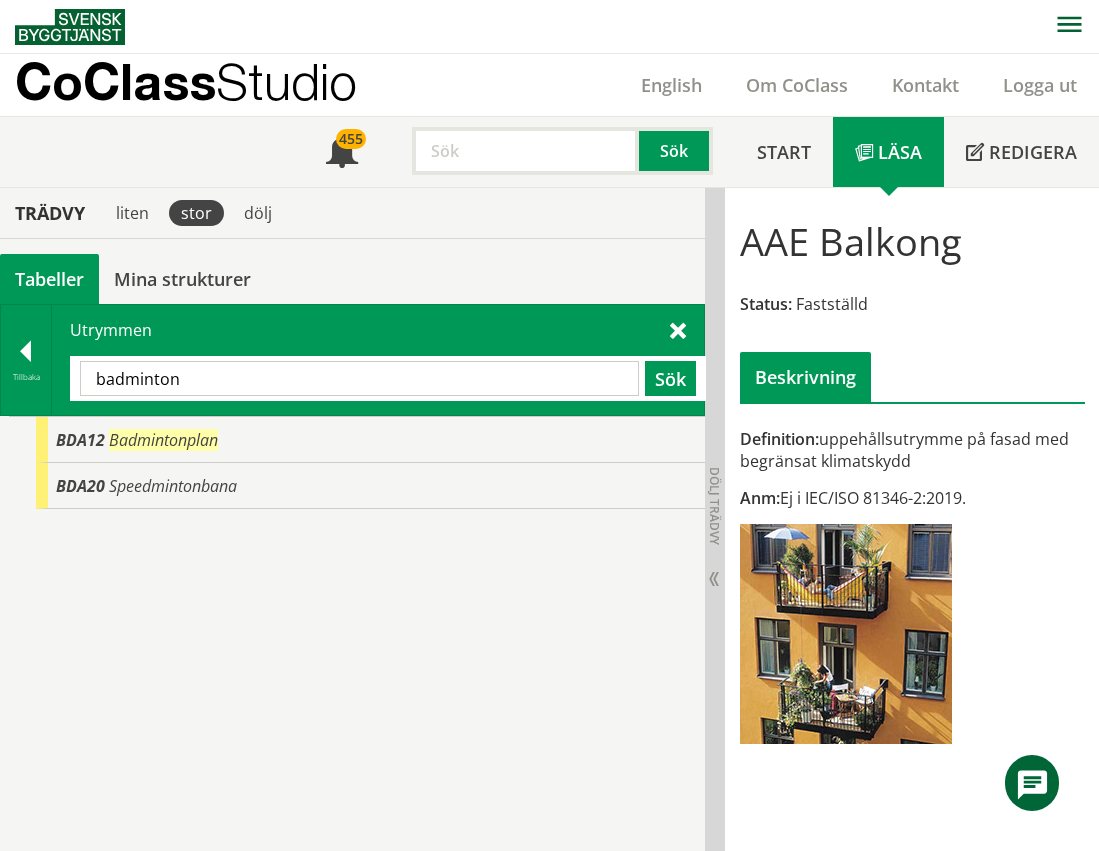 click on "badminton" at bounding box center (359, 378) 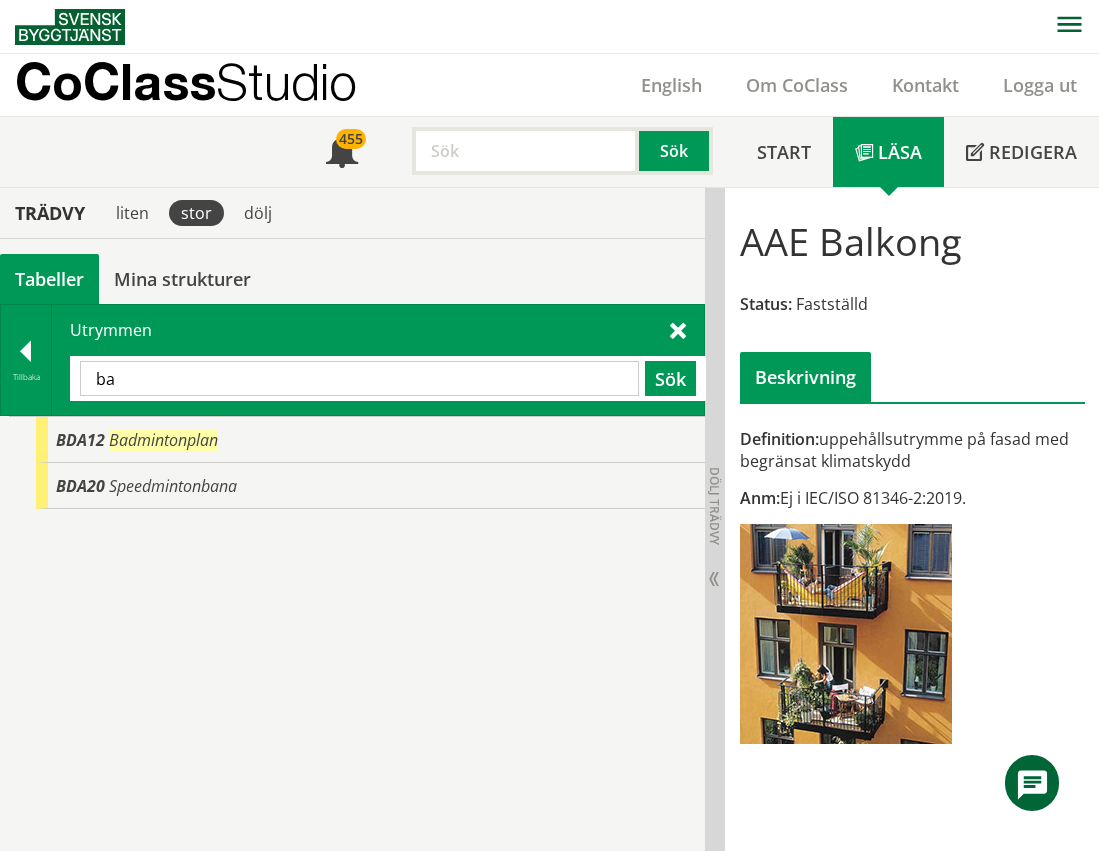 type on "b" 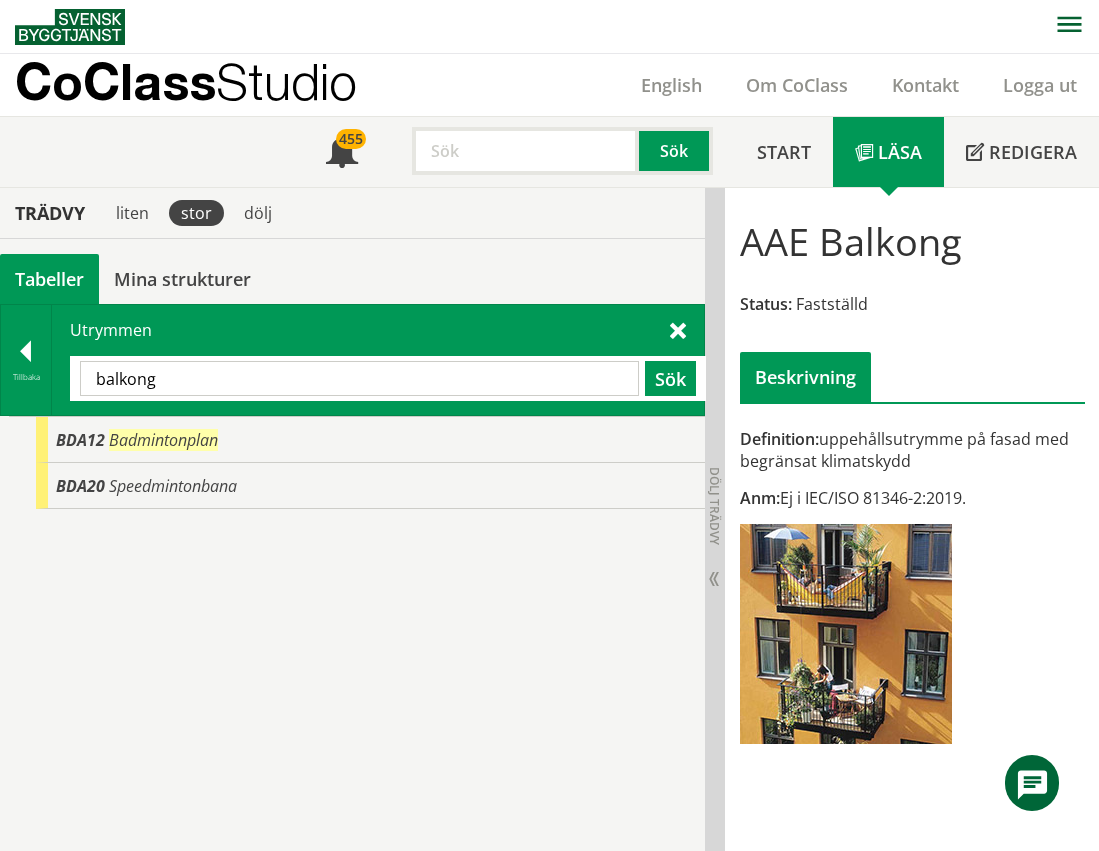 type on "balkong" 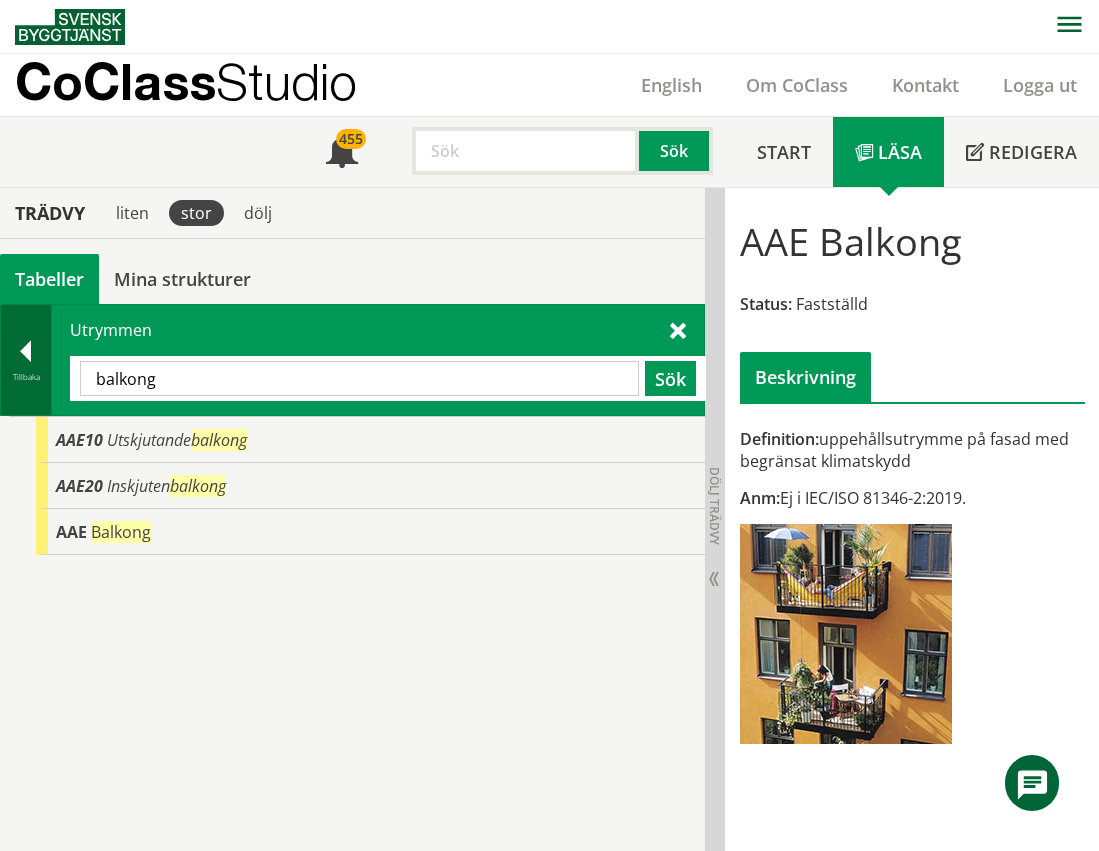 drag, startPoint x: 163, startPoint y: 368, endPoint x: 48, endPoint y: 375, distance: 115.212845 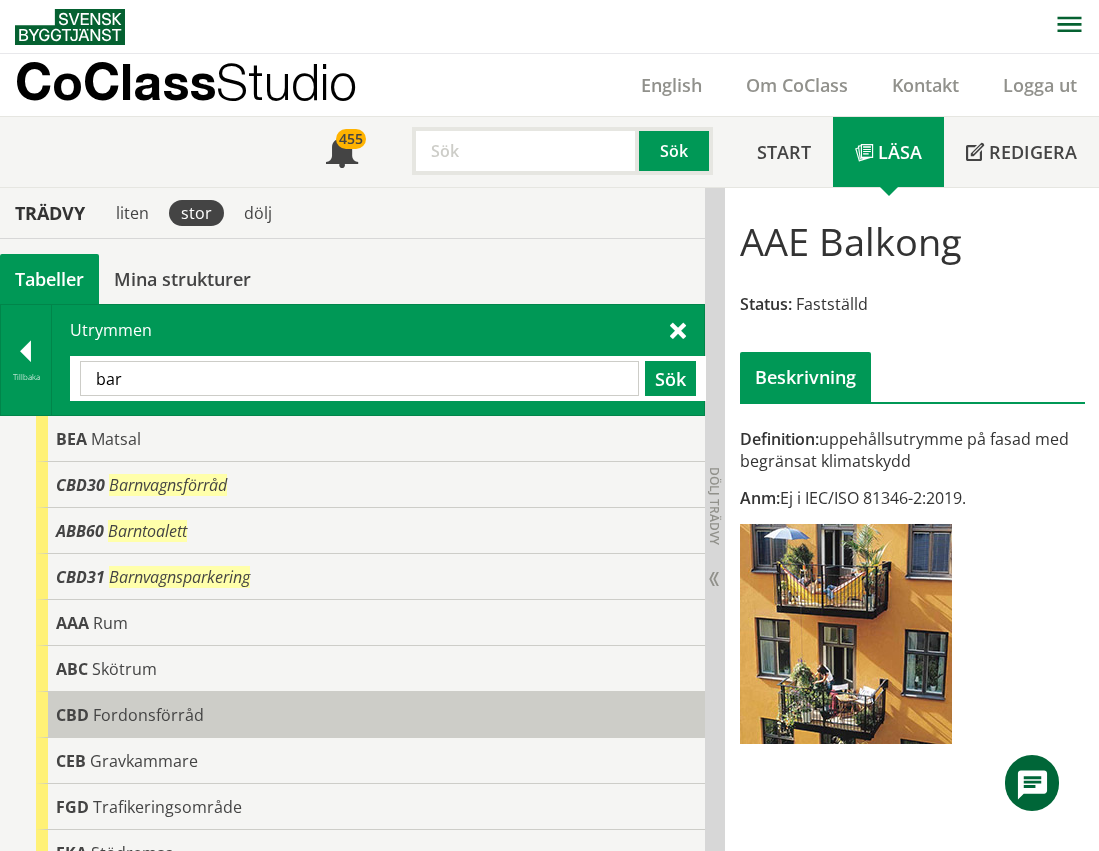 scroll, scrollTop: 0, scrollLeft: 0, axis: both 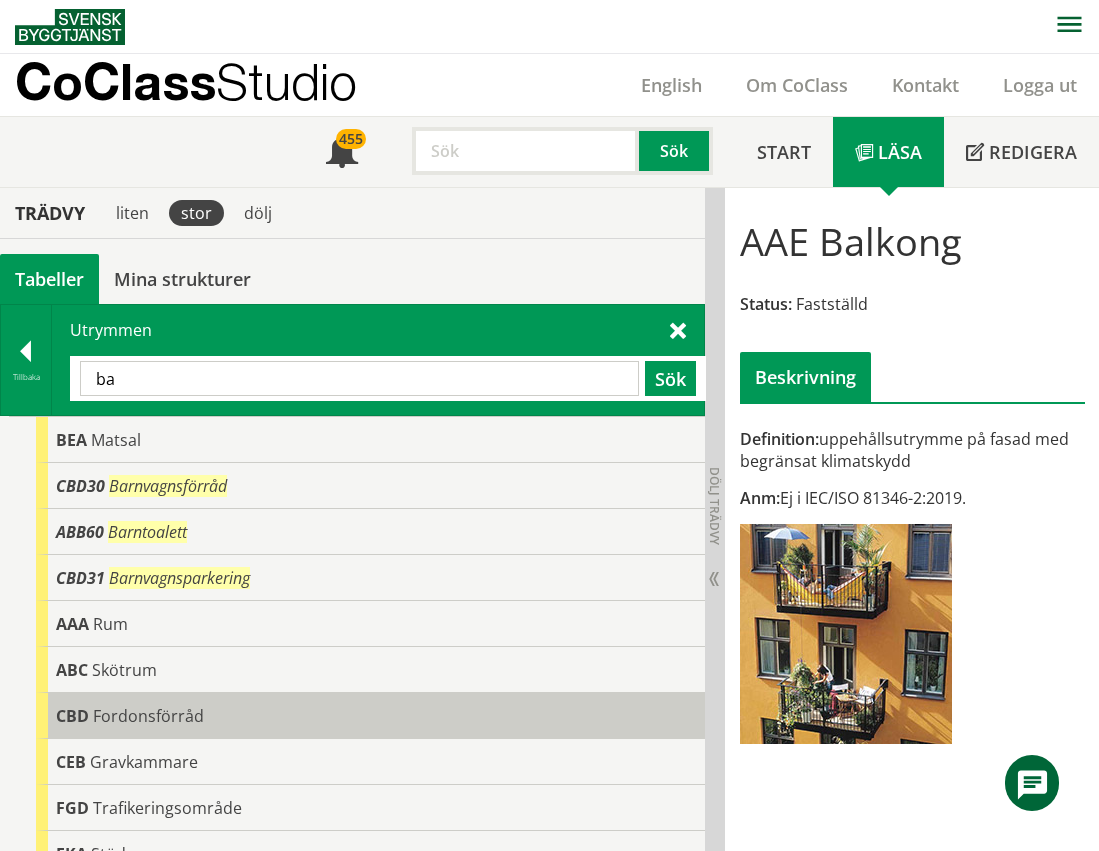 type on "b" 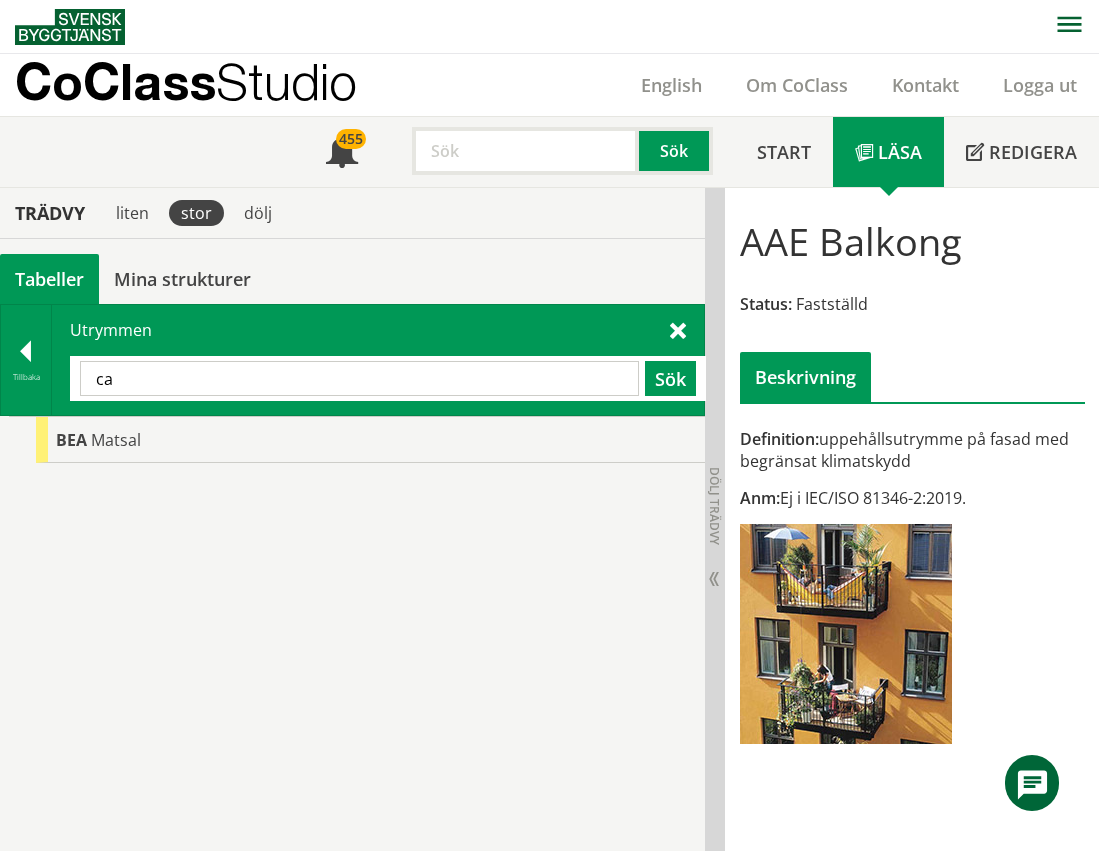 type on "c" 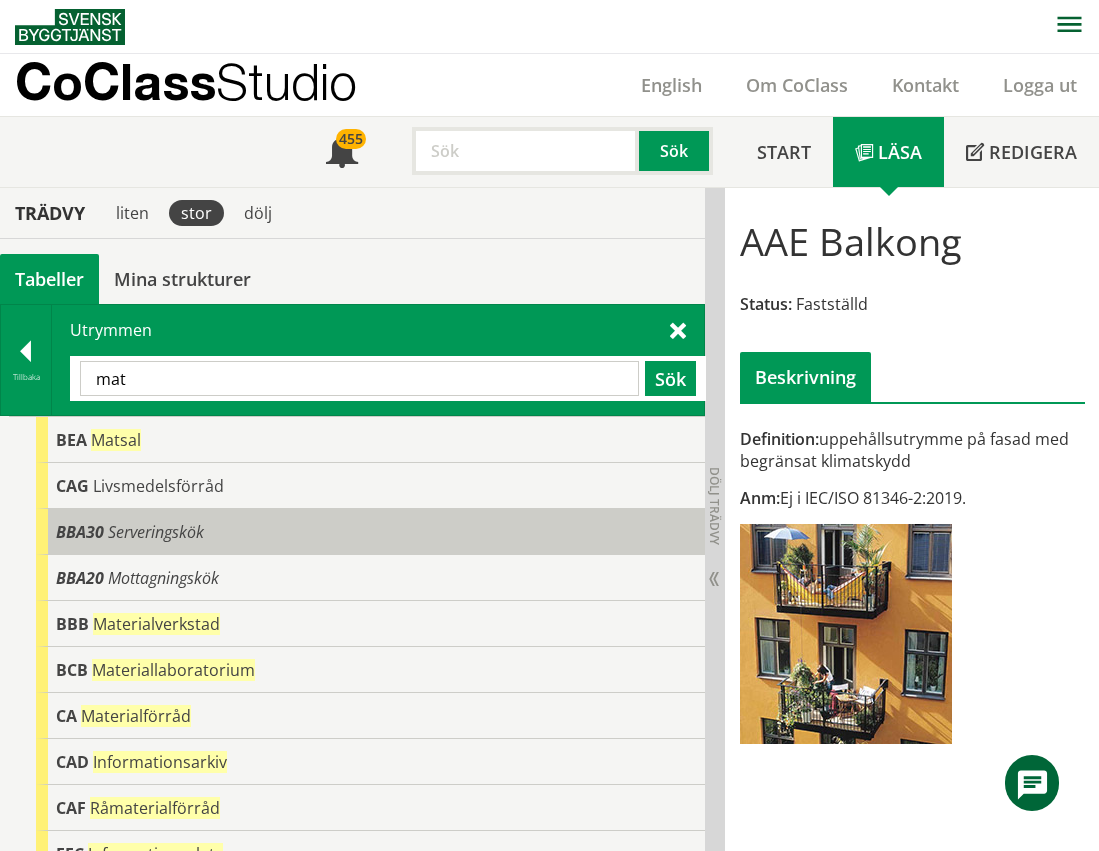 click on "Serveringskök" at bounding box center (156, 532) 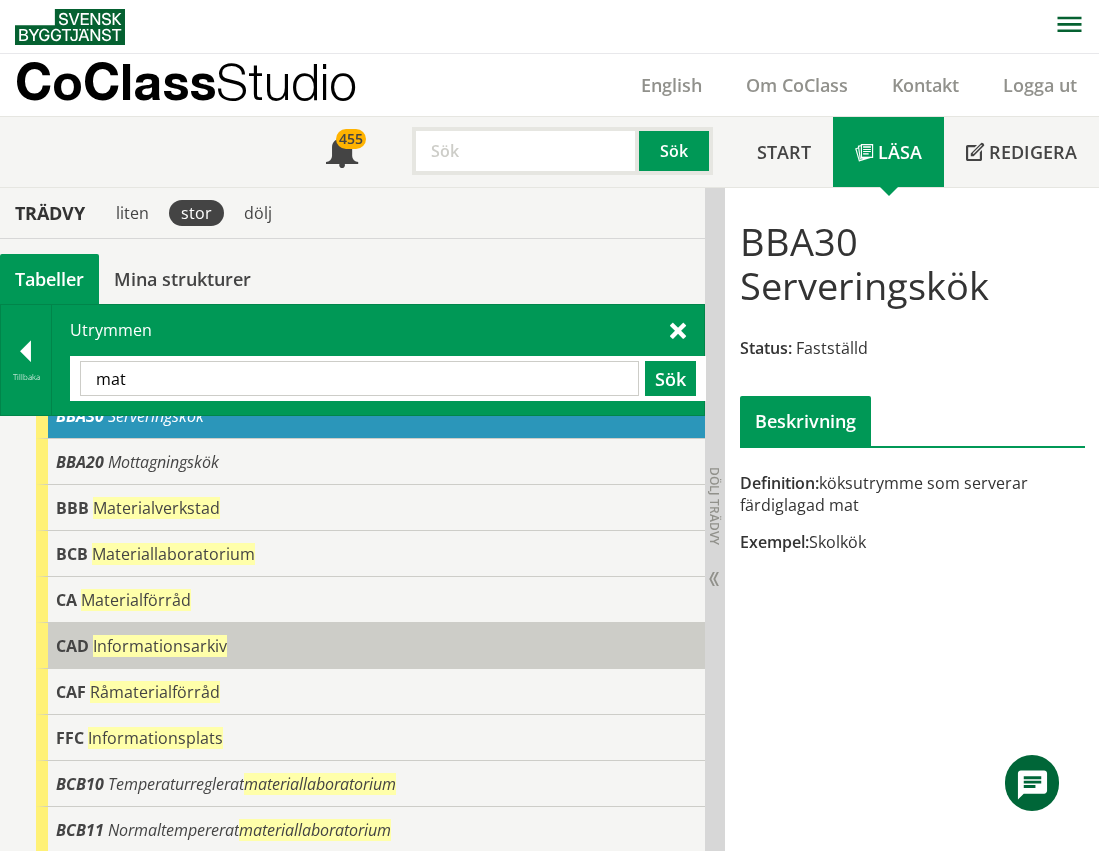 scroll, scrollTop: 0, scrollLeft: 0, axis: both 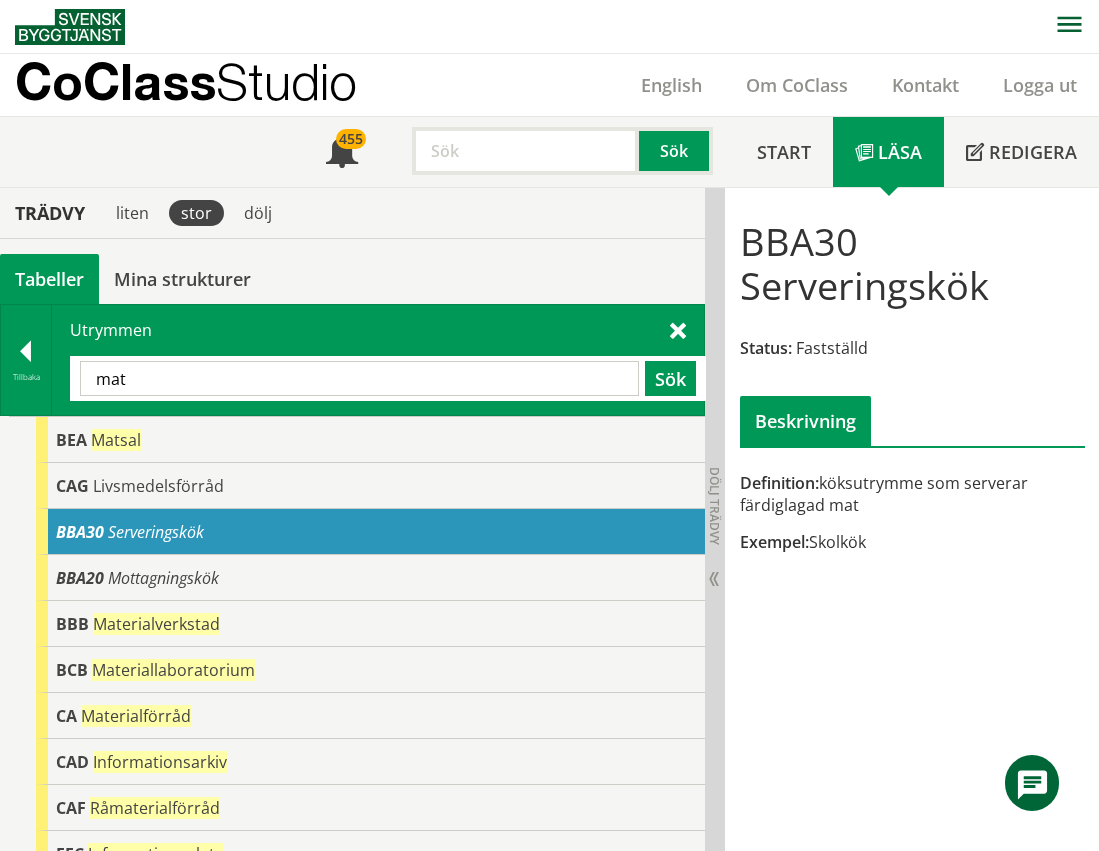 click on "mat" at bounding box center [359, 378] 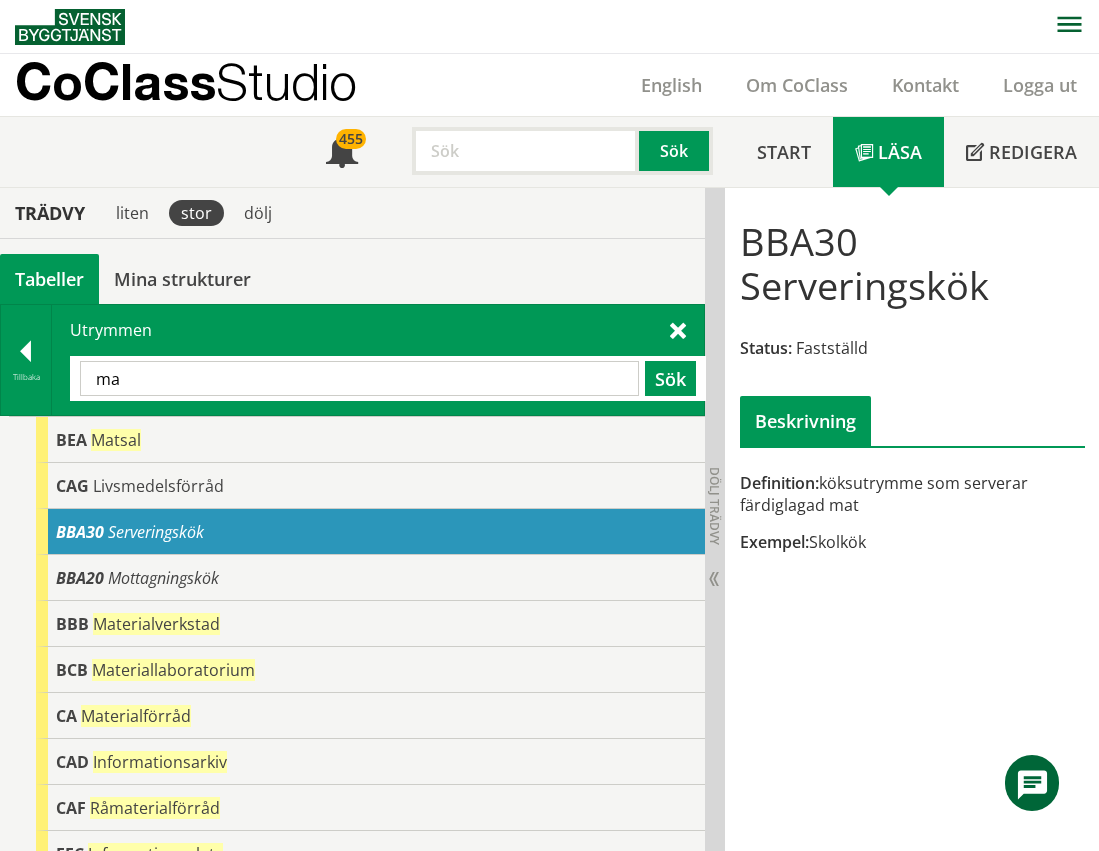type on "m" 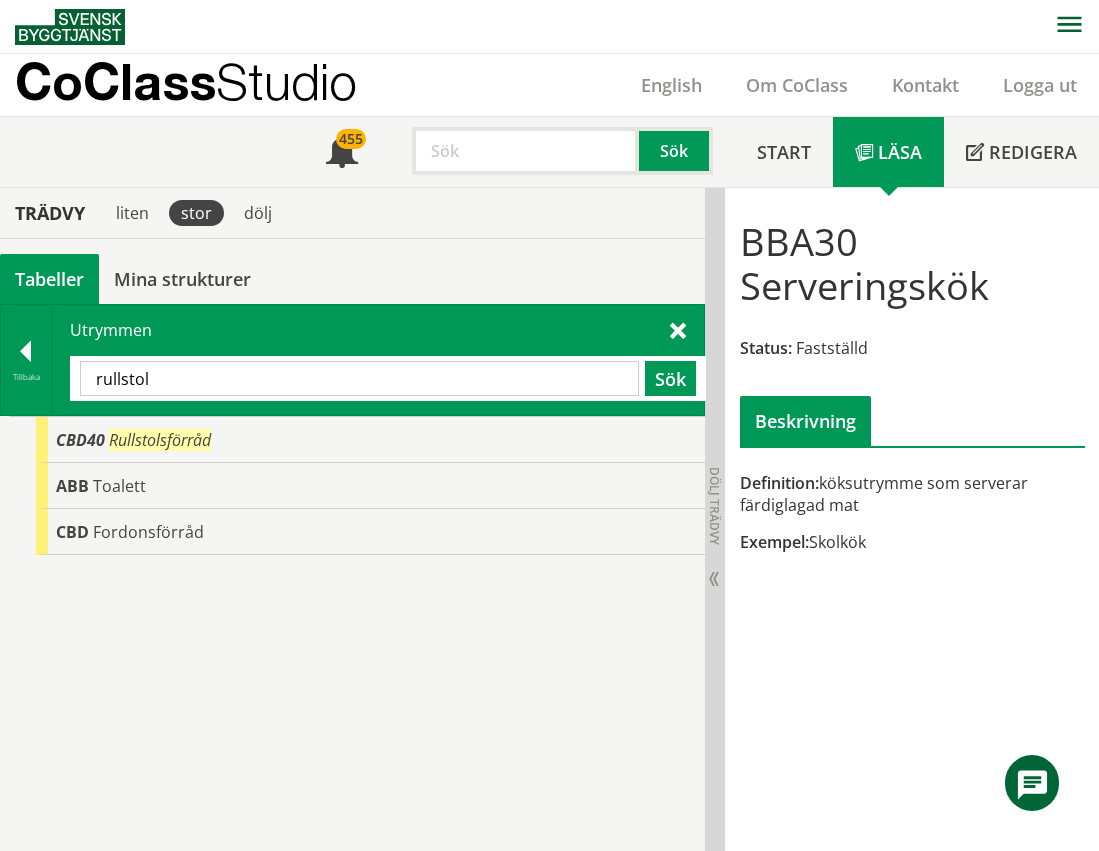 click on "rullstol" at bounding box center (359, 378) 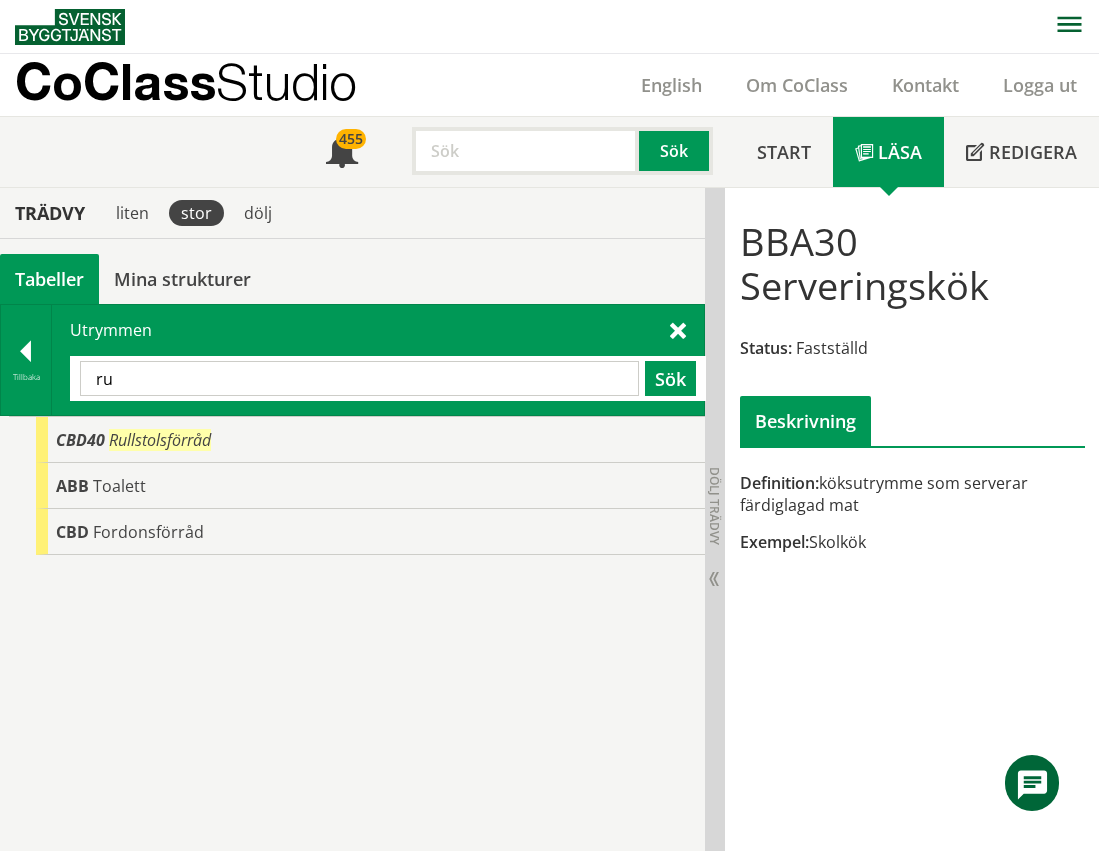 type on "r" 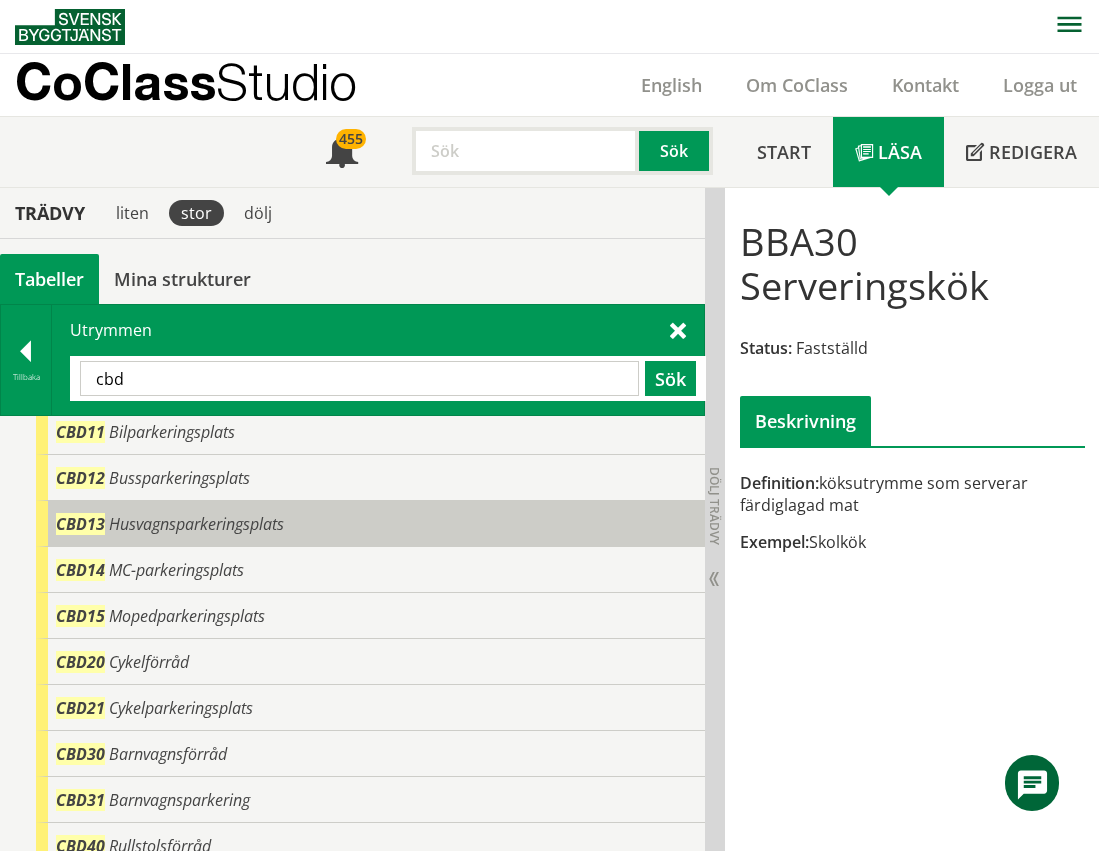 scroll, scrollTop: 200, scrollLeft: 0, axis: vertical 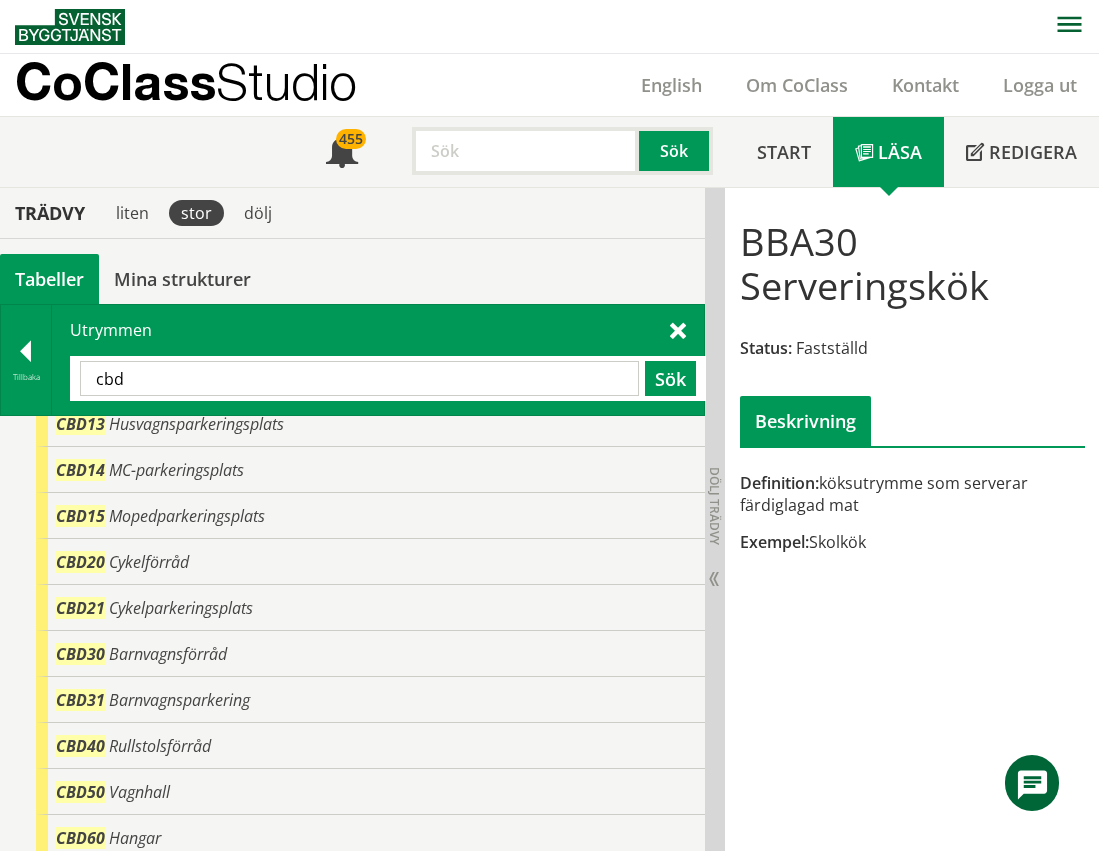 click on "cbd" at bounding box center [359, 378] 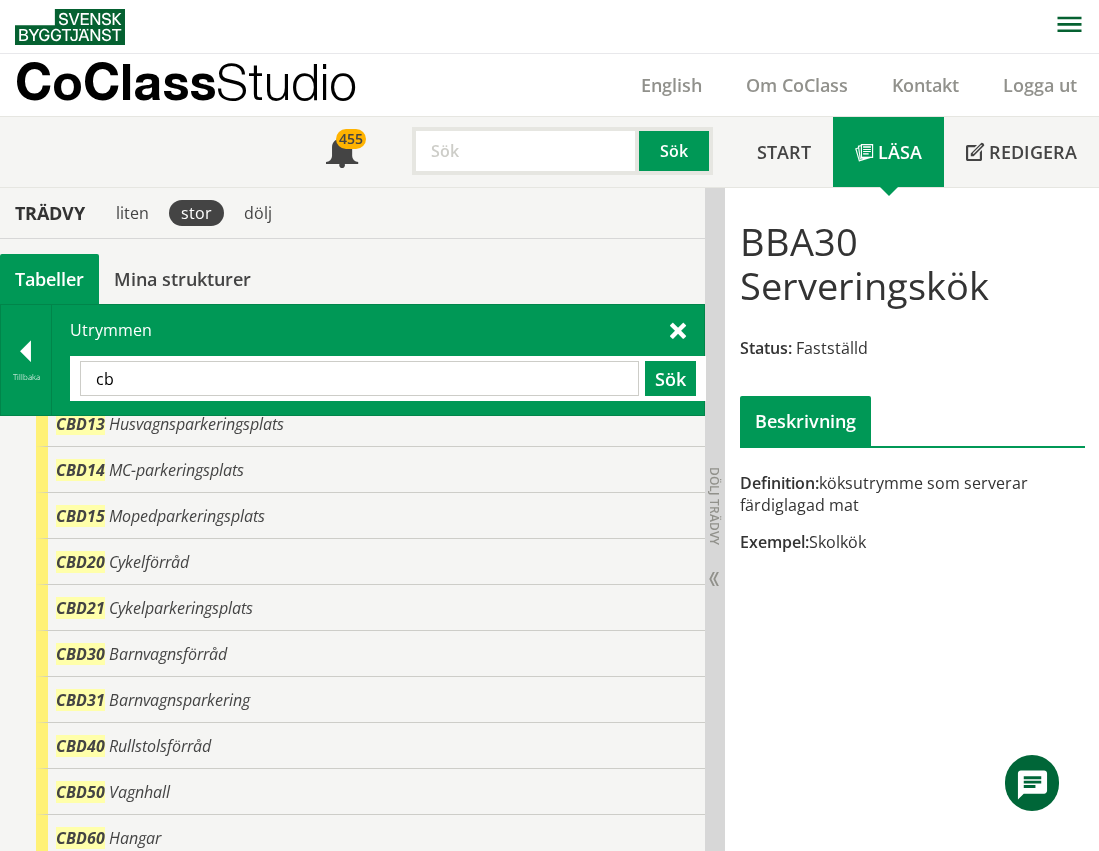 type on "c" 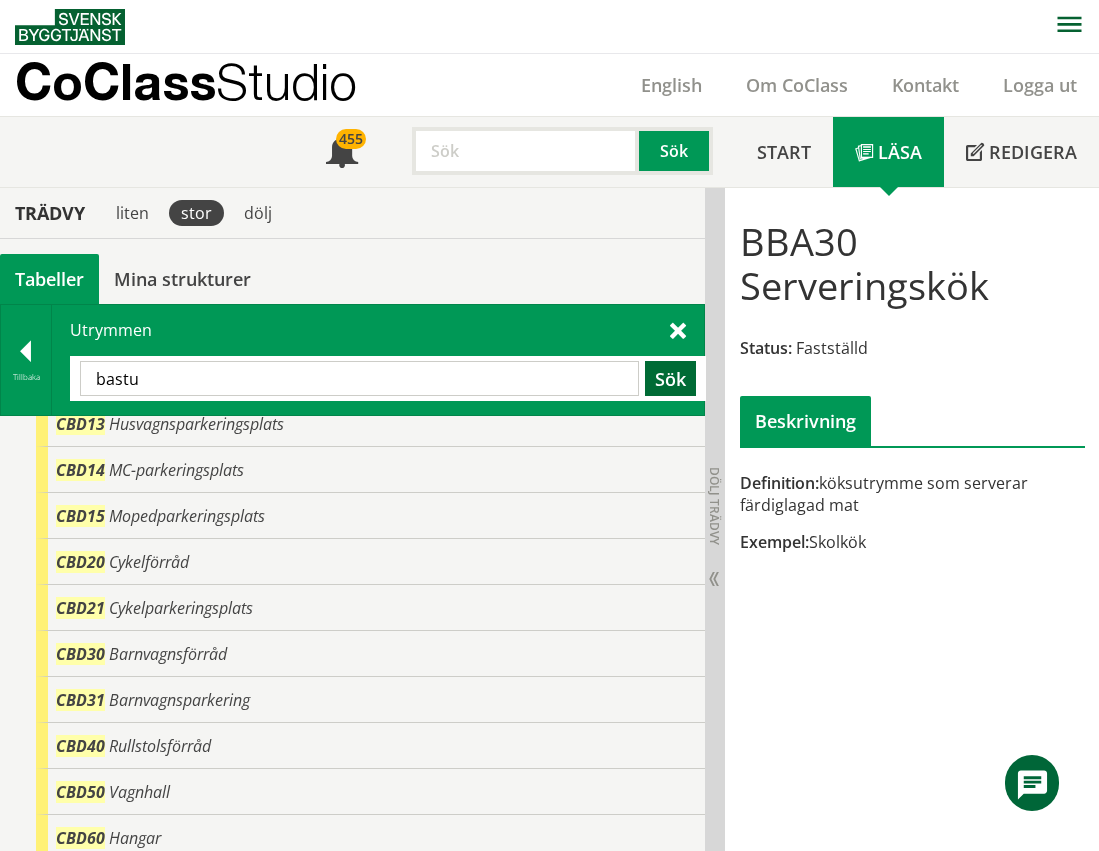 click on "Sök" at bounding box center [670, 378] 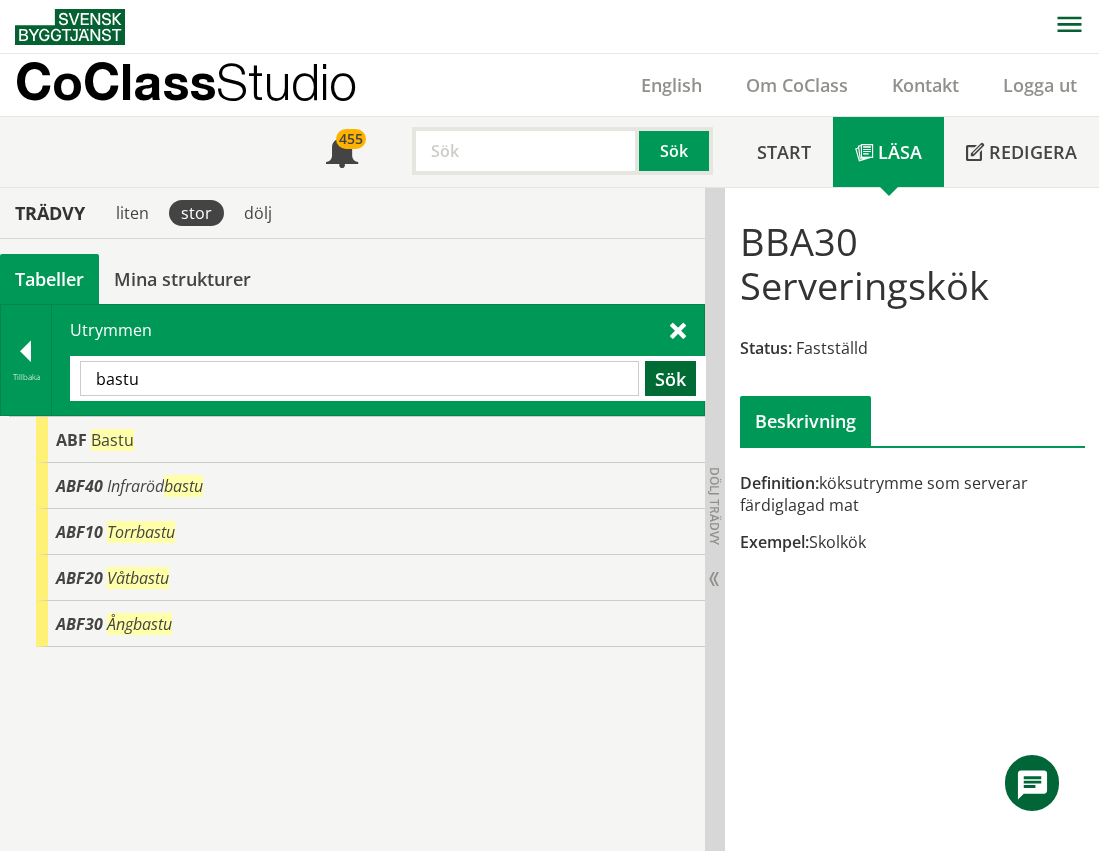 scroll, scrollTop: 0, scrollLeft: 0, axis: both 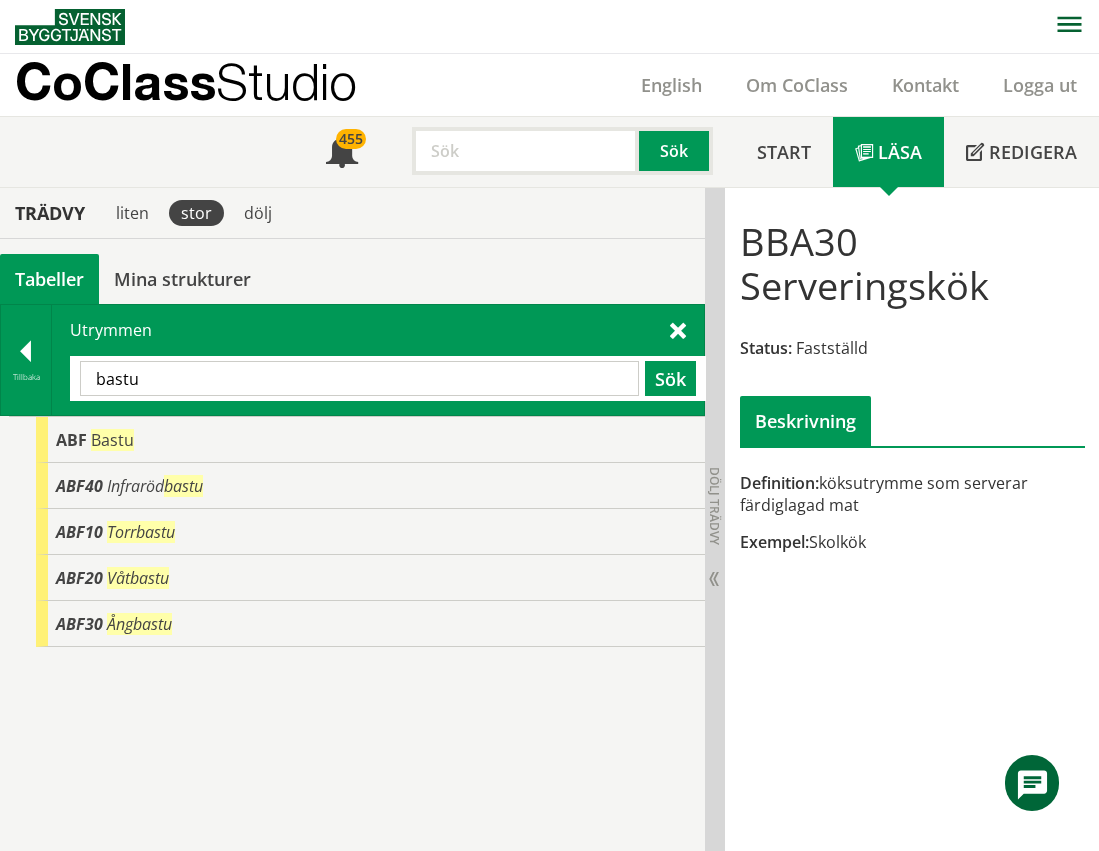 click on "bastu" at bounding box center [359, 378] 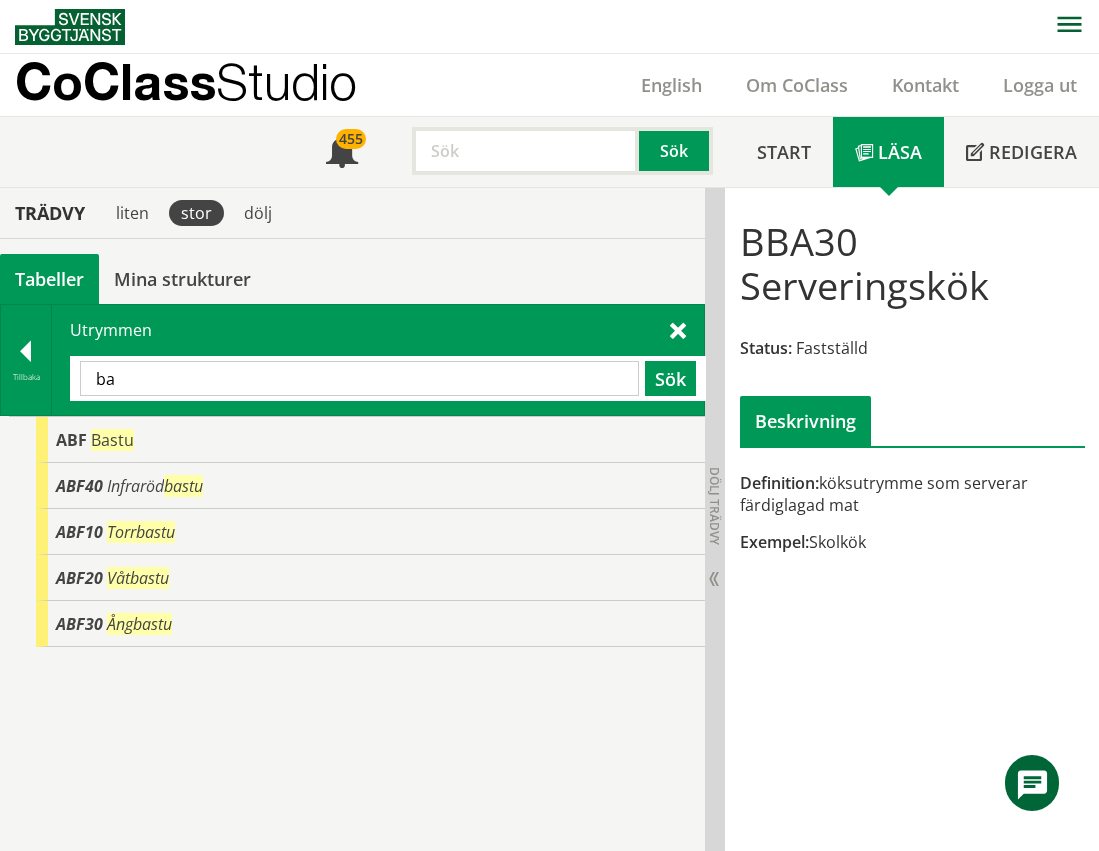 type on "b" 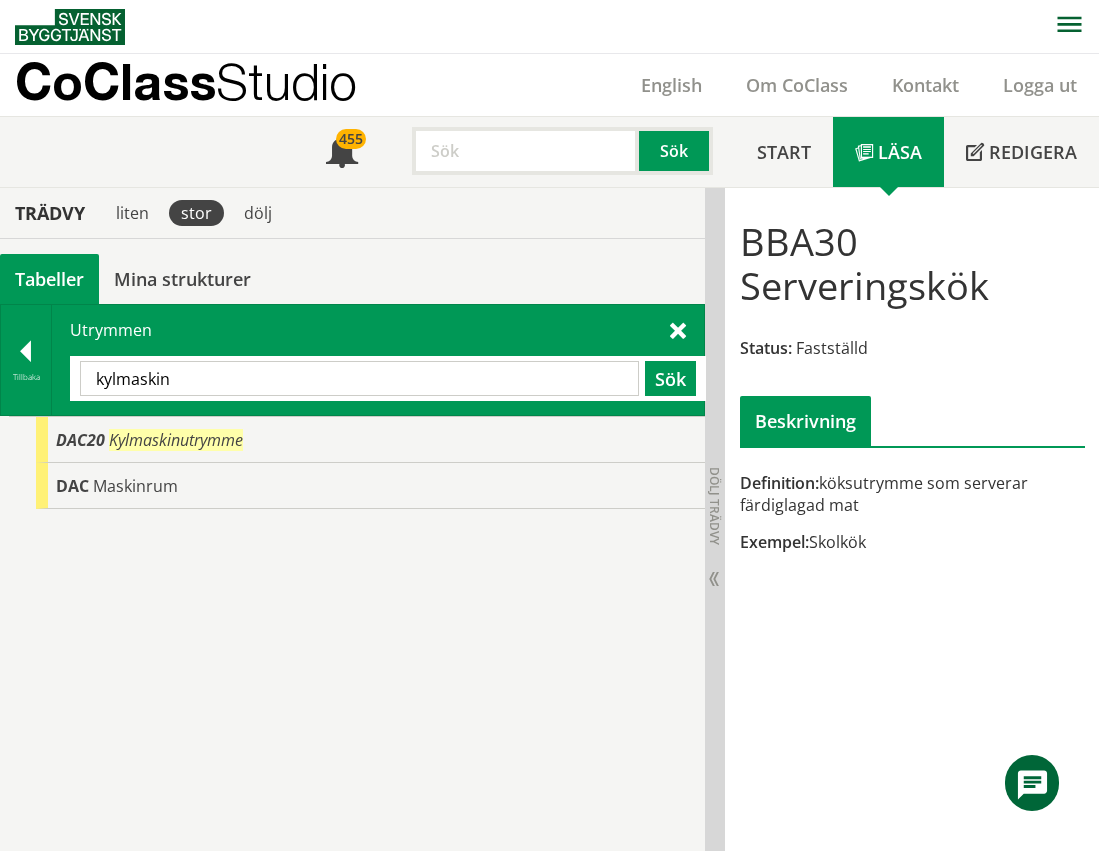 click on "kylmaskin" at bounding box center (359, 378) 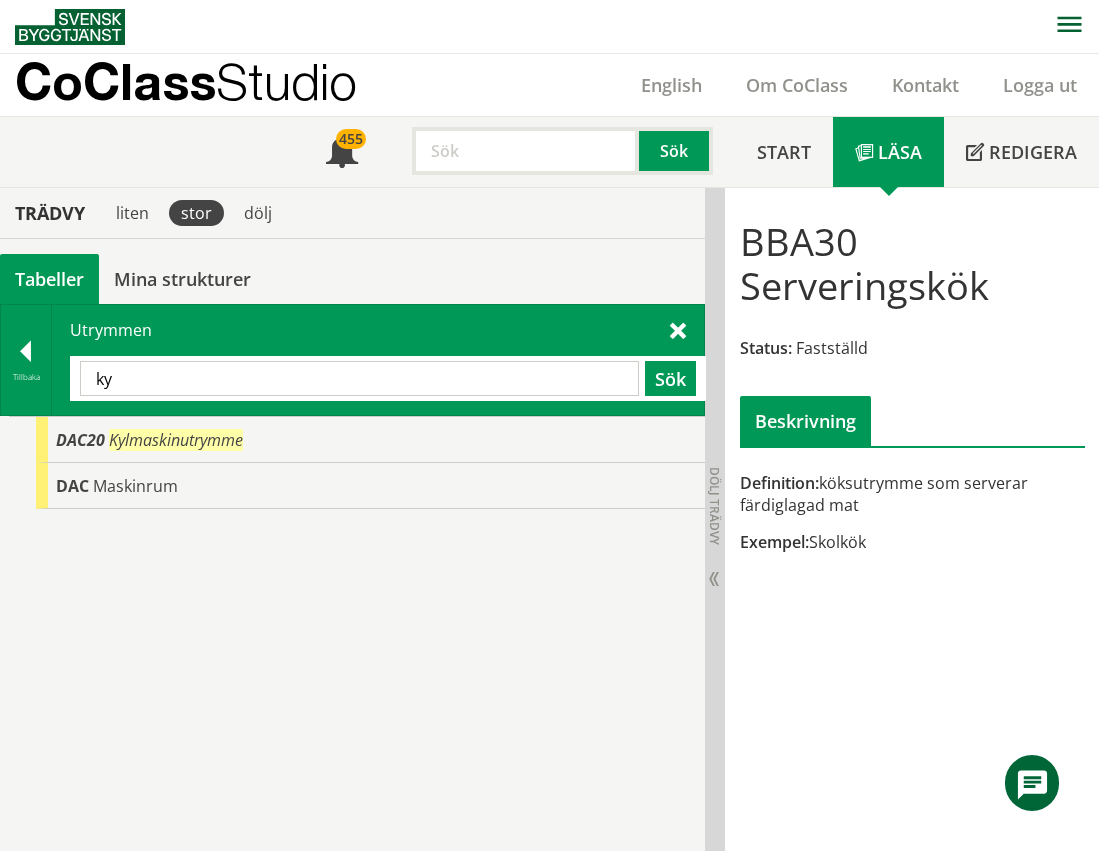 type on "k" 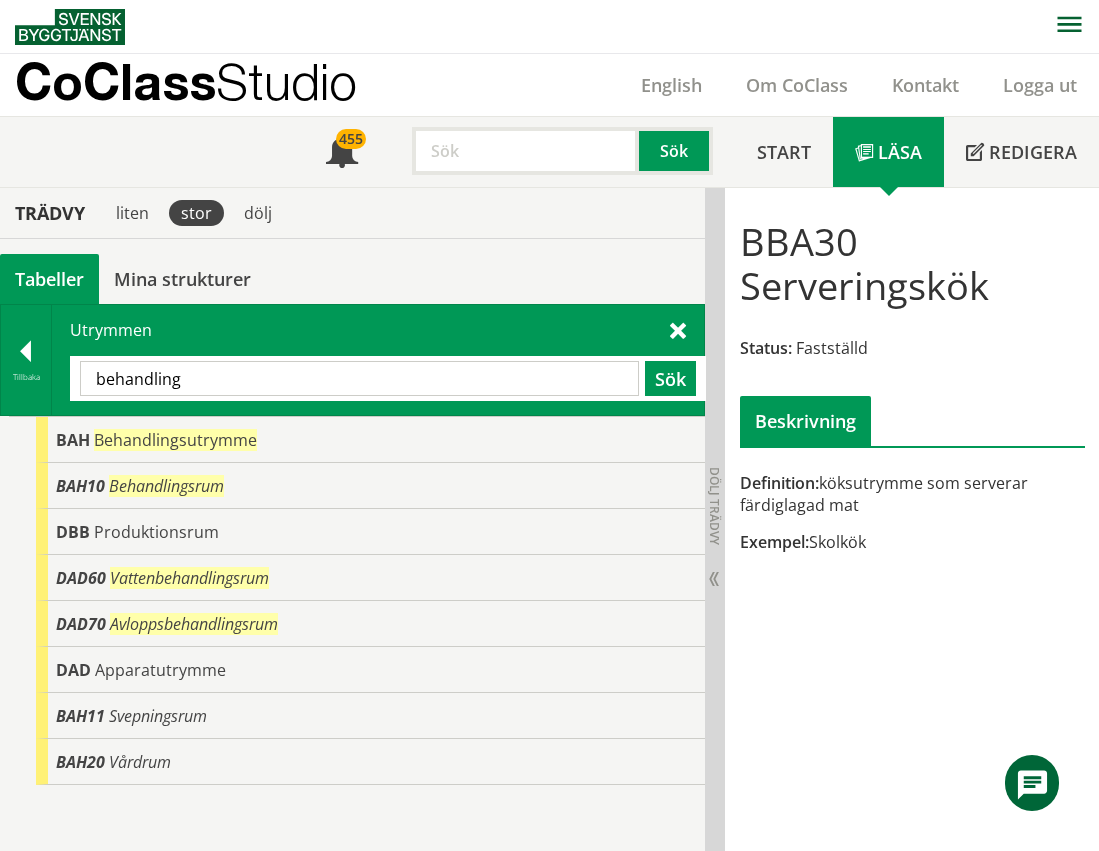 click on "behandling" at bounding box center (359, 378) 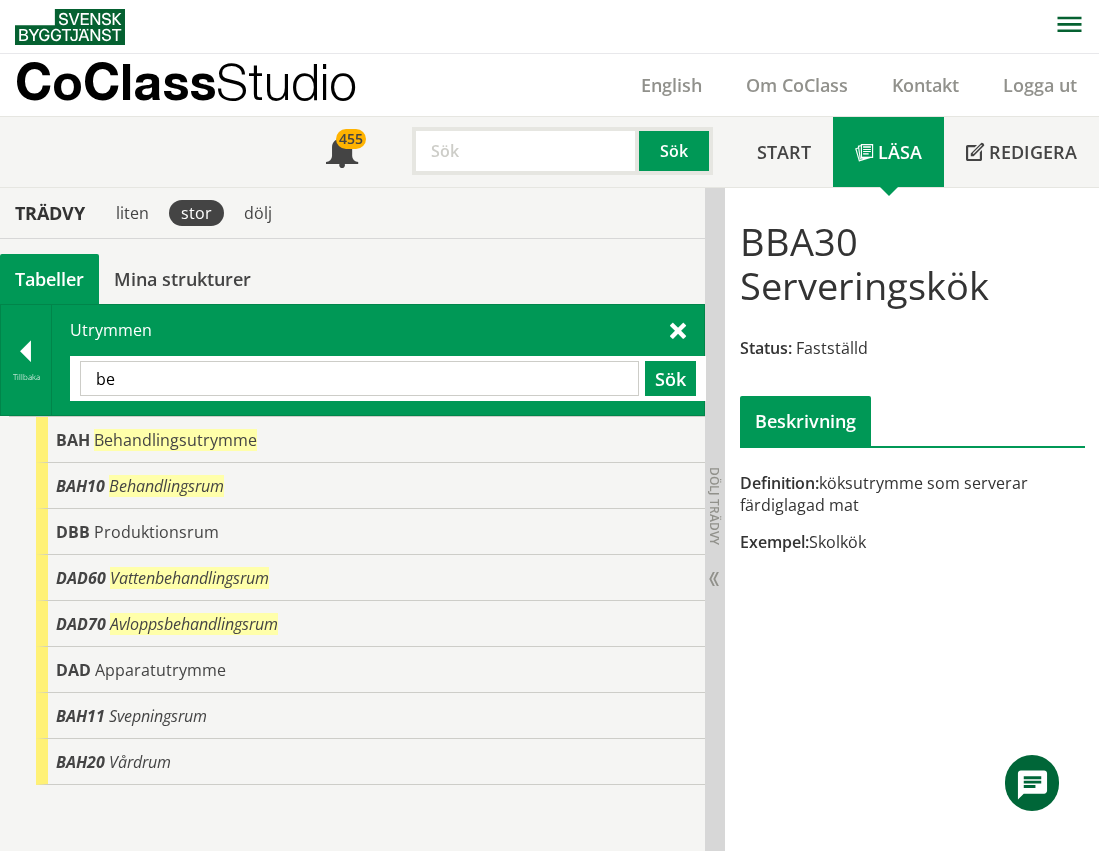 type on "b" 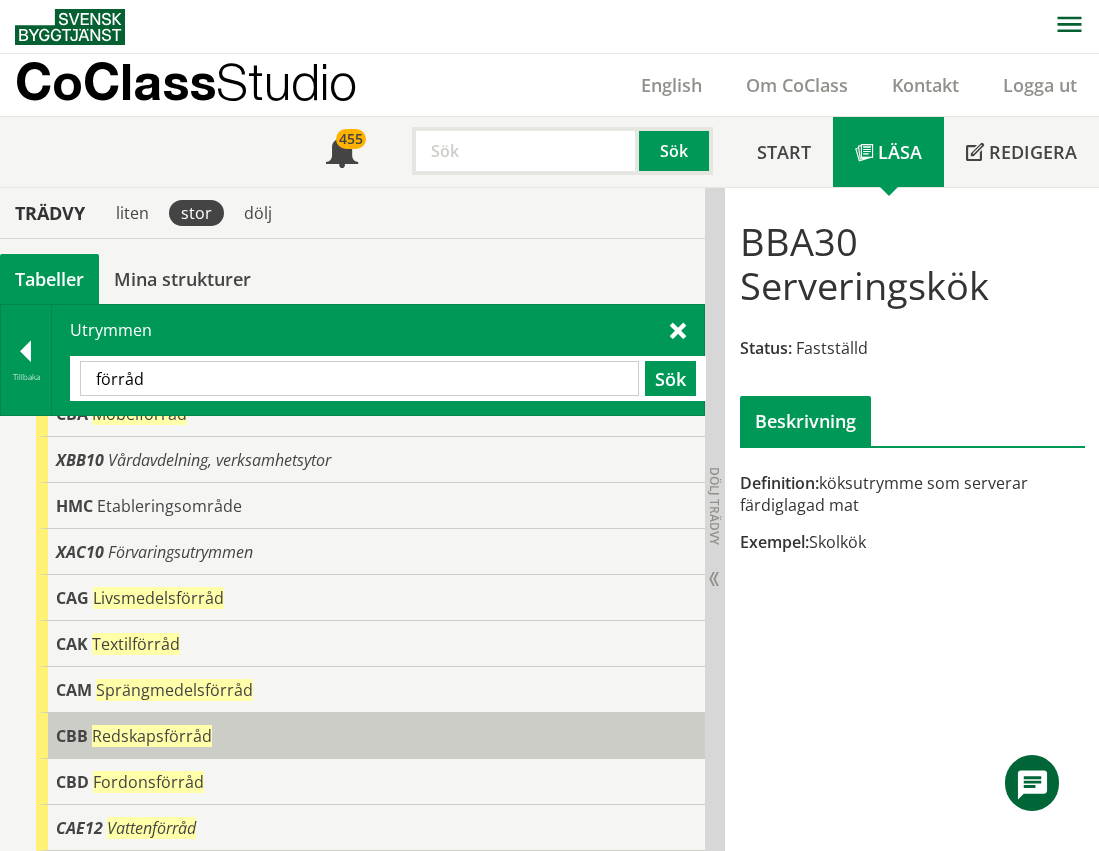 scroll, scrollTop: 0, scrollLeft: 0, axis: both 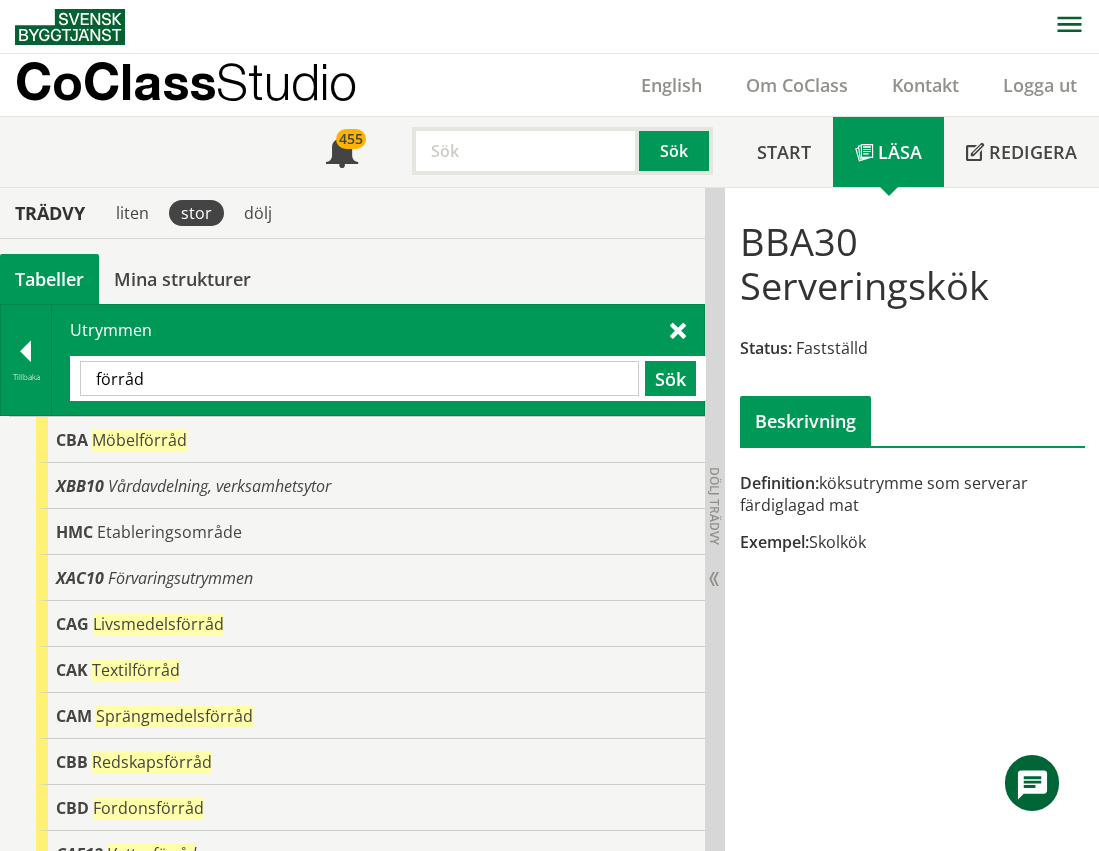 click on "förråd" at bounding box center (359, 378) 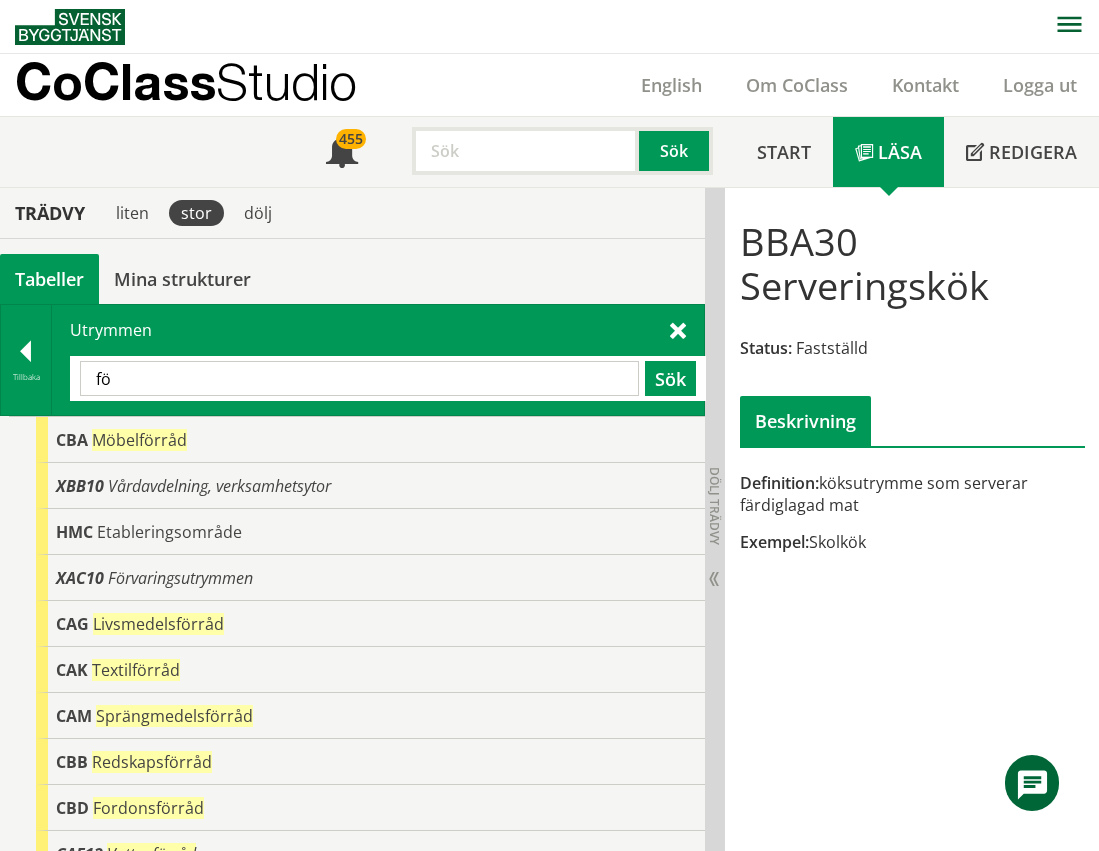 type on "f" 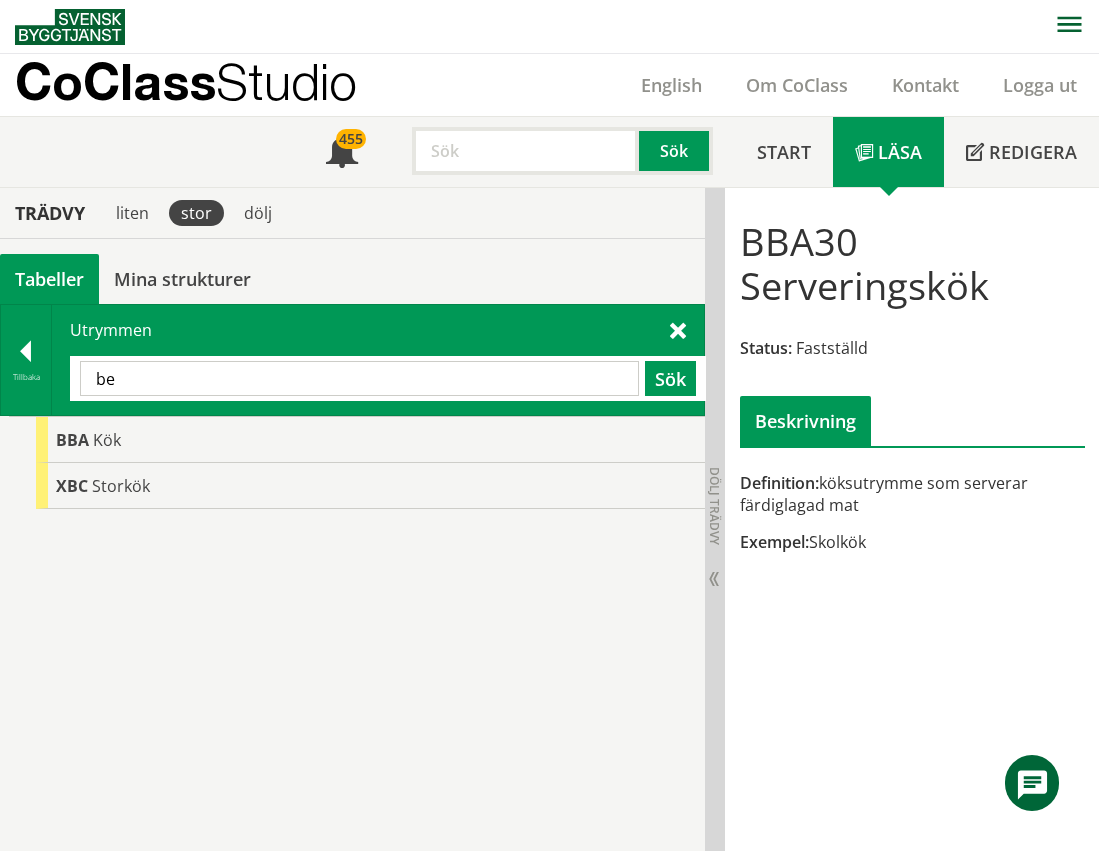 type on "b" 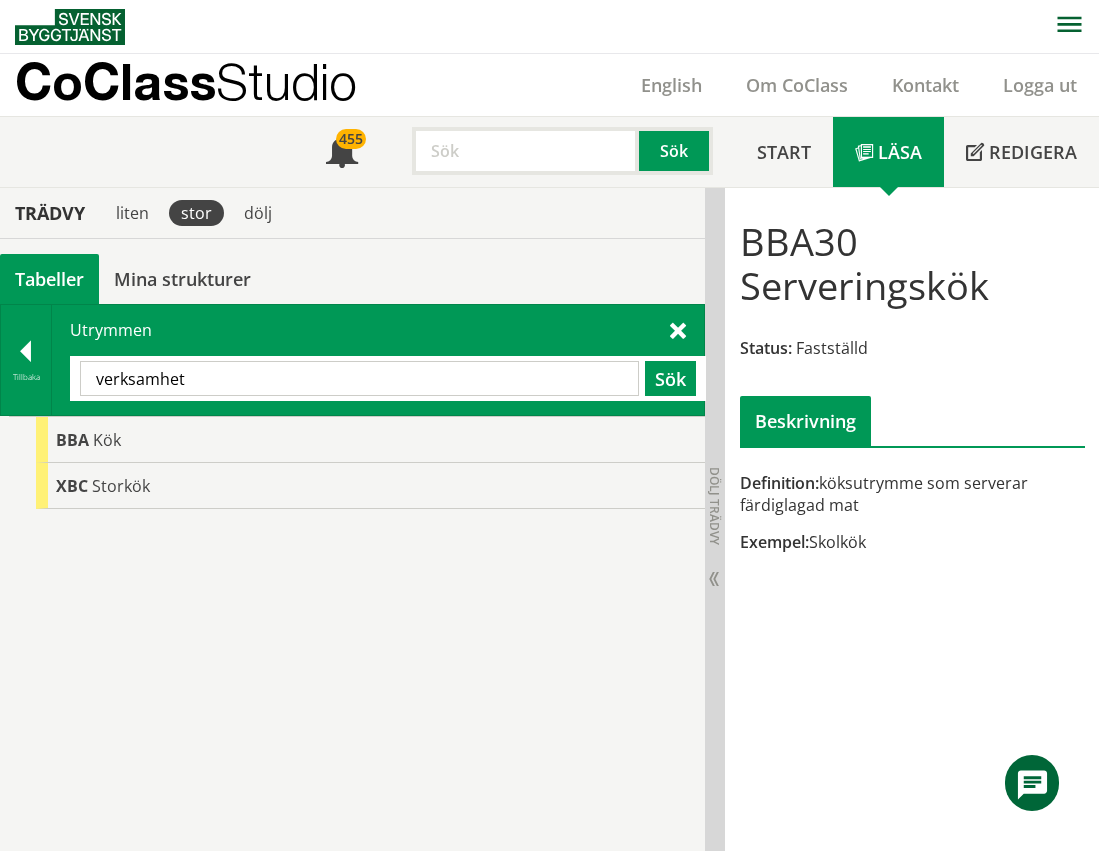 type on "verksamhet" 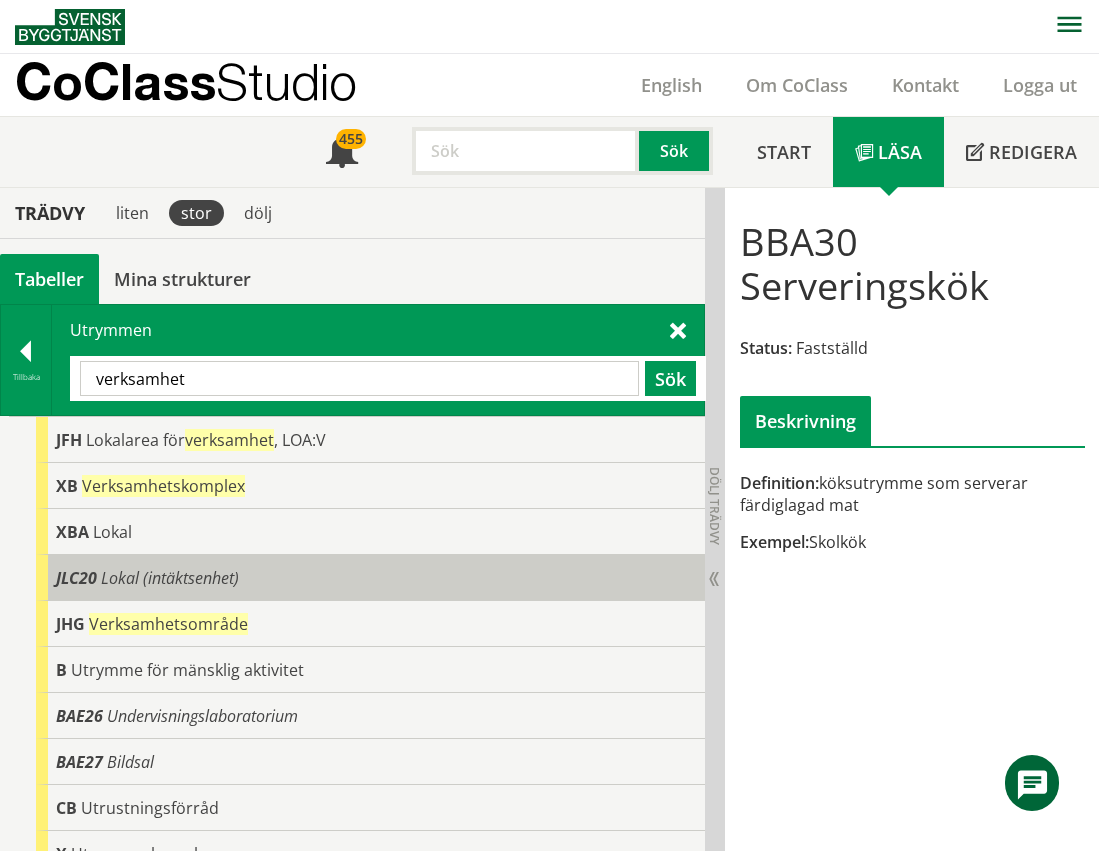 scroll, scrollTop: 100, scrollLeft: 0, axis: vertical 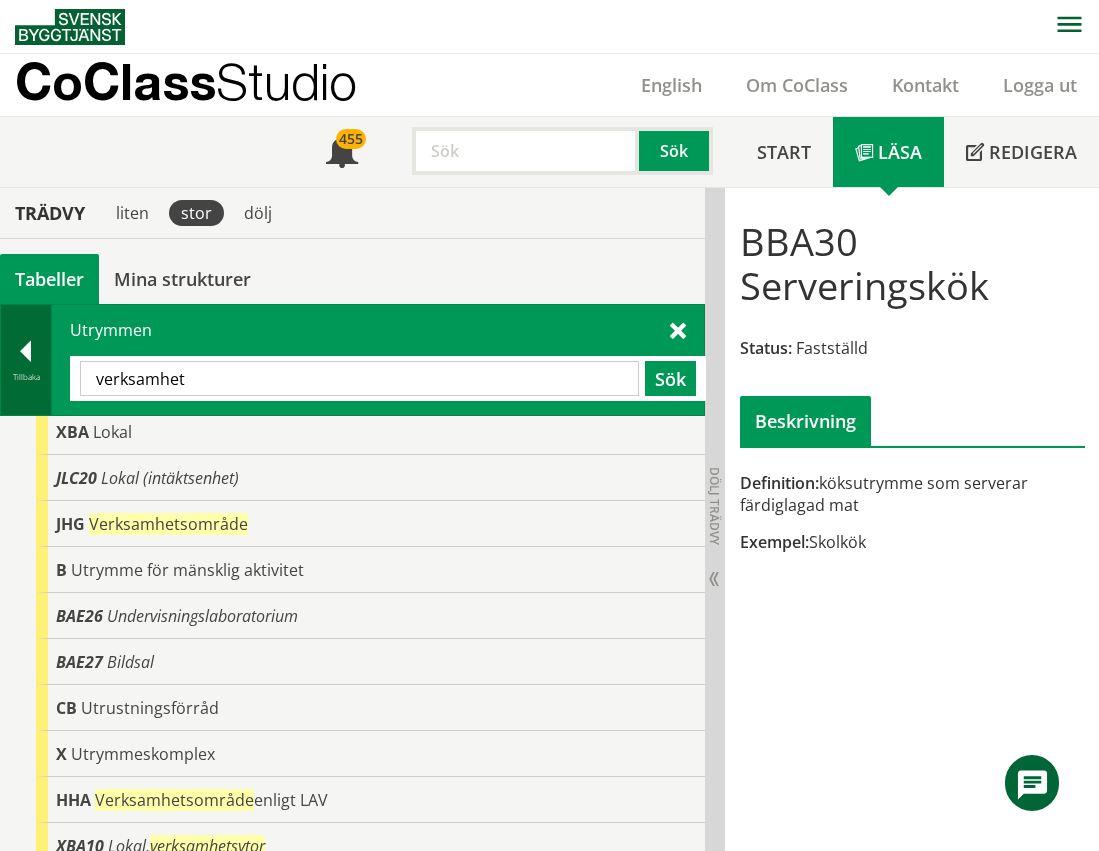 drag, startPoint x: 204, startPoint y: 380, endPoint x: 37, endPoint y: 385, distance: 167.07483 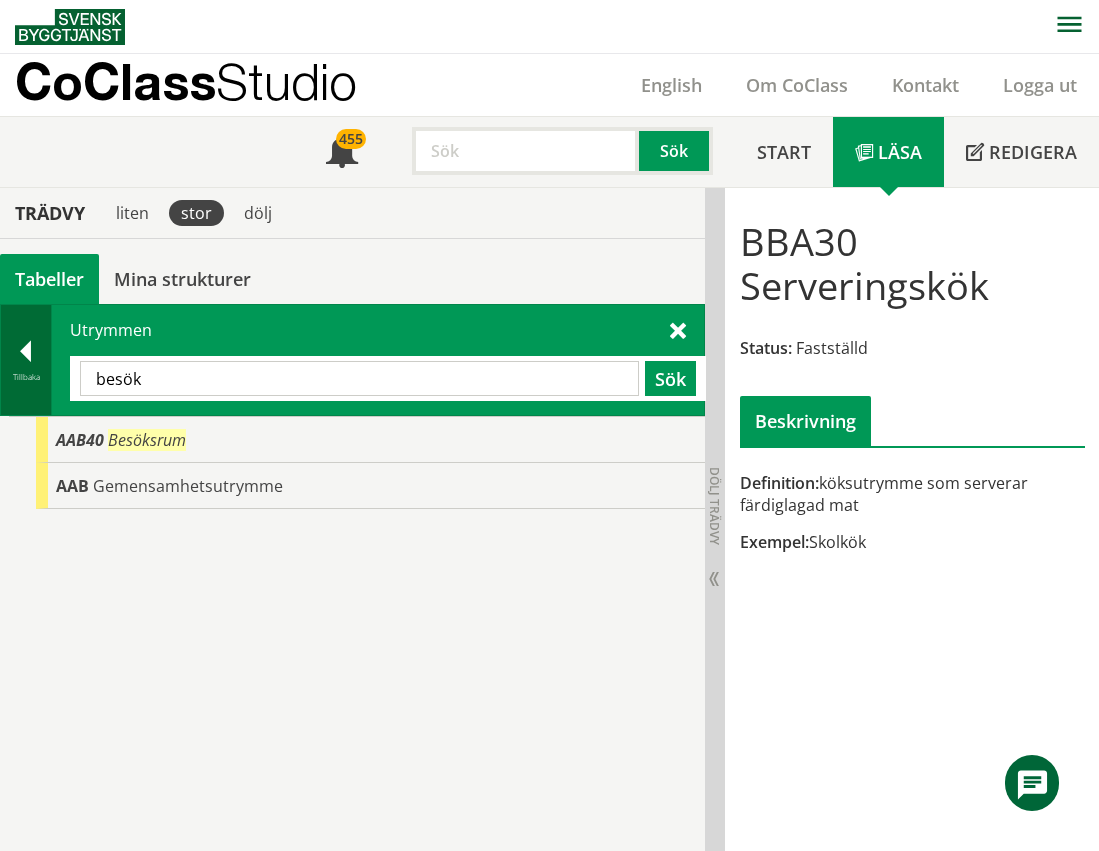 scroll, scrollTop: 0, scrollLeft: 0, axis: both 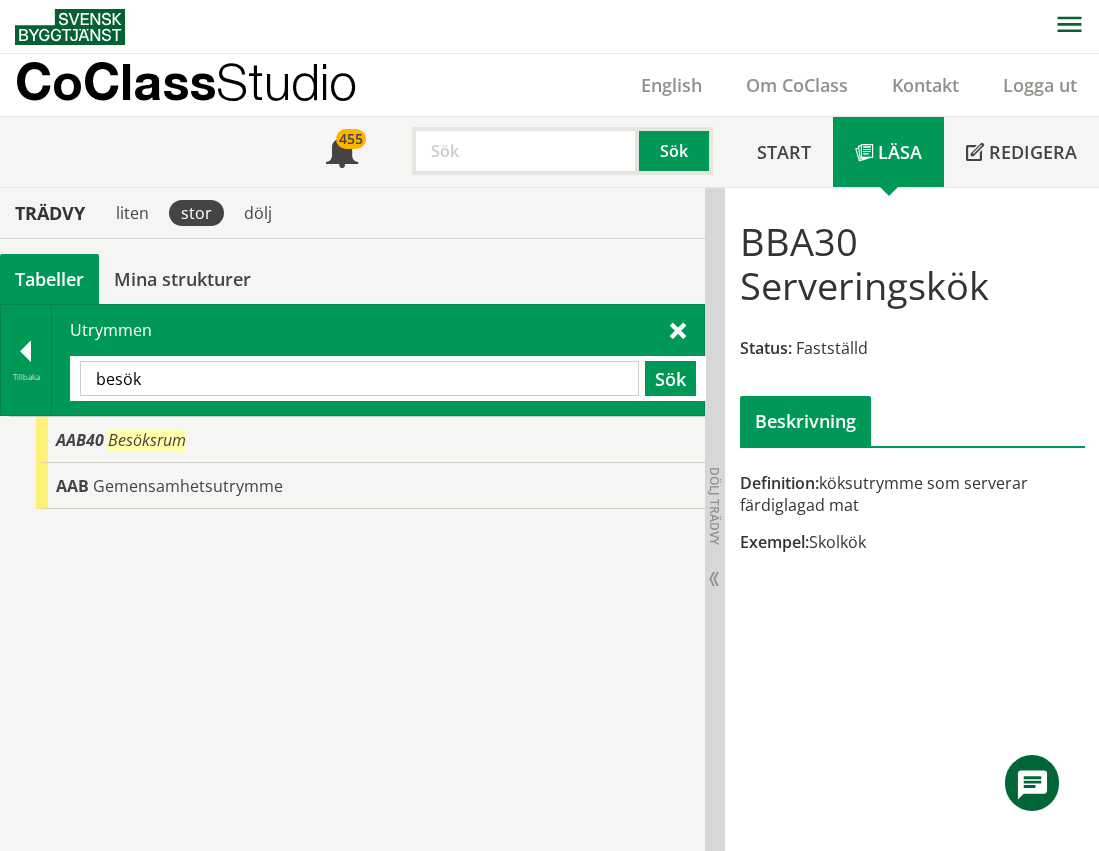 click on "besök" at bounding box center (359, 378) 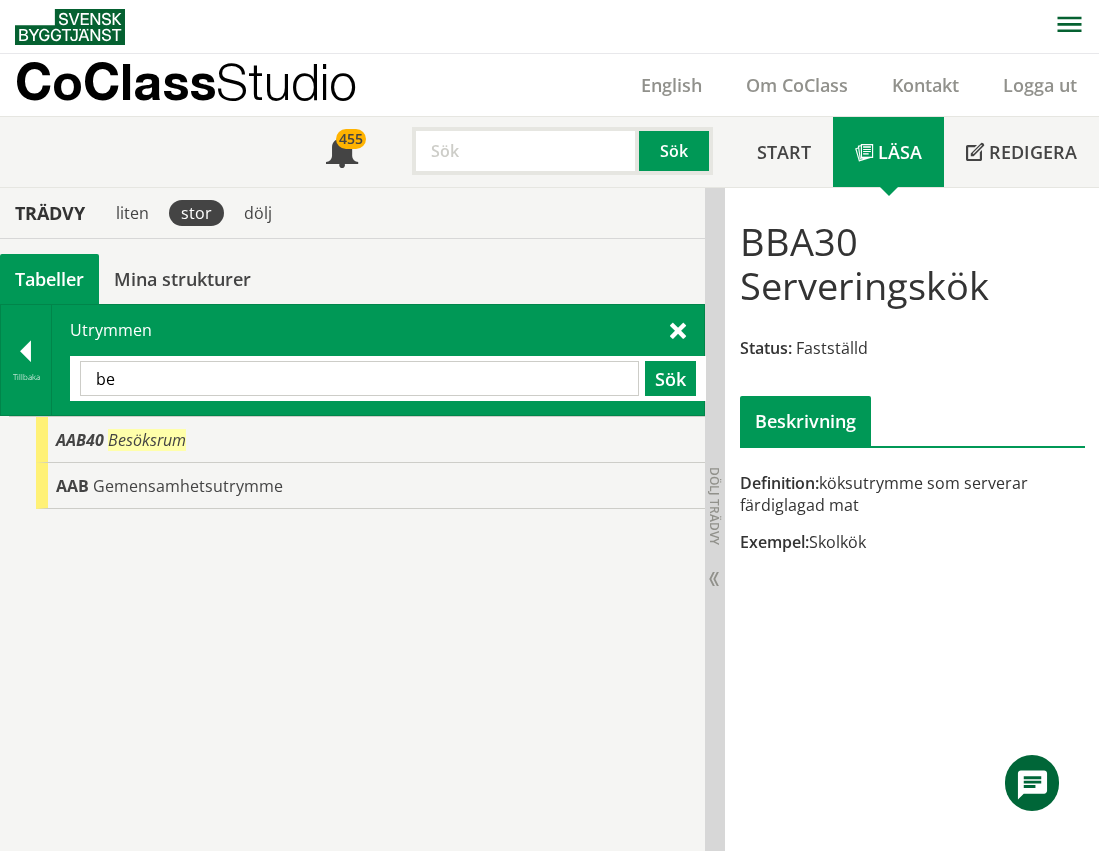 type on "b" 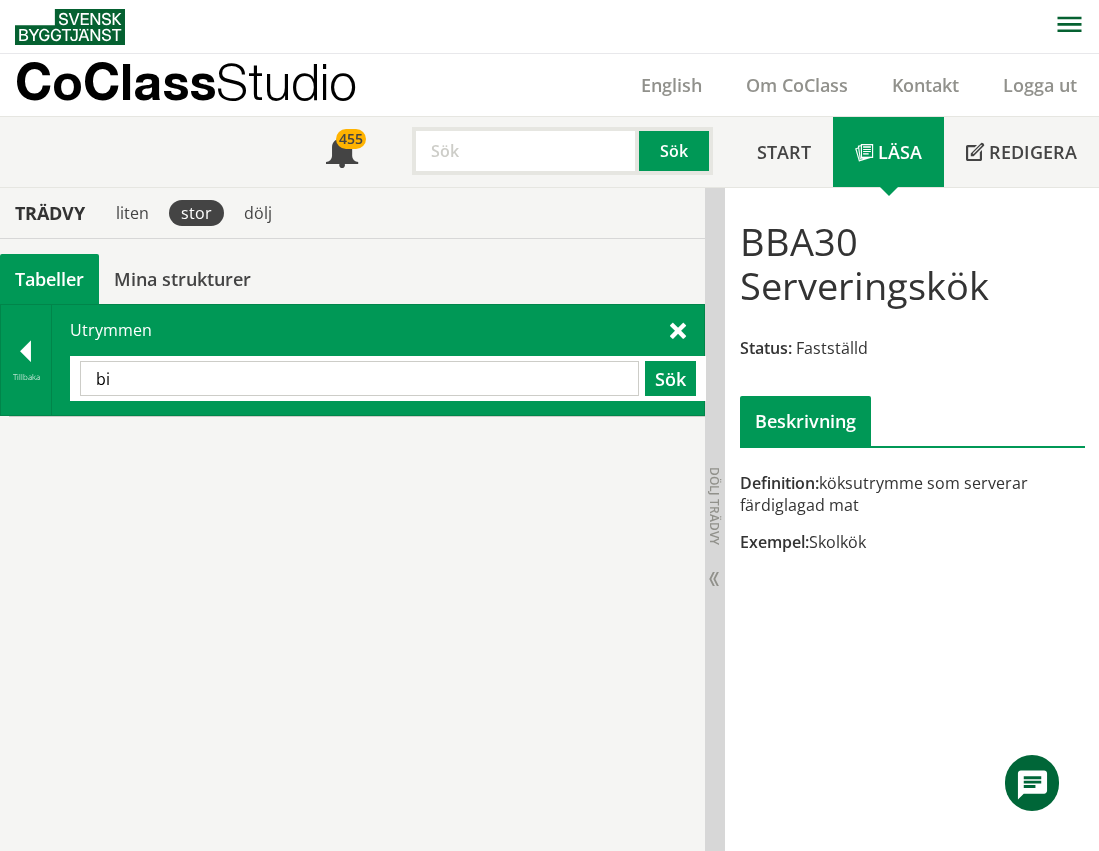 type on "b" 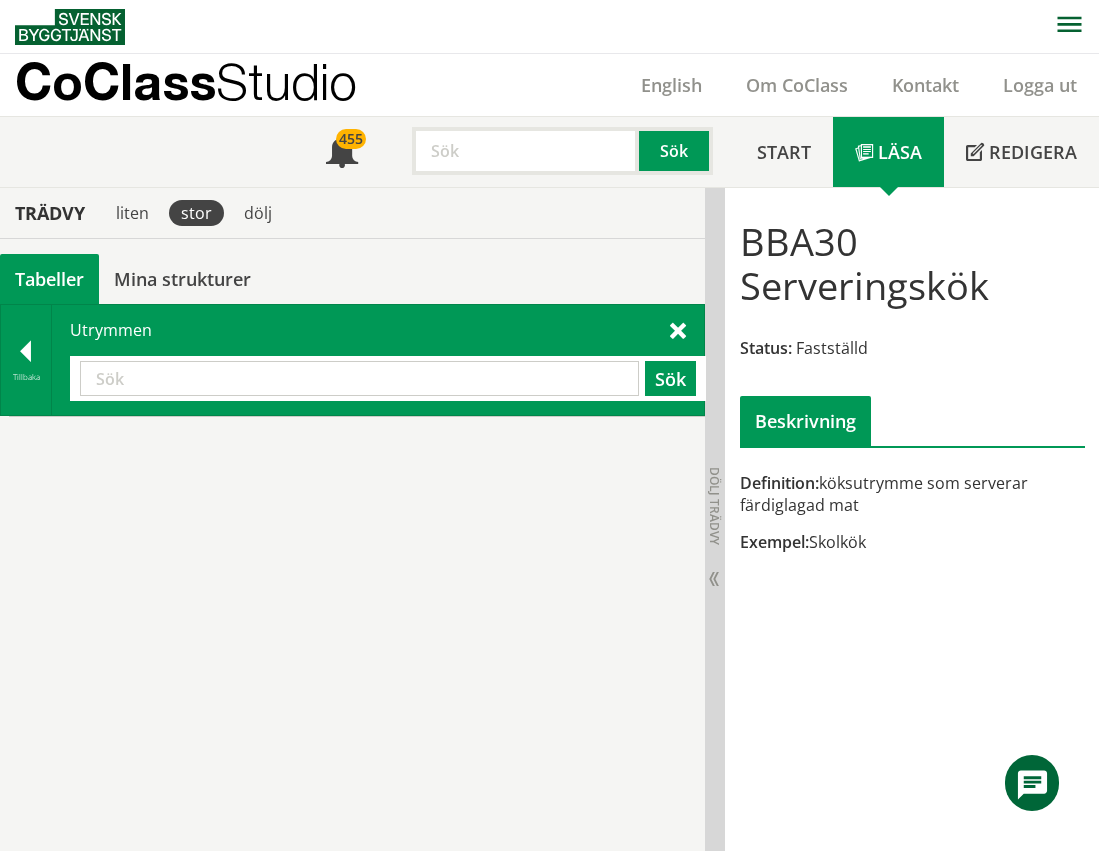 click at bounding box center (359, 378) 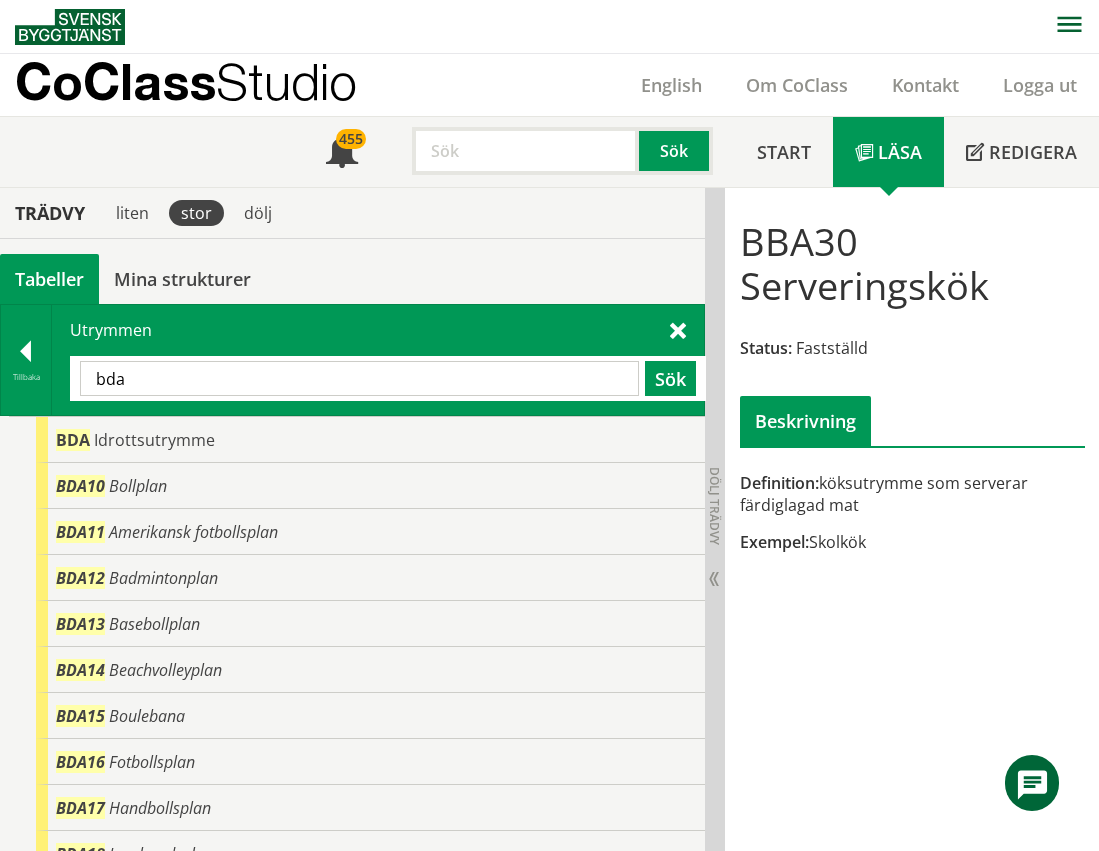 drag, startPoint x: 131, startPoint y: 351, endPoint x: 135, endPoint y: 361, distance: 10.770329 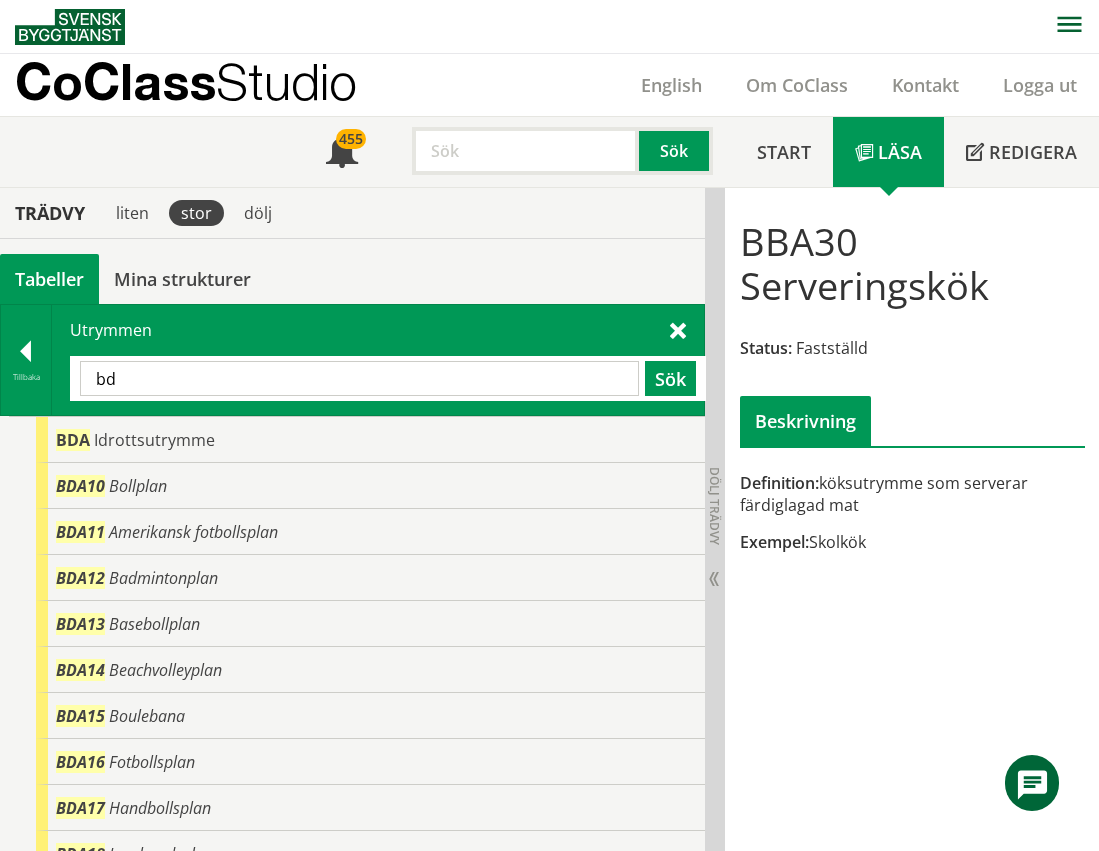 type on "b" 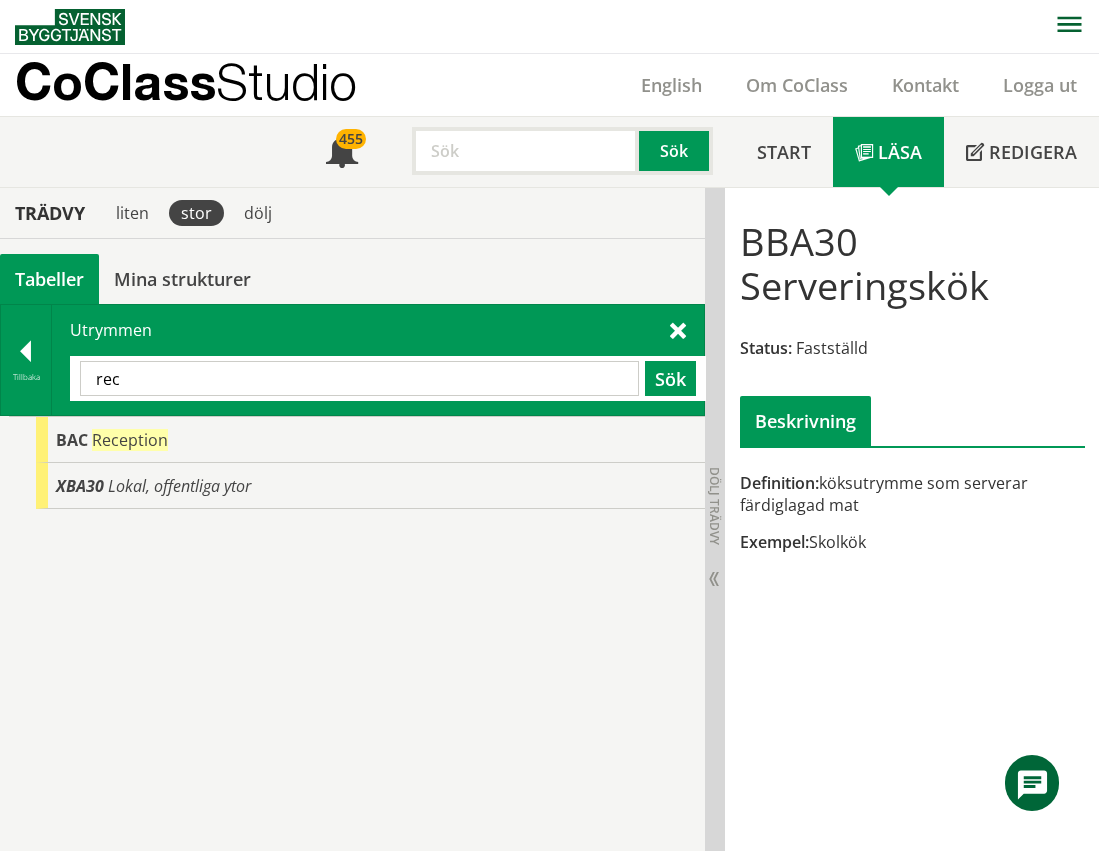 click on "rec" at bounding box center (359, 378) 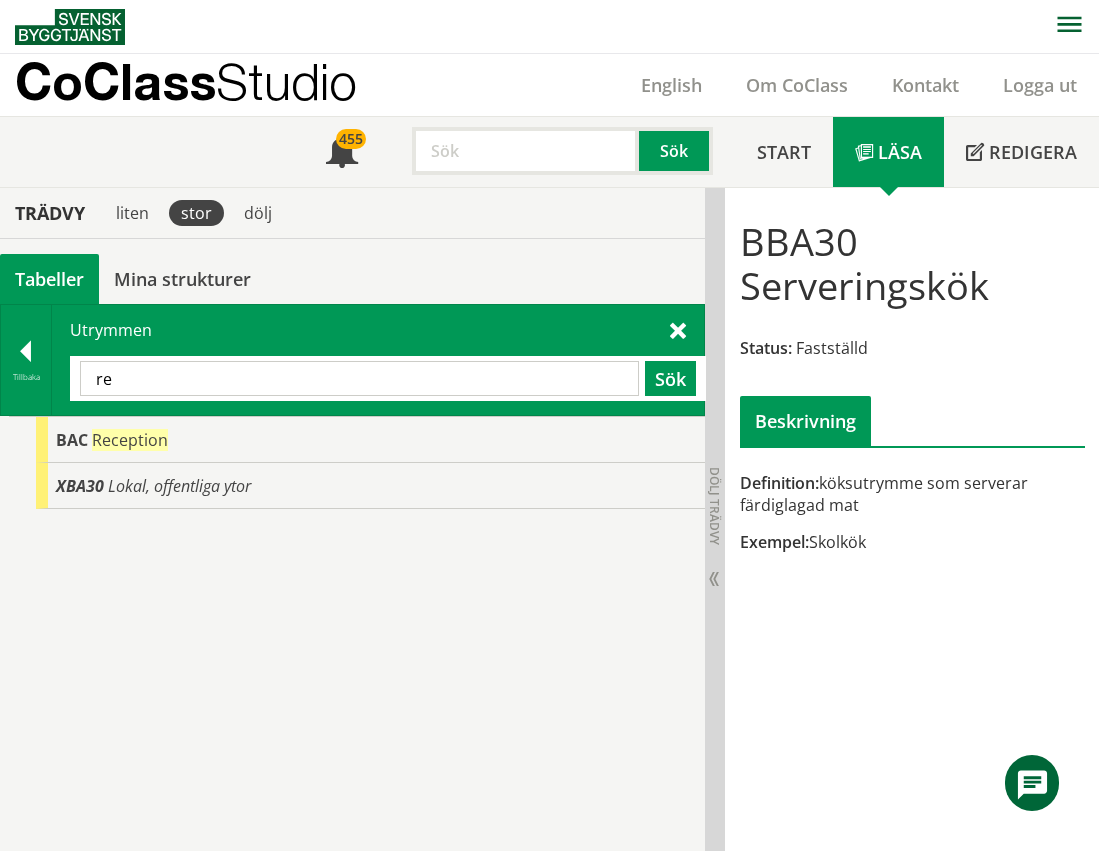 type on "r" 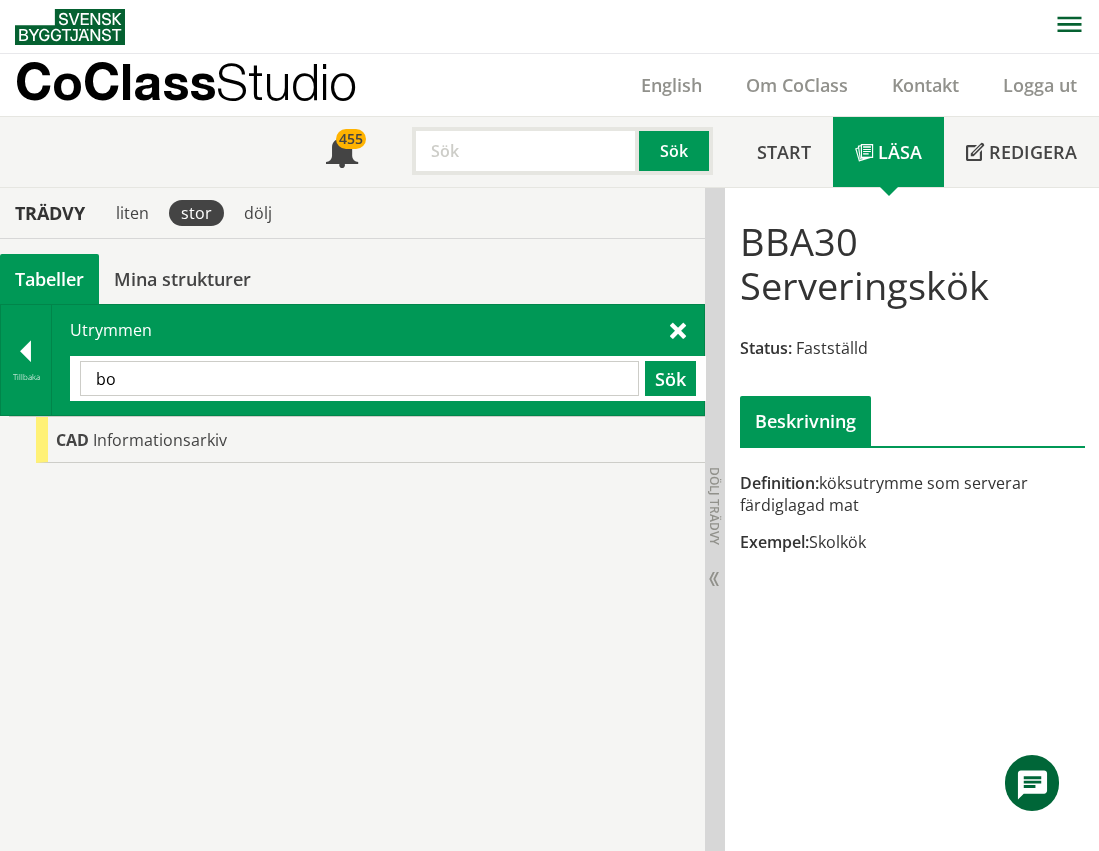type on "b" 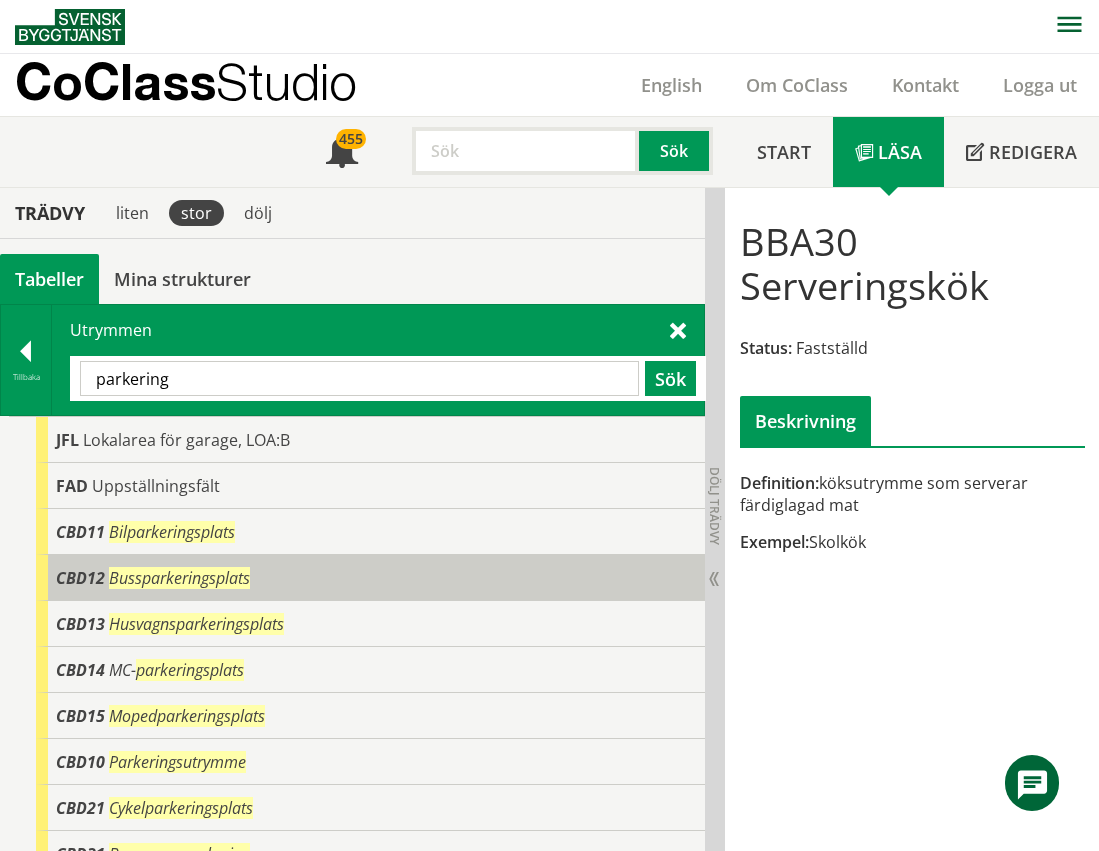 click on "CBD12   Bussparkeringsplats" at bounding box center (370, 578) 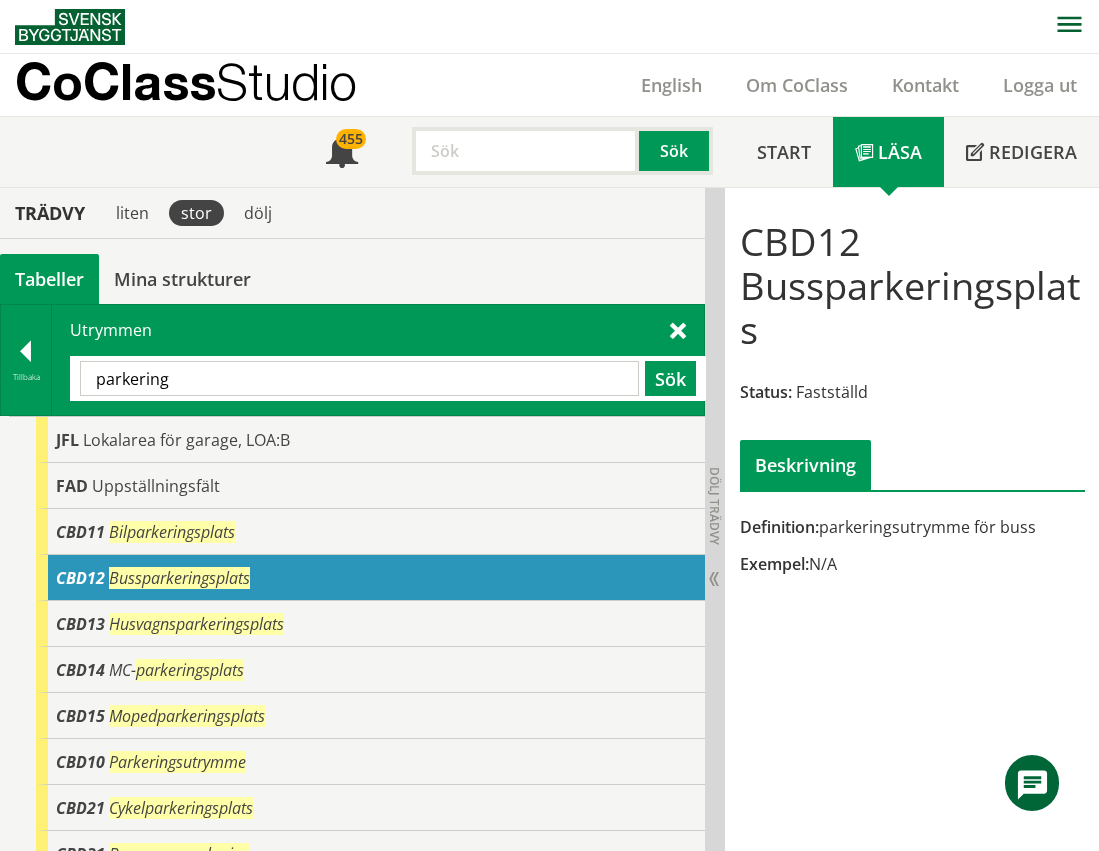 click on "parkering" at bounding box center [359, 378] 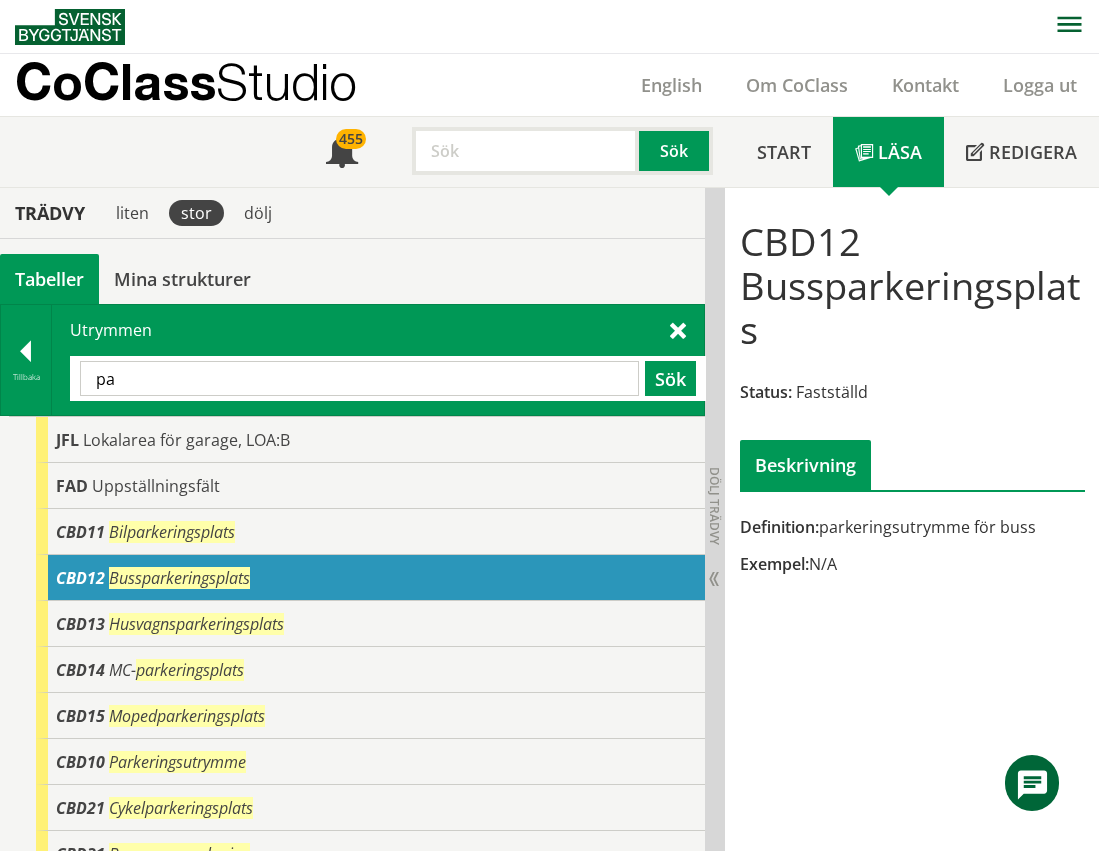 type on "p" 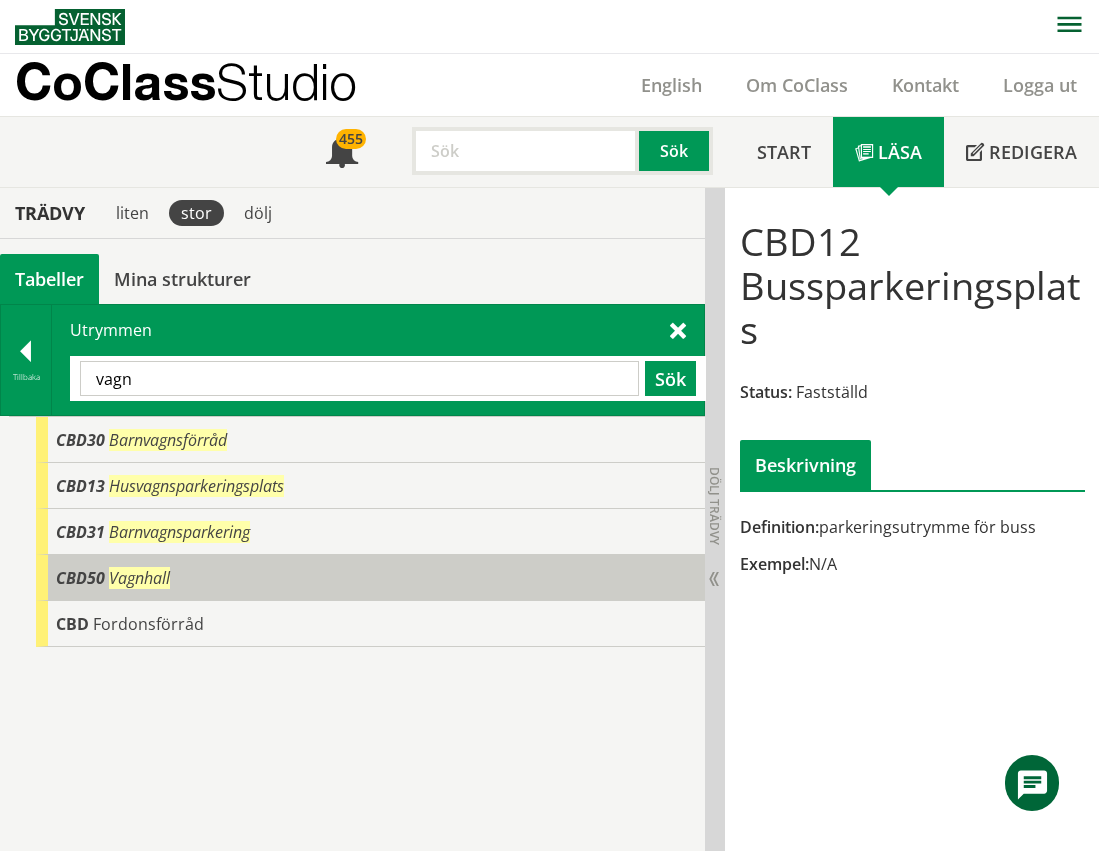 click on "CBD50   Vagnhall" at bounding box center (370, 578) 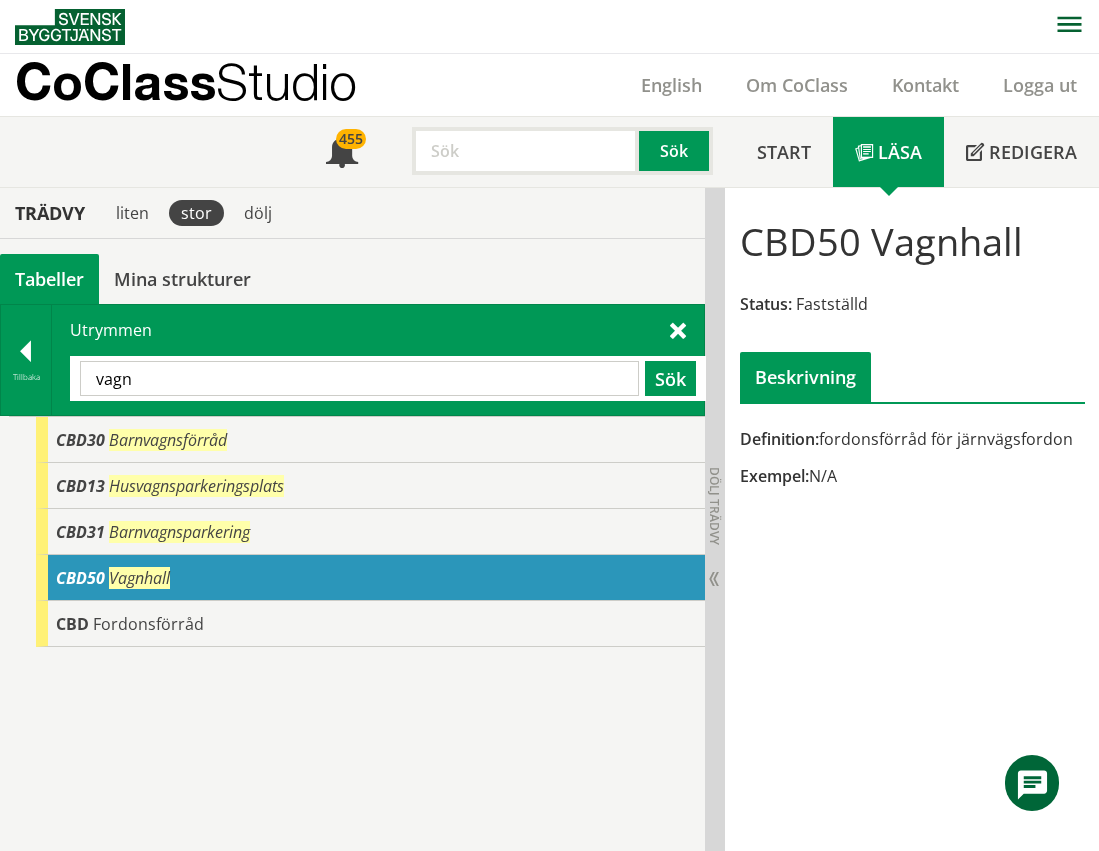 click on "vagn" at bounding box center (359, 378) 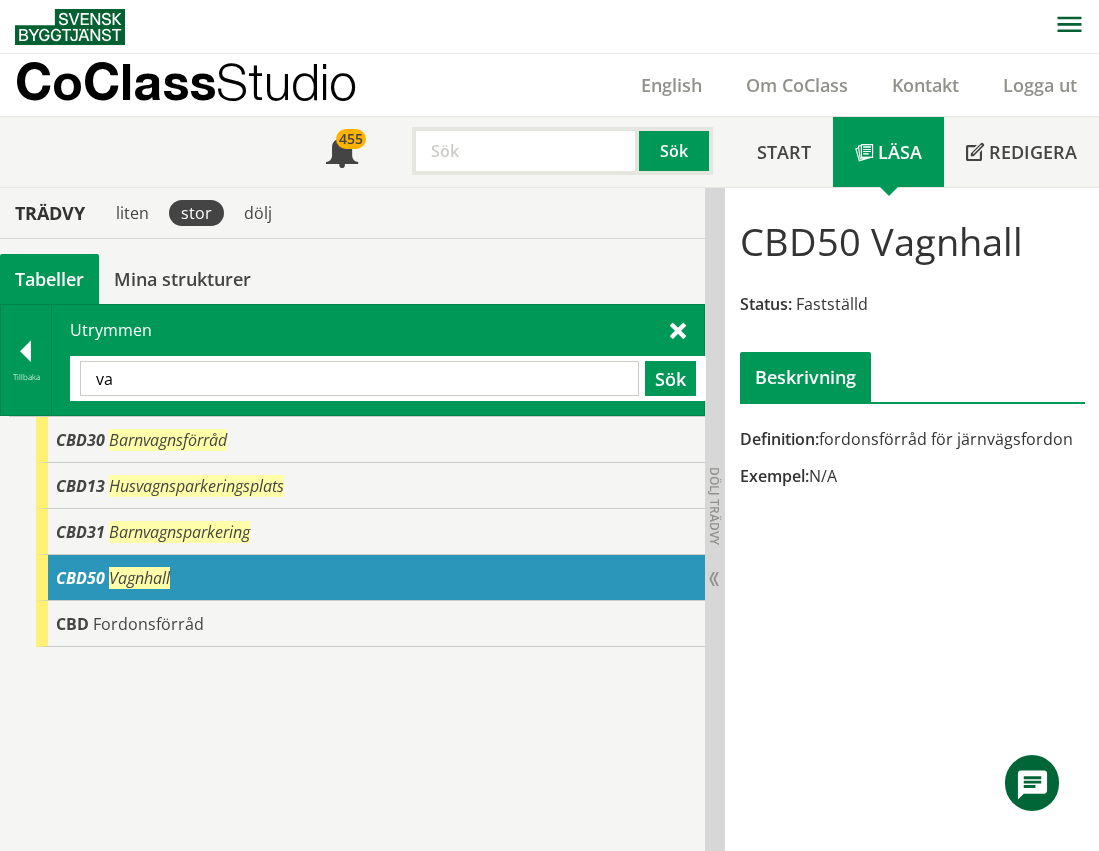 type on "v" 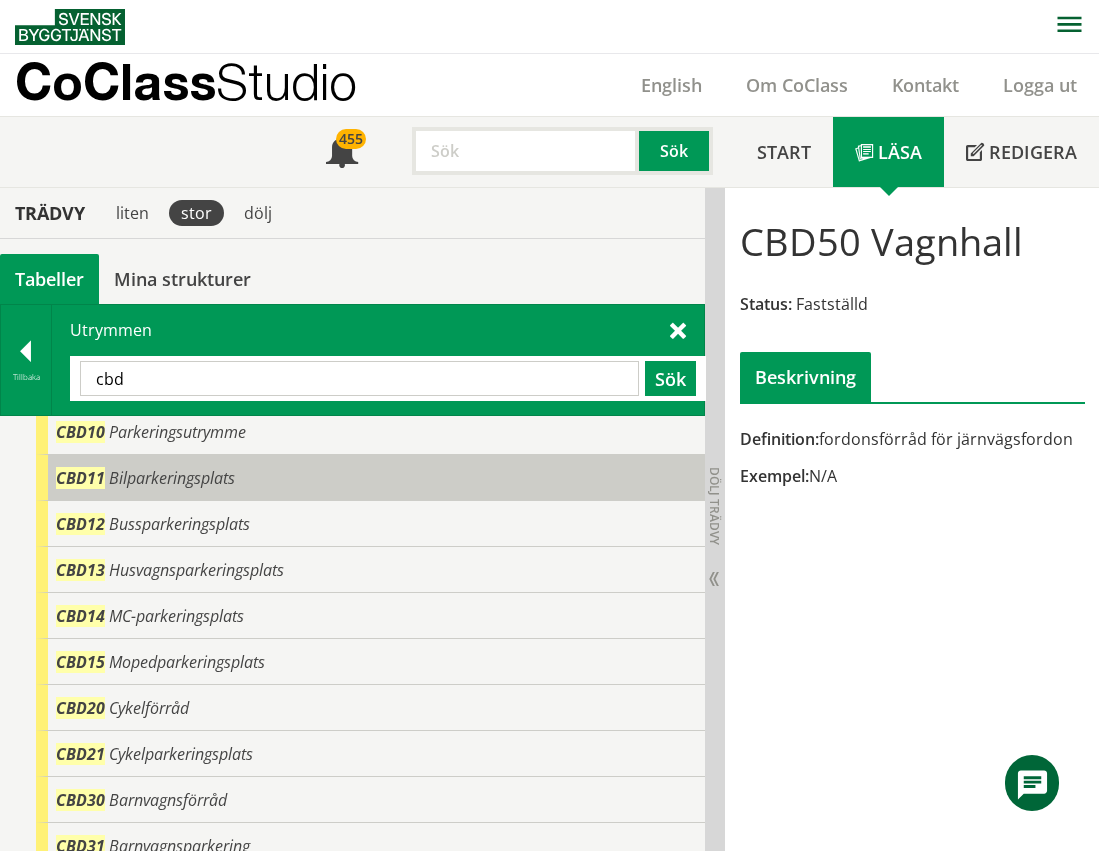 scroll, scrollTop: 0, scrollLeft: 0, axis: both 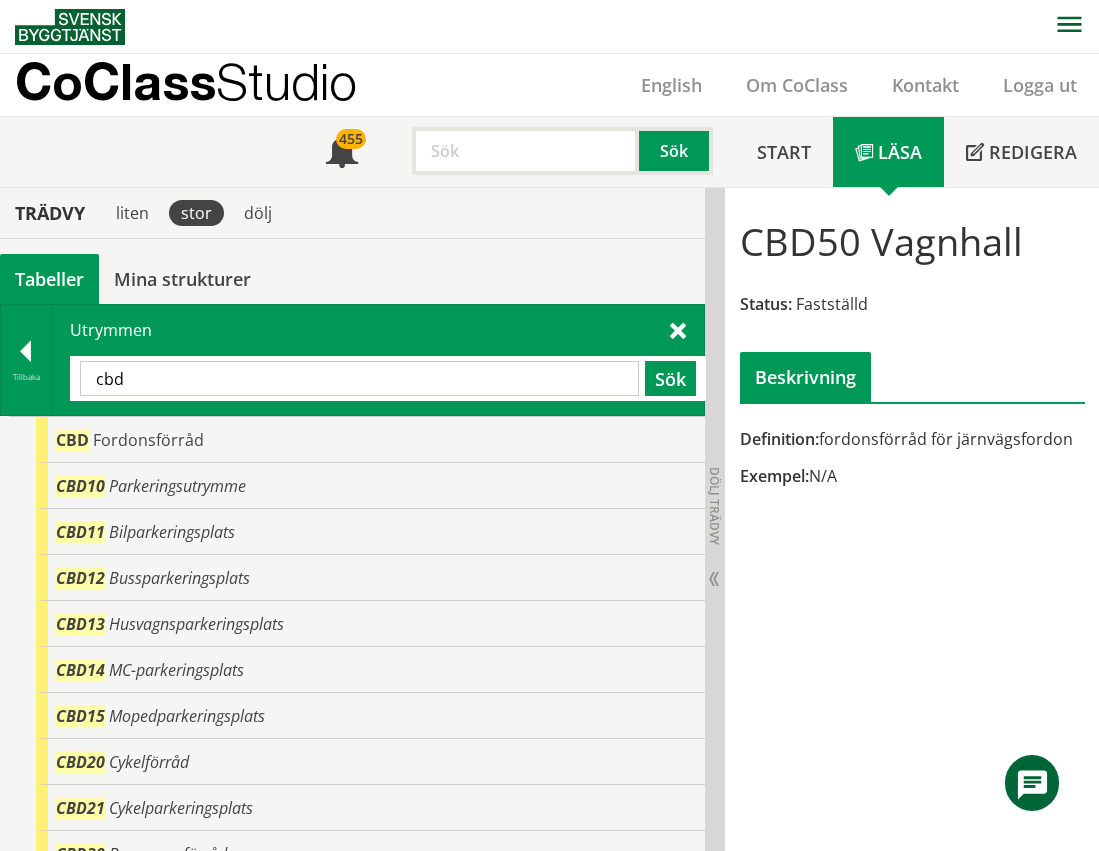 click on "cbd" at bounding box center [359, 378] 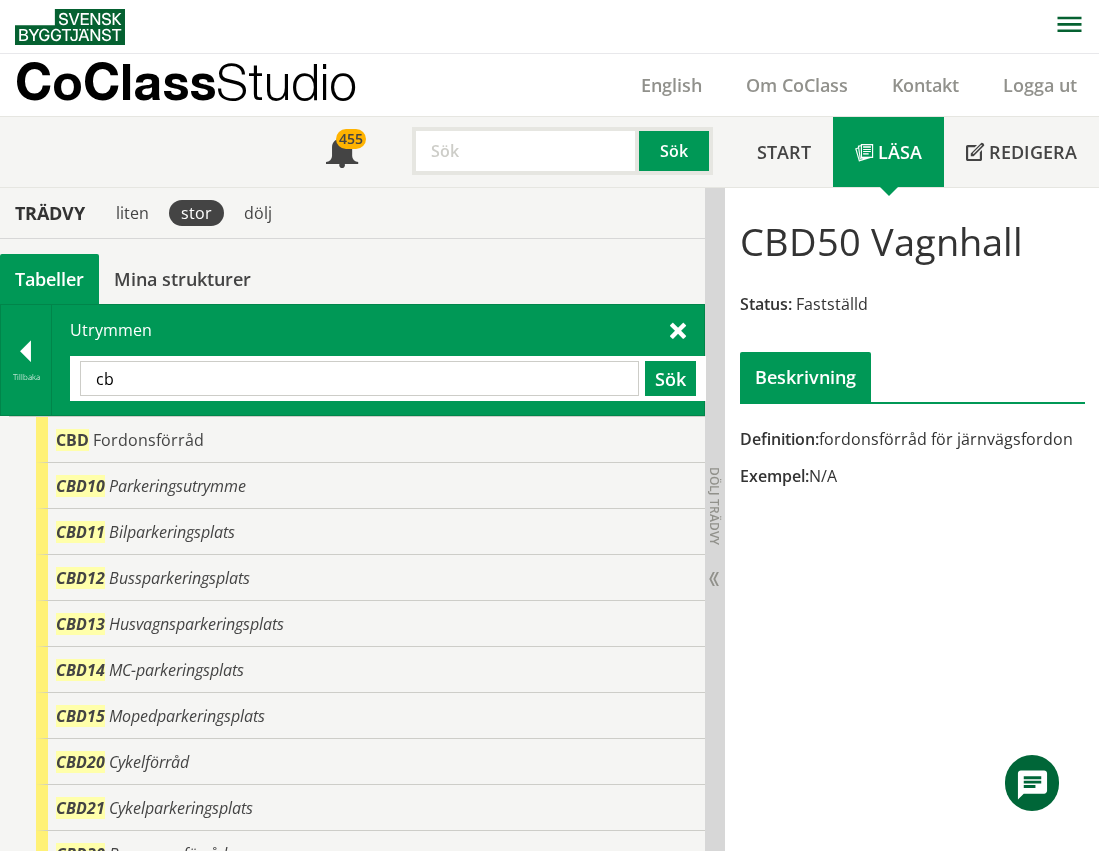 type on "c" 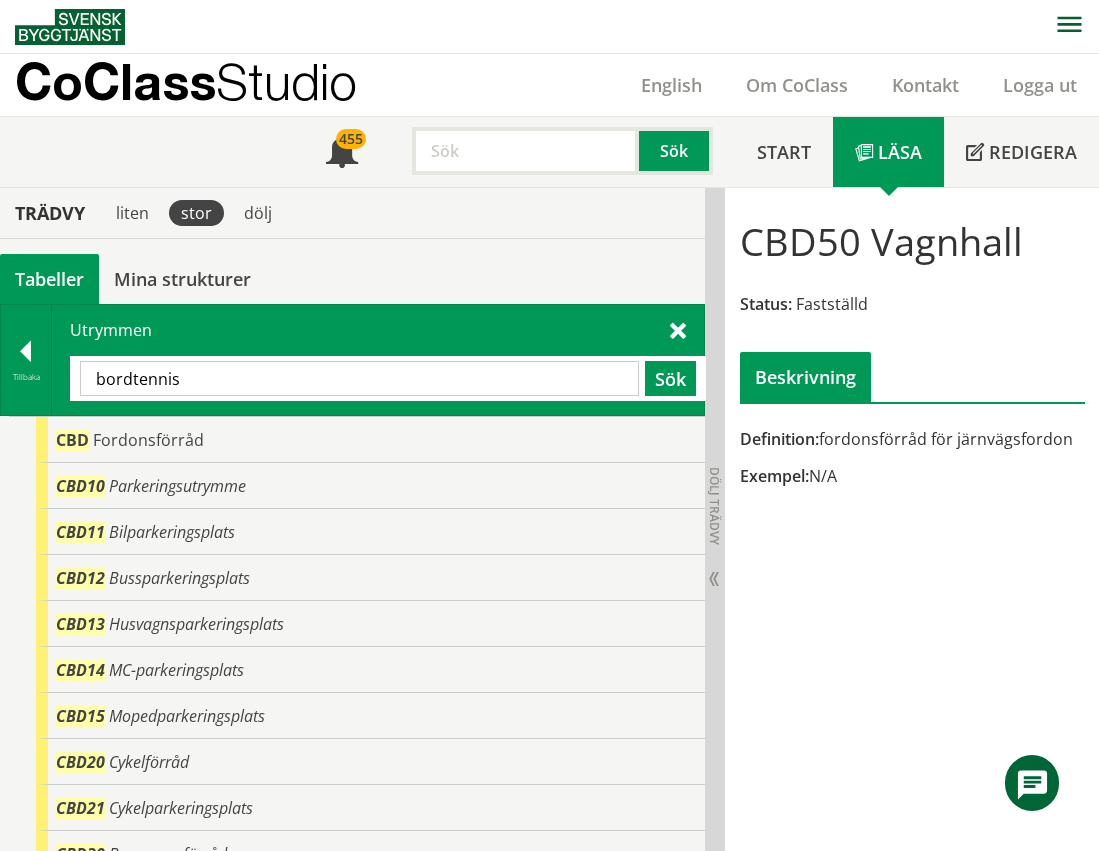 type on "bordtennis" 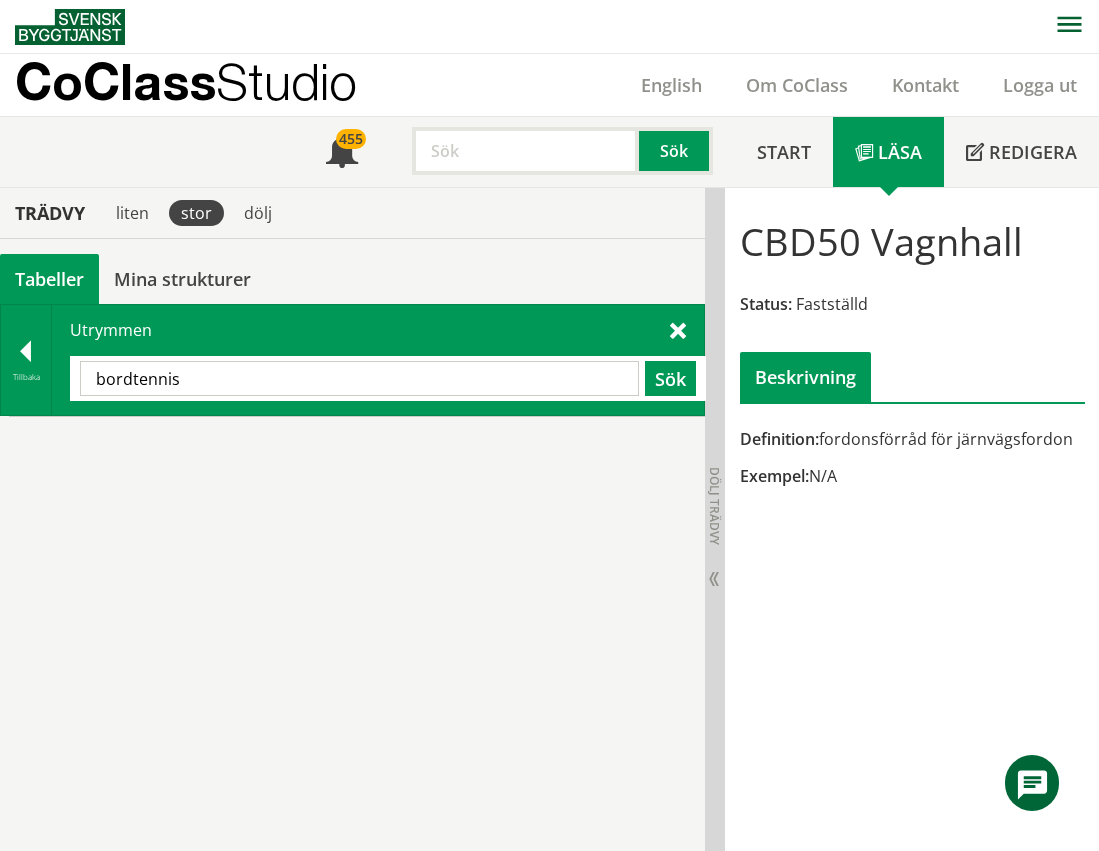 drag, startPoint x: 198, startPoint y: 382, endPoint x: 56, endPoint y: 381, distance: 142.00352 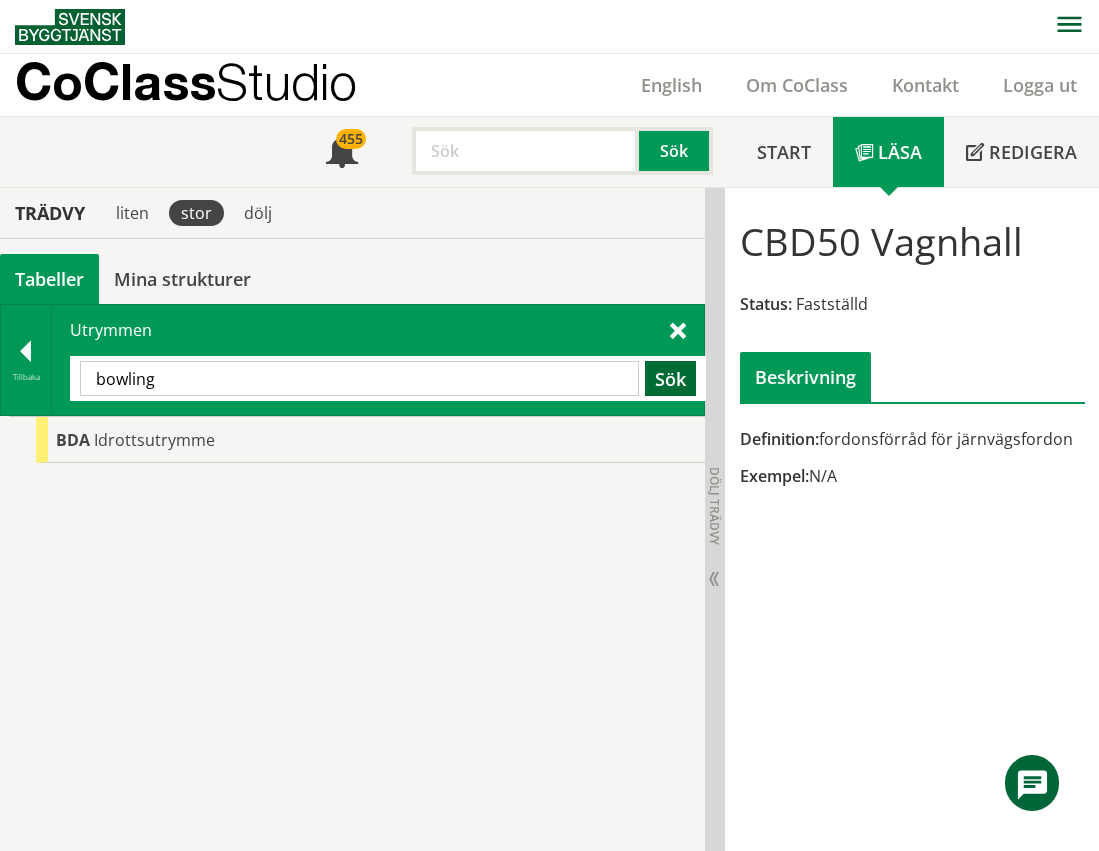 click on "Sök" at bounding box center (670, 378) 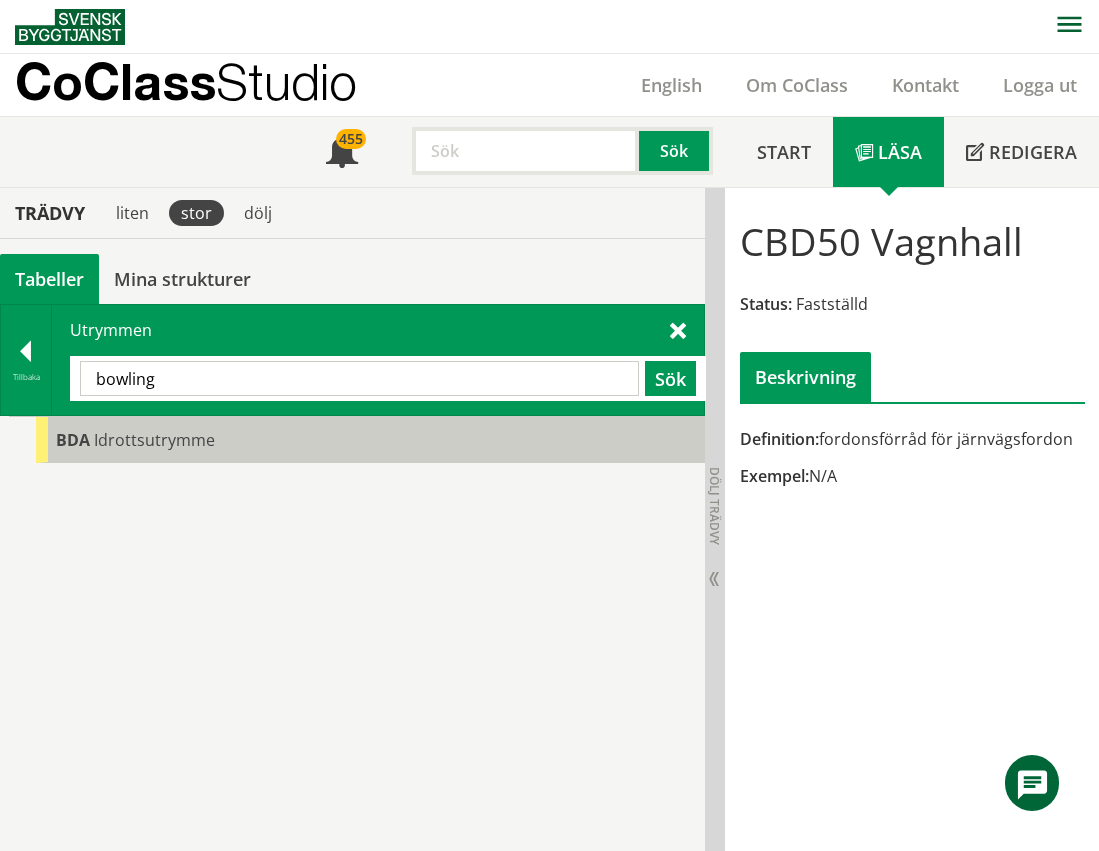 click on "BDA   Idrottsutrymme" at bounding box center (370, 440) 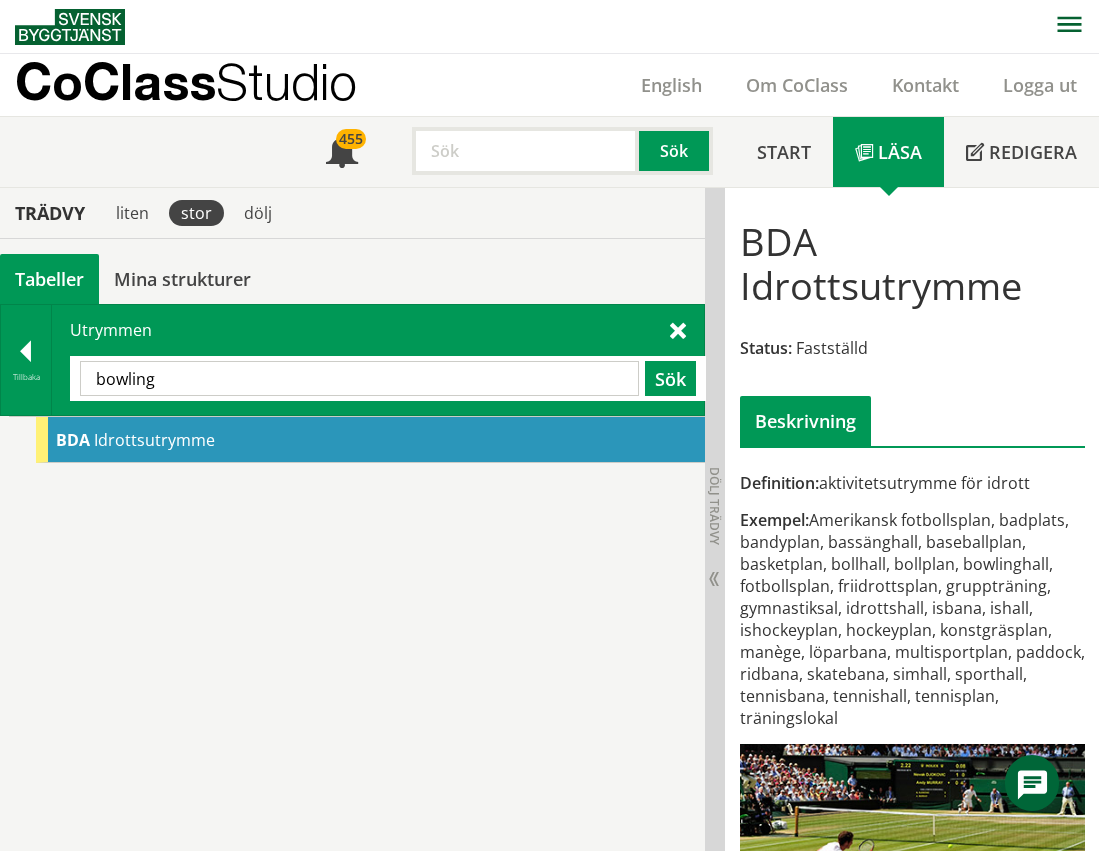 click on "bowling" at bounding box center [359, 378] 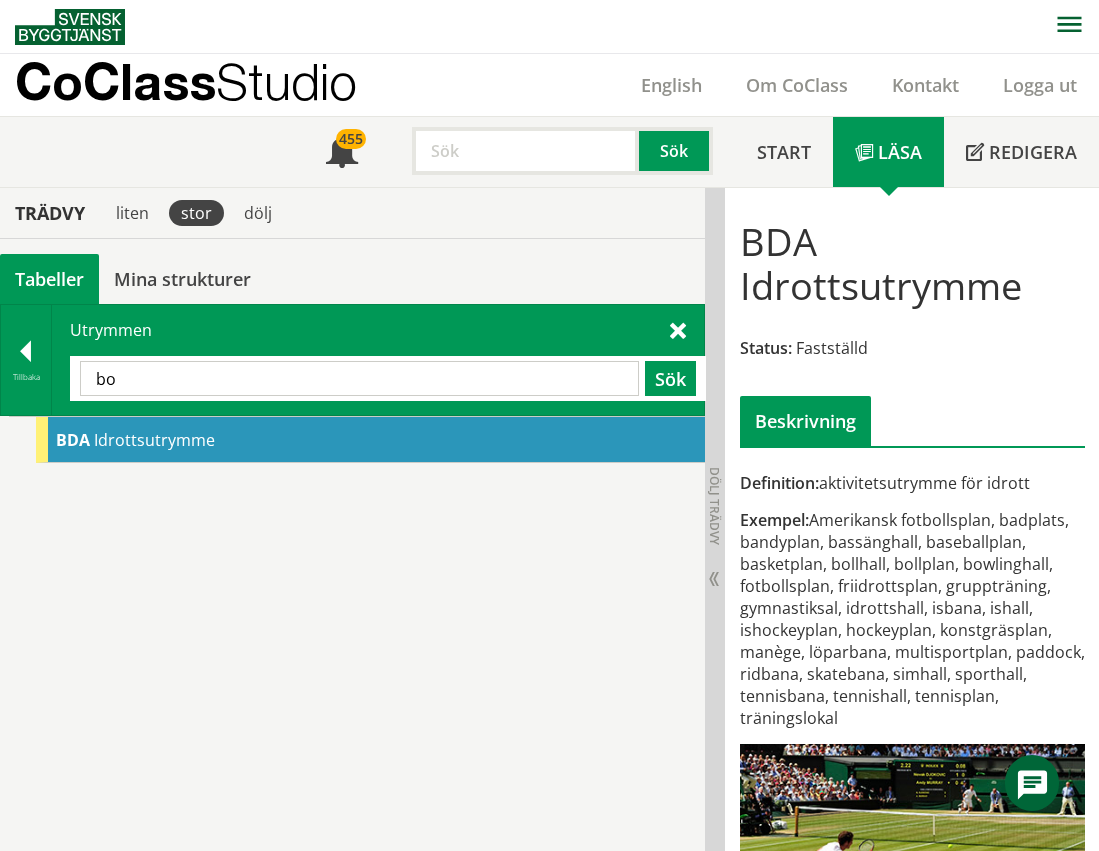 type on "b" 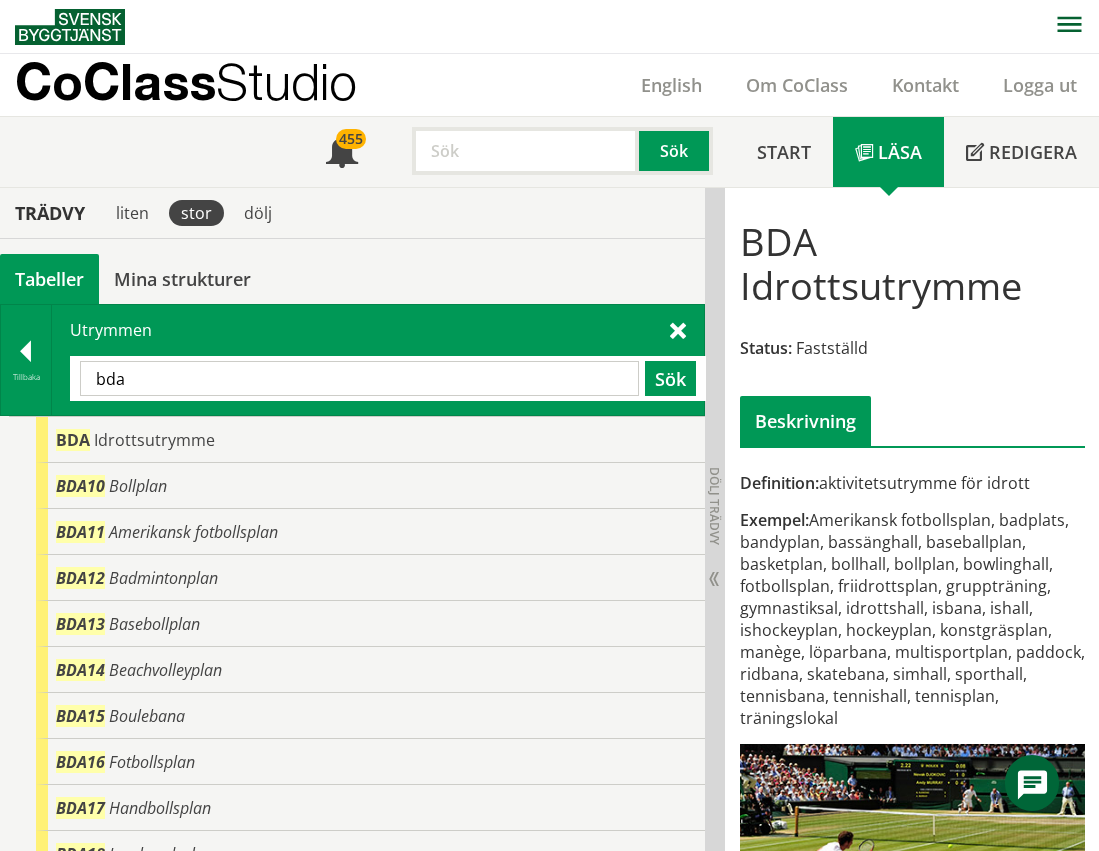click on "bda" at bounding box center (359, 378) 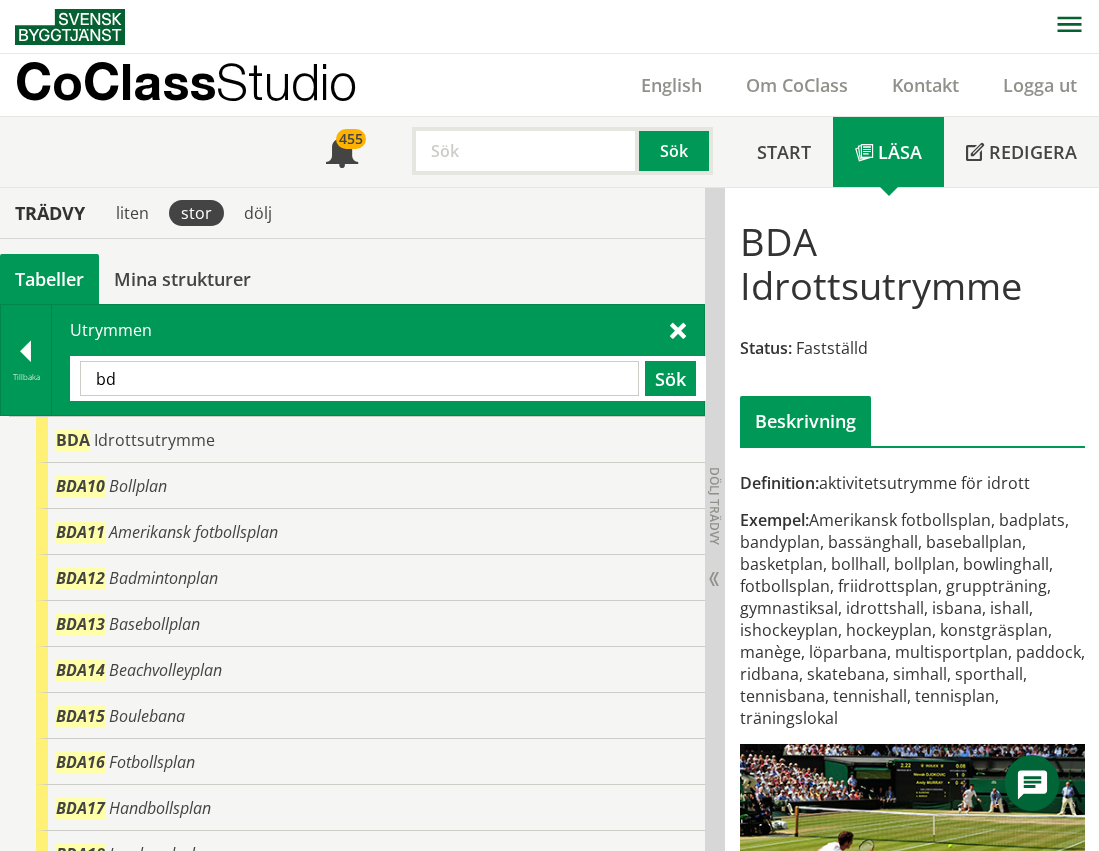 type on "b" 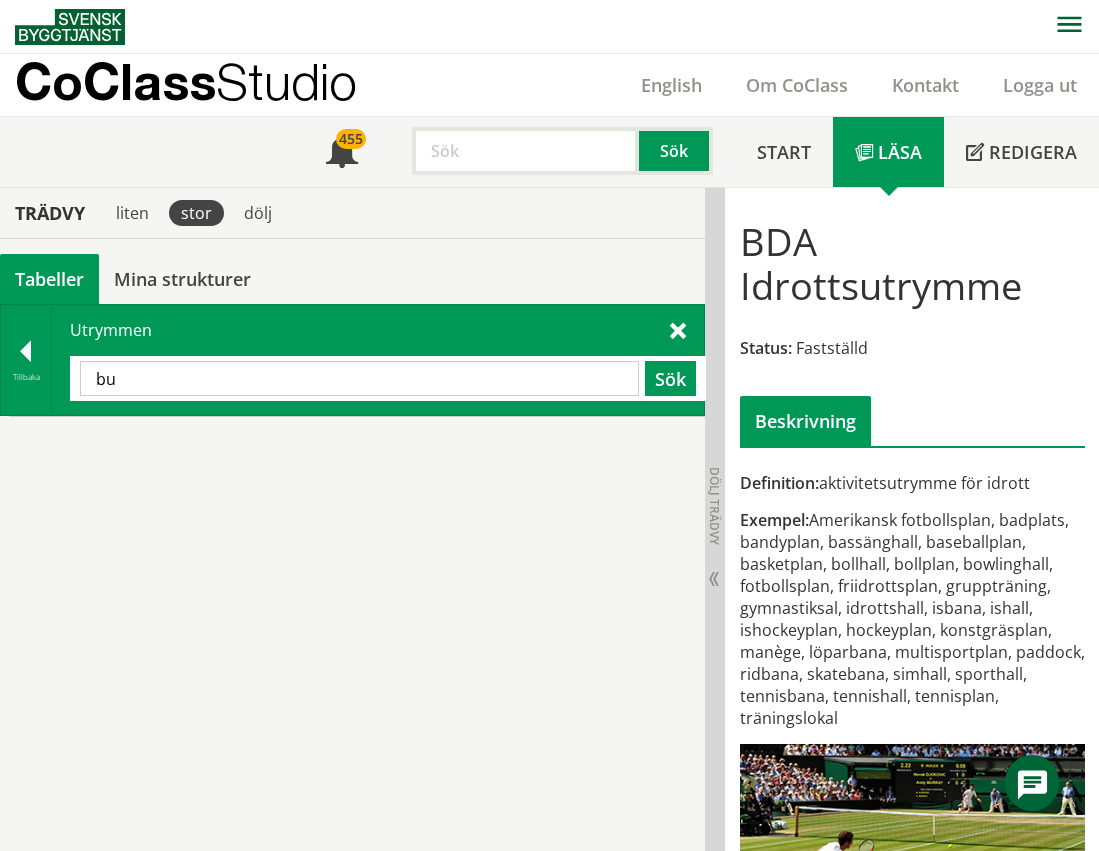 type on "b" 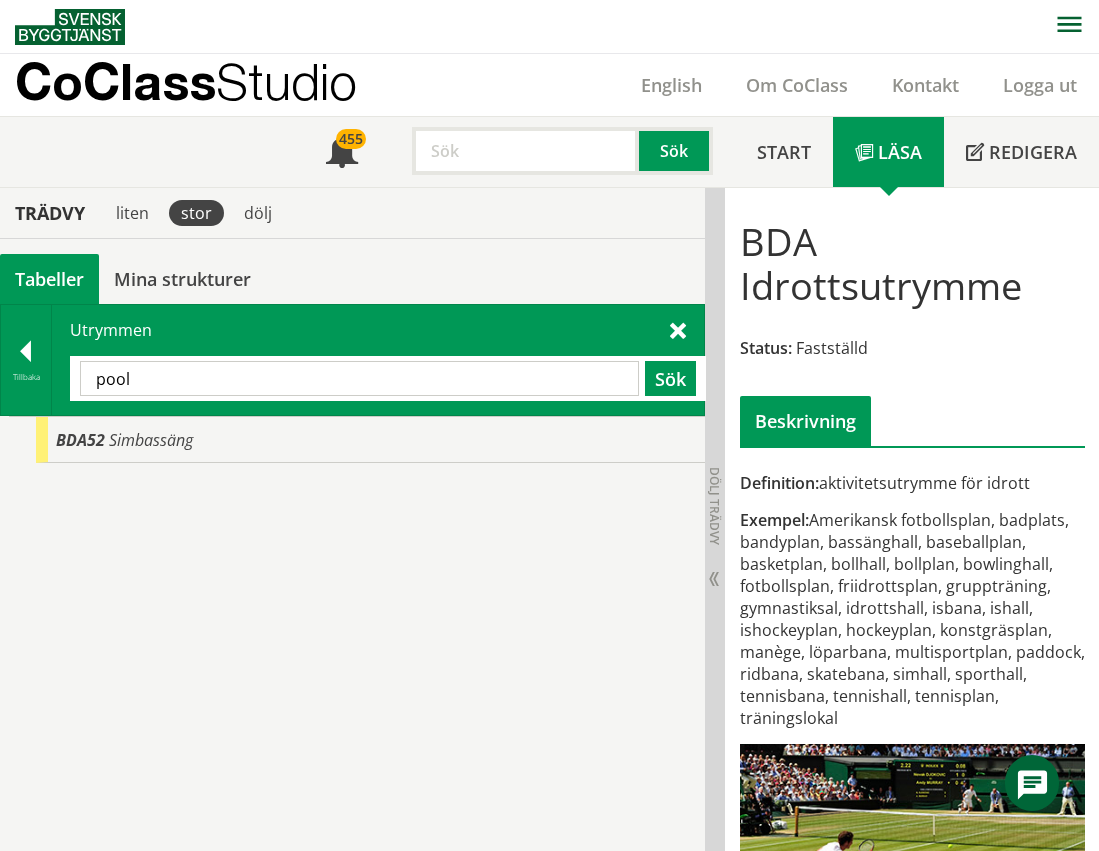 click on "pool" at bounding box center [359, 378] 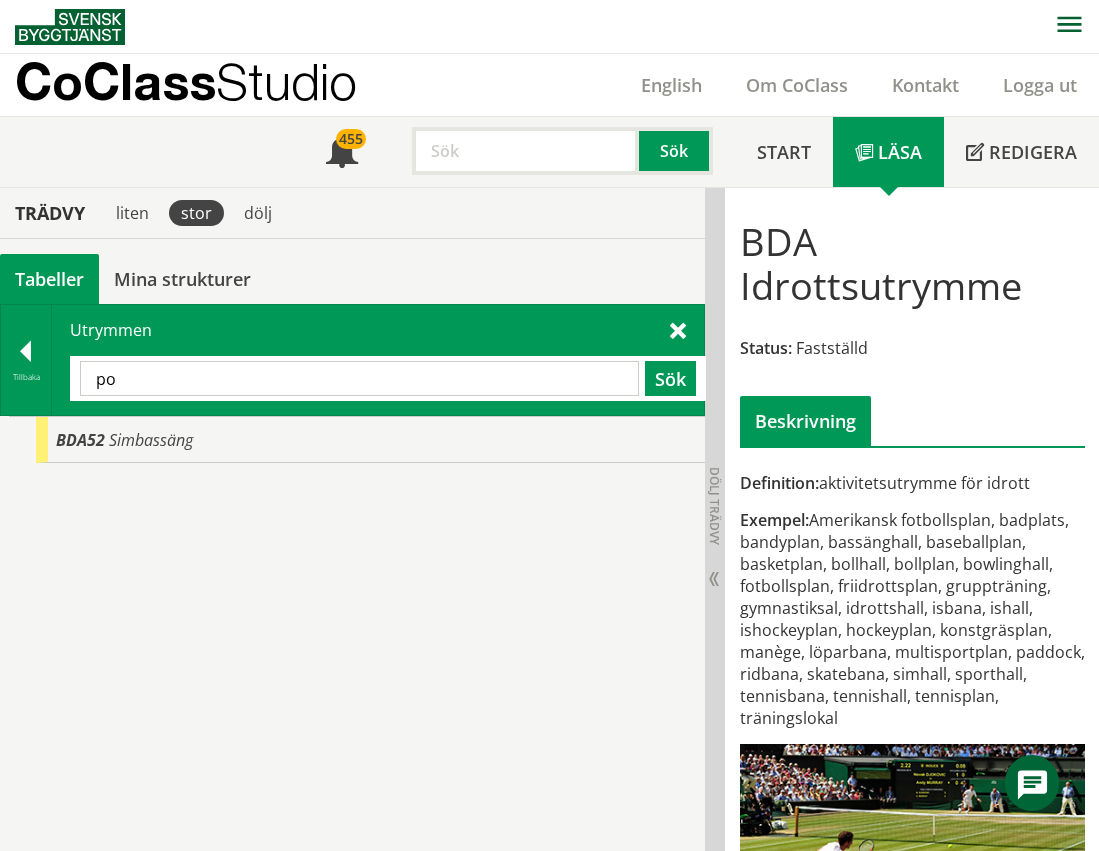 type on "p" 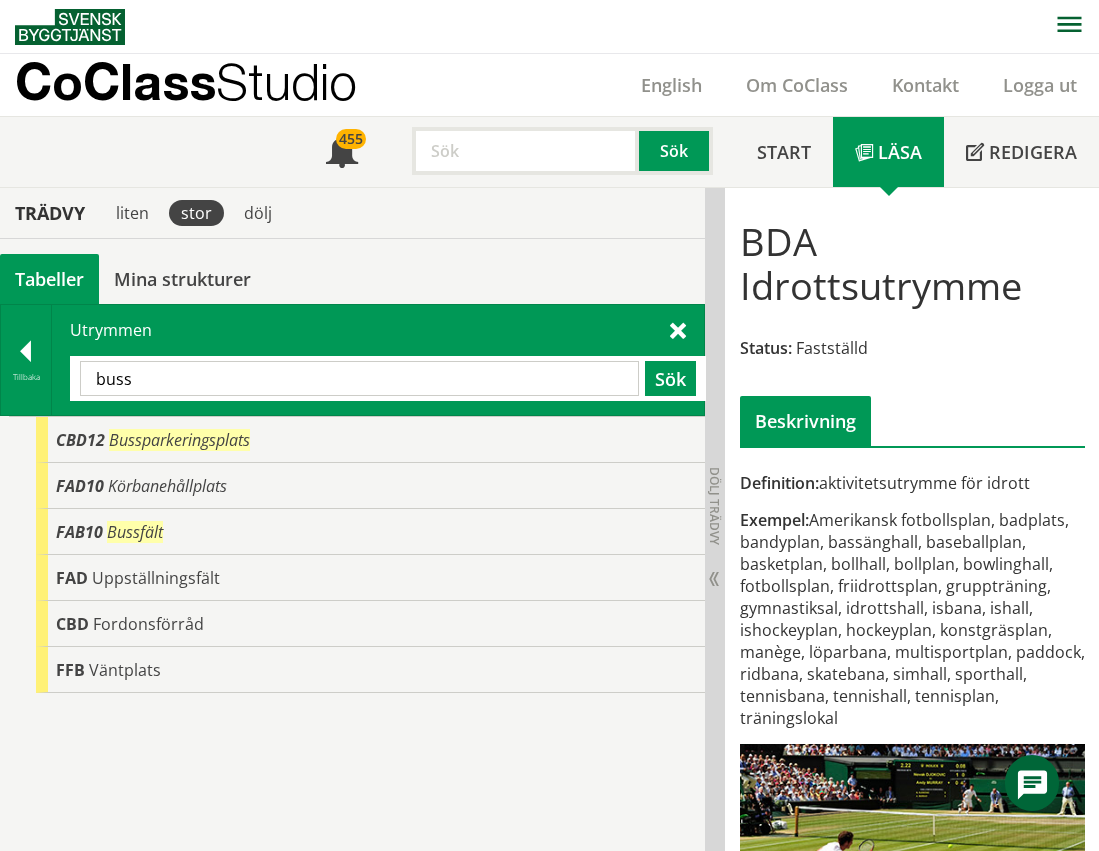 click on "buss" at bounding box center [359, 378] 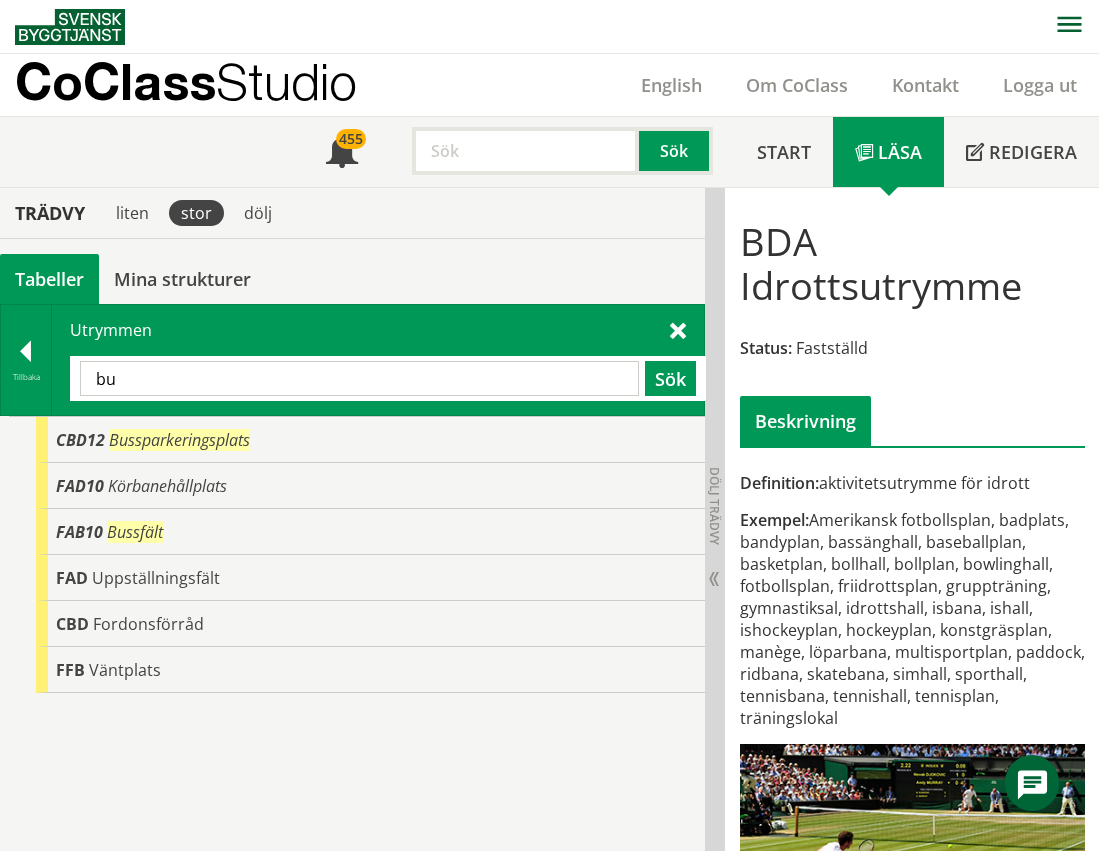type on "b" 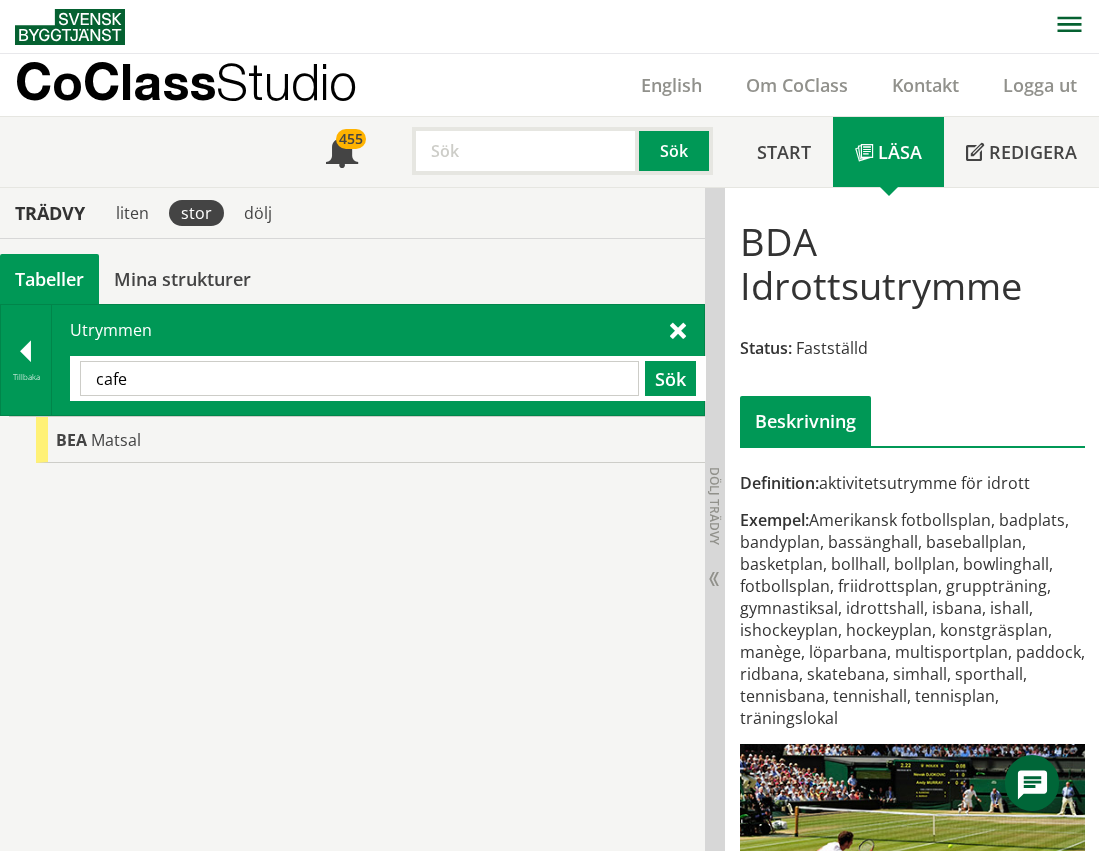 click on "cafe" at bounding box center [359, 378] 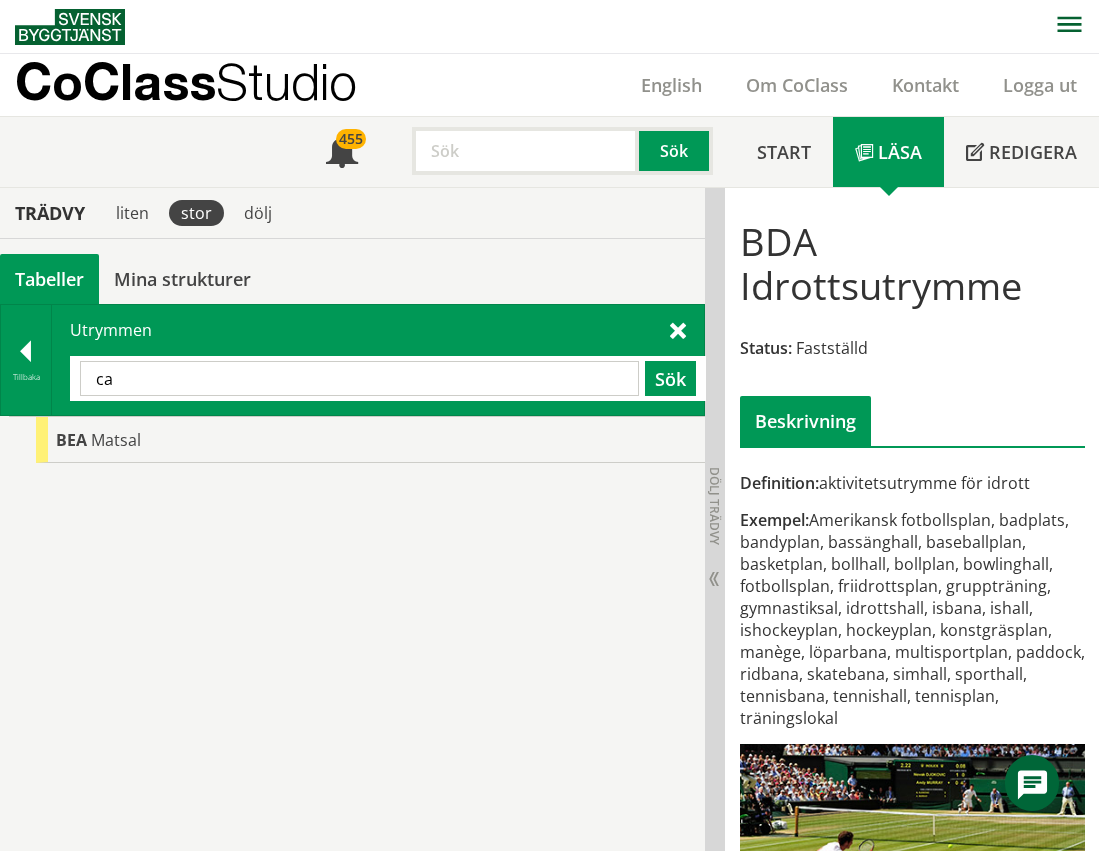 type on "c" 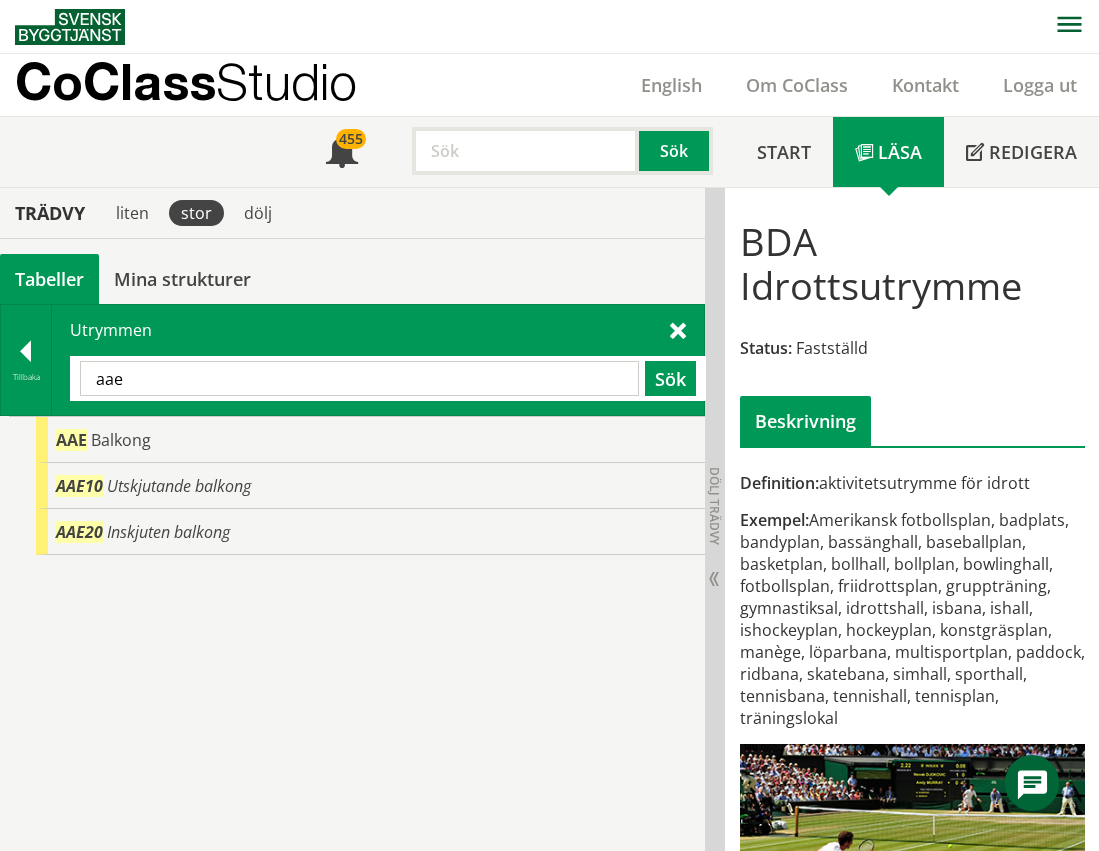 click on "aae" at bounding box center [359, 378] 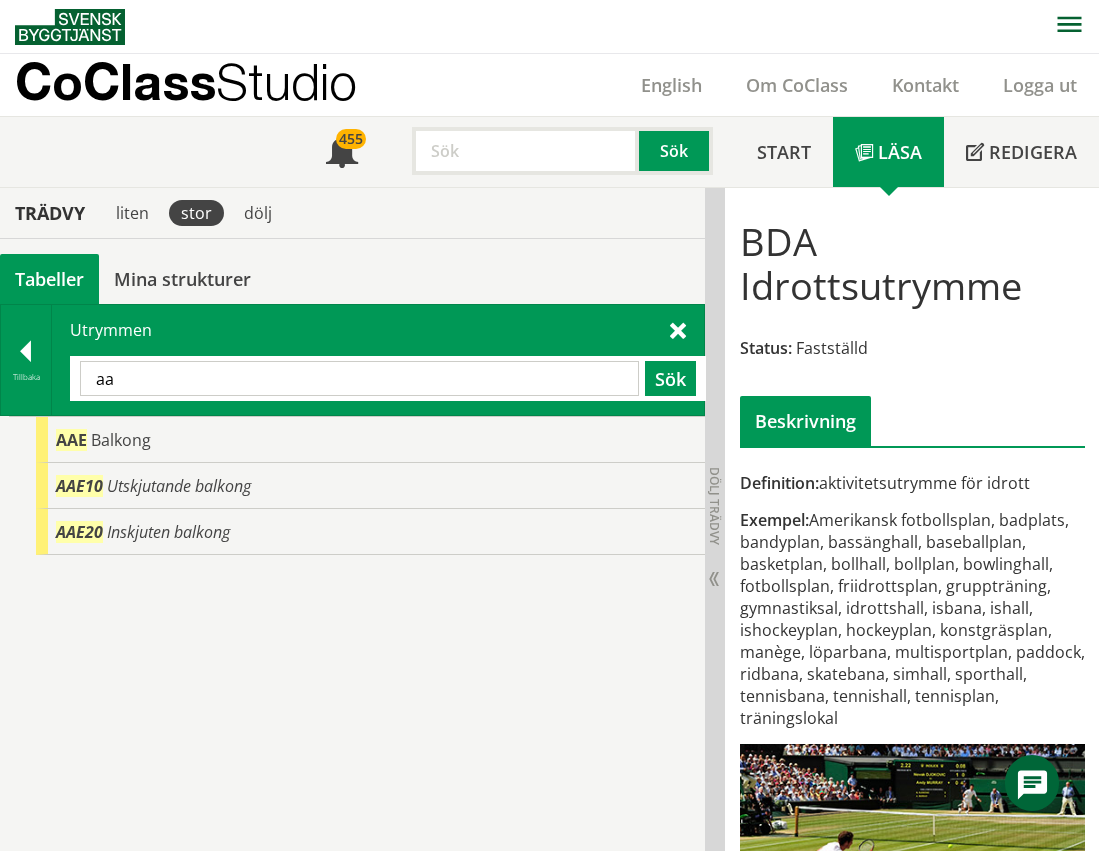 type on "a" 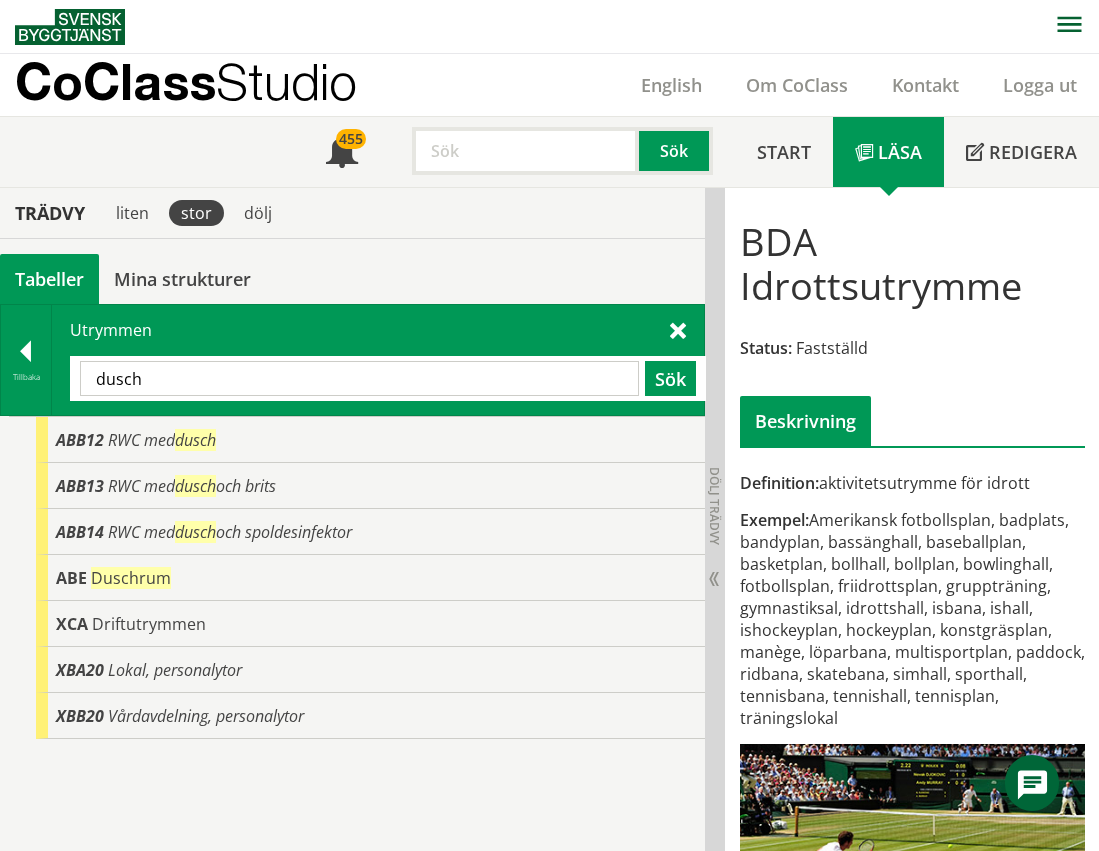 click on "dusch" at bounding box center [359, 378] 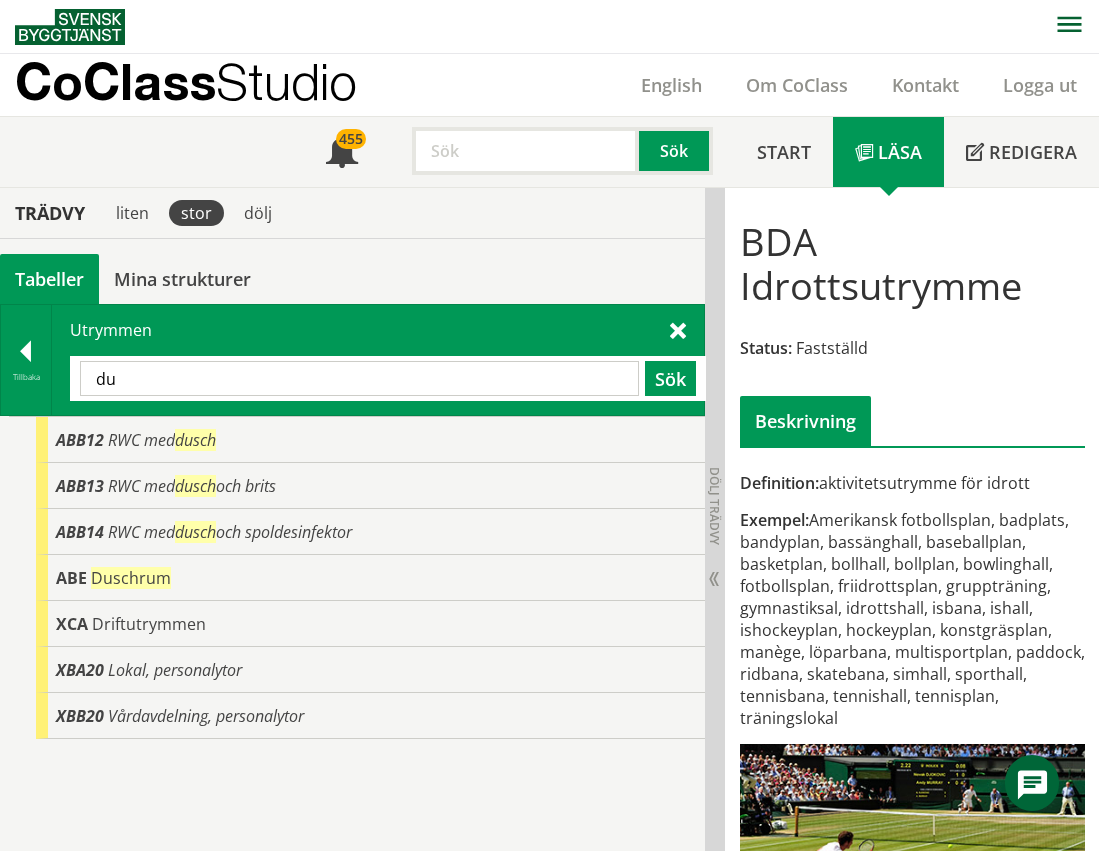 type on "d" 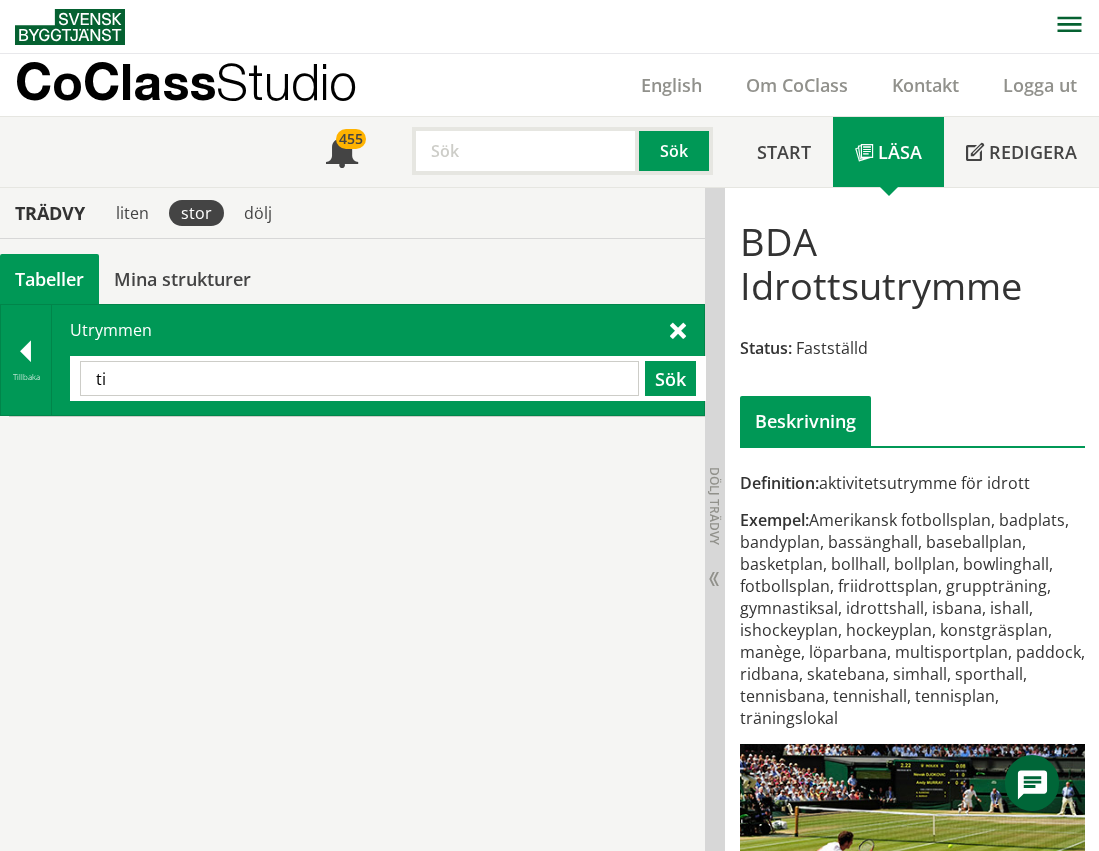 type on "t" 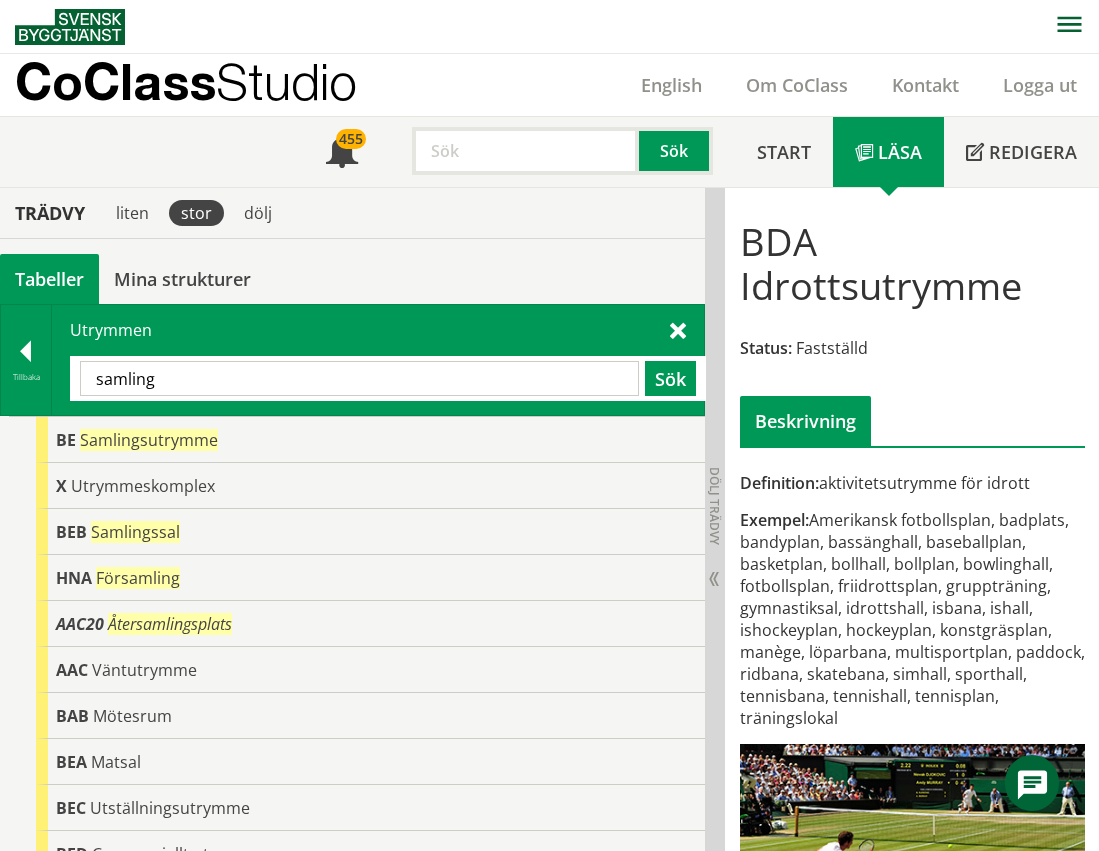 click on "samling" at bounding box center (359, 378) 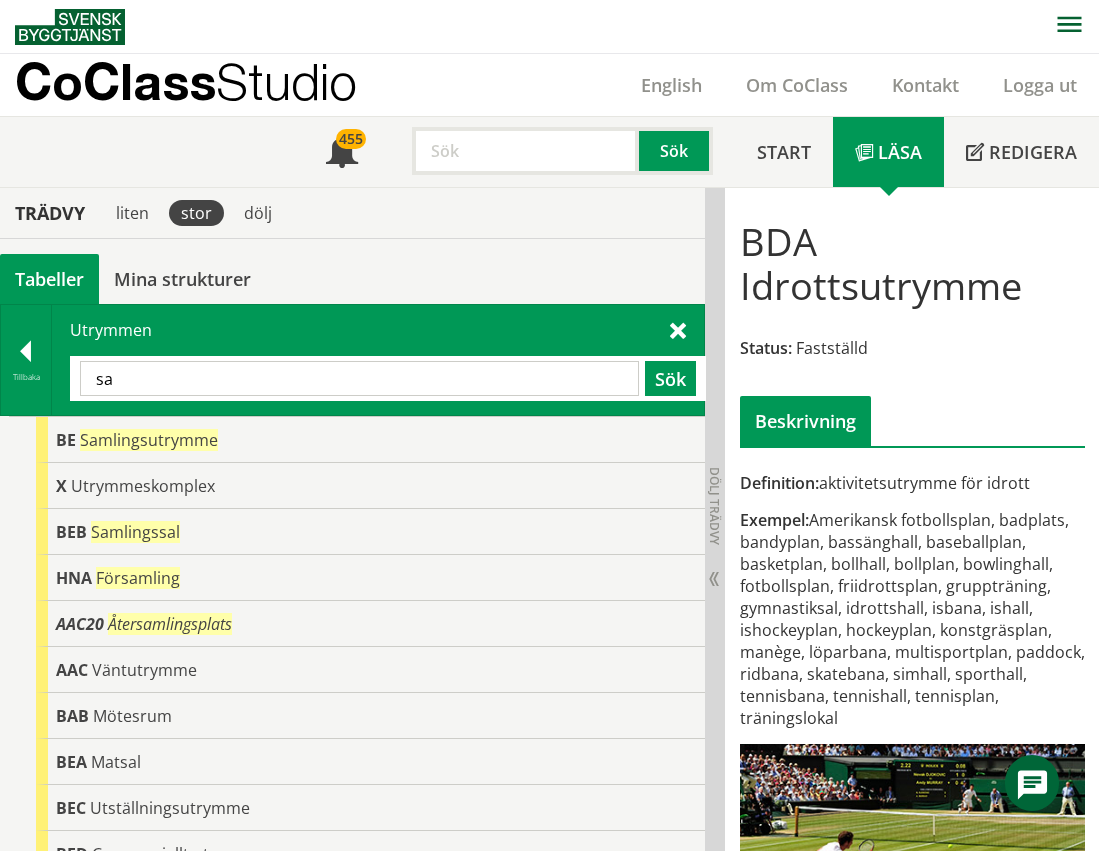 type on "s" 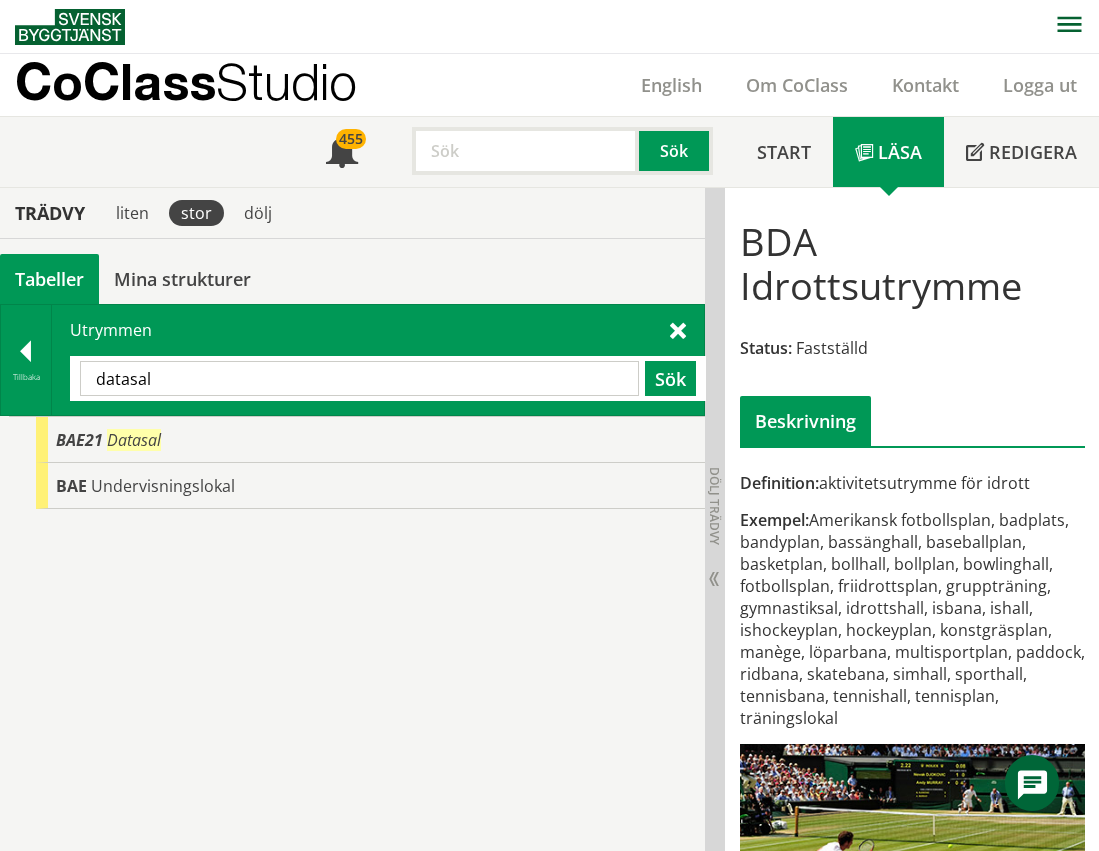 click on "datasal" at bounding box center [359, 378] 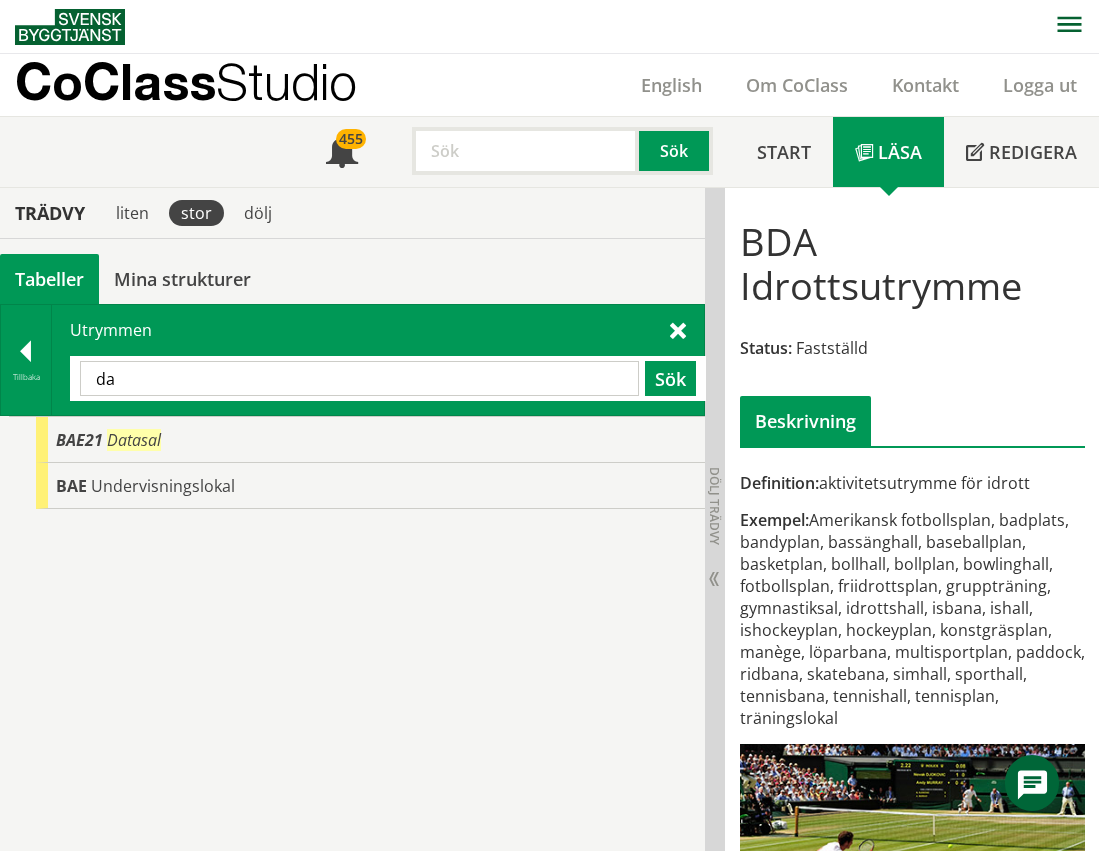 type on "d" 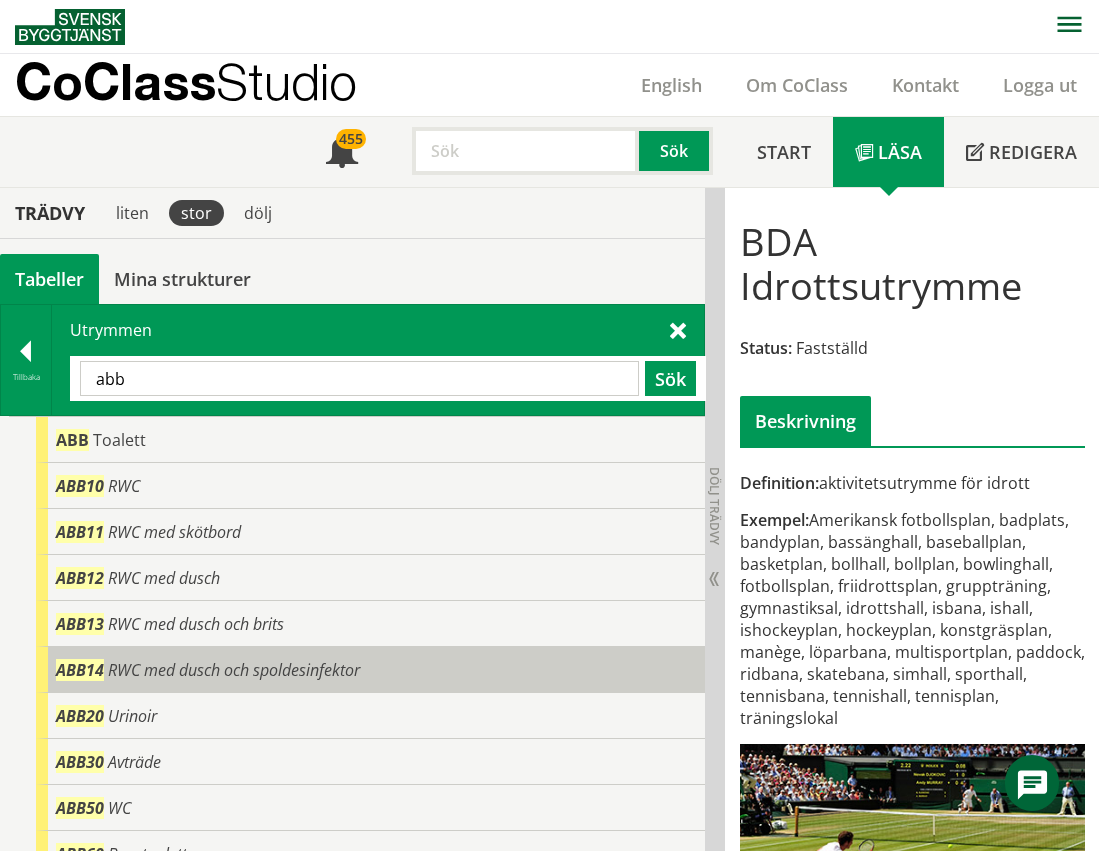 click on "RWC med dusch och spoldesinfektor" at bounding box center [234, 670] 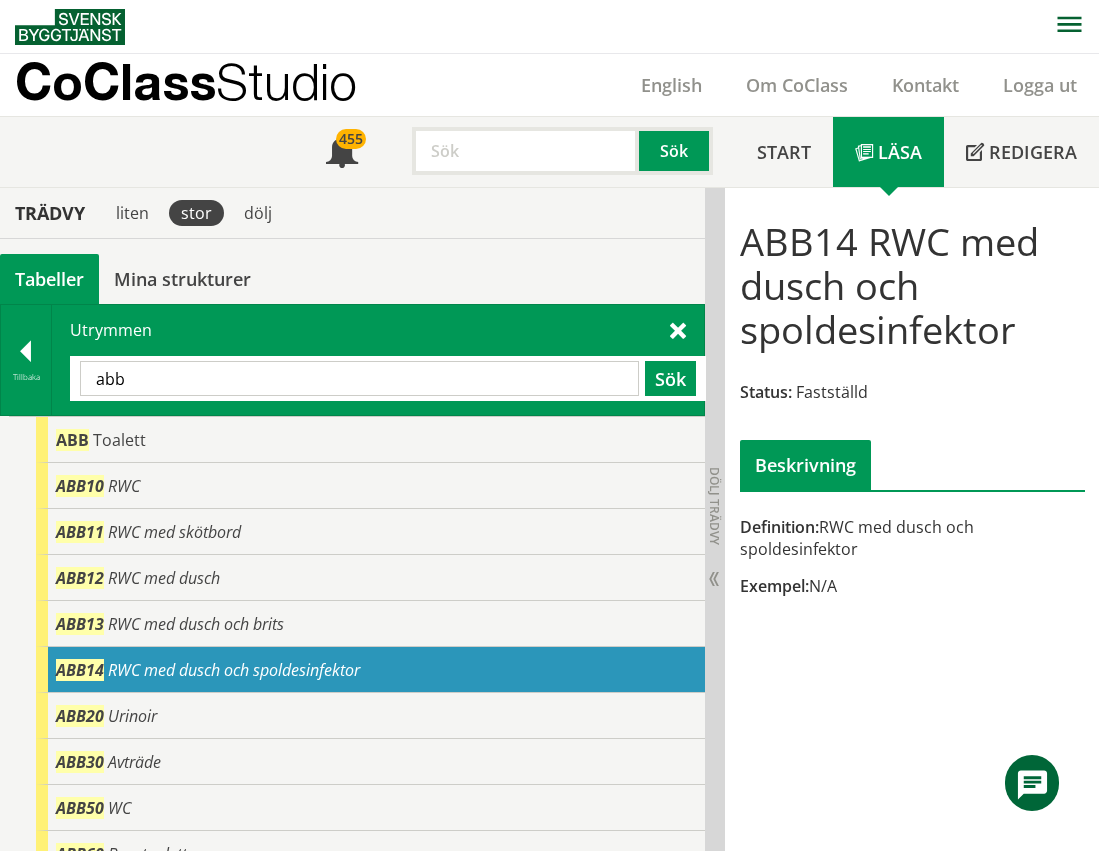 click on "abb" at bounding box center [359, 378] 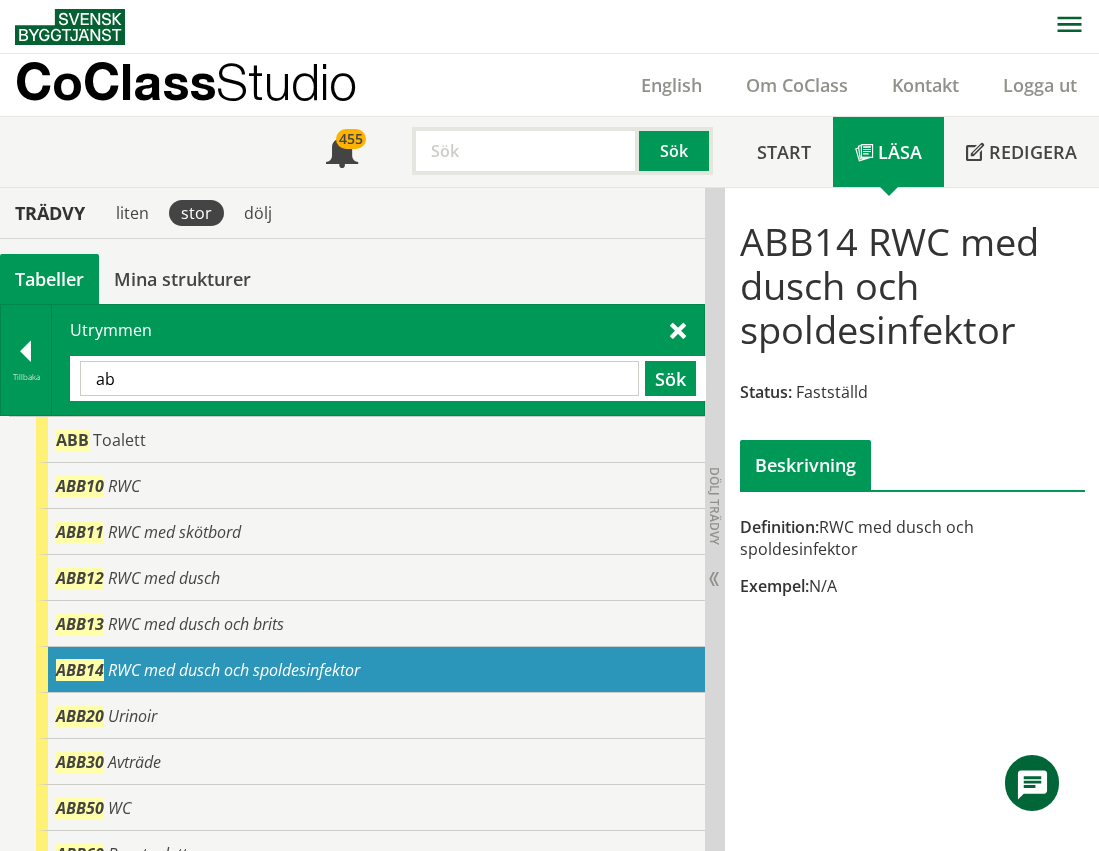 type on "a" 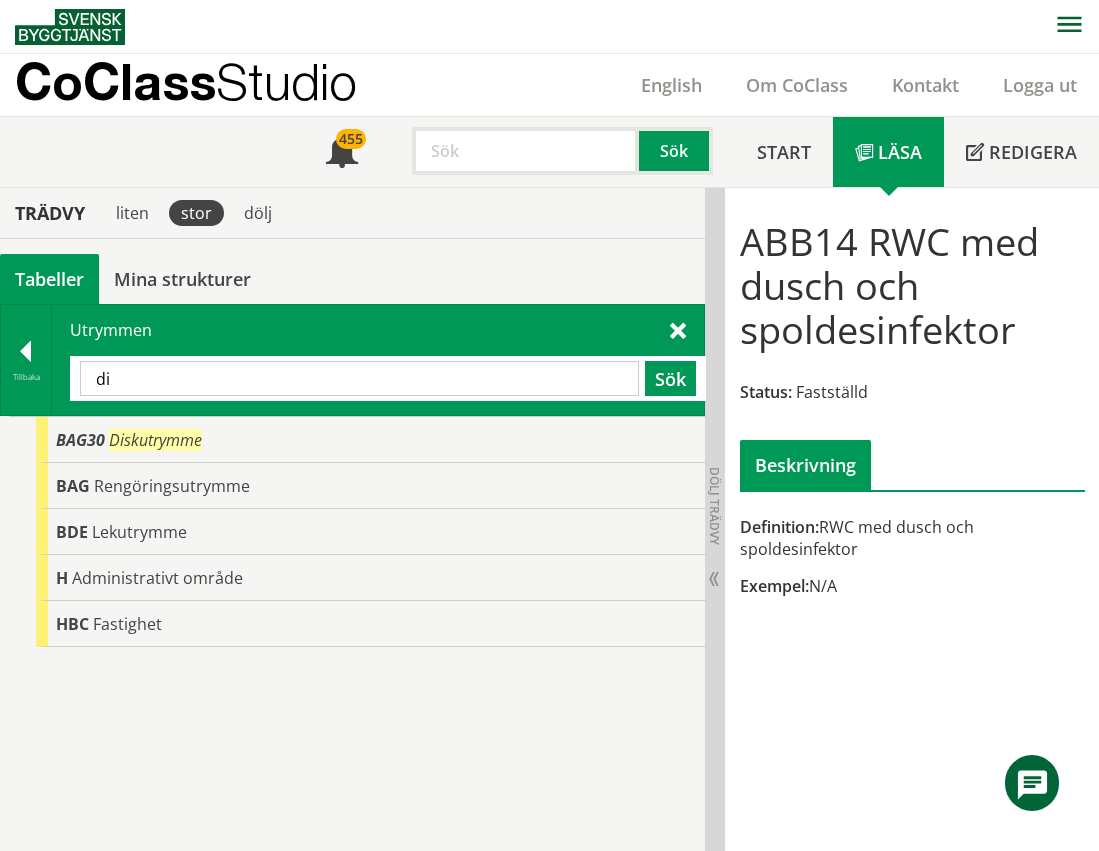 type on "d" 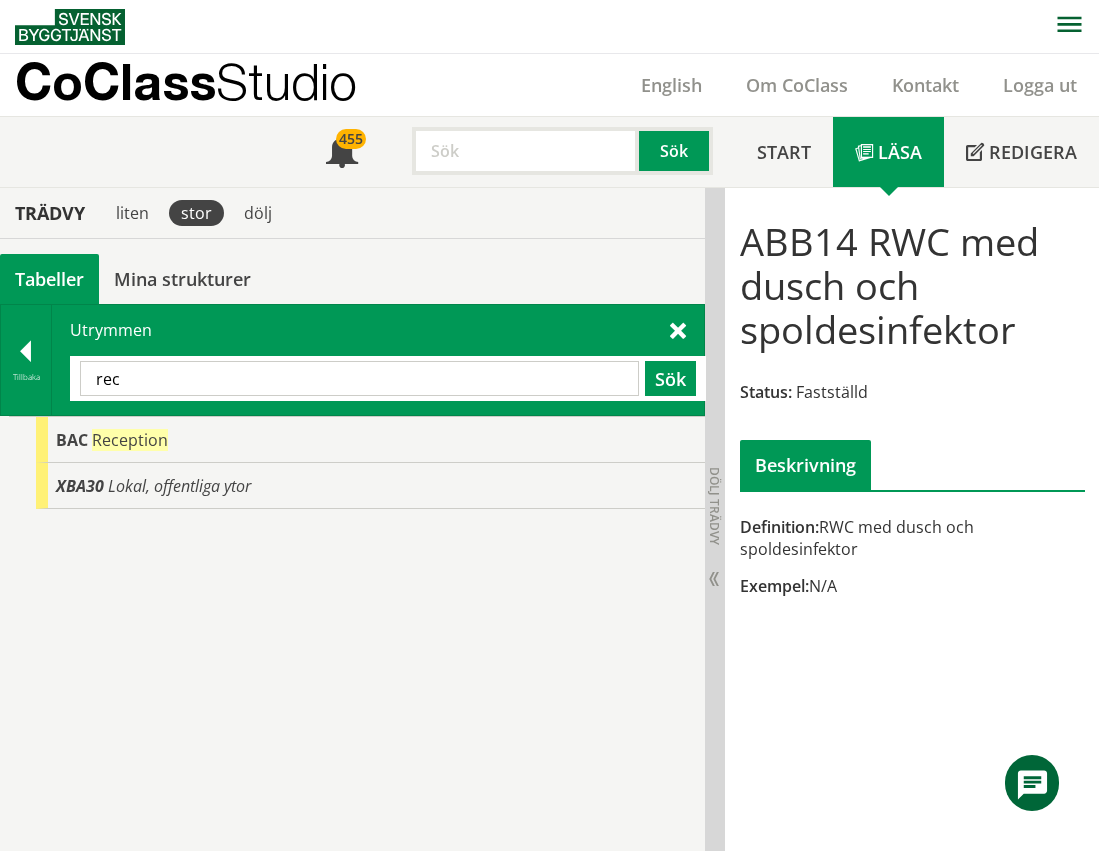 click on "rec" at bounding box center (359, 378) 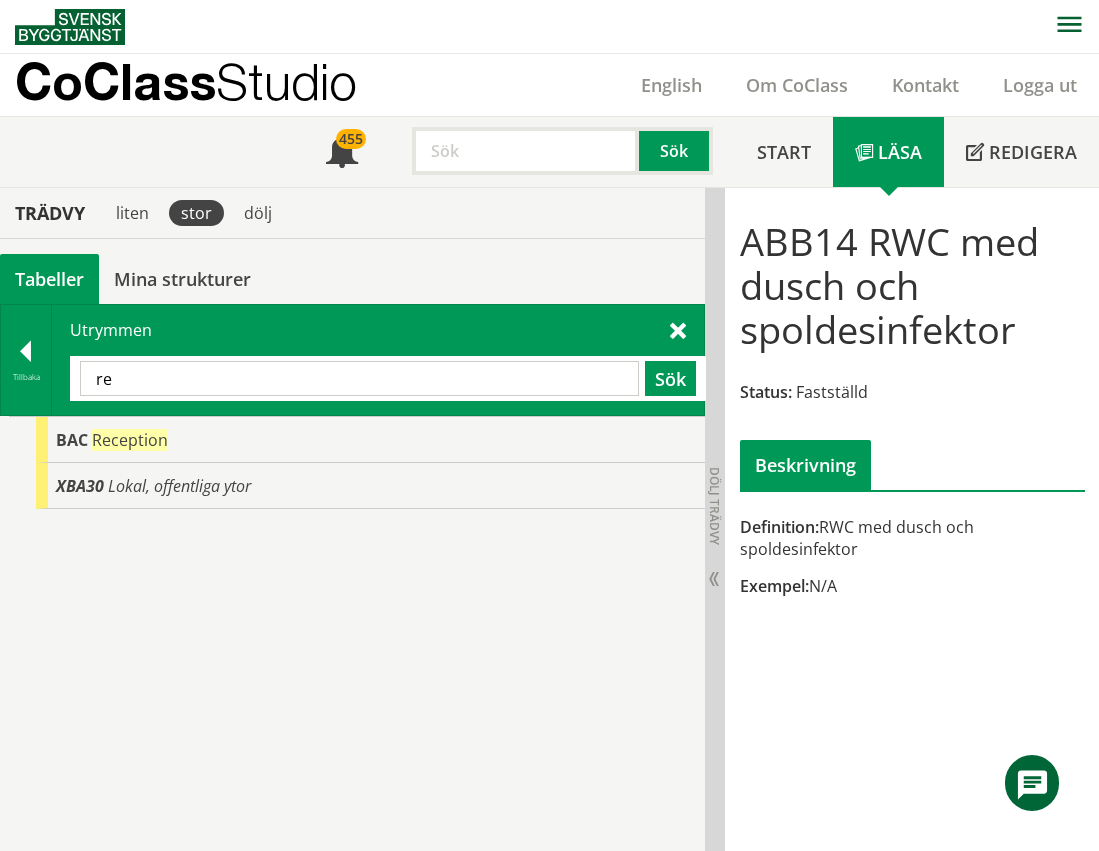 type on "r" 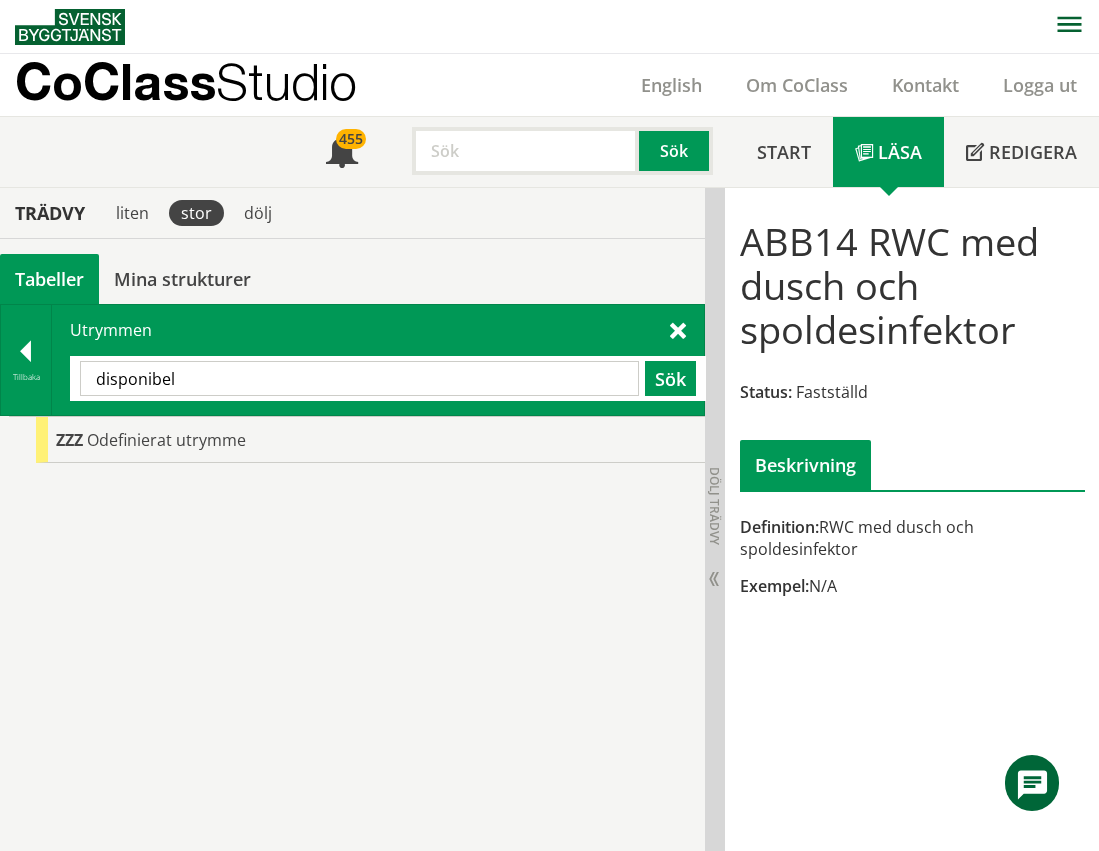 click on "disponibel" at bounding box center (359, 378) 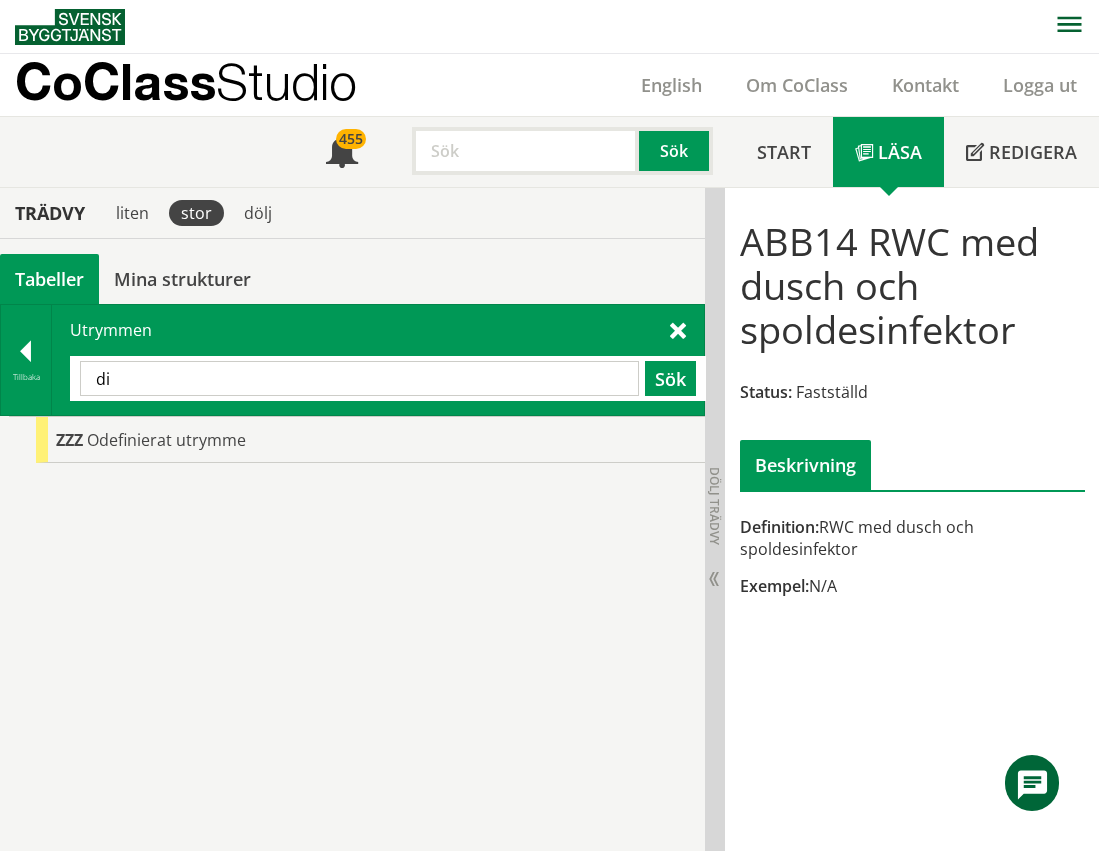 type on "d" 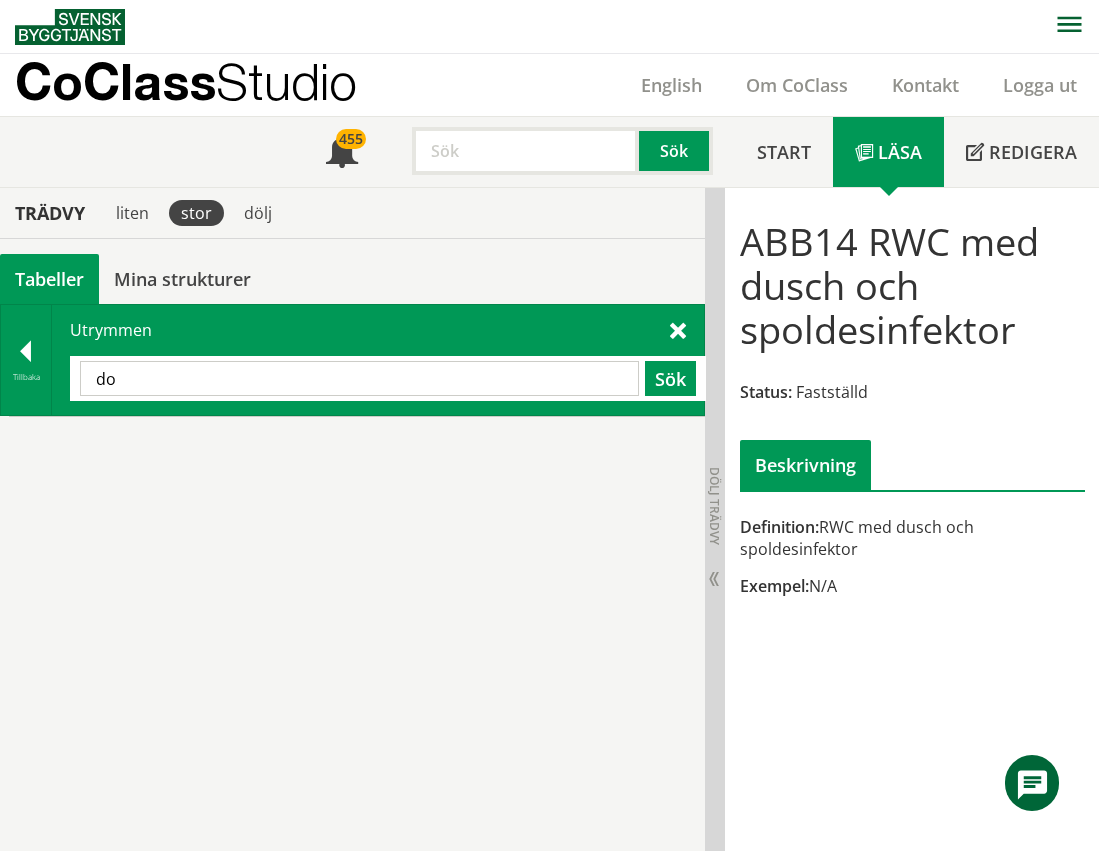 type on "d" 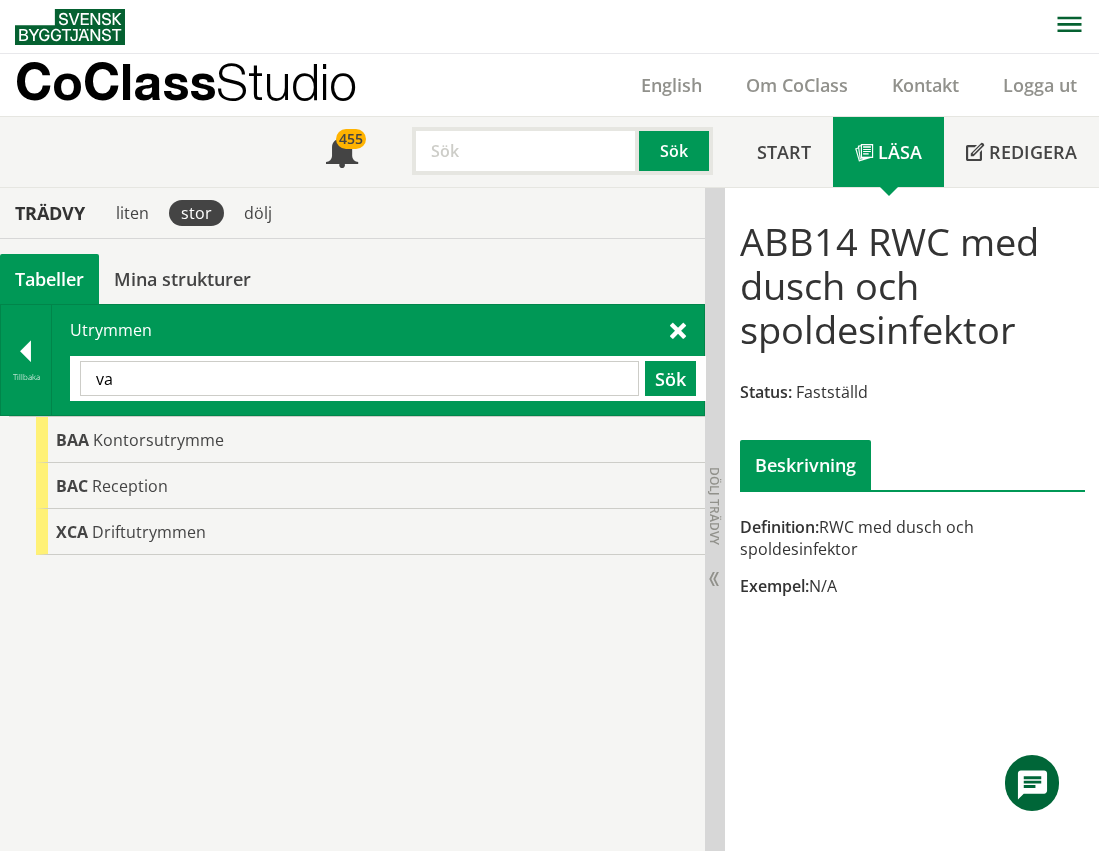 type on "v" 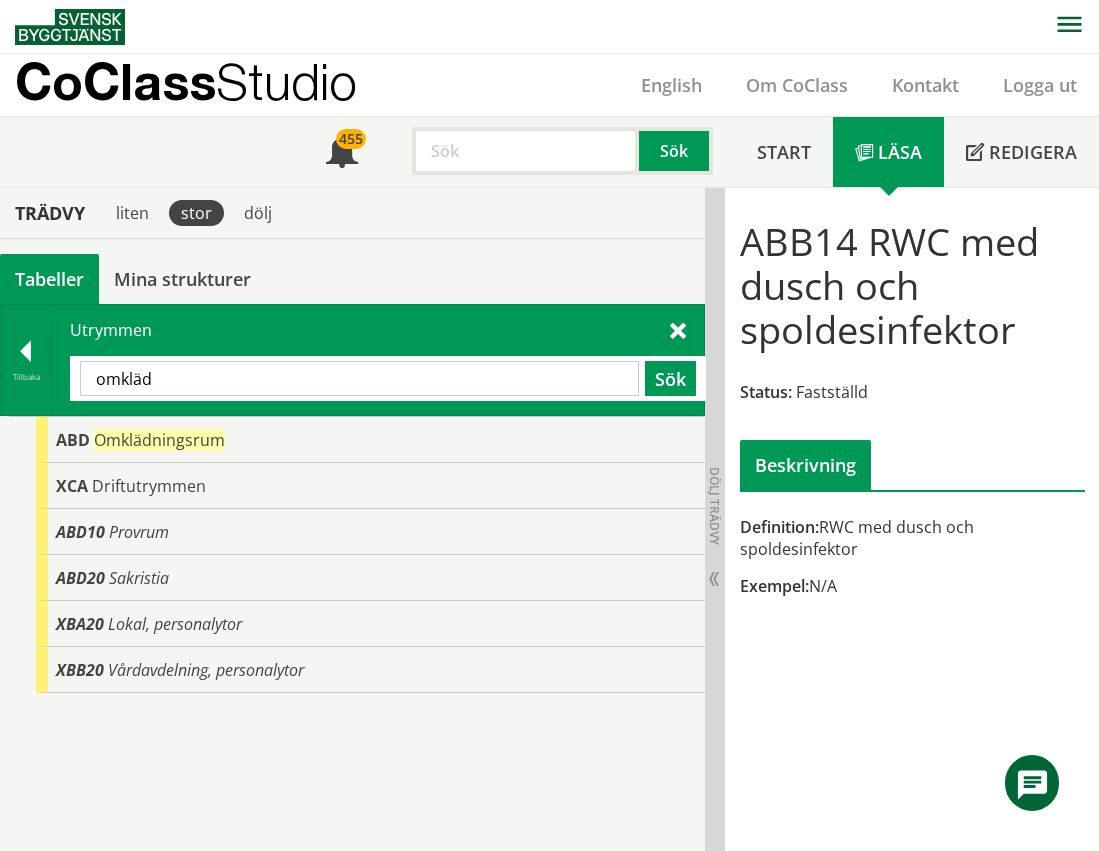 click on "omkläd" at bounding box center (359, 378) 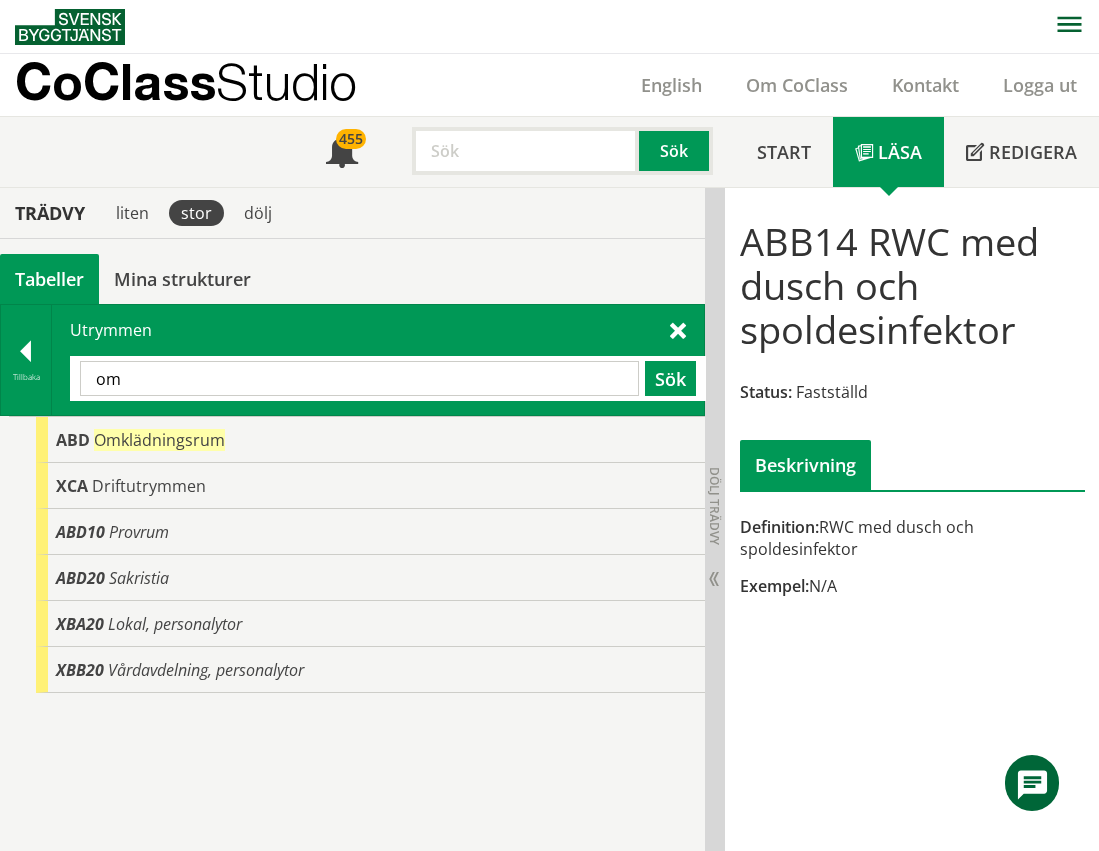 type on "o" 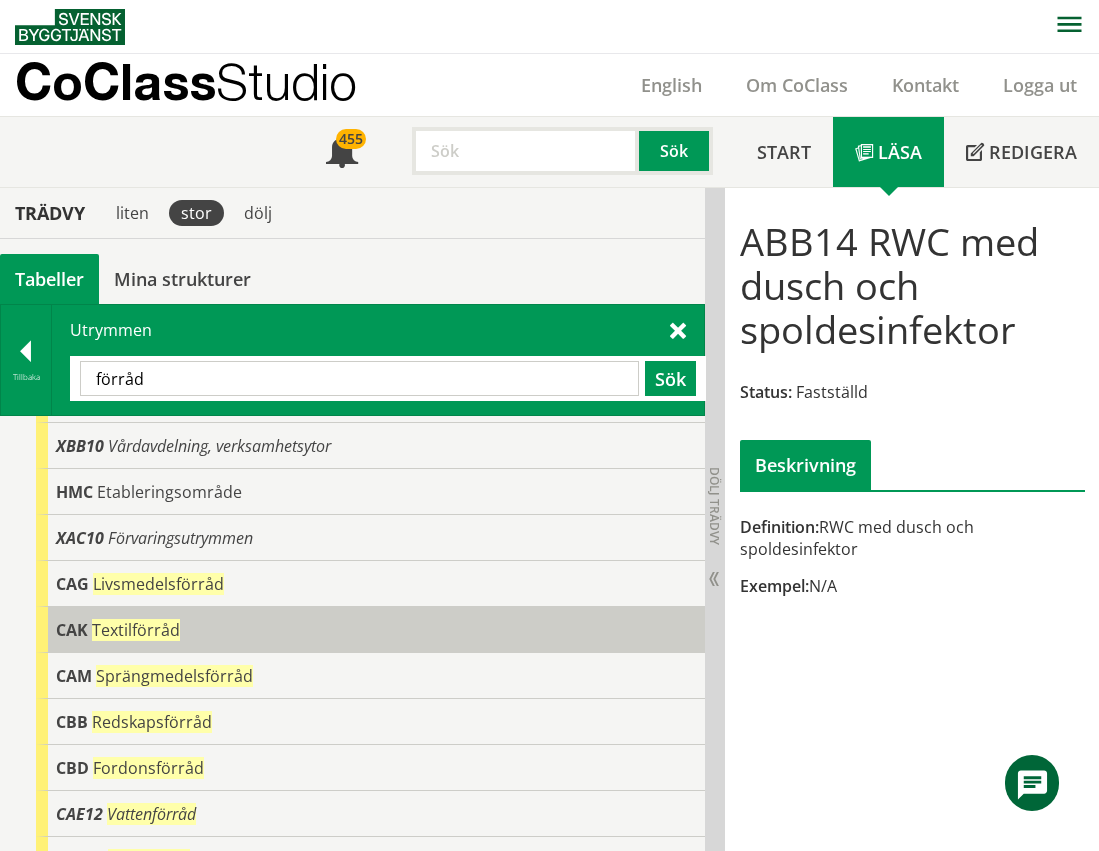 scroll, scrollTop: 100, scrollLeft: 0, axis: vertical 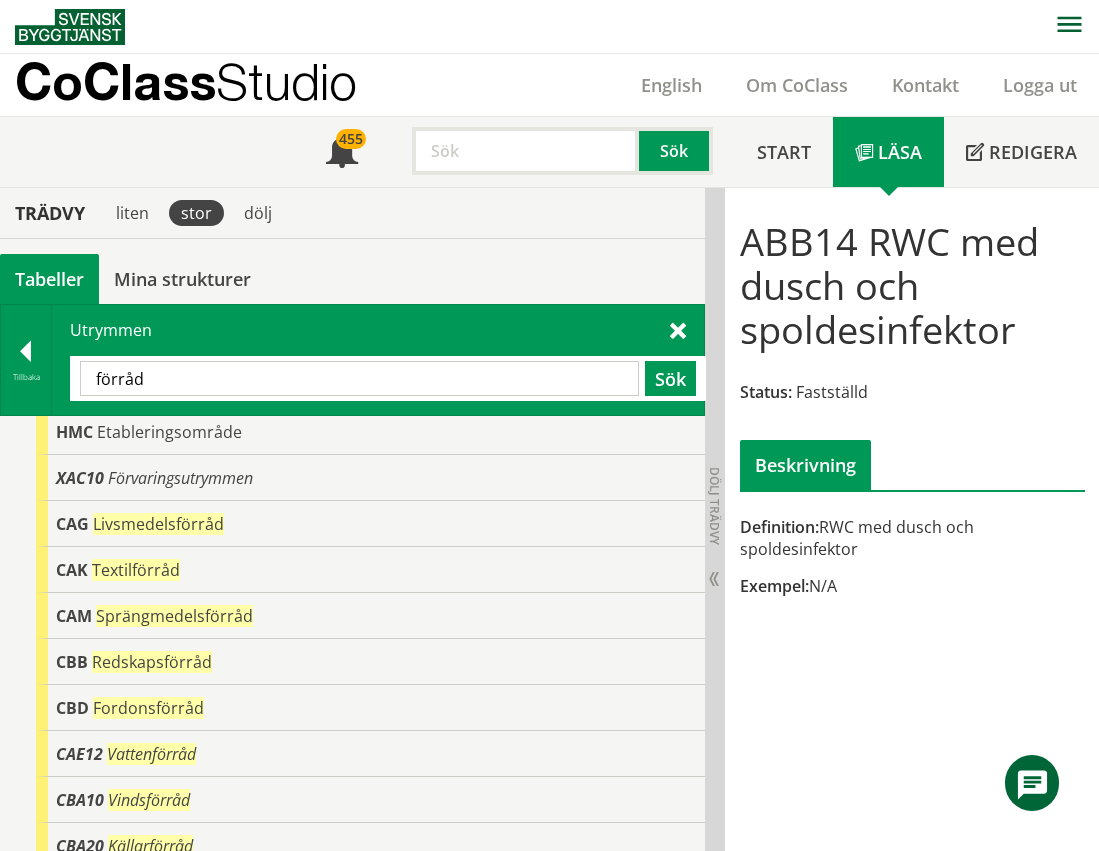 click on "förråd" at bounding box center [359, 378] 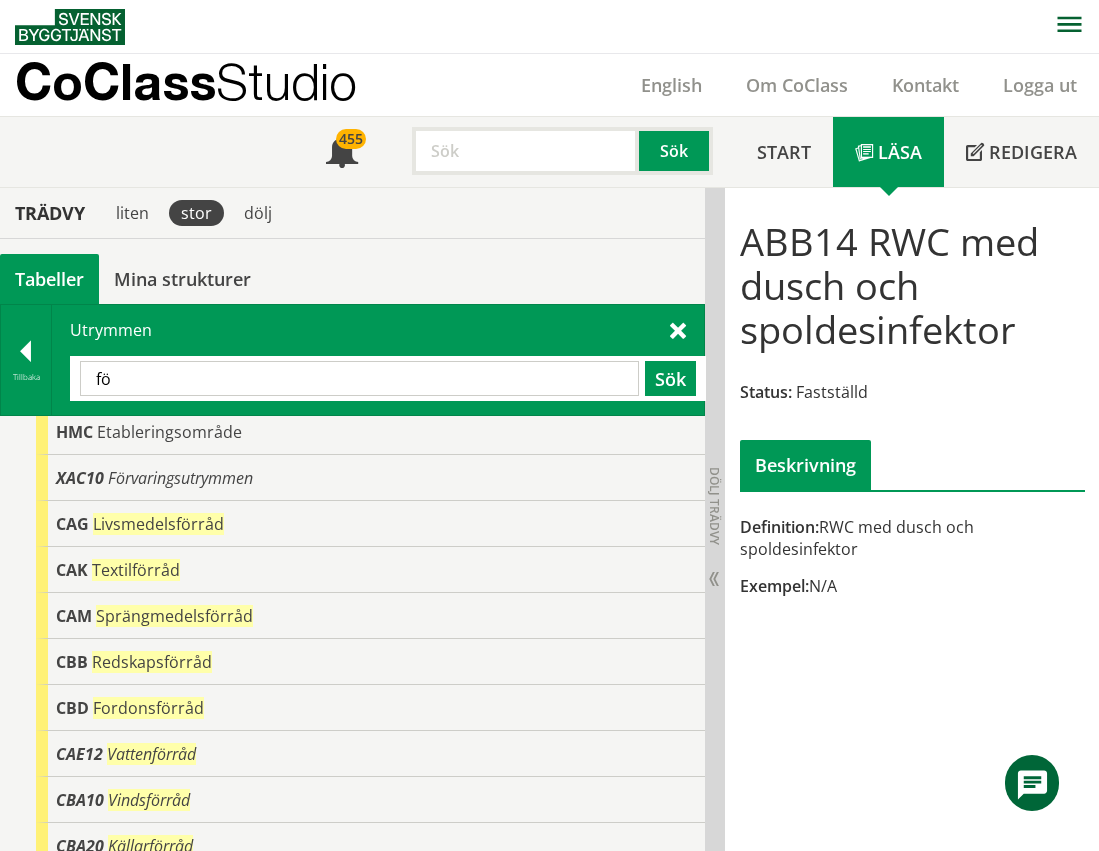 type on "f" 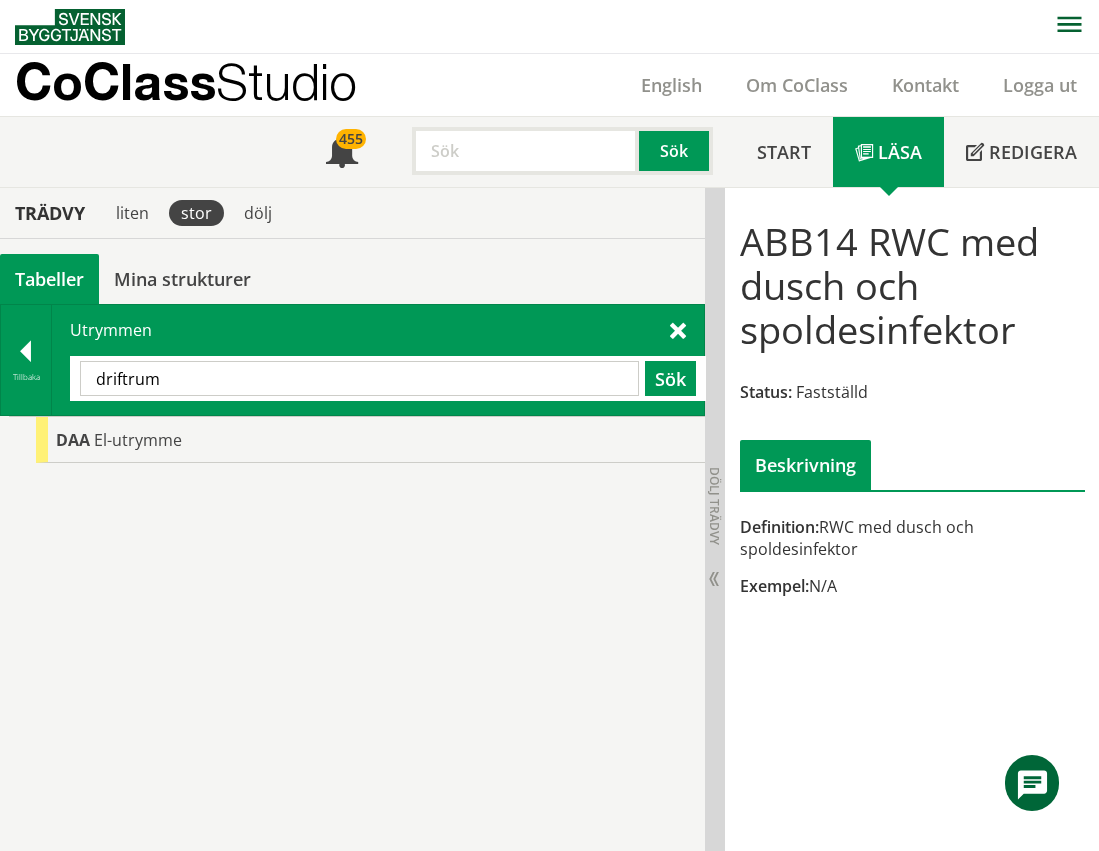 scroll, scrollTop: 0, scrollLeft: 0, axis: both 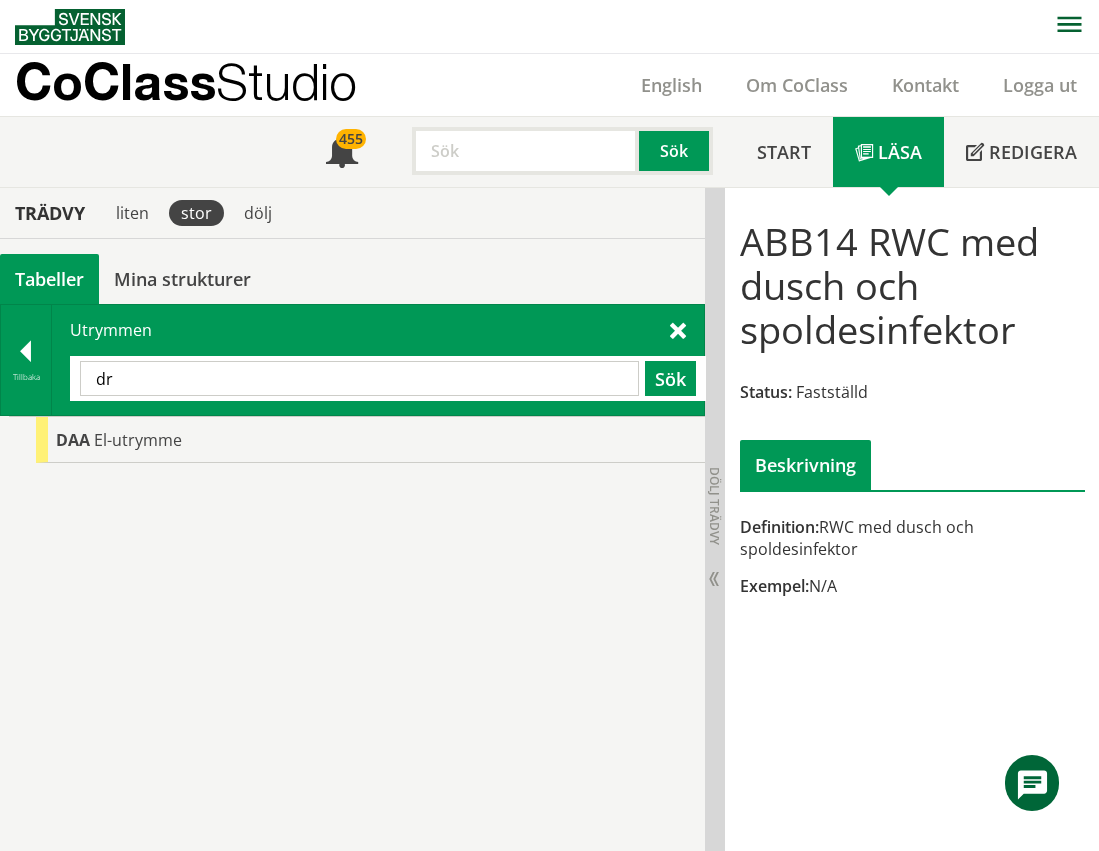 type on "d" 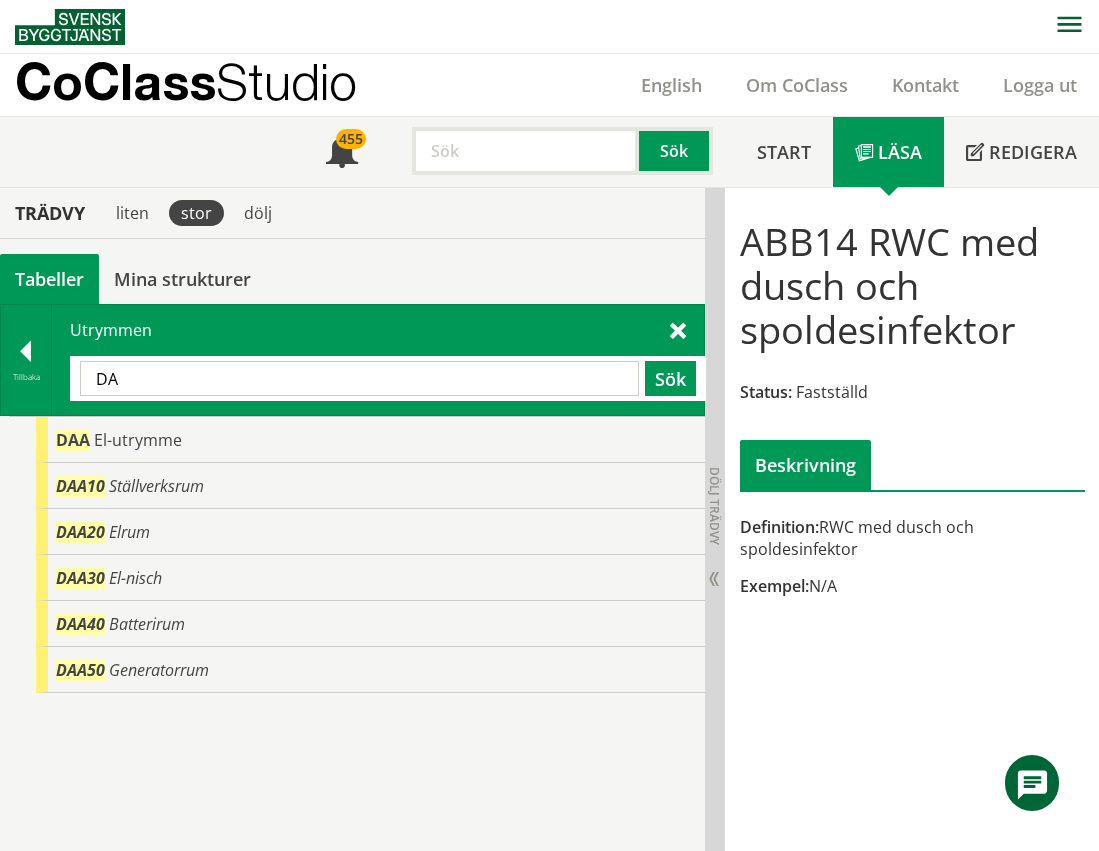 type on "D" 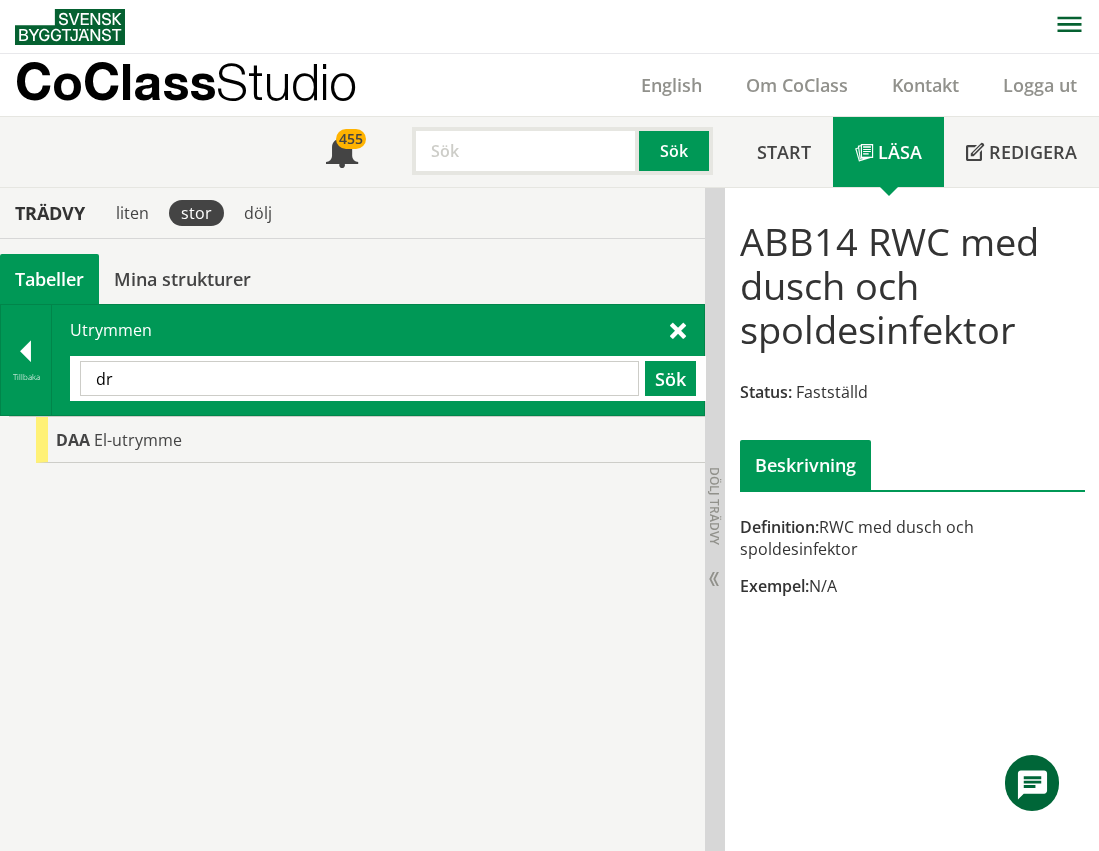 type on "d" 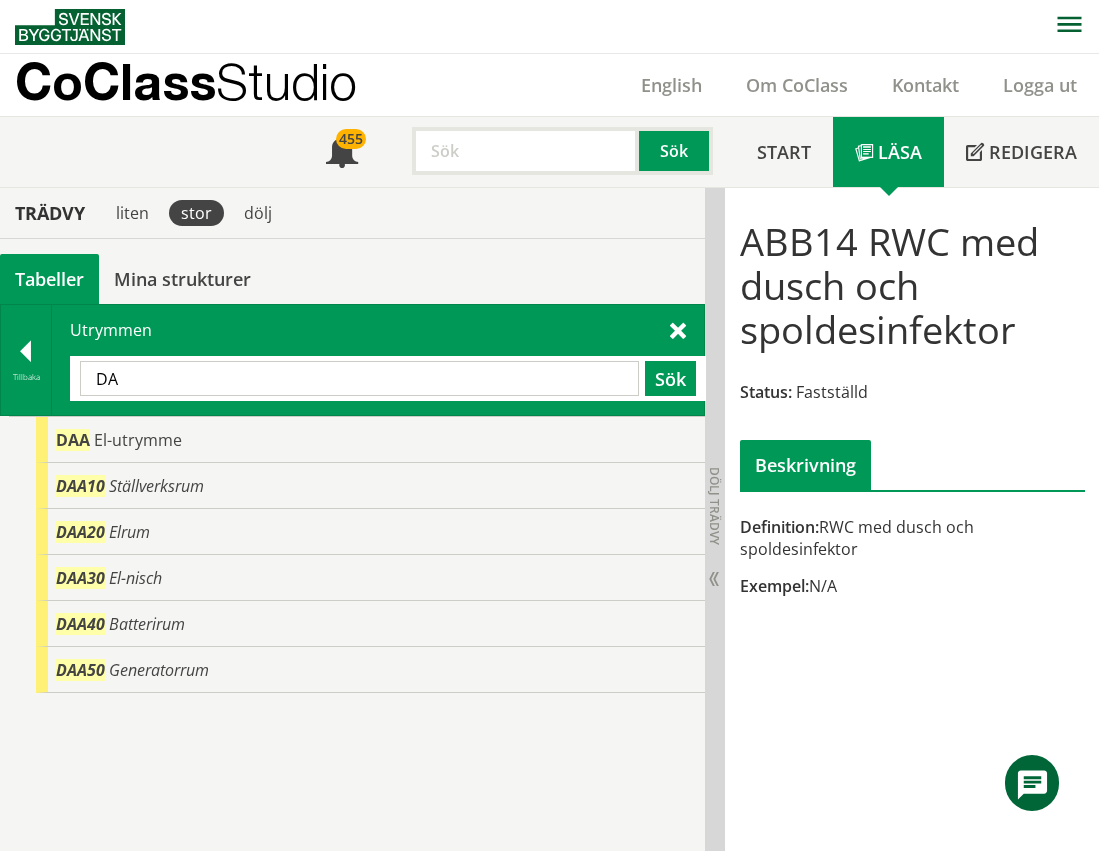 type on "D" 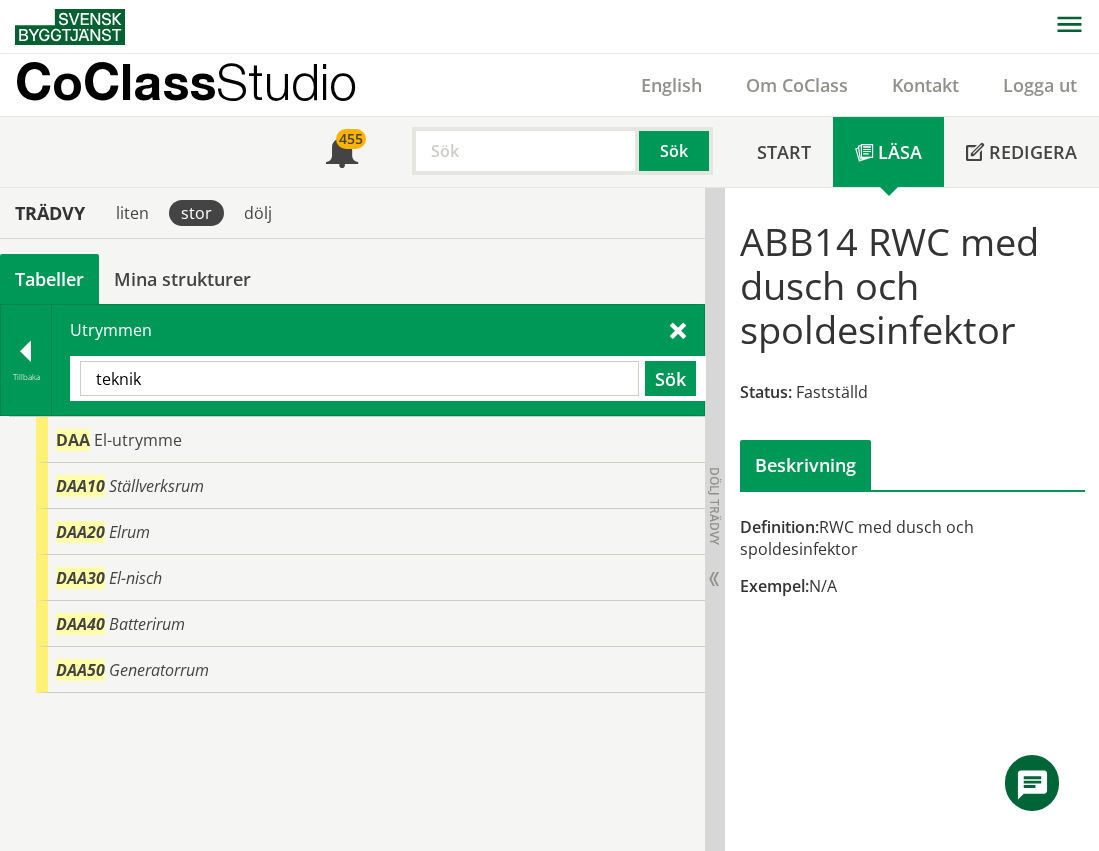type on "teknik" 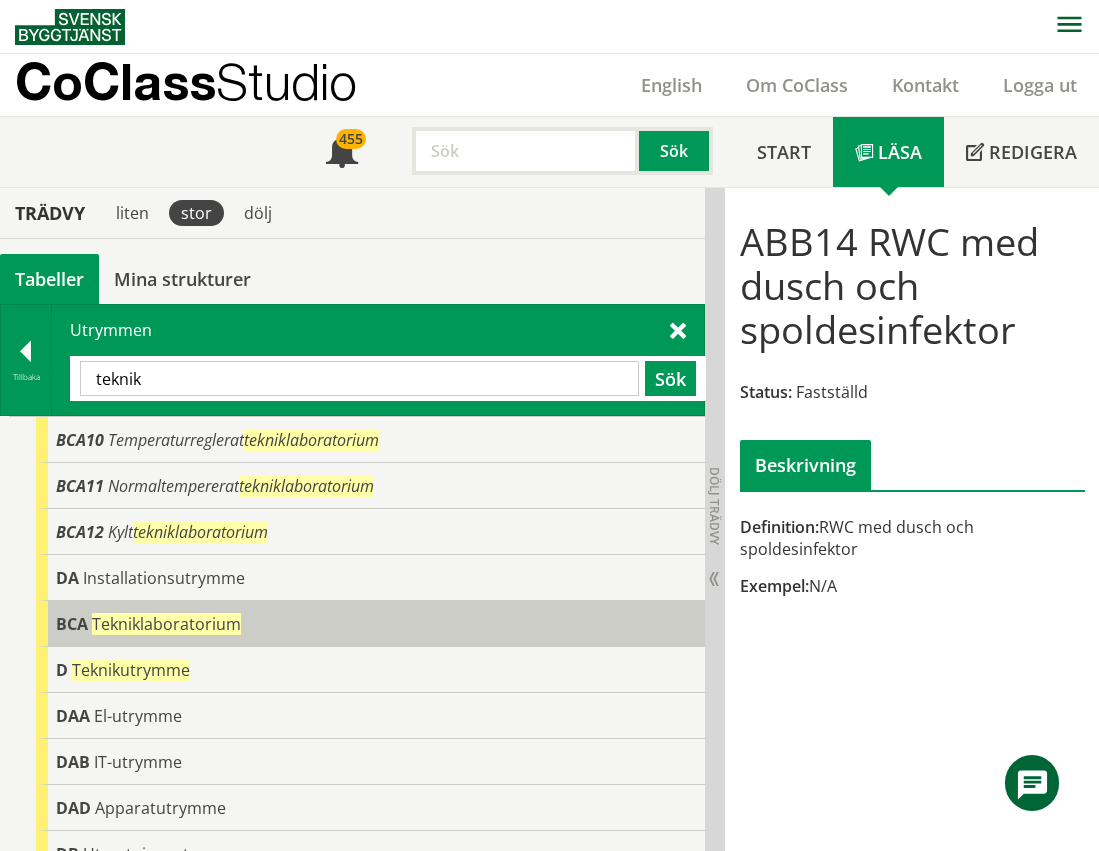 scroll, scrollTop: 100, scrollLeft: 0, axis: vertical 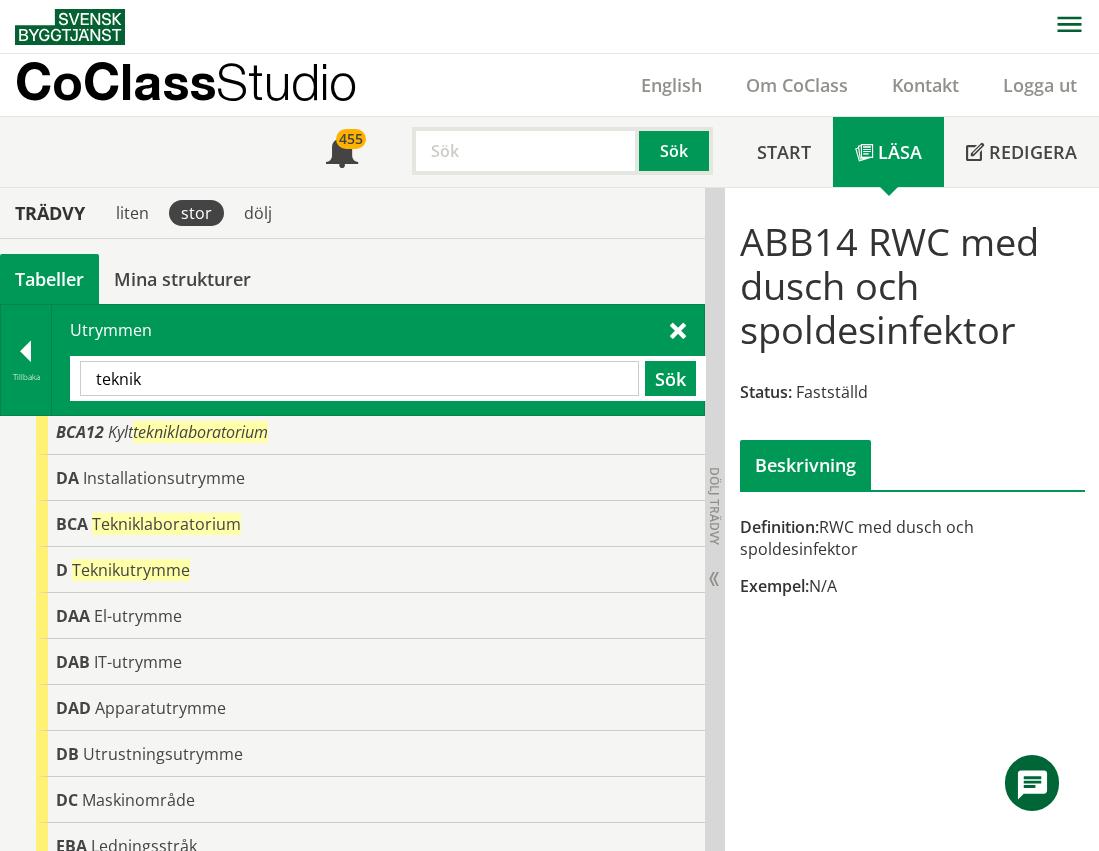 drag, startPoint x: 182, startPoint y: 381, endPoint x: 65, endPoint y: 371, distance: 117.426575 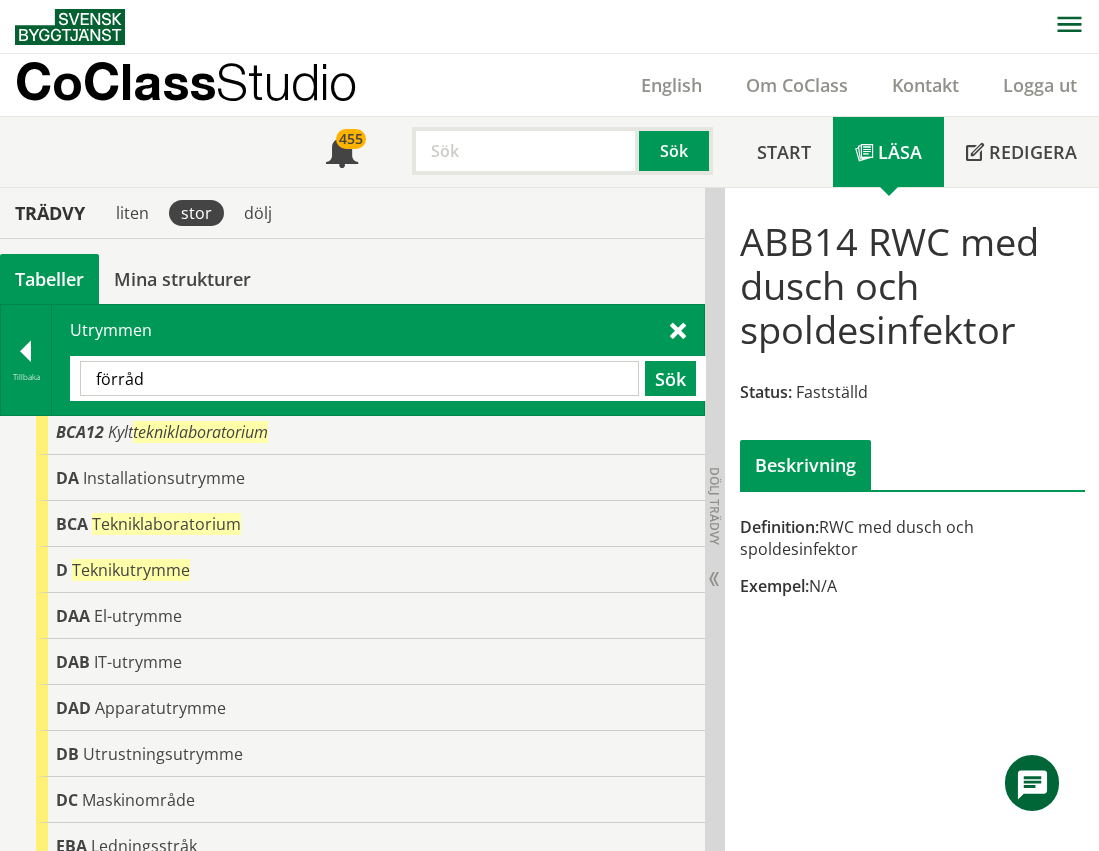 type on "förråd" 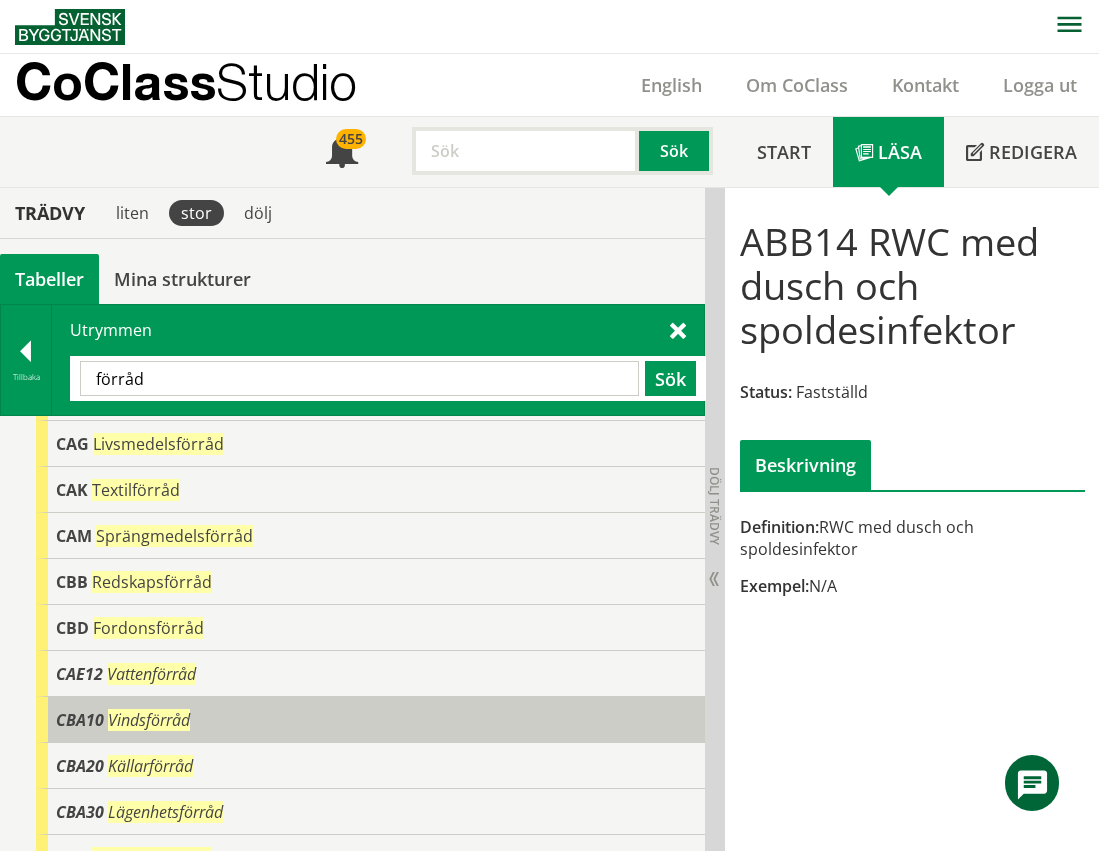 scroll, scrollTop: 84, scrollLeft: 0, axis: vertical 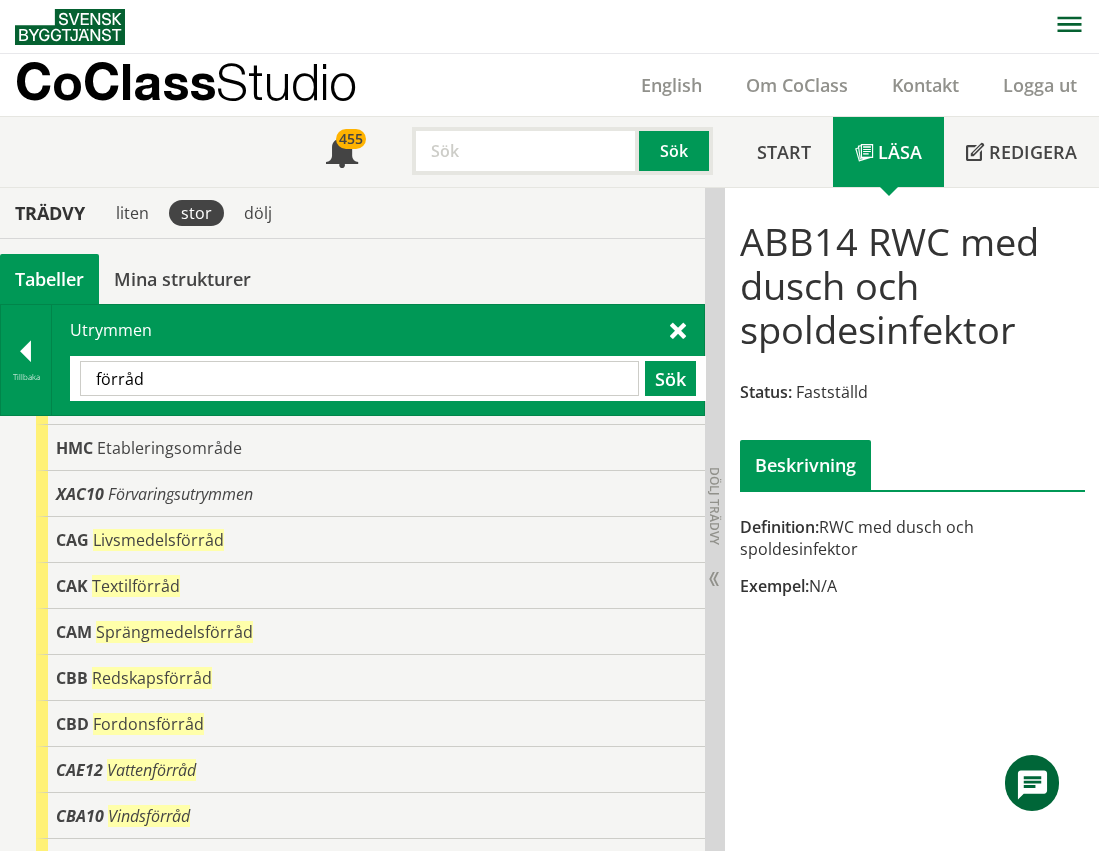 drag, startPoint x: 164, startPoint y: 381, endPoint x: 88, endPoint y: 381, distance: 76 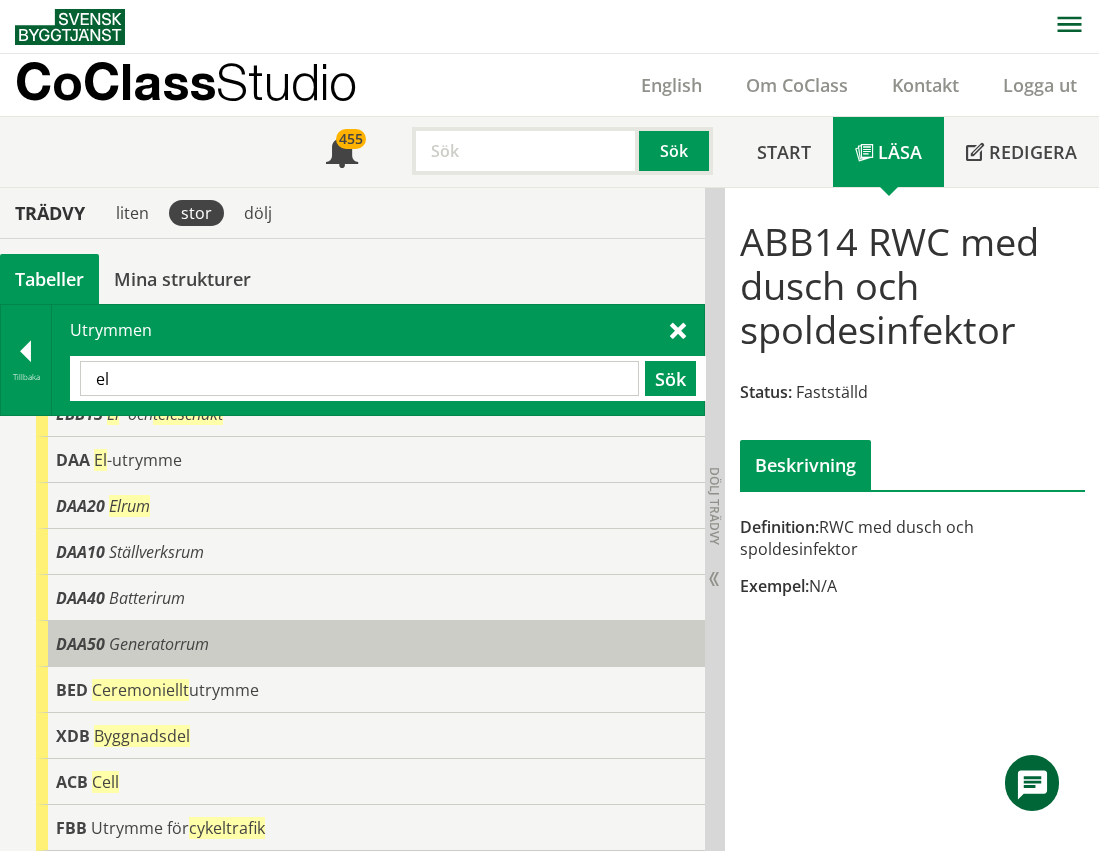 scroll, scrollTop: 0, scrollLeft: 0, axis: both 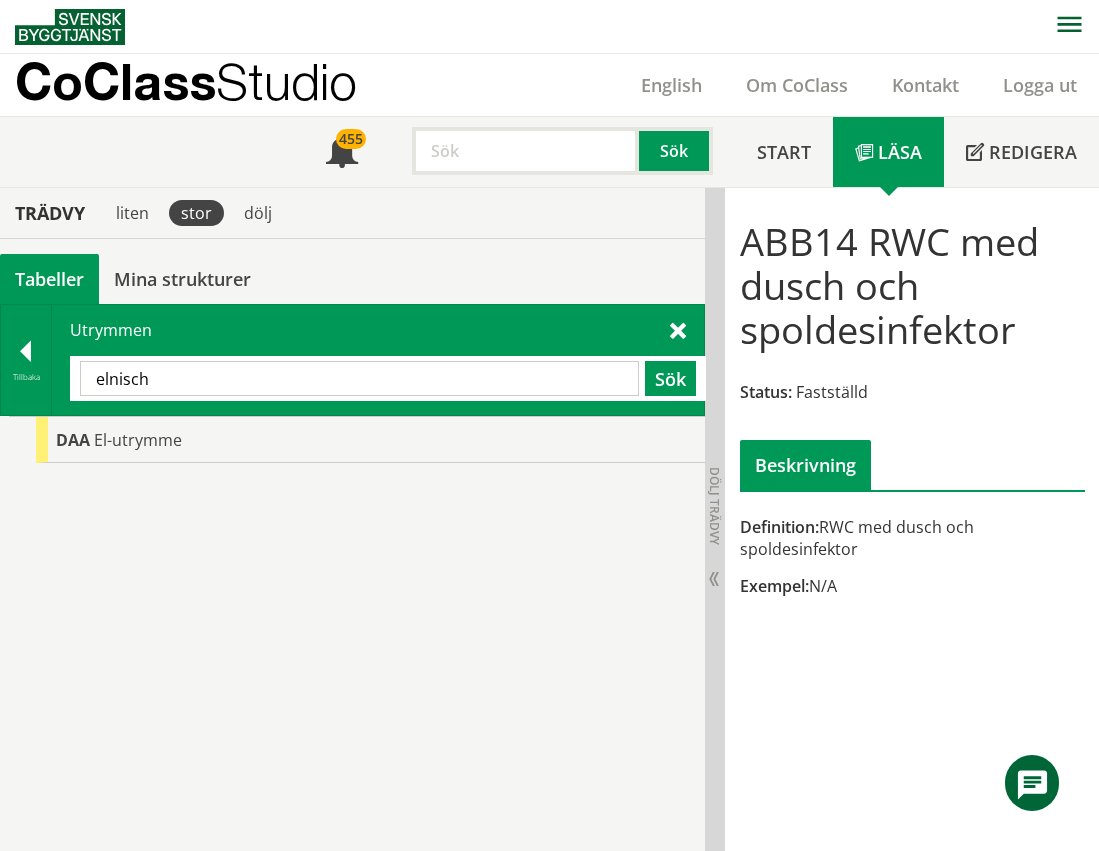 click on "elnisch" at bounding box center (359, 378) 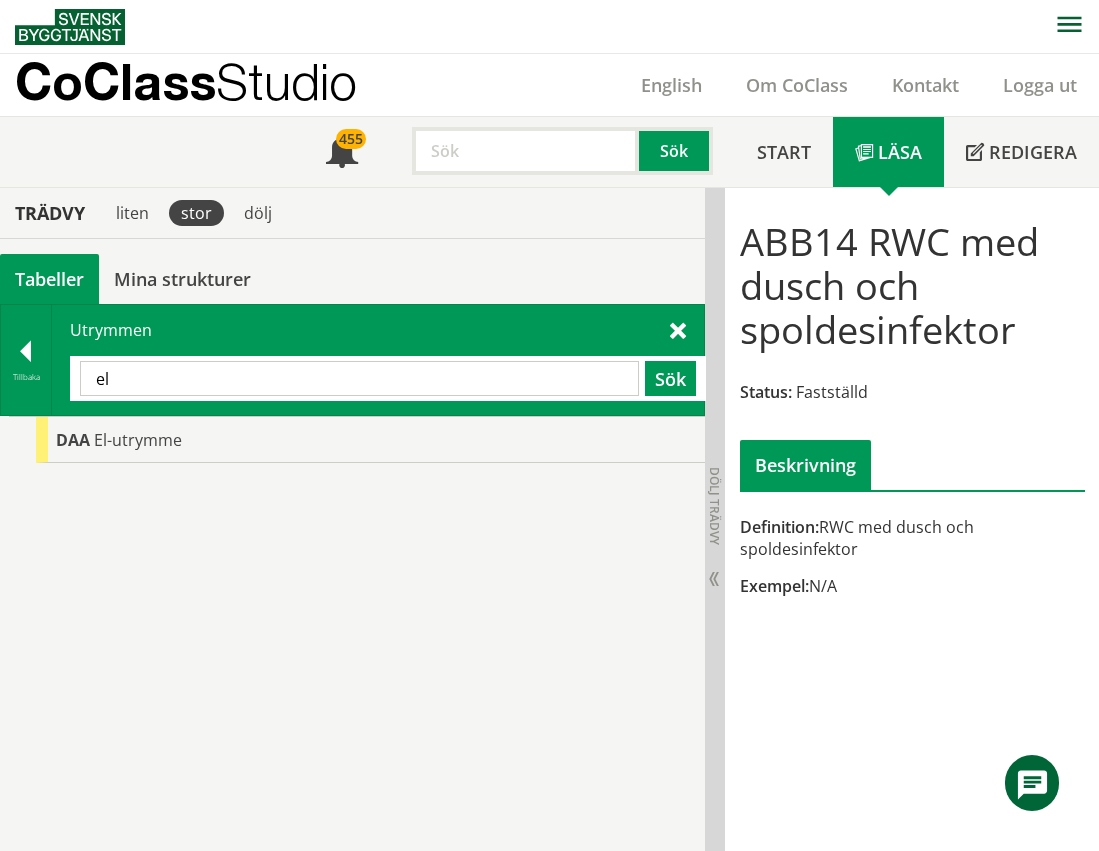 type on "e" 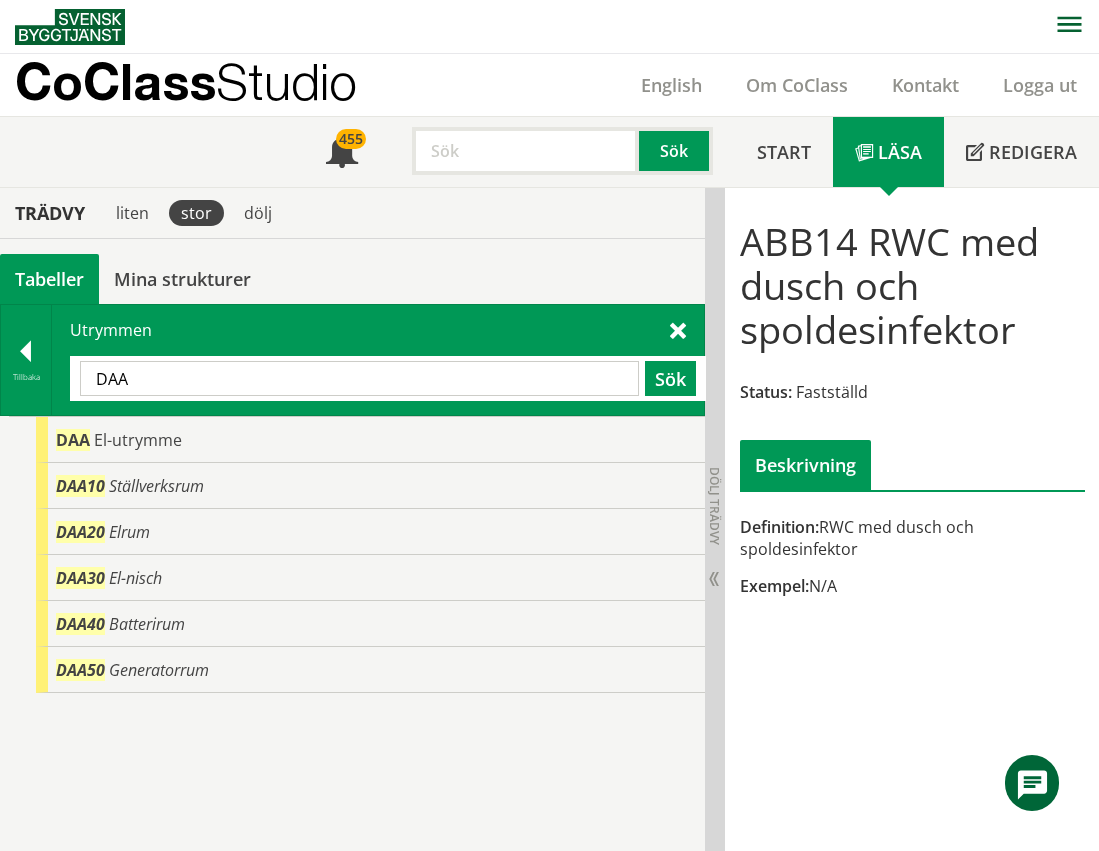 click on "DAA
Sök" at bounding box center [388, 378] 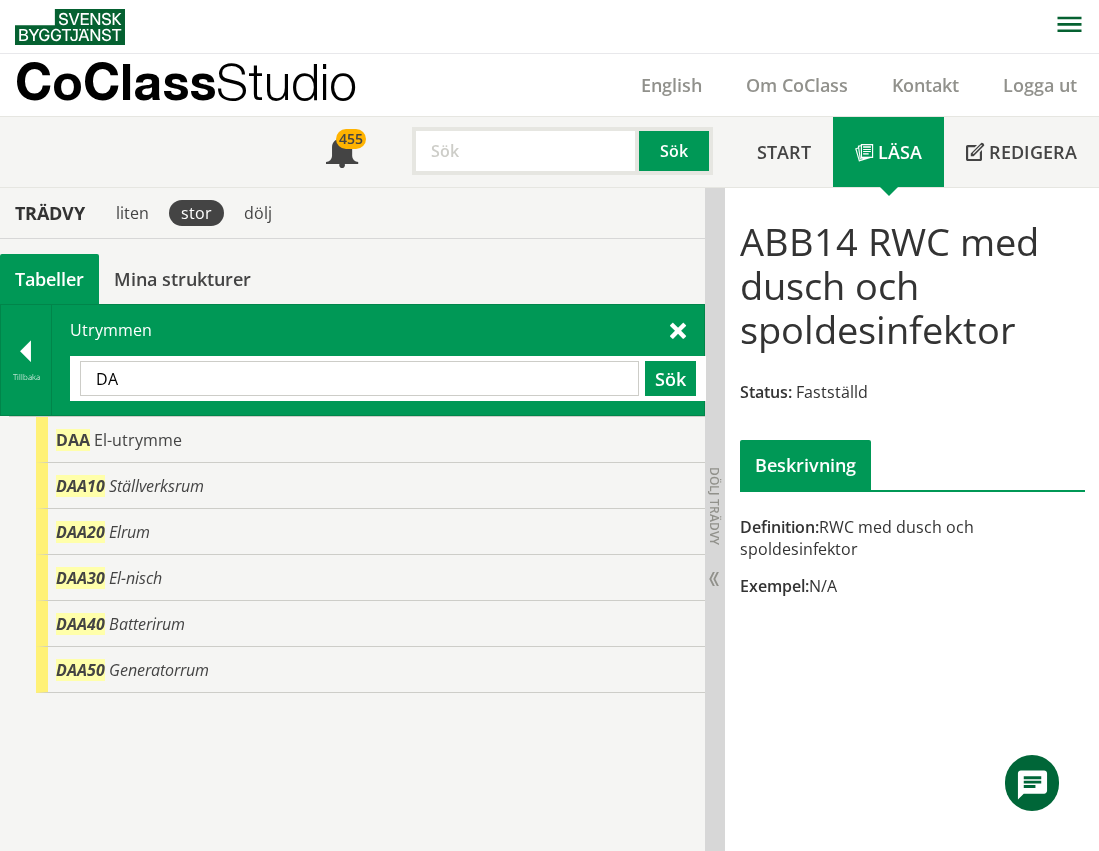 type on "D" 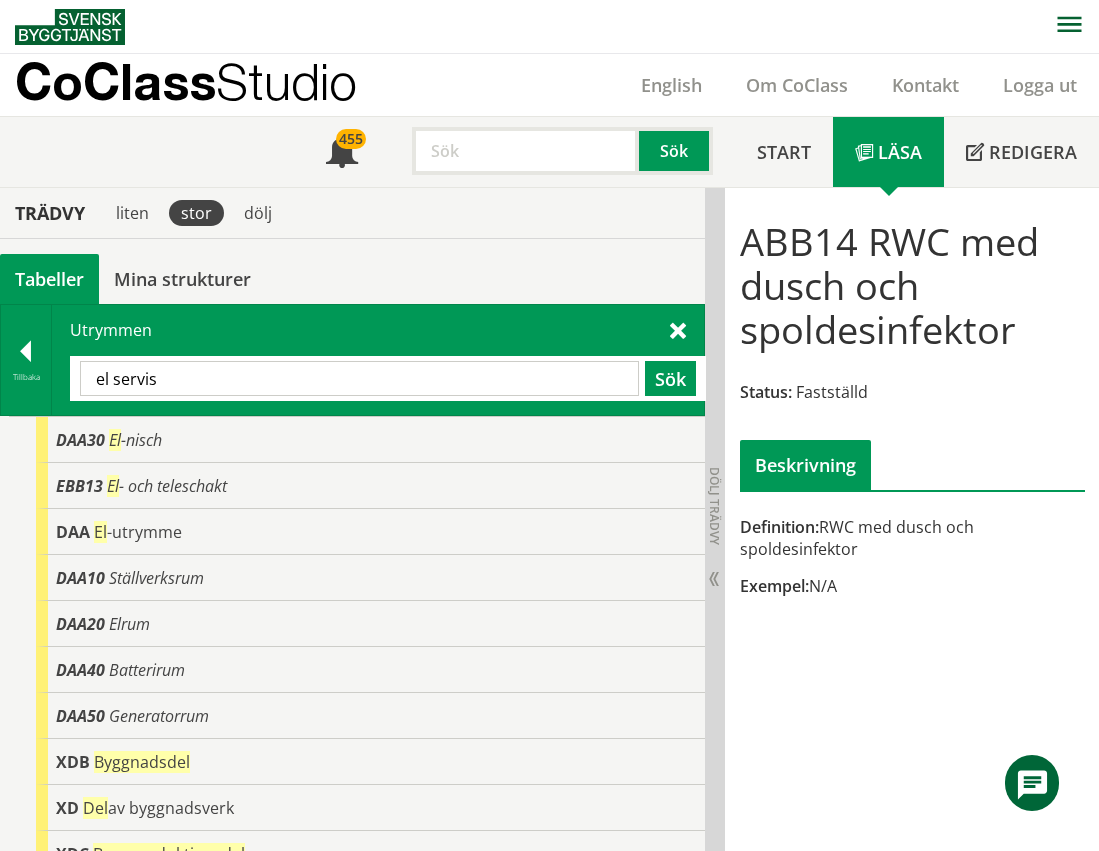 click on "el servis" at bounding box center [359, 378] 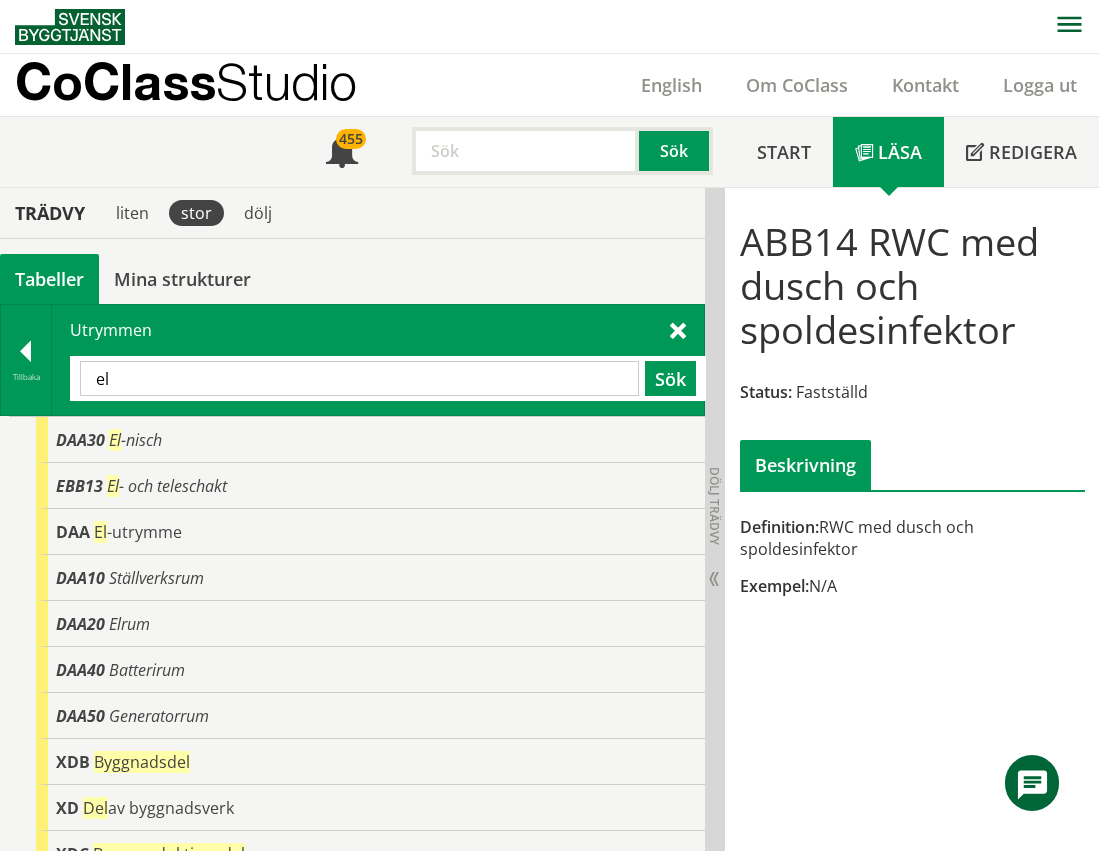 type on "e" 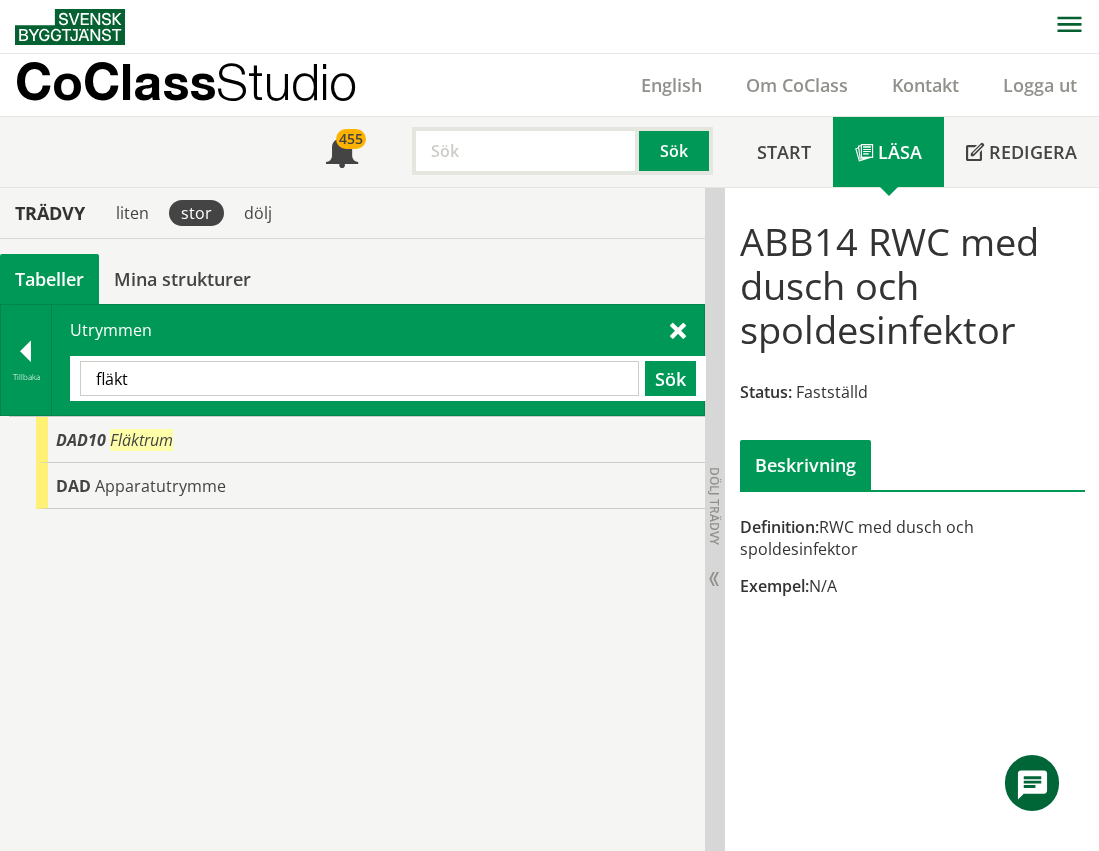 click on "fläkt" at bounding box center [359, 378] 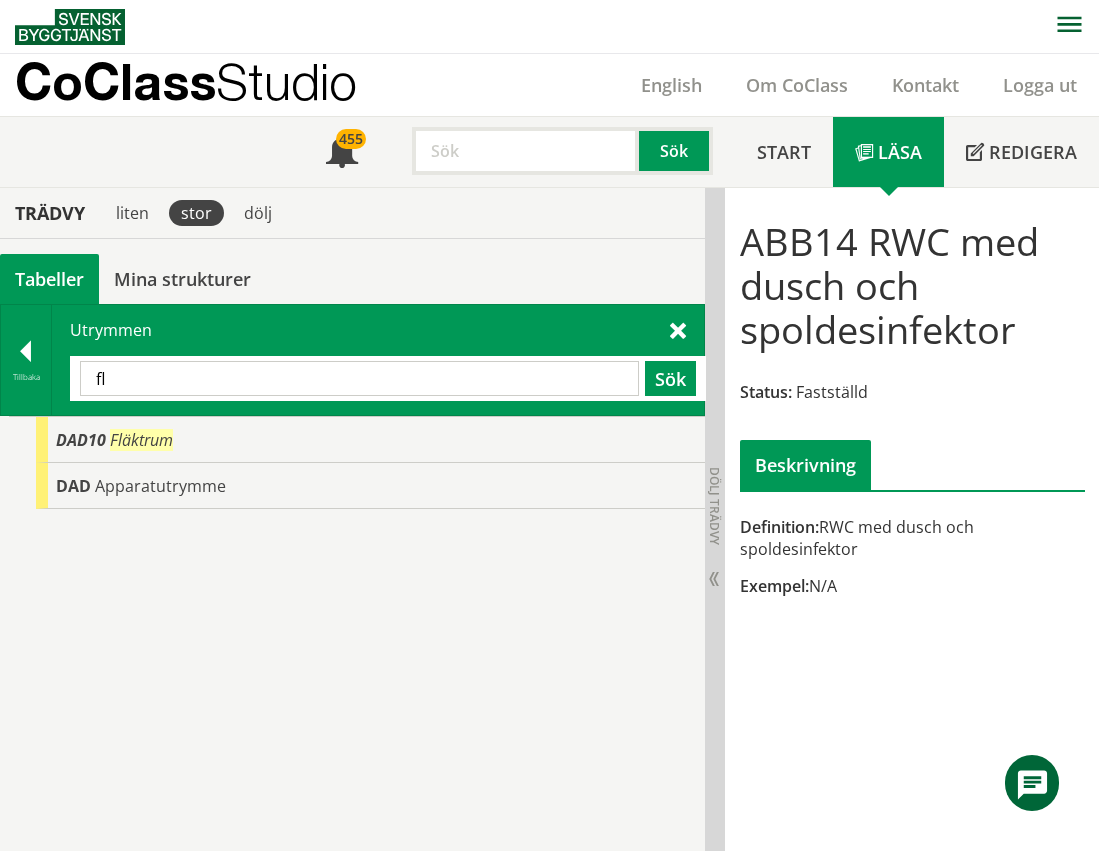 type on "f" 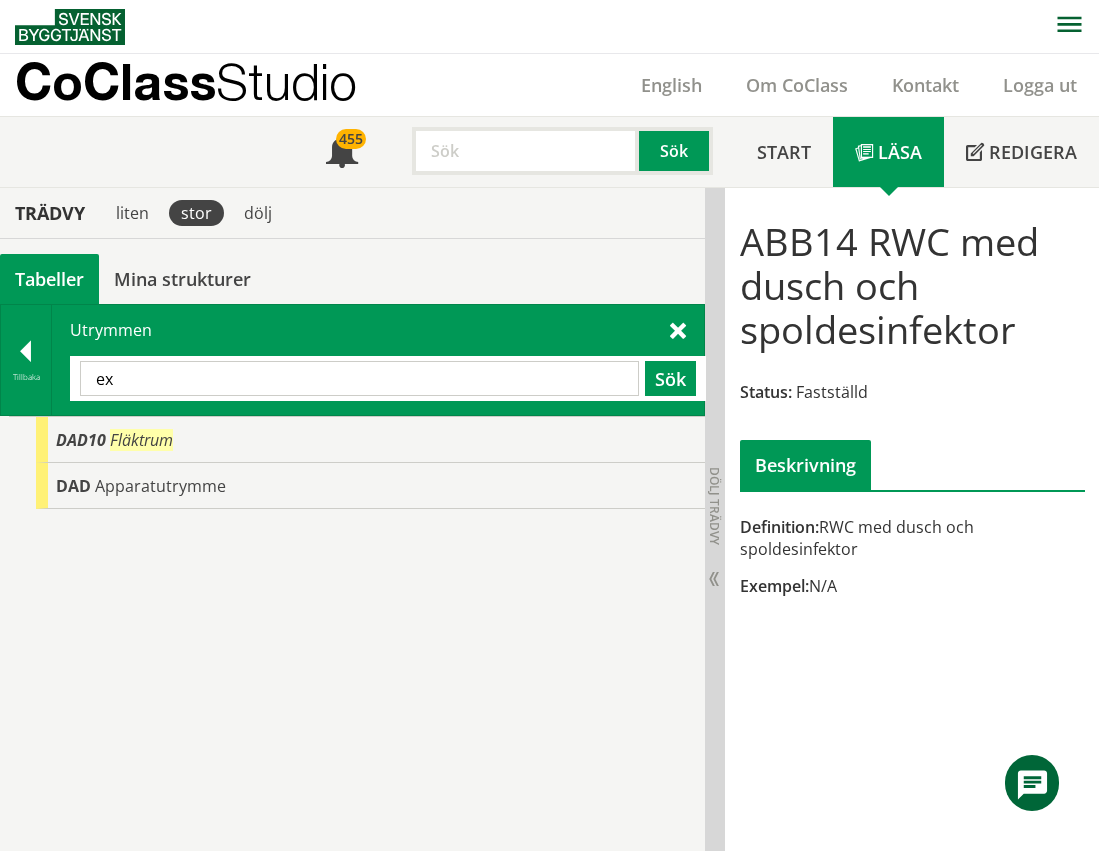 type on "e" 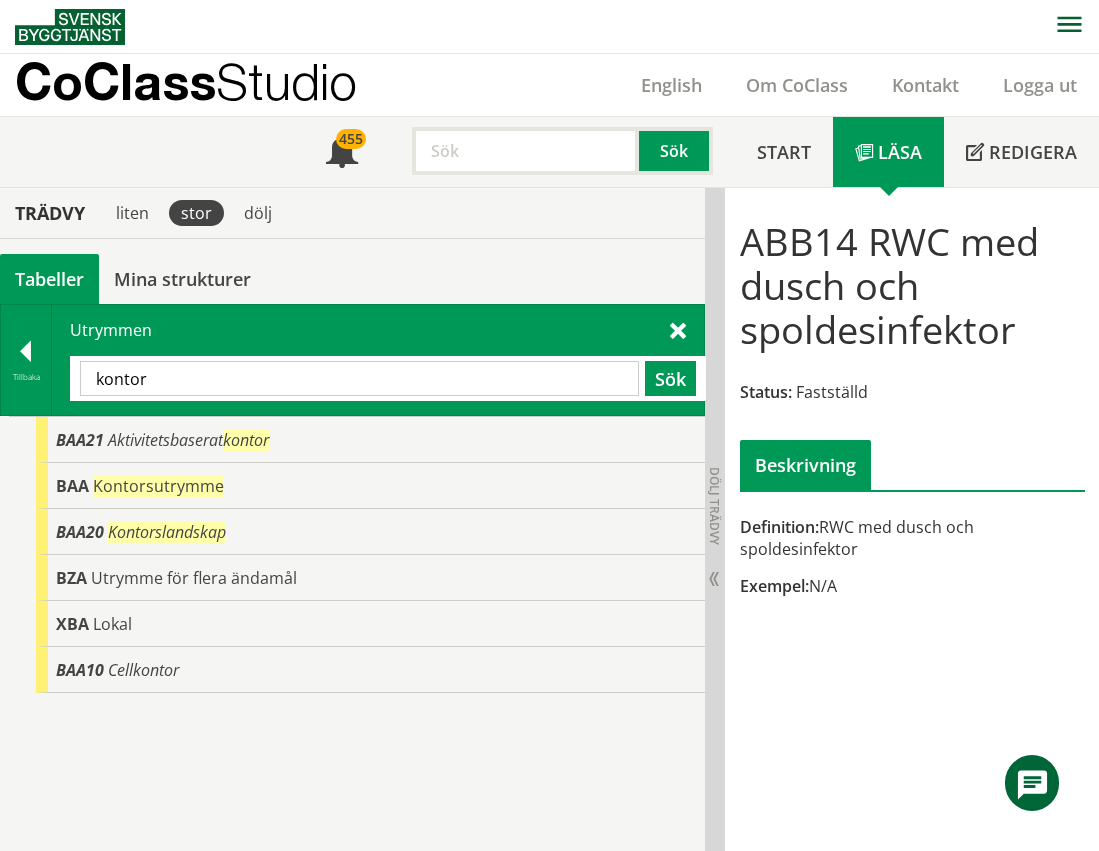 click on "kontor" at bounding box center (359, 378) 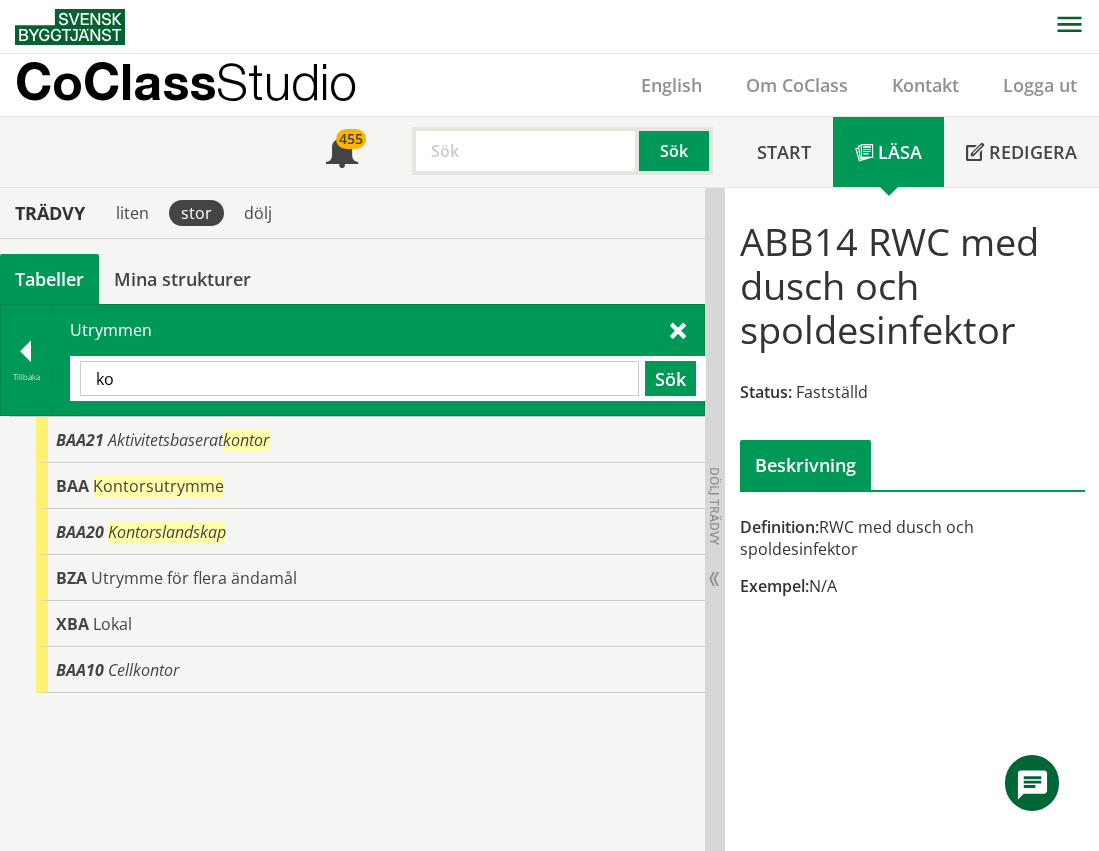 type on "k" 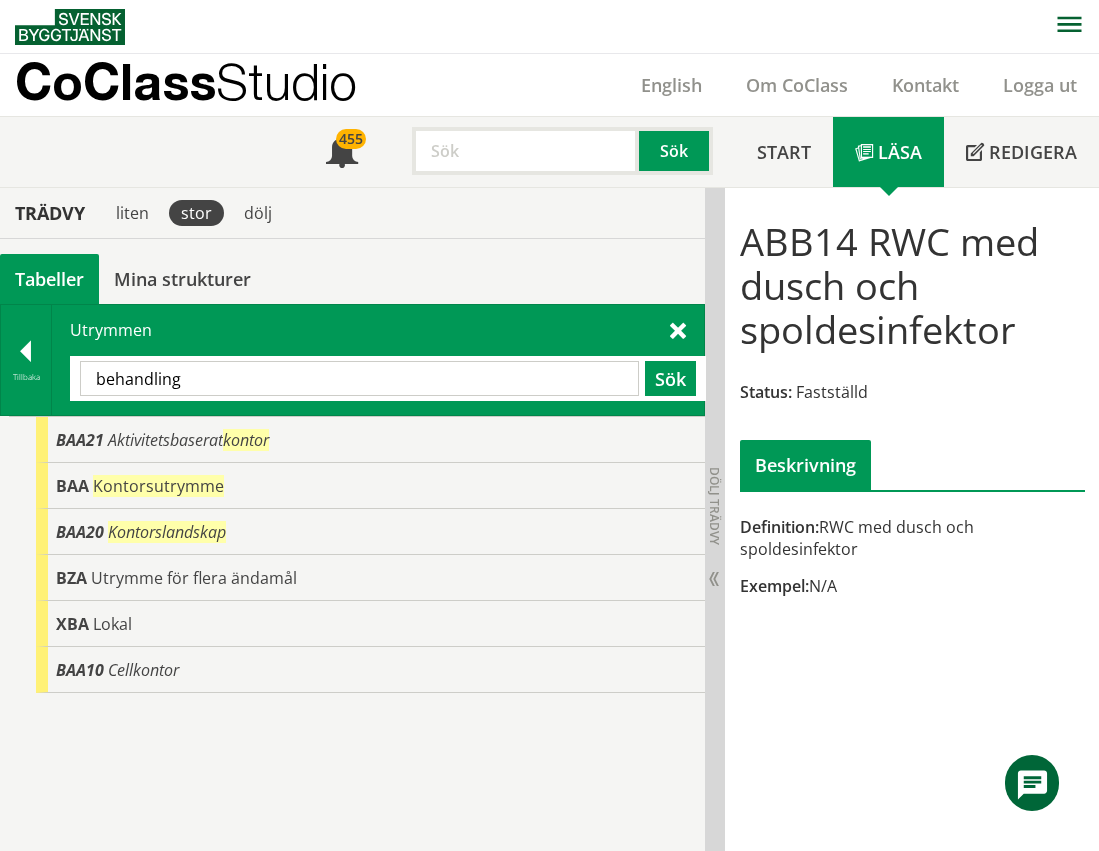 type on "behandling" 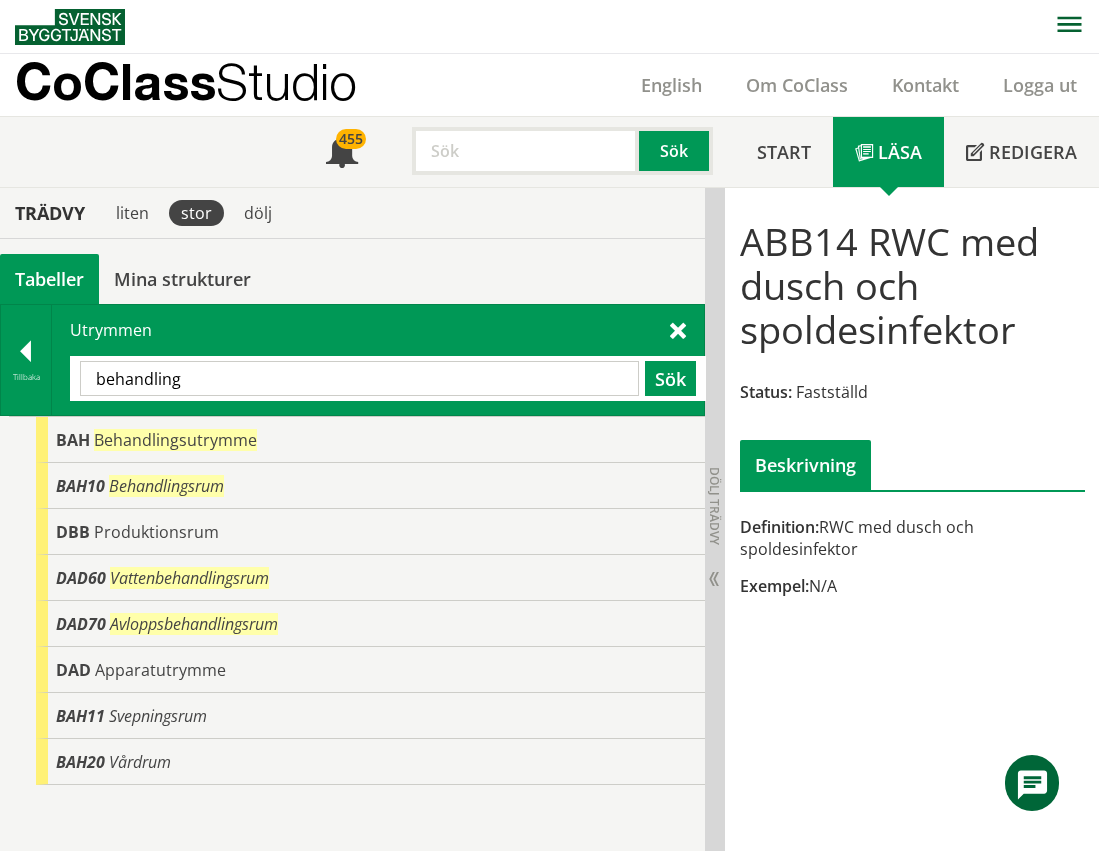 drag, startPoint x: 266, startPoint y: 400, endPoint x: -144, endPoint y: 350, distance: 413.03754 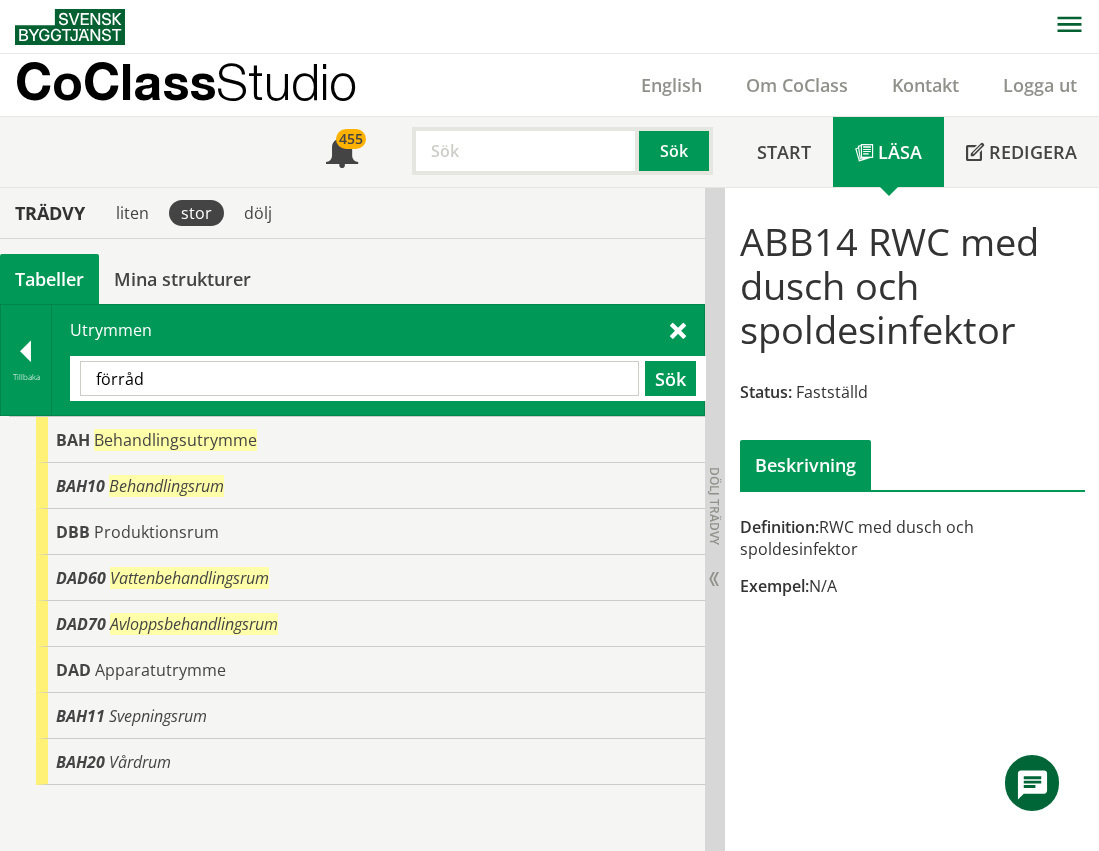type on "förråd" 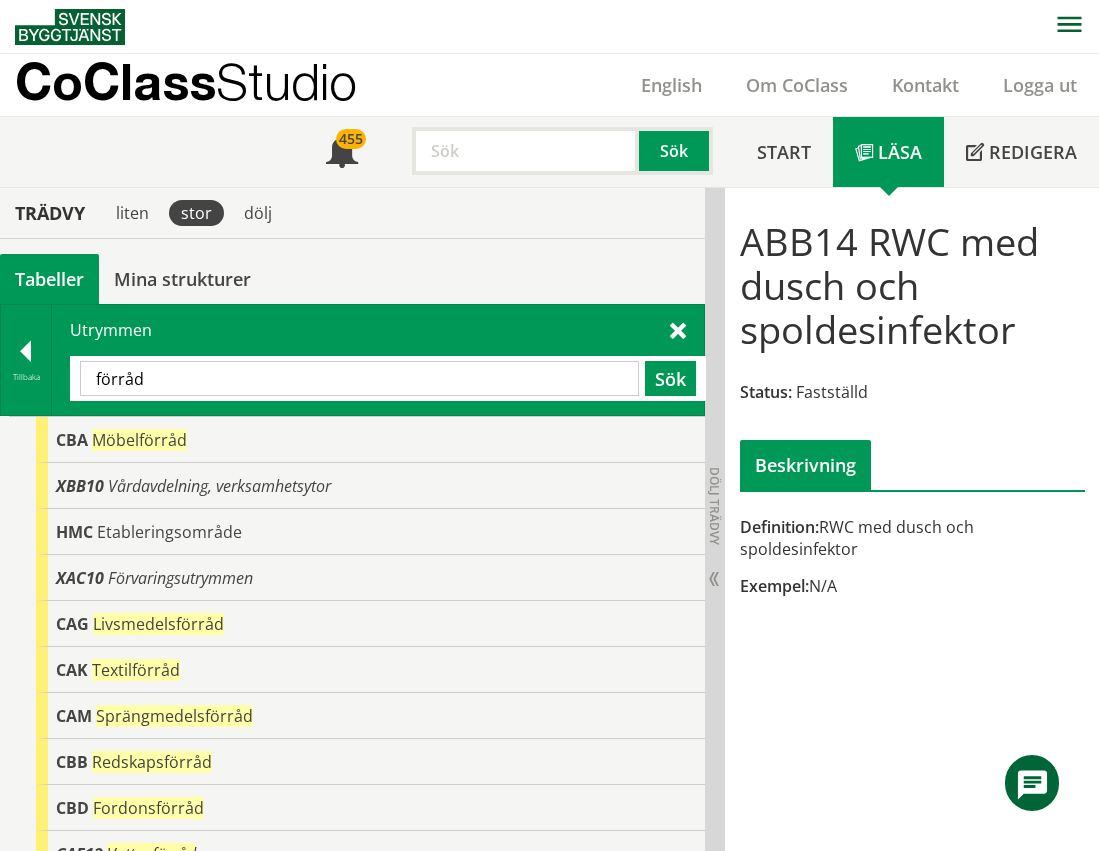 drag, startPoint x: 174, startPoint y: 373, endPoint x: -49, endPoint y: 379, distance: 223.0807 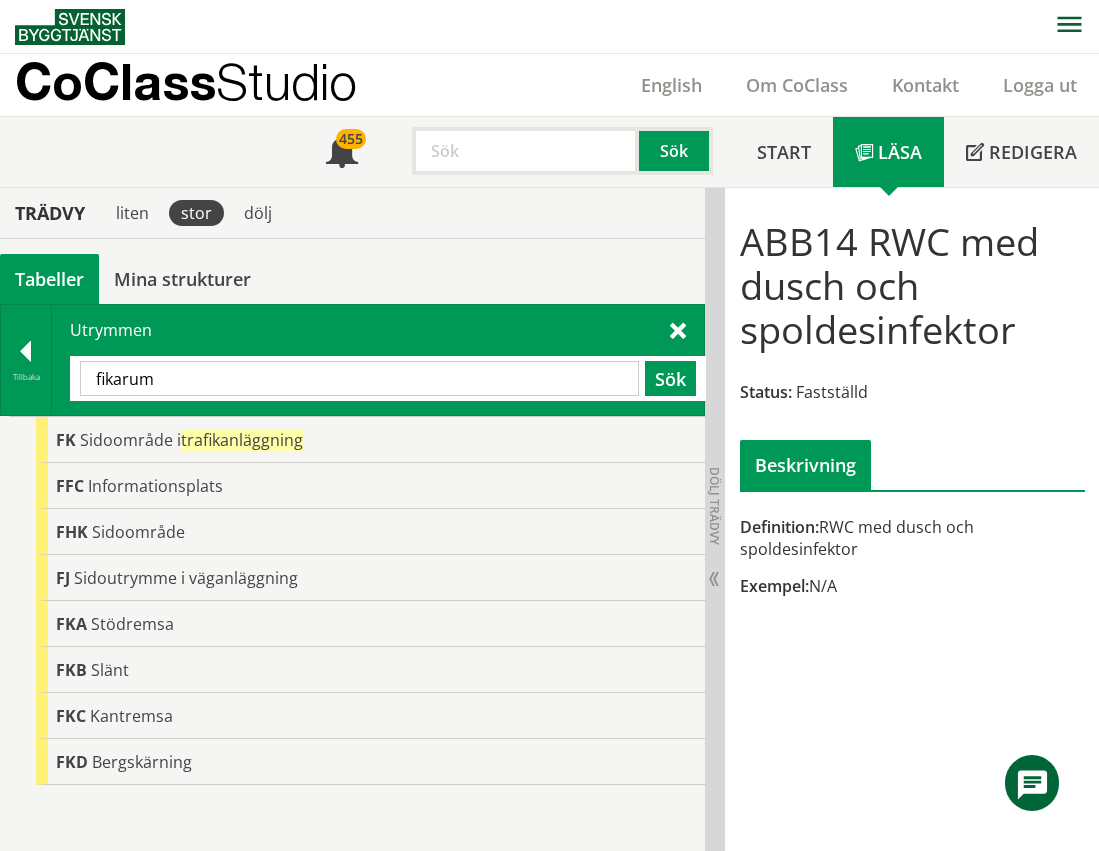 type on "fikarum" 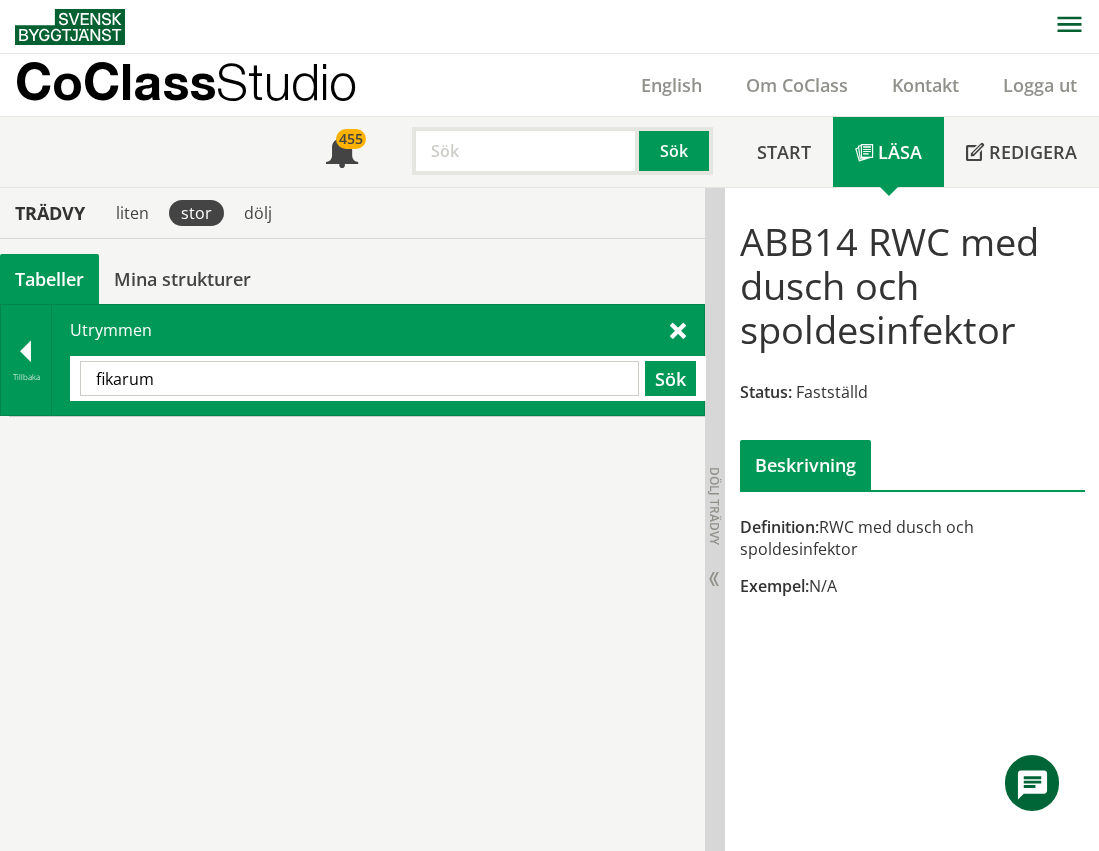 drag, startPoint x: 168, startPoint y: 395, endPoint x: 89, endPoint y: 399, distance: 79.101204 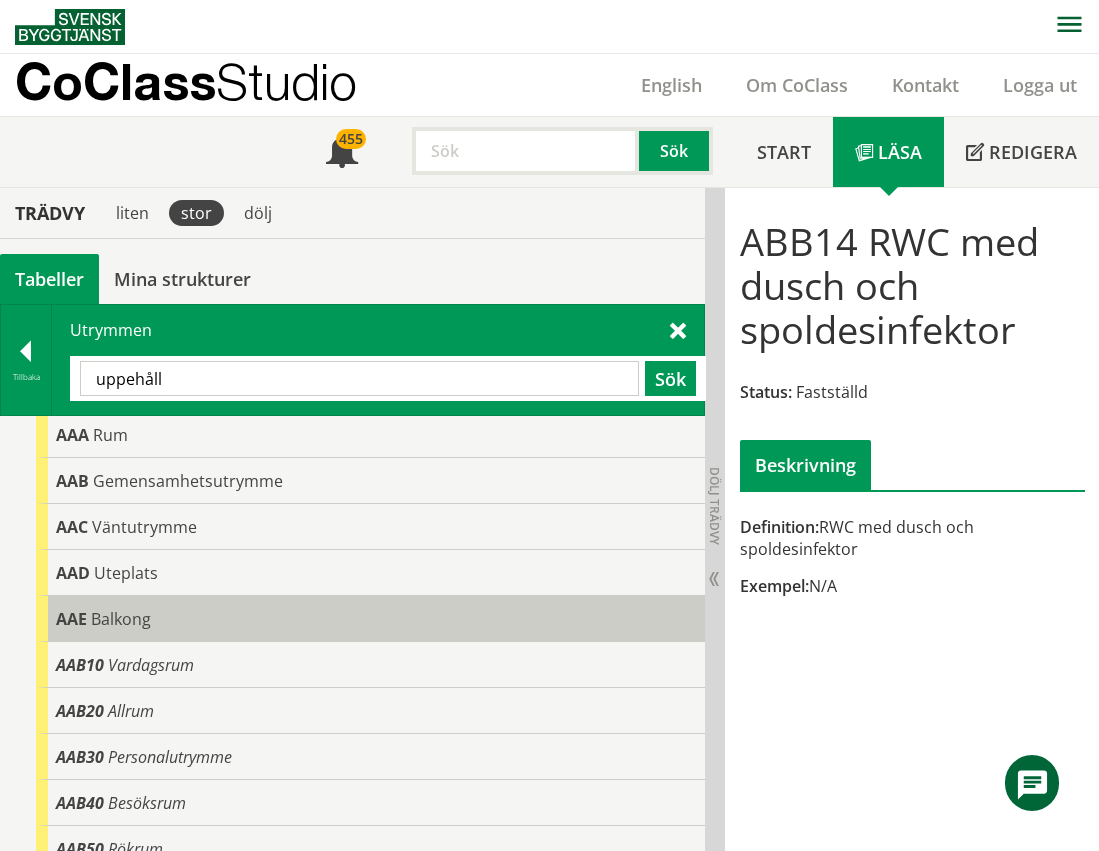 scroll, scrollTop: 70, scrollLeft: 0, axis: vertical 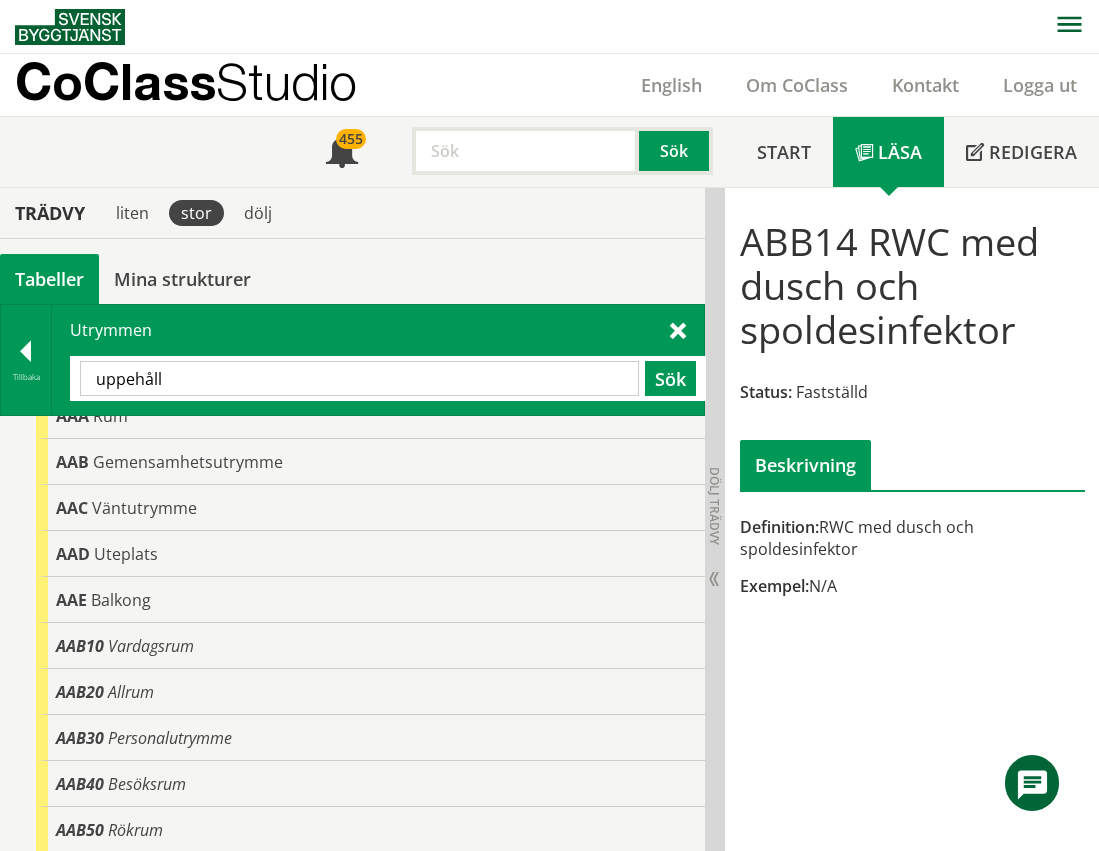 click on "uppehåll
Sök" at bounding box center [388, 378] 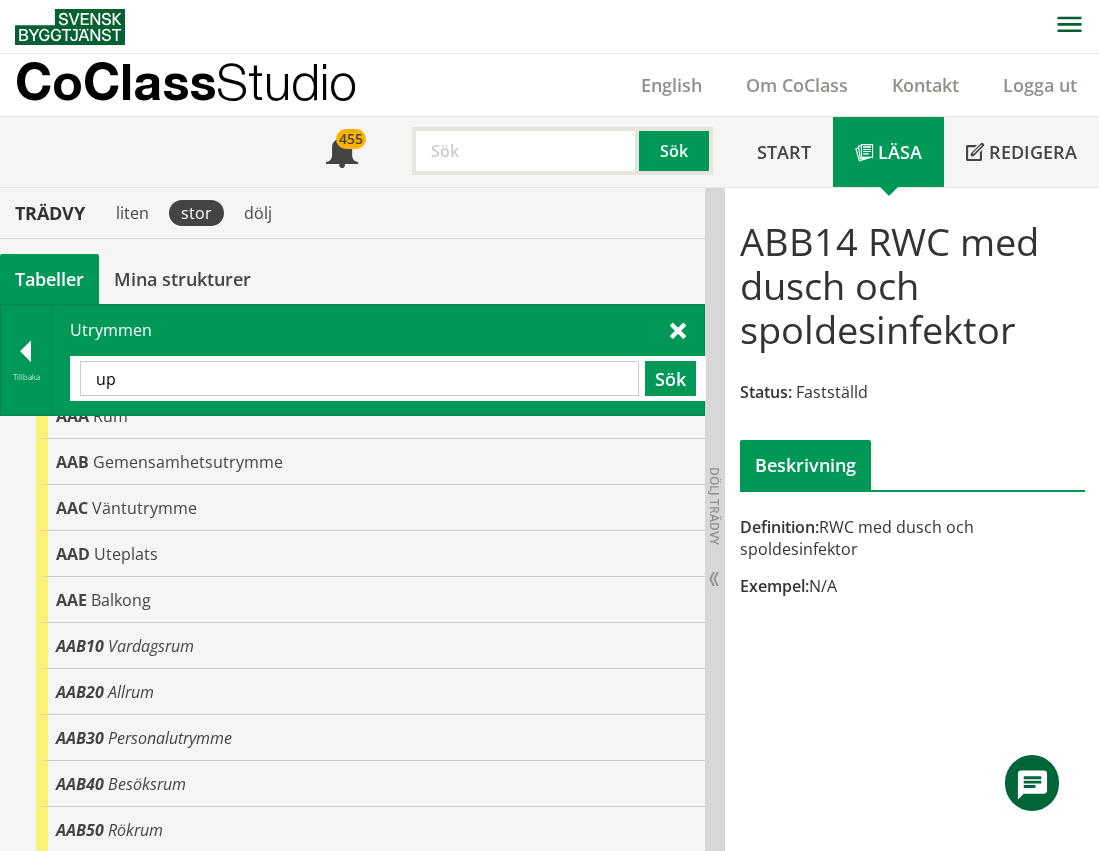 type on "u" 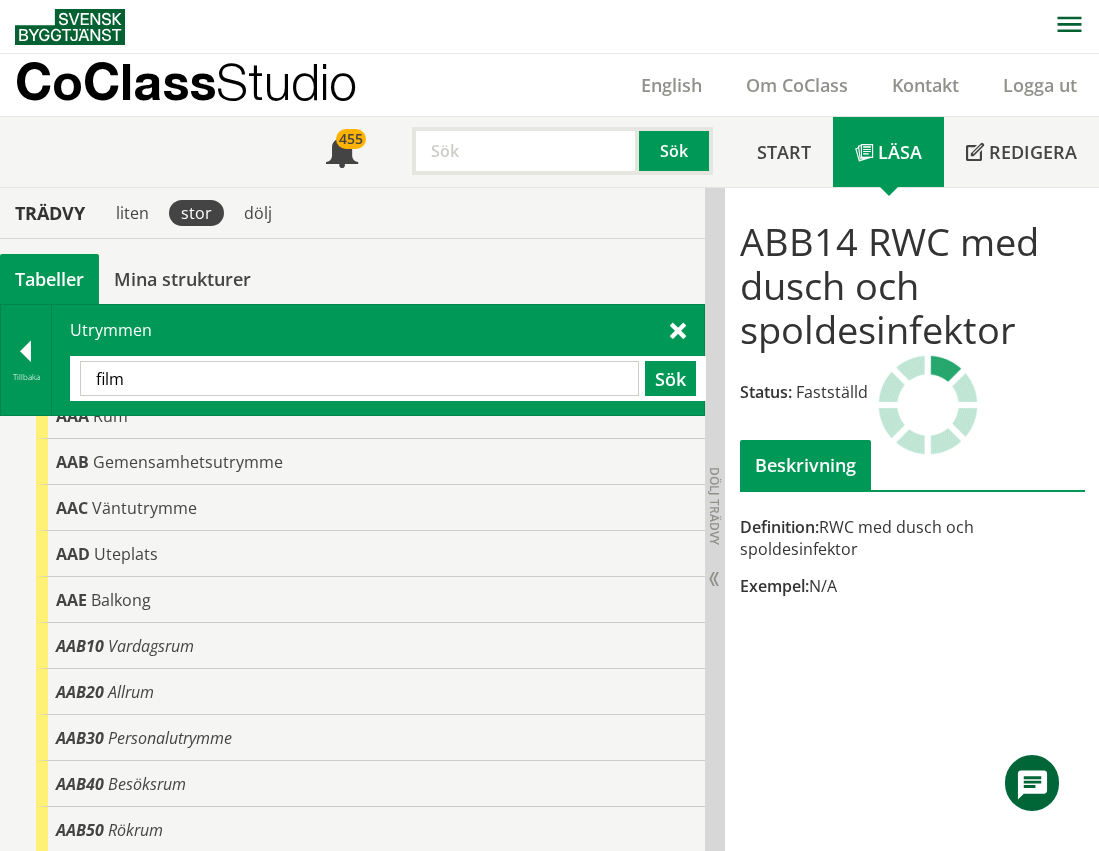 scroll, scrollTop: 0, scrollLeft: 0, axis: both 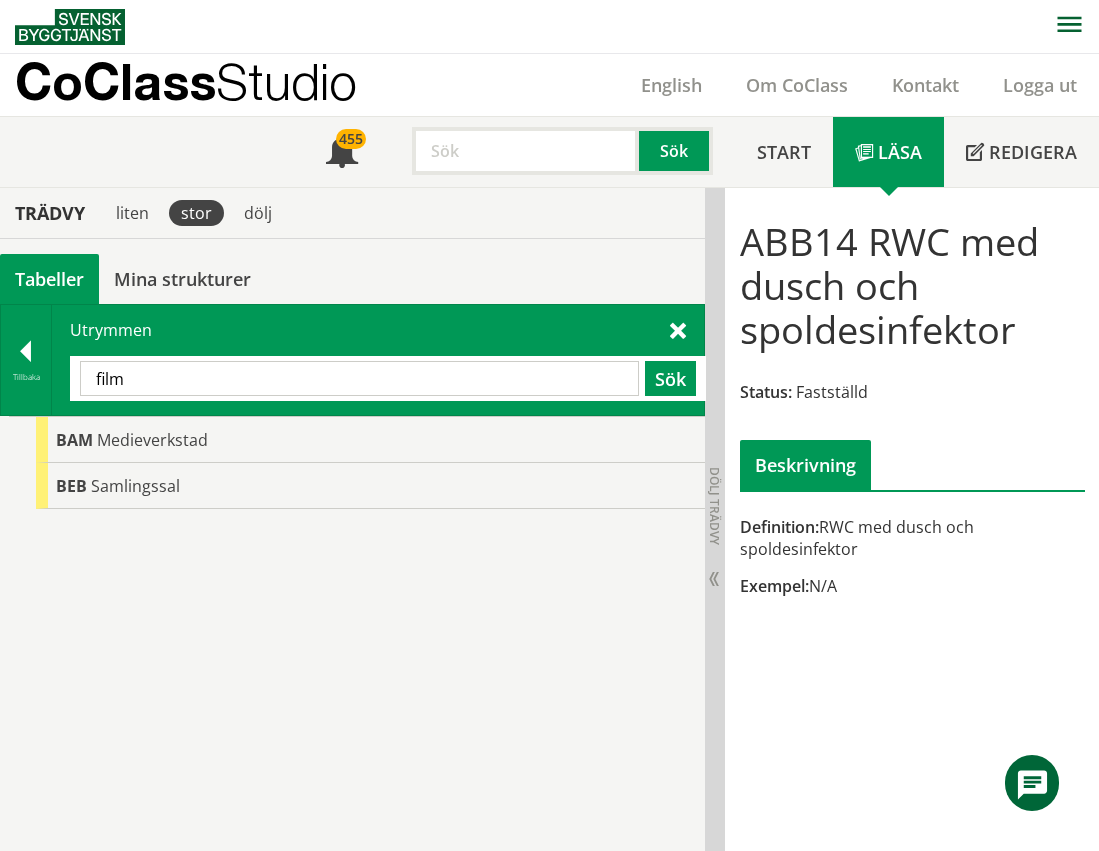 click on "film" at bounding box center (359, 378) 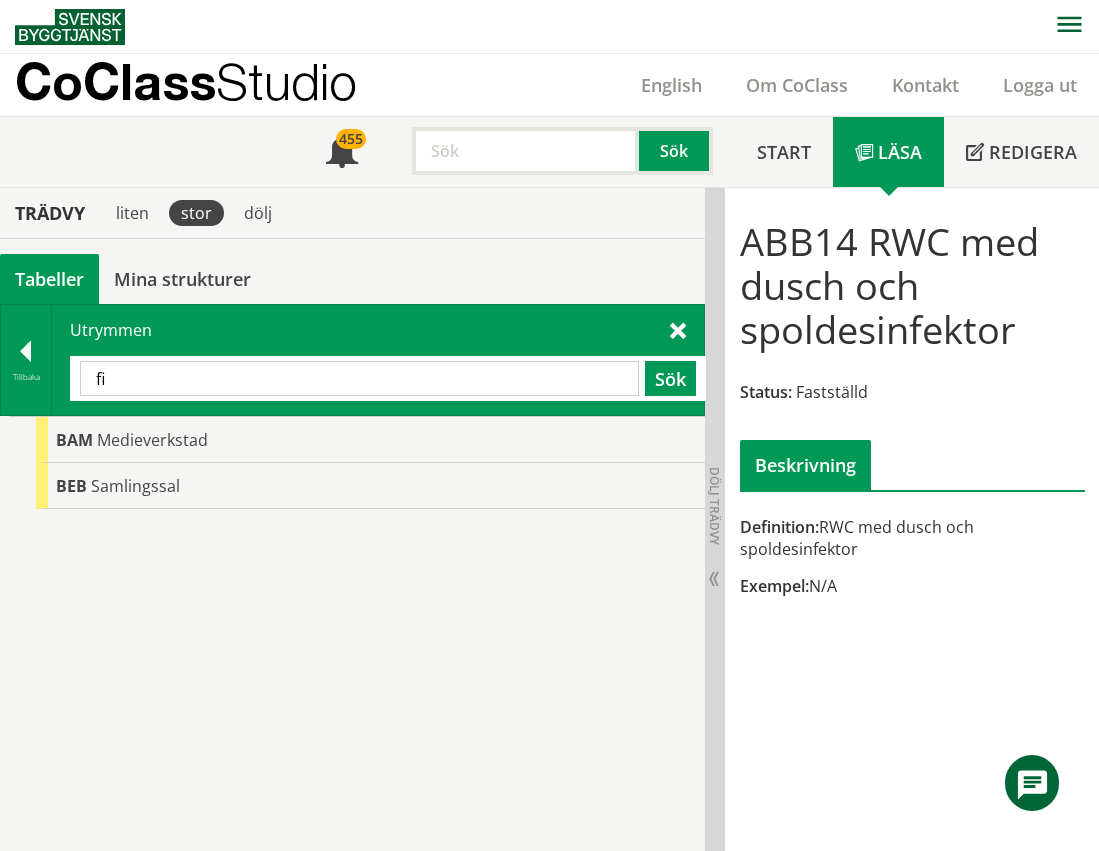 type on "f" 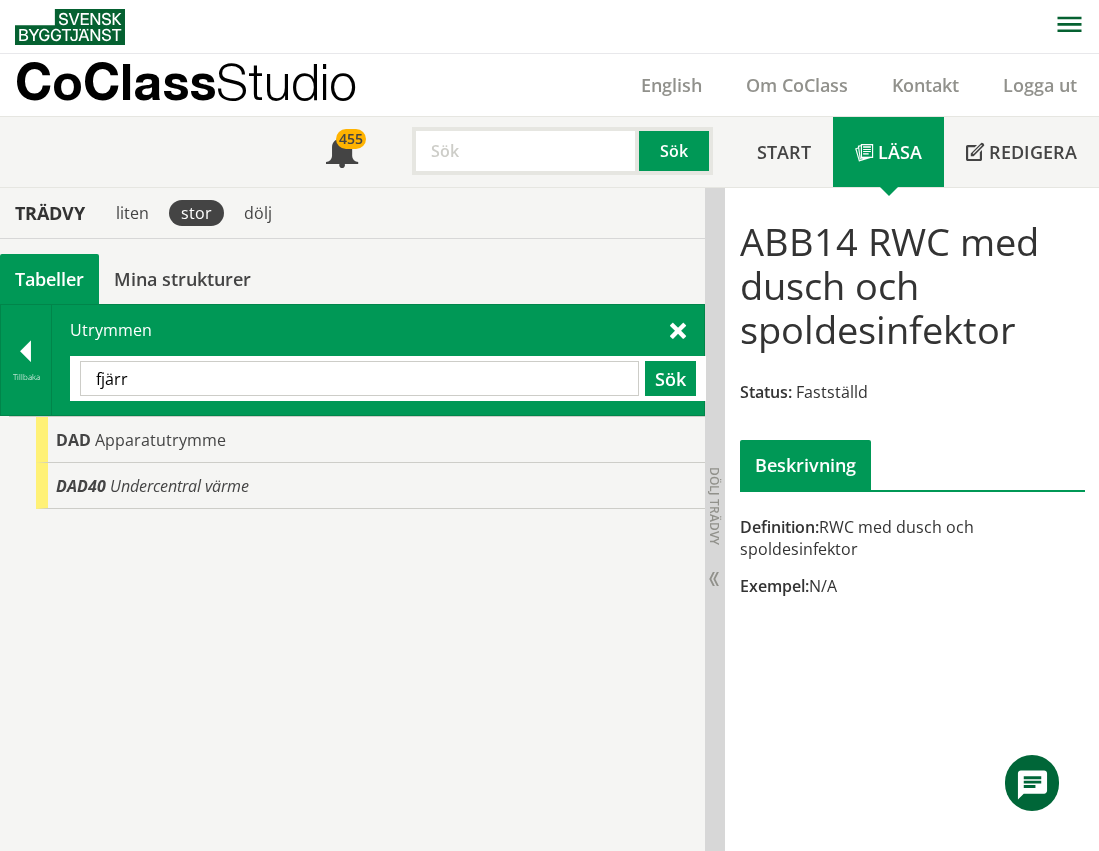 click on "fjärr" at bounding box center [359, 378] 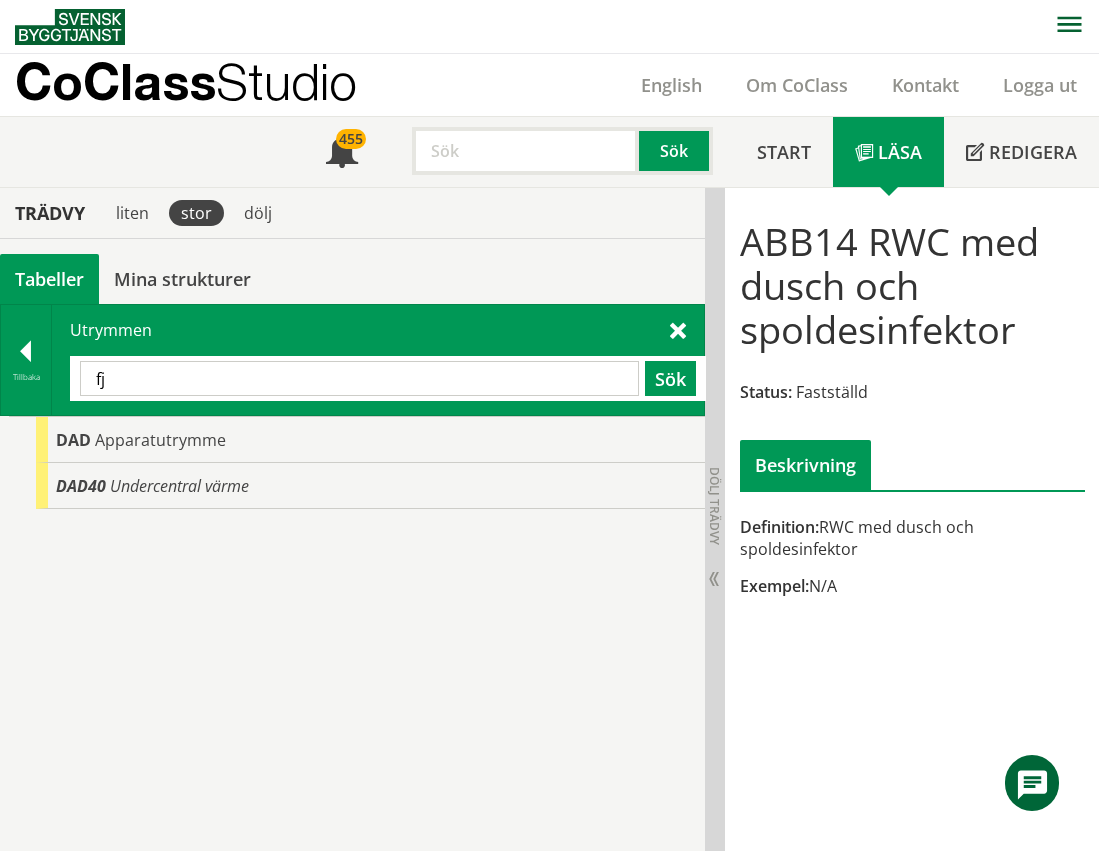 type on "f" 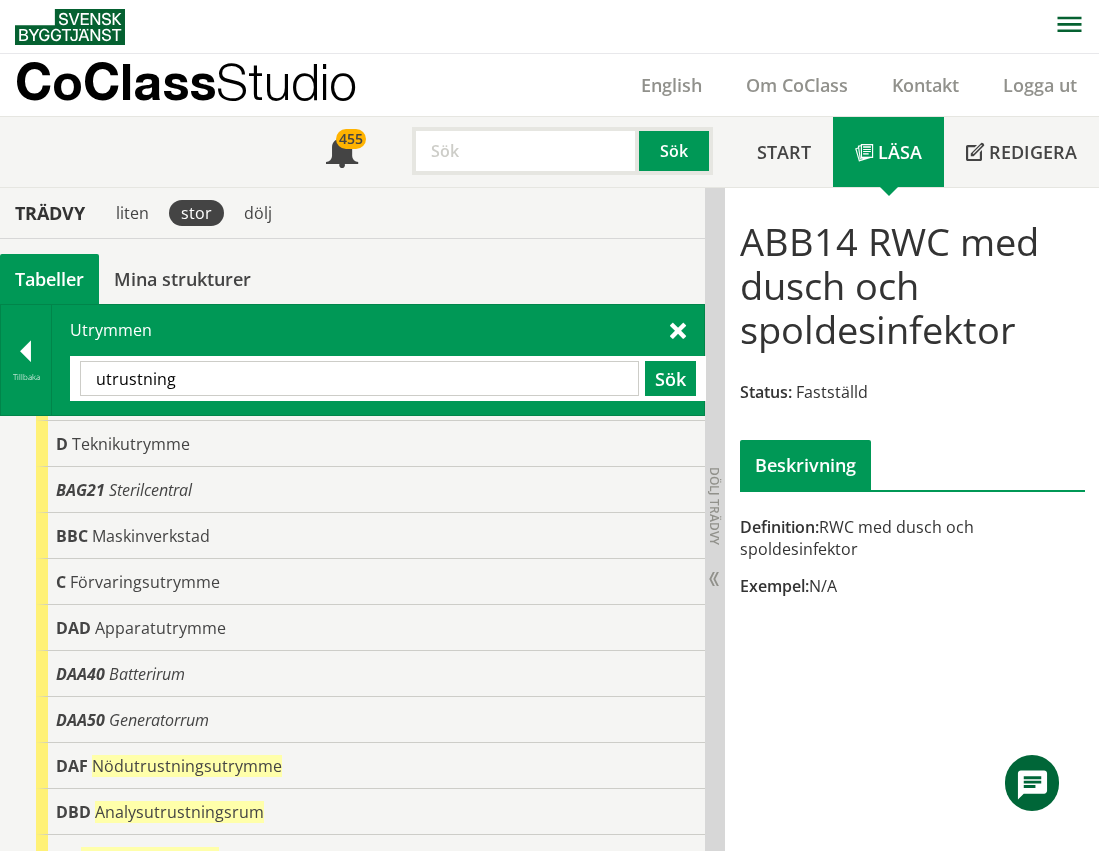 scroll, scrollTop: 300, scrollLeft: 0, axis: vertical 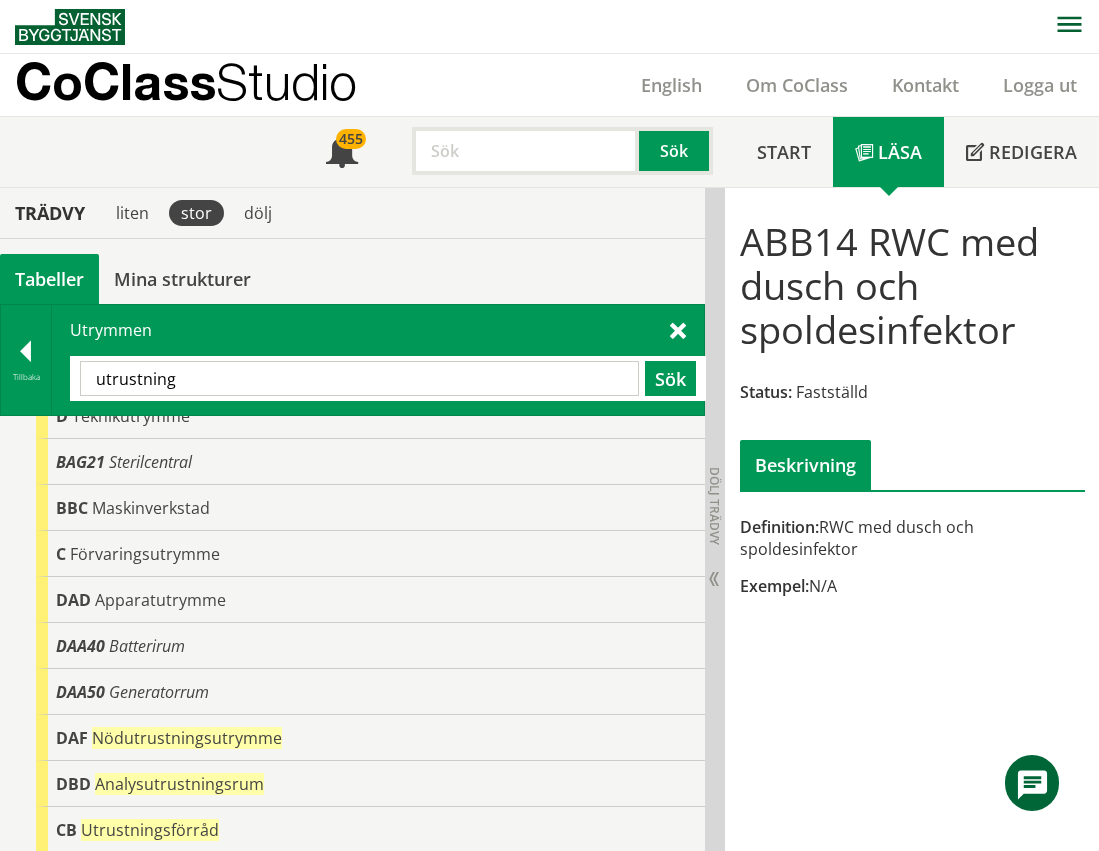 click on "utrustning" at bounding box center (359, 378) 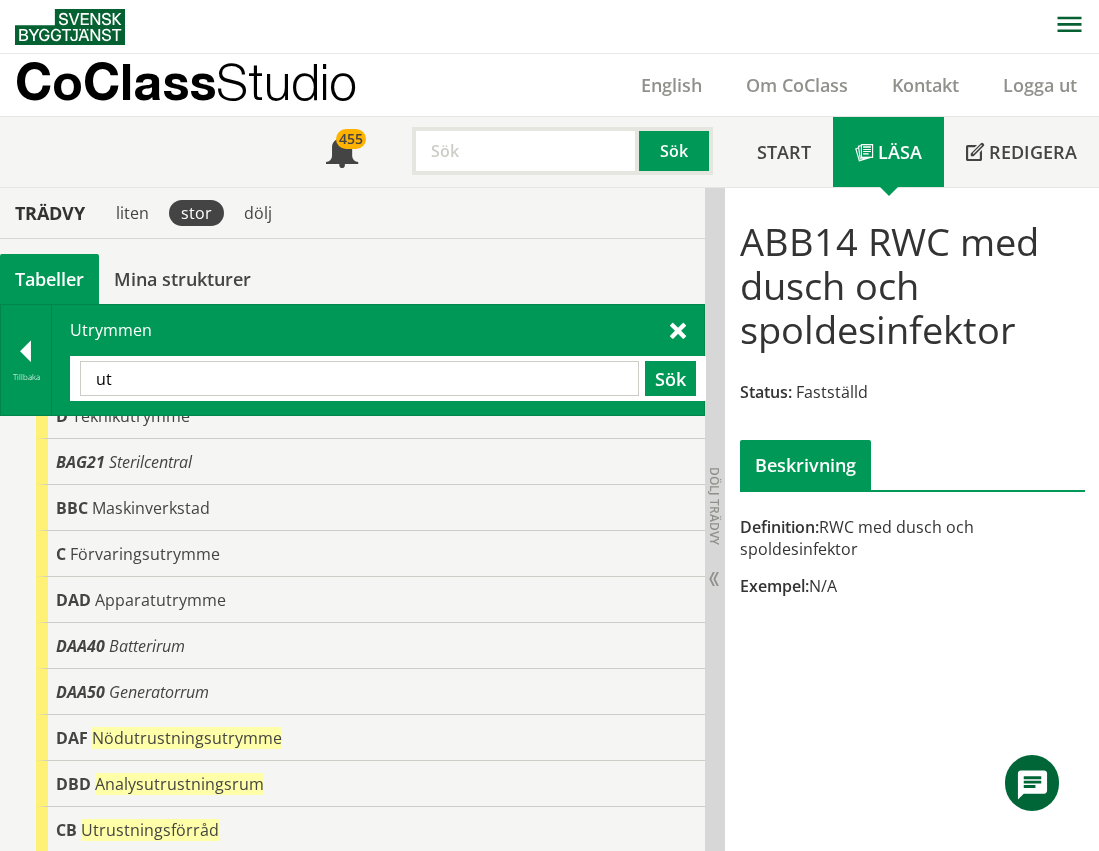 type on "u" 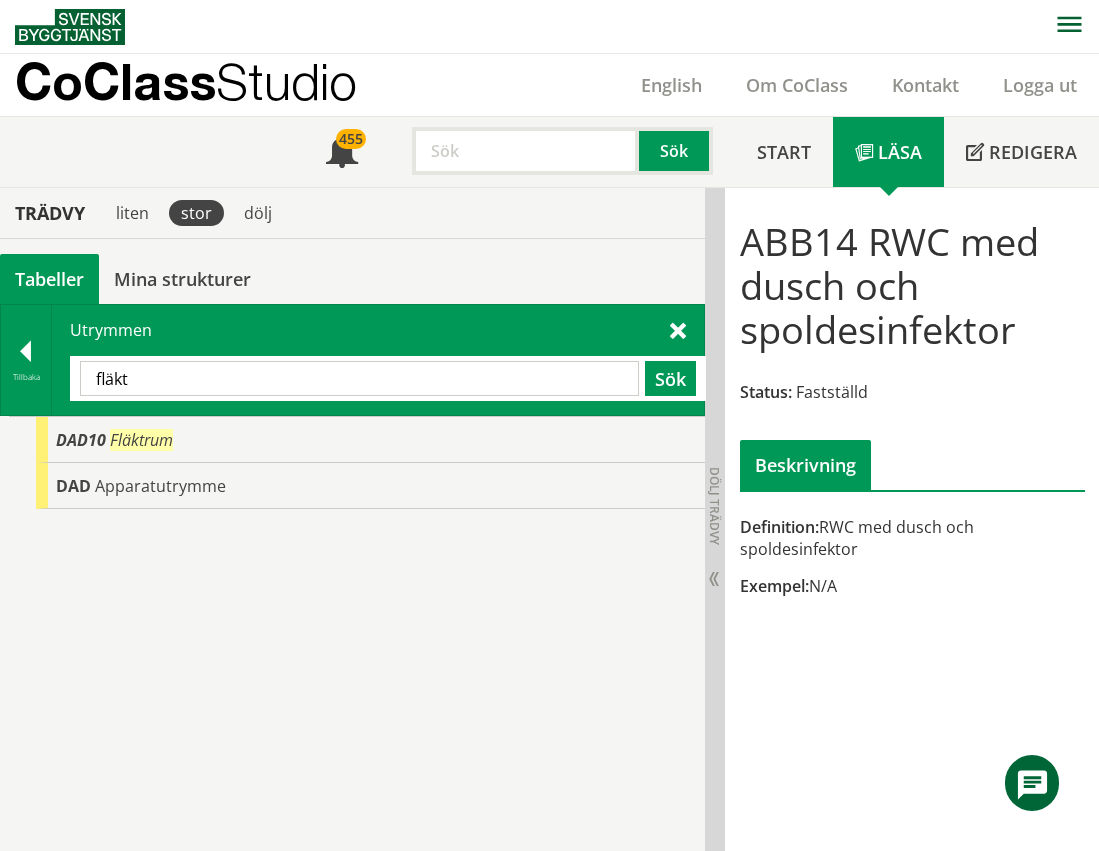 scroll, scrollTop: 0, scrollLeft: 0, axis: both 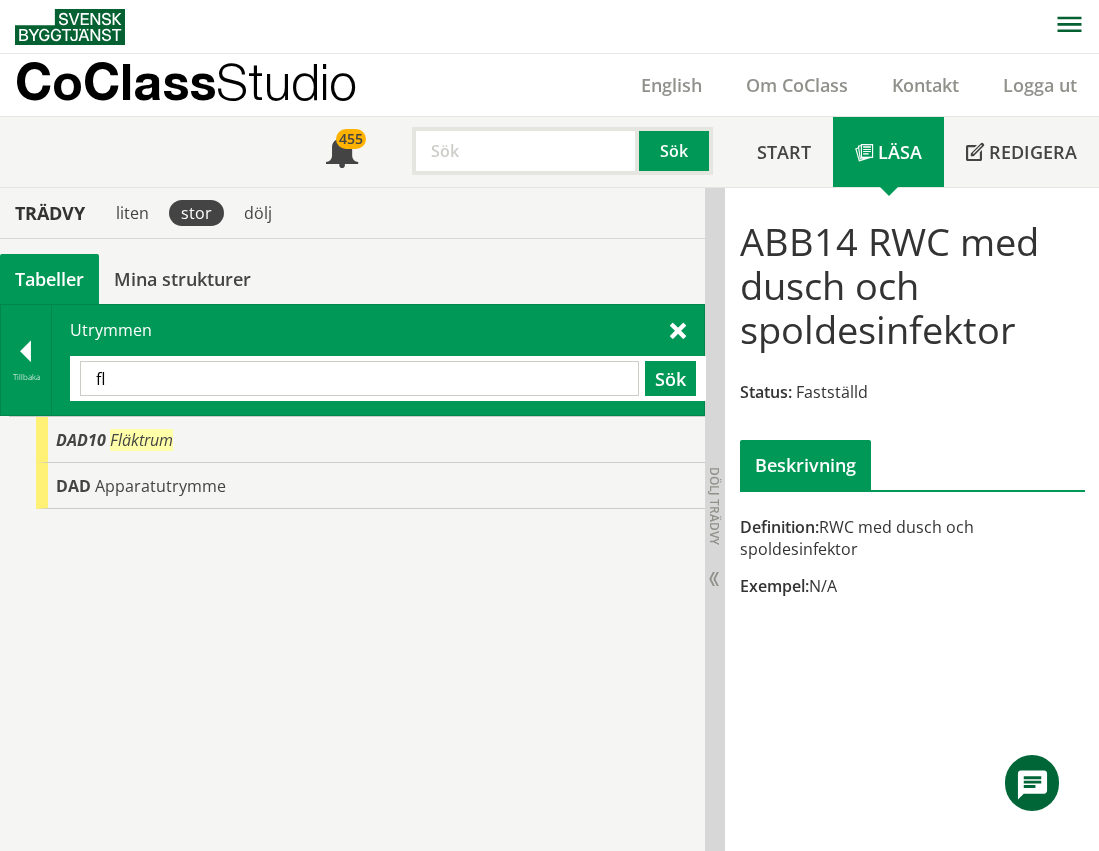 type on "f" 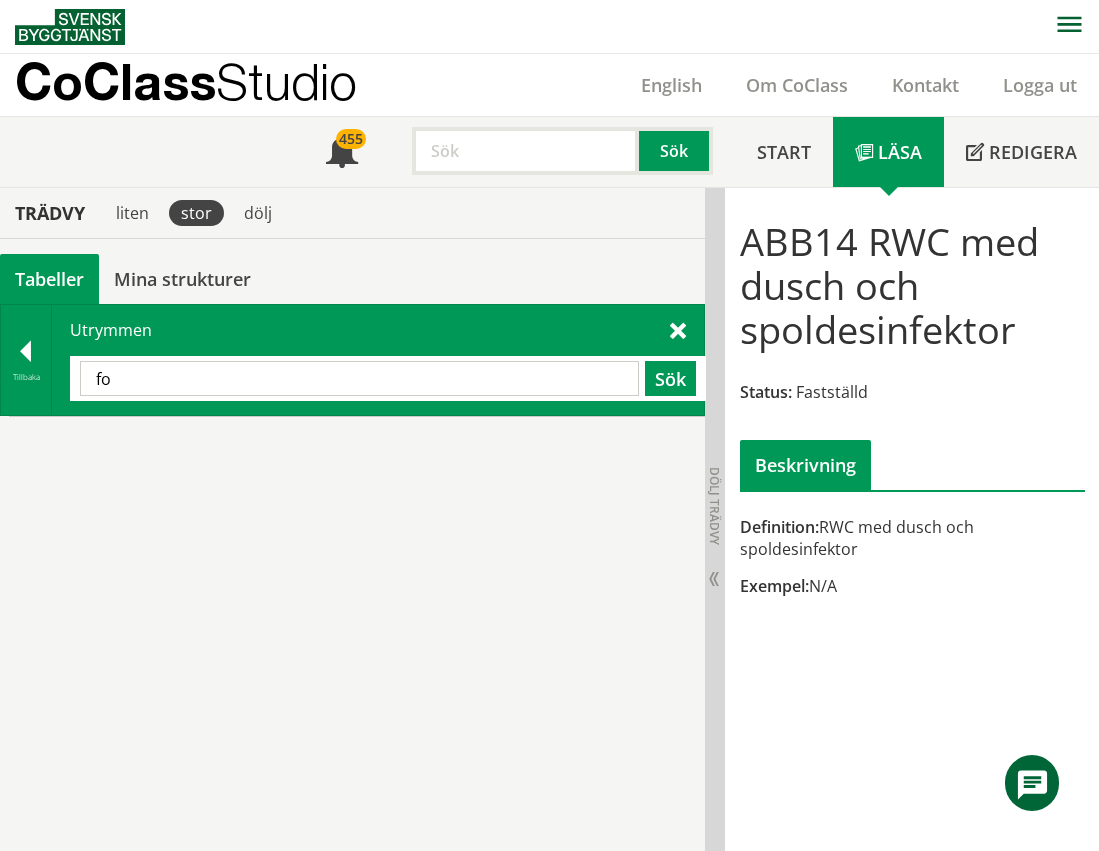type on "f" 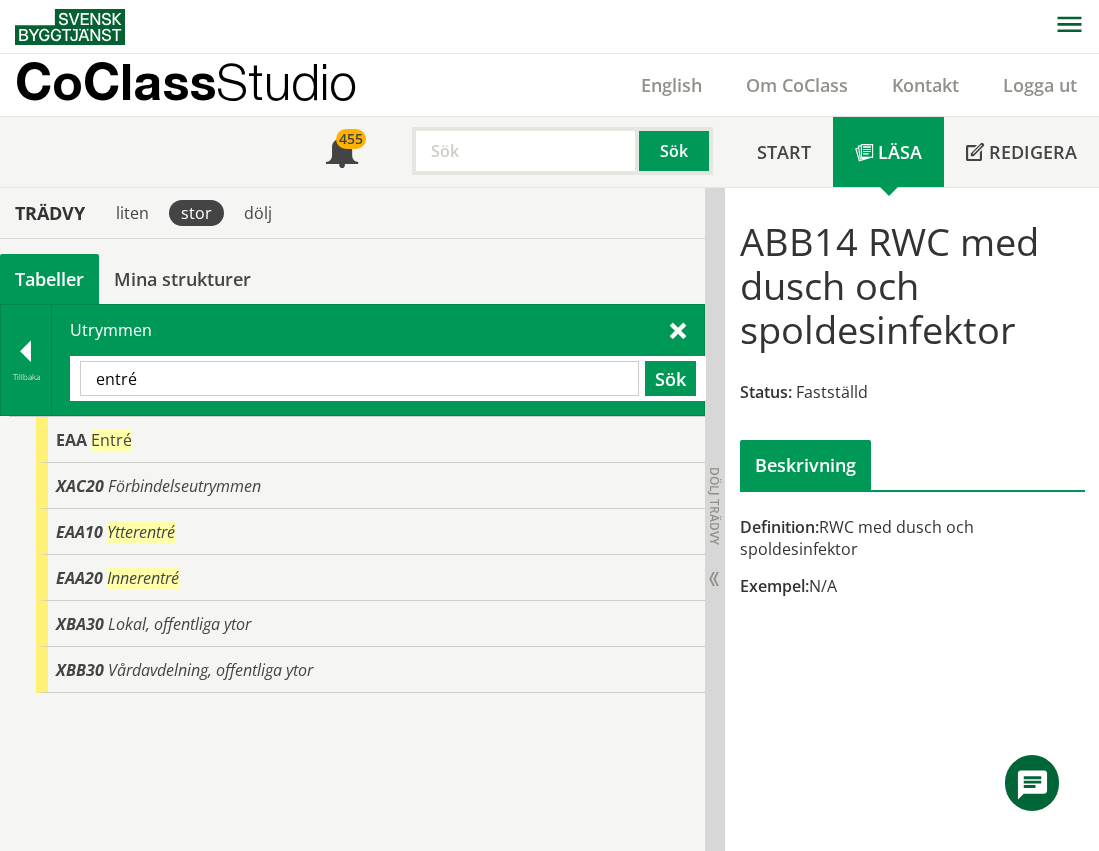 click on "entré" at bounding box center (359, 378) 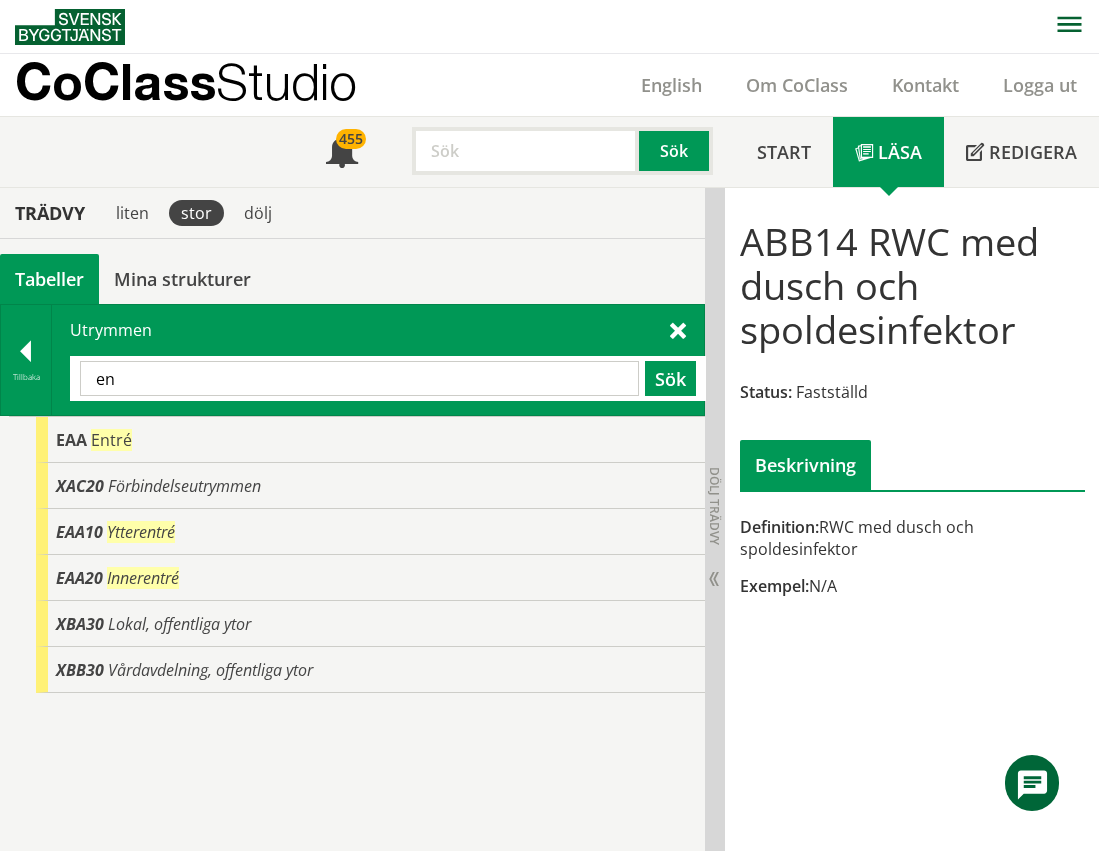 type on "e" 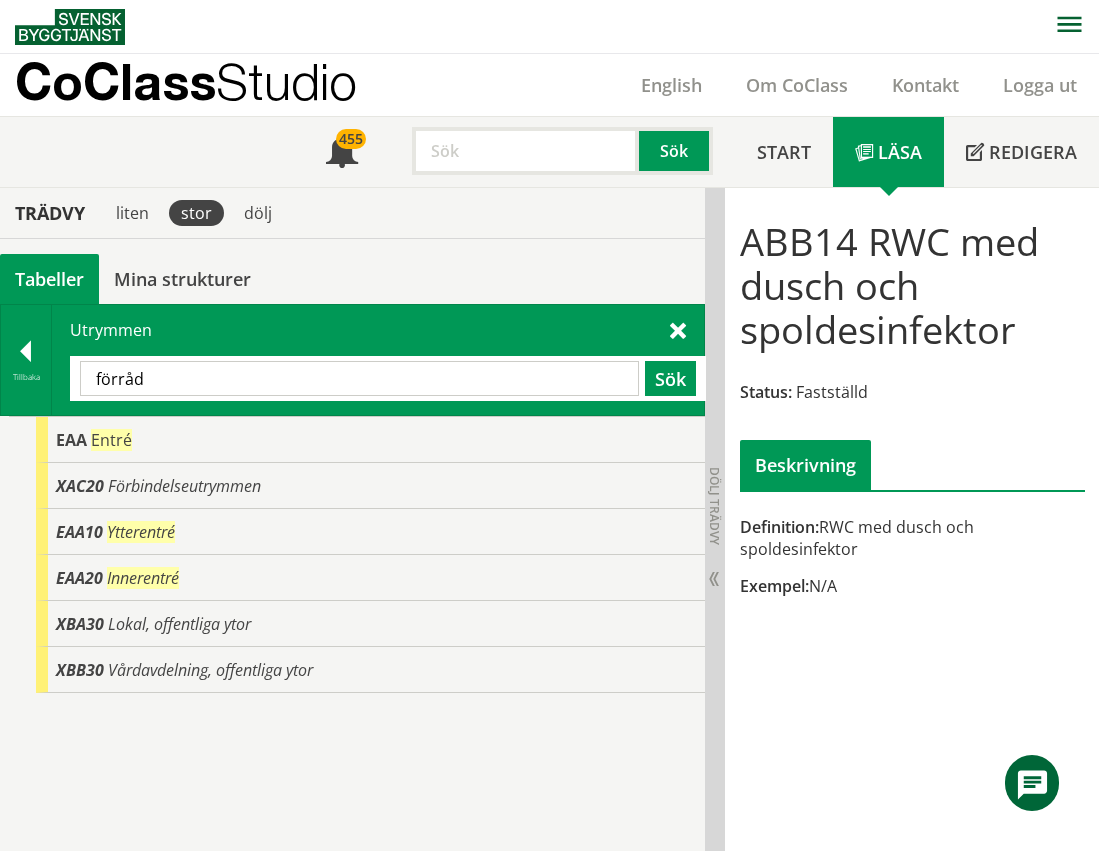 type on "förråd" 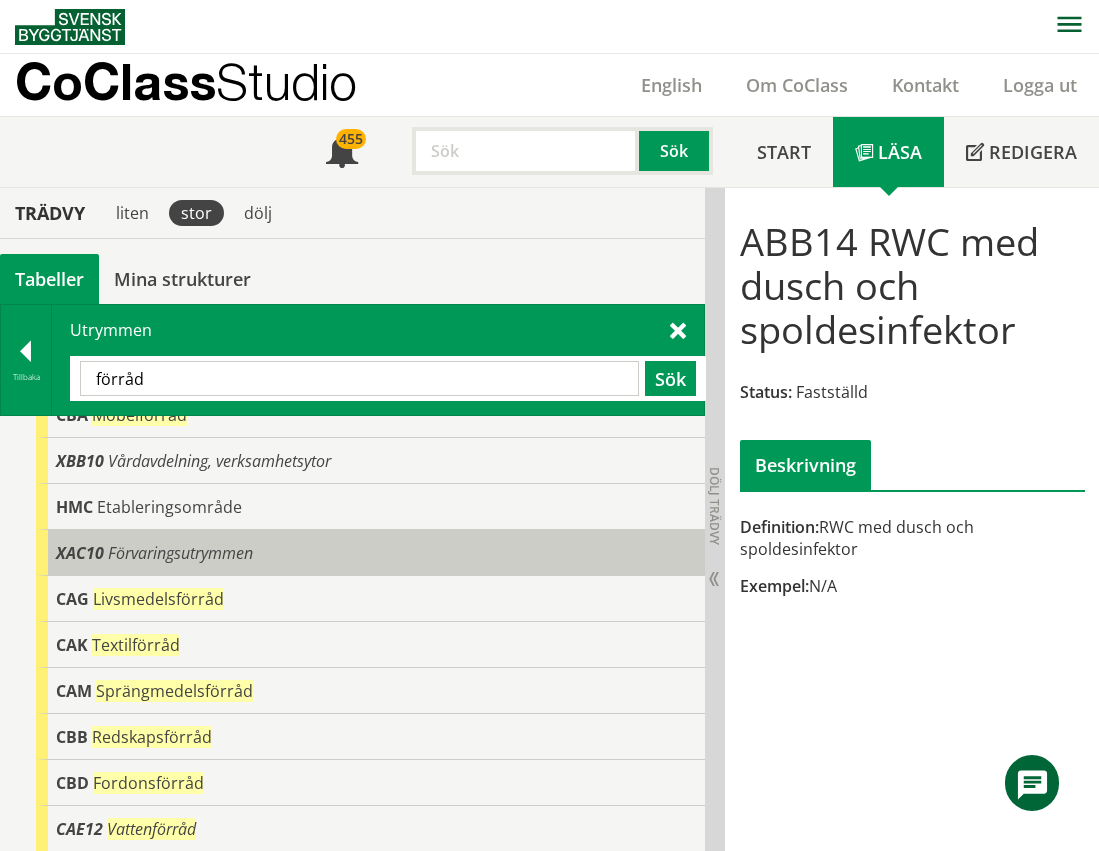 scroll, scrollTop: 0, scrollLeft: 0, axis: both 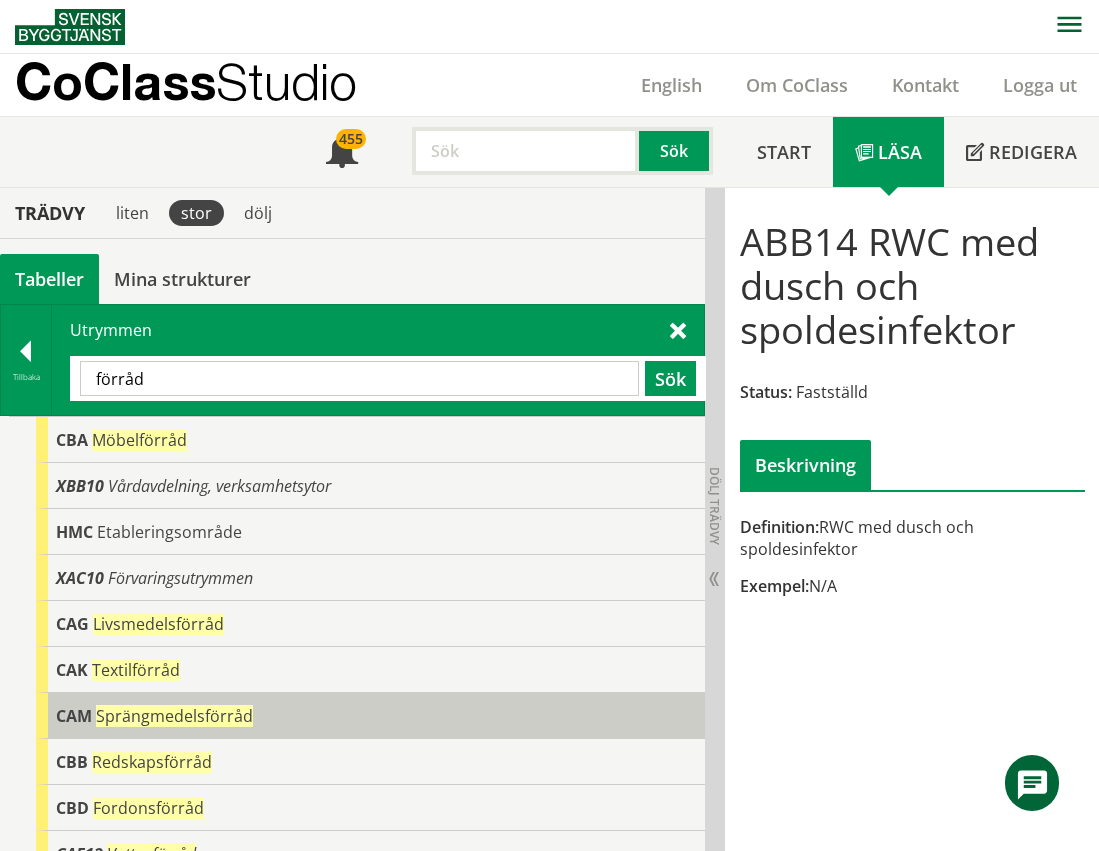 click on "CAM   Sprängmedelsförråd" at bounding box center [370, 716] 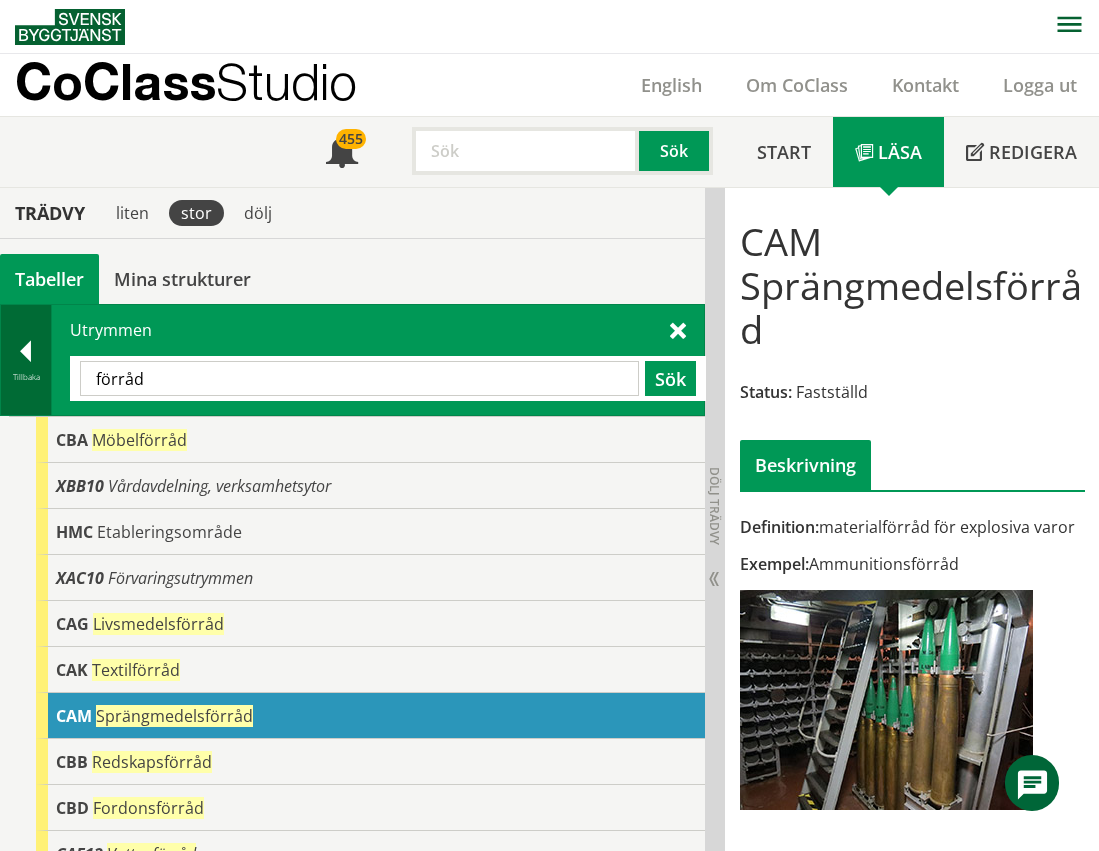 drag, startPoint x: 207, startPoint y: 378, endPoint x: 42, endPoint y: 379, distance: 165.00304 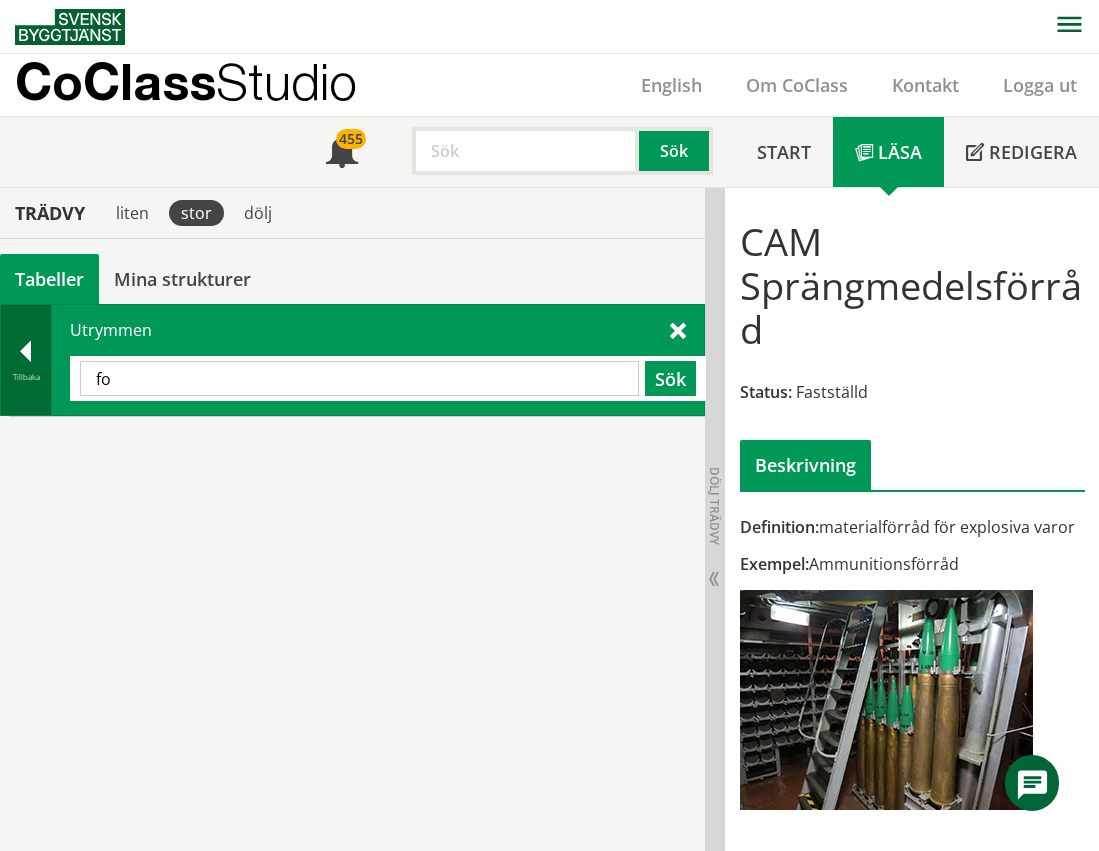 type on "f" 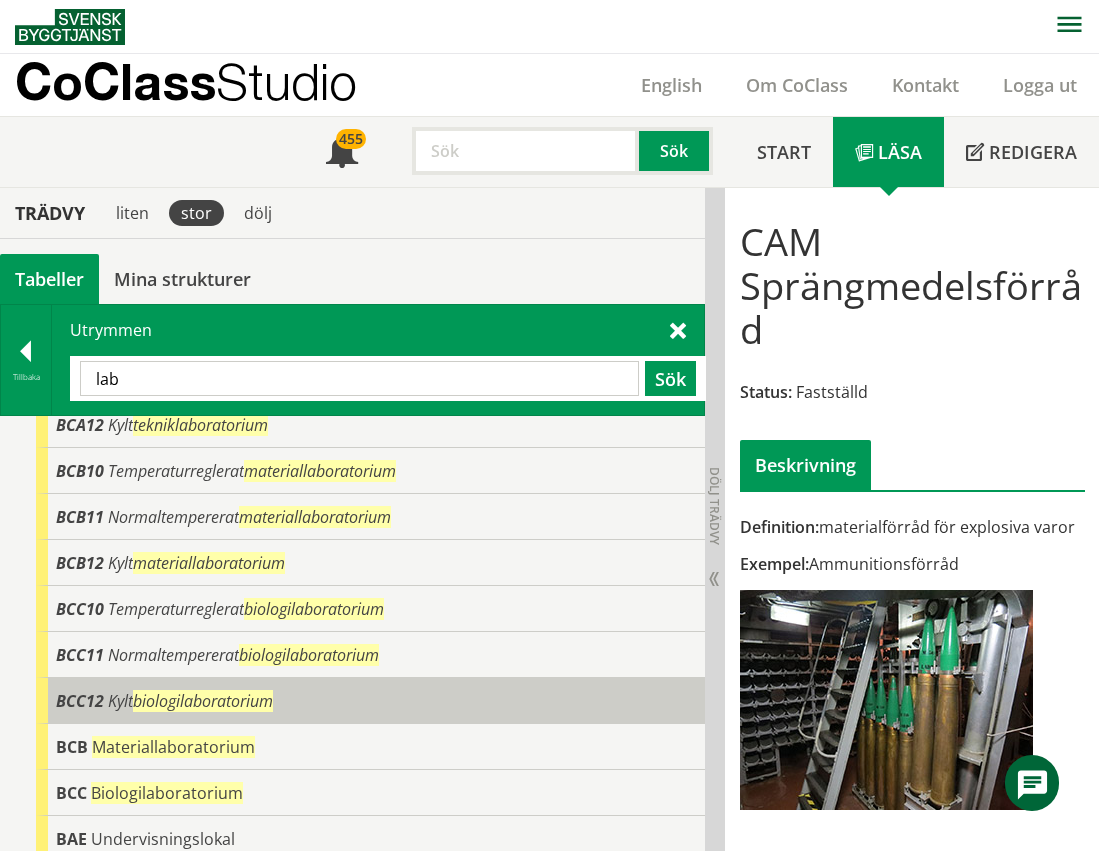 scroll, scrollTop: 200, scrollLeft: 0, axis: vertical 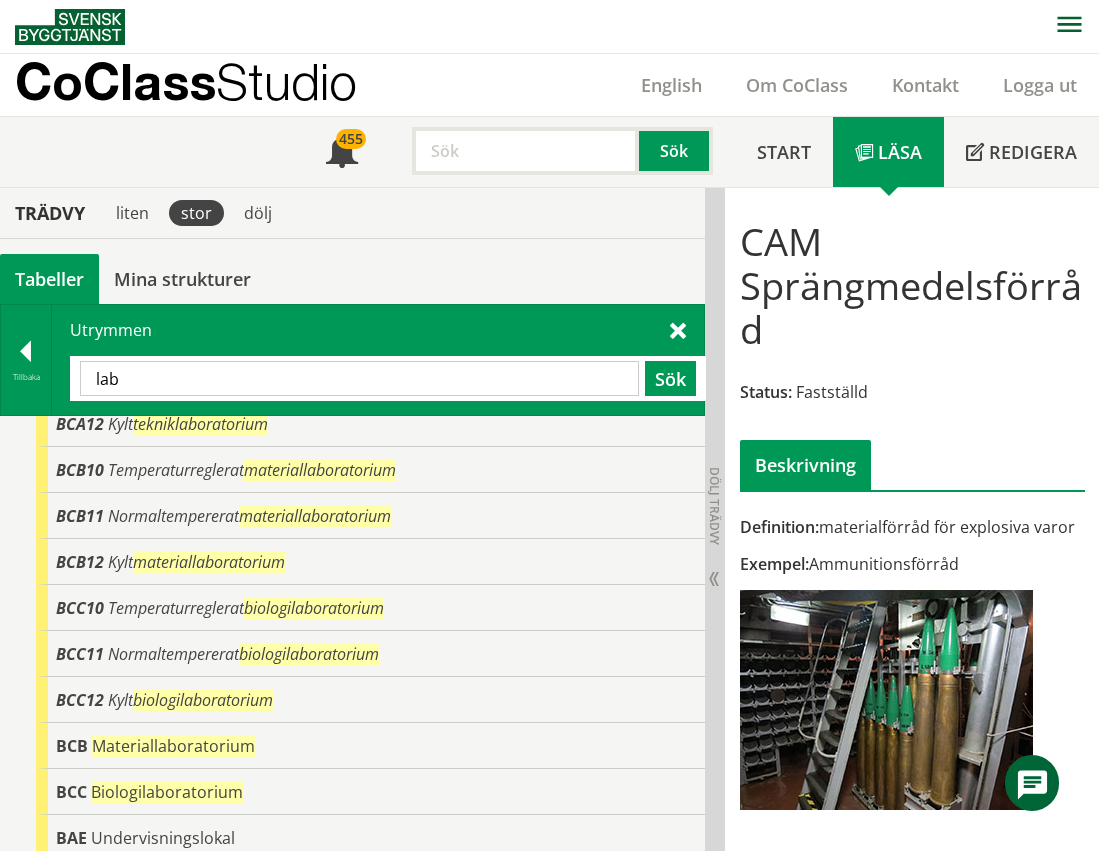 click on "lab" at bounding box center (359, 378) 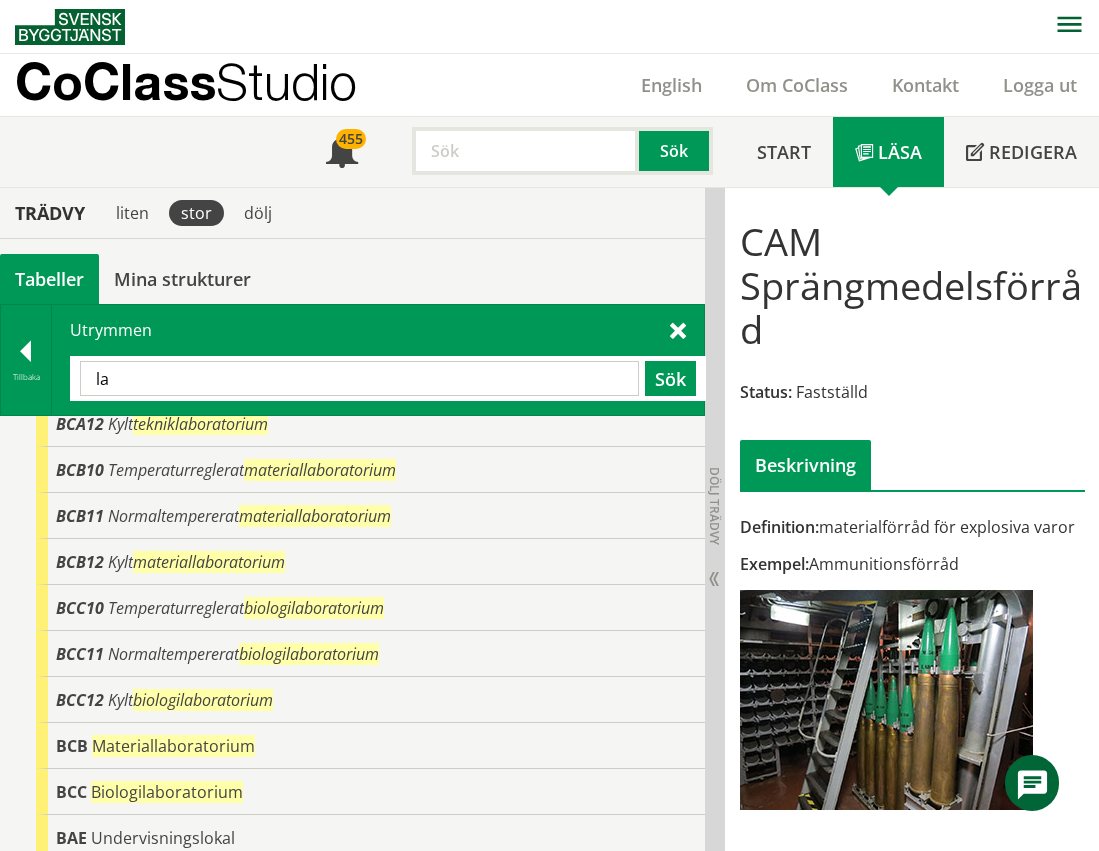 type on "l" 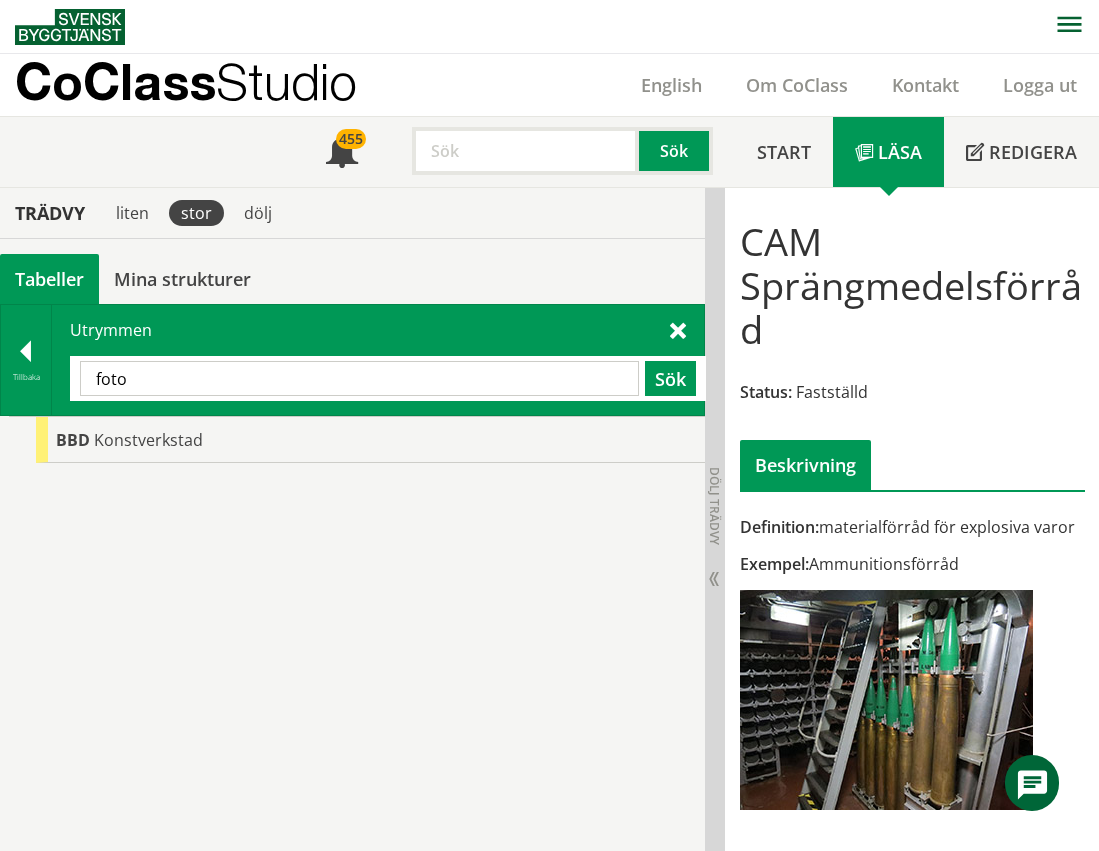 scroll, scrollTop: 0, scrollLeft: 0, axis: both 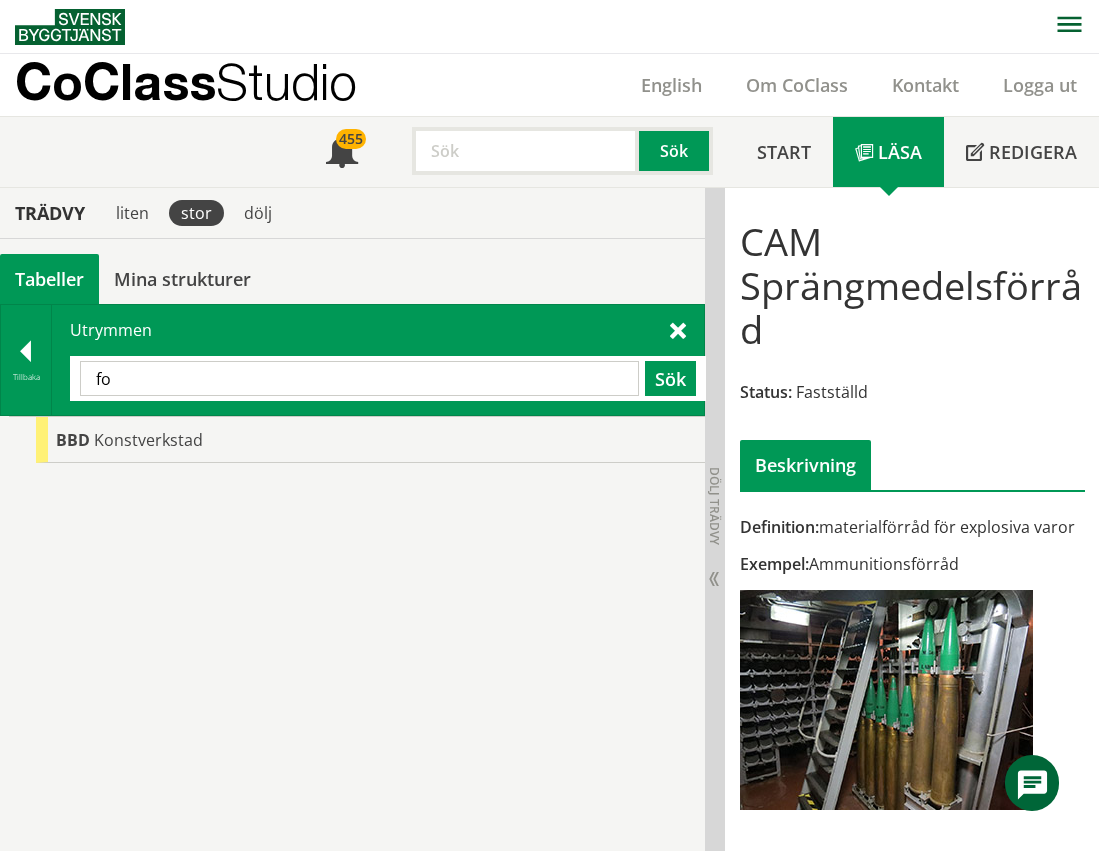 type on "f" 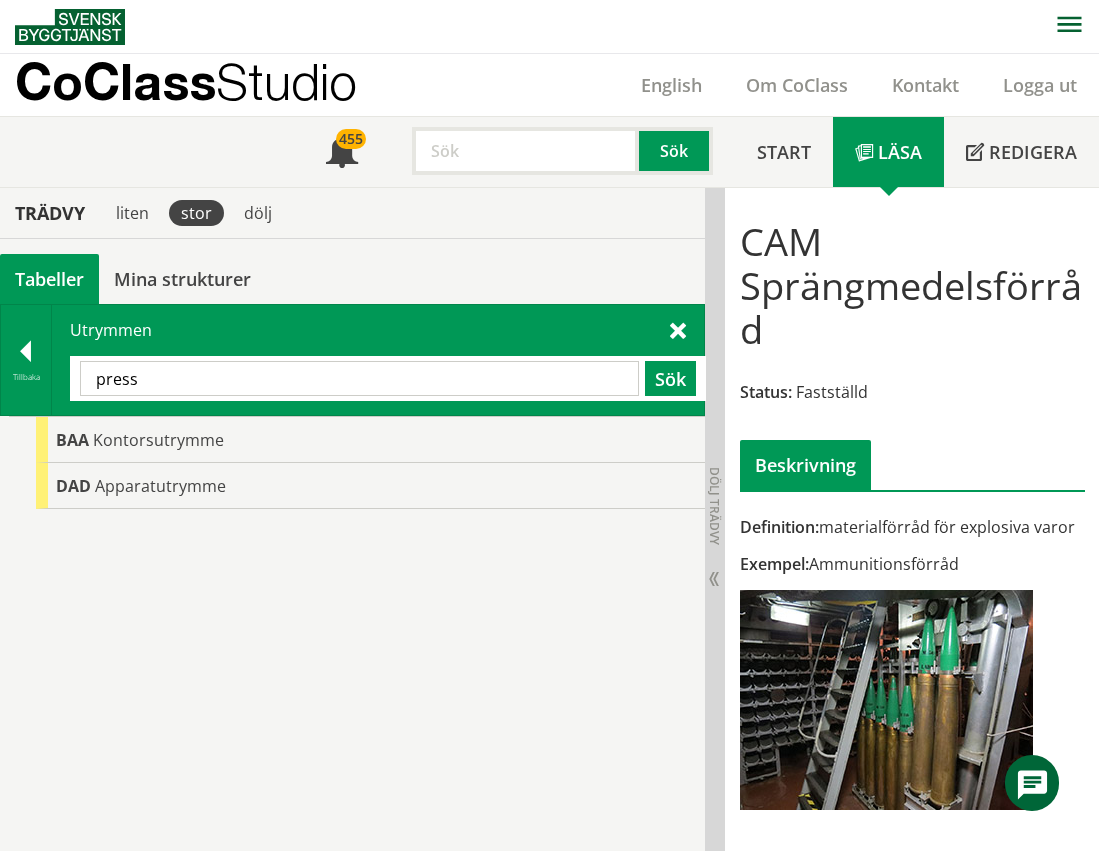 click on "press" at bounding box center [359, 378] 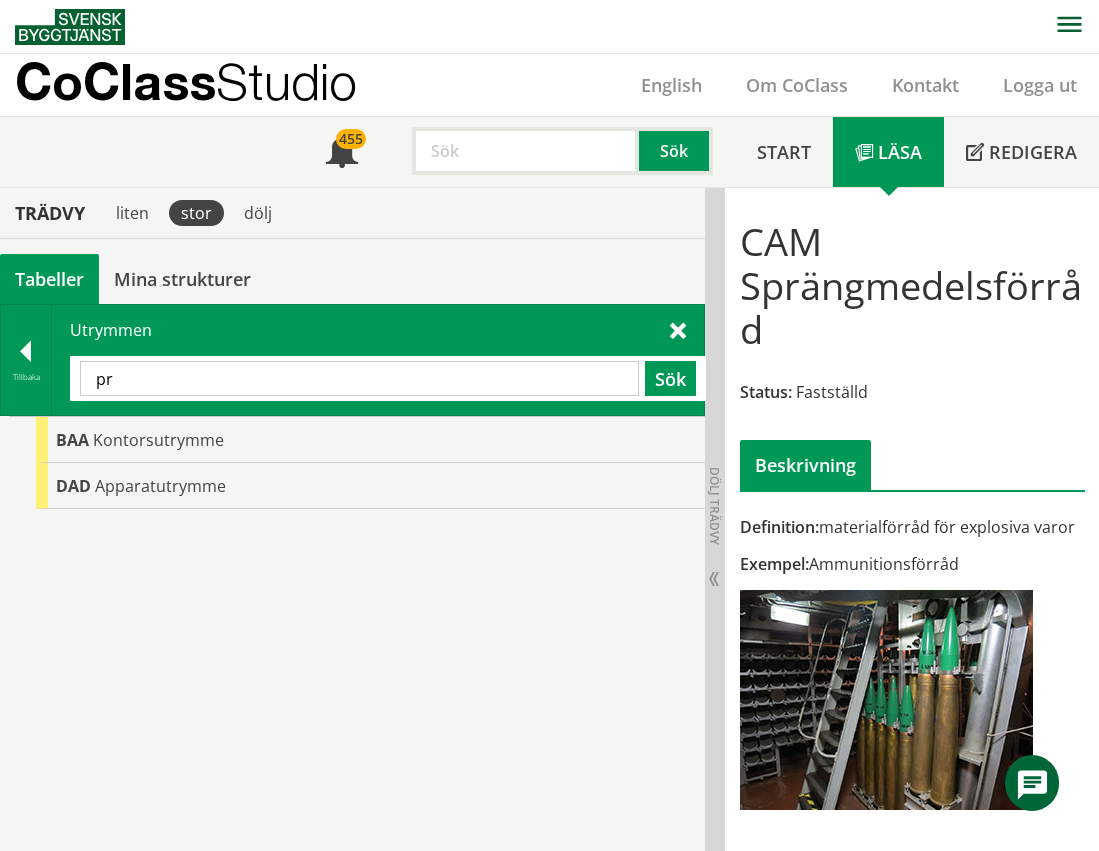 type on "p" 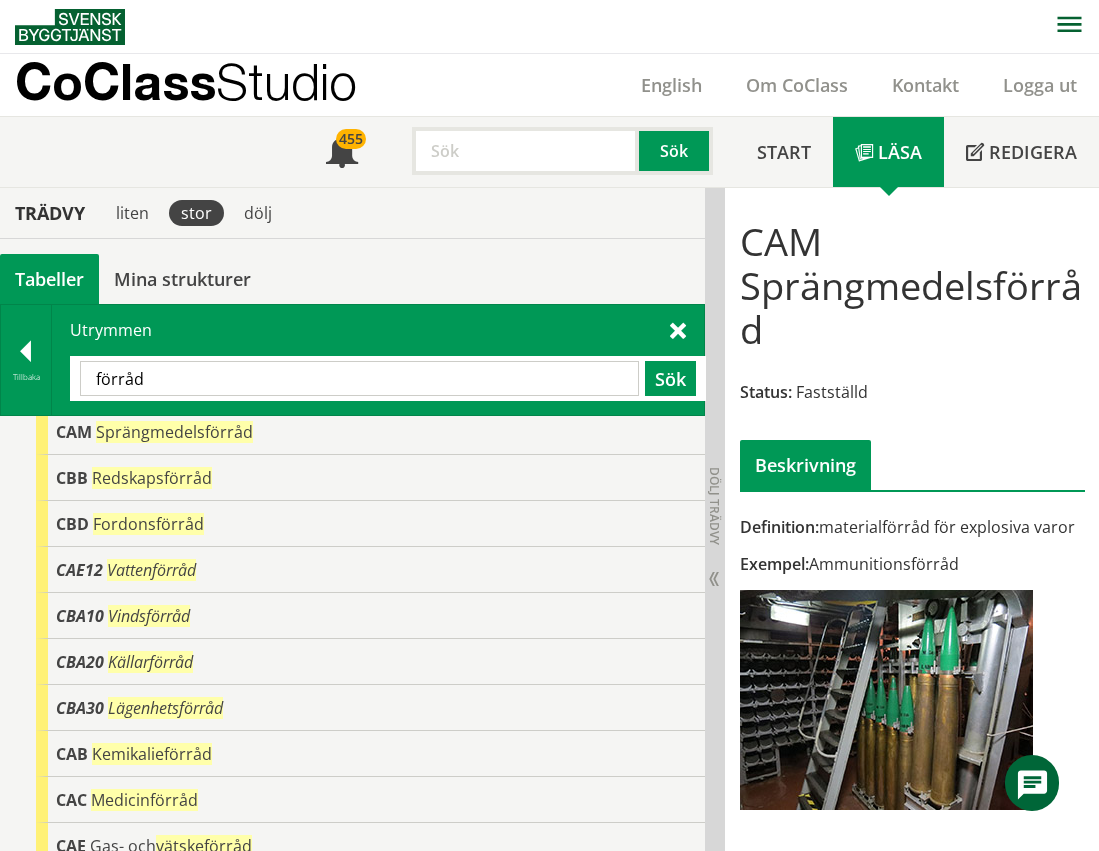 scroll, scrollTop: 184, scrollLeft: 0, axis: vertical 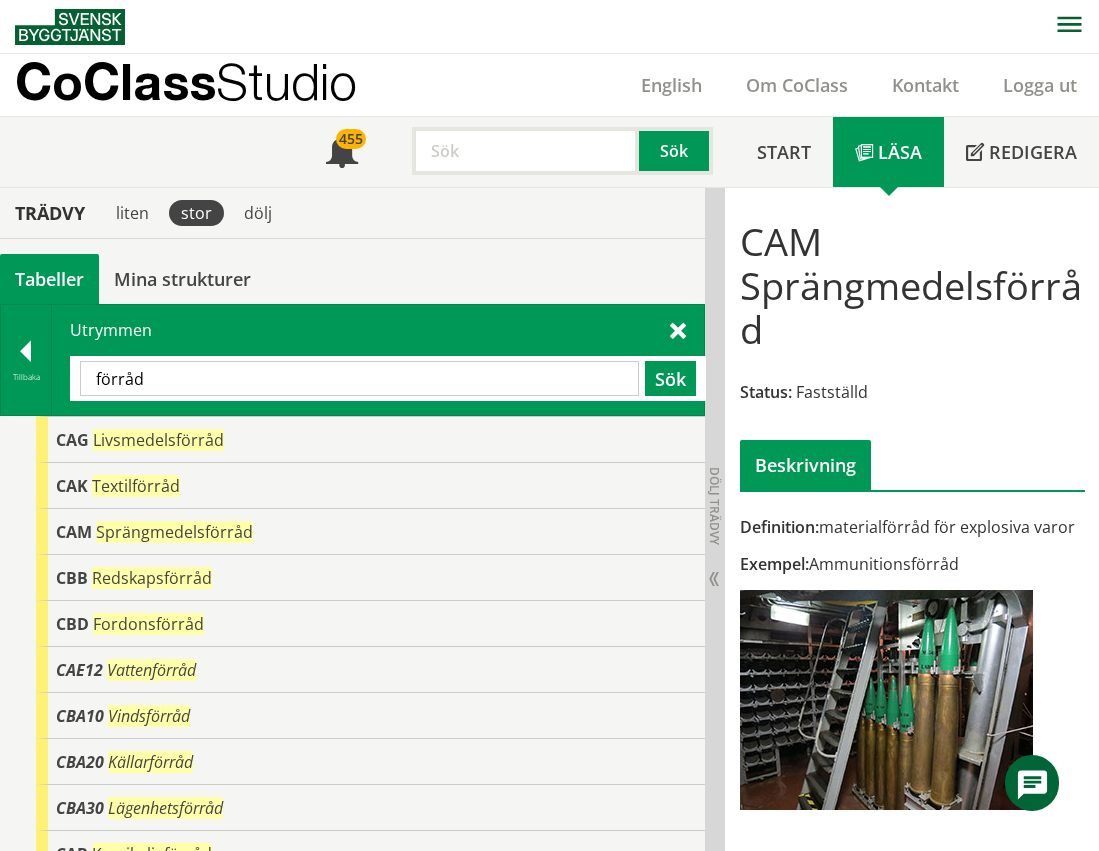 click on "förråd" at bounding box center (359, 378) 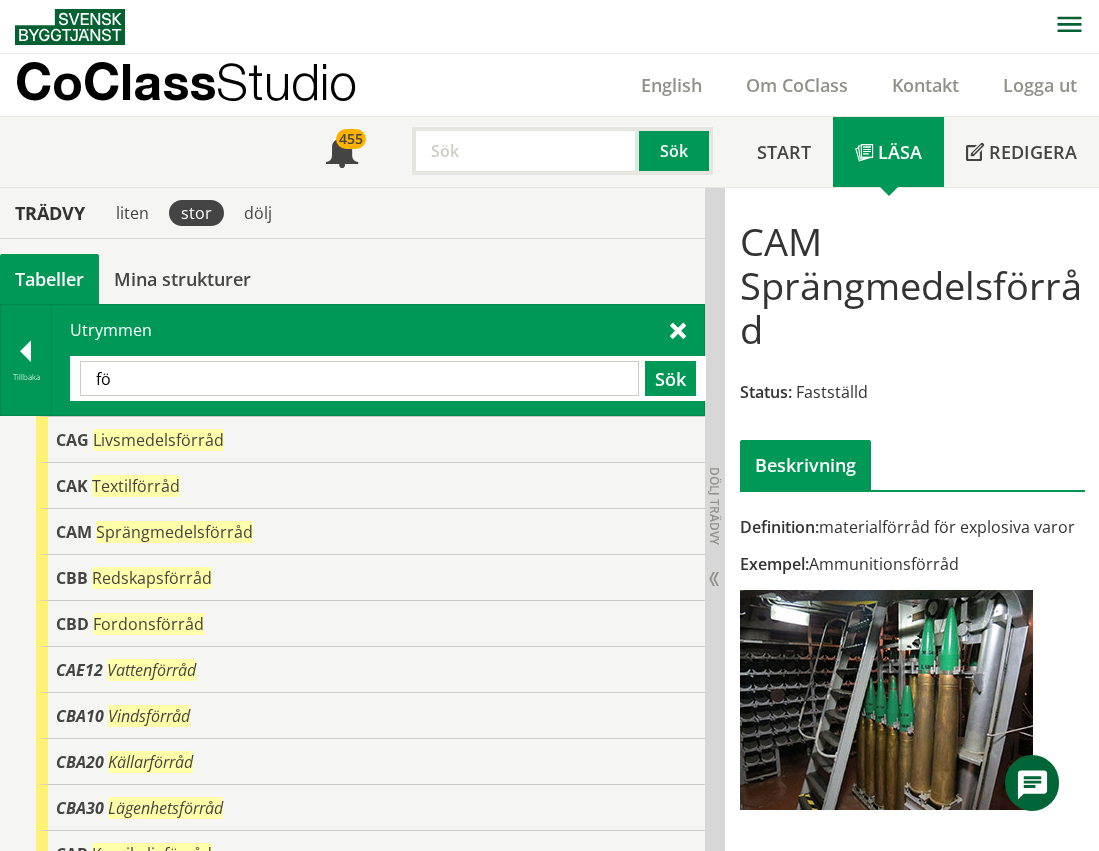 type on "f" 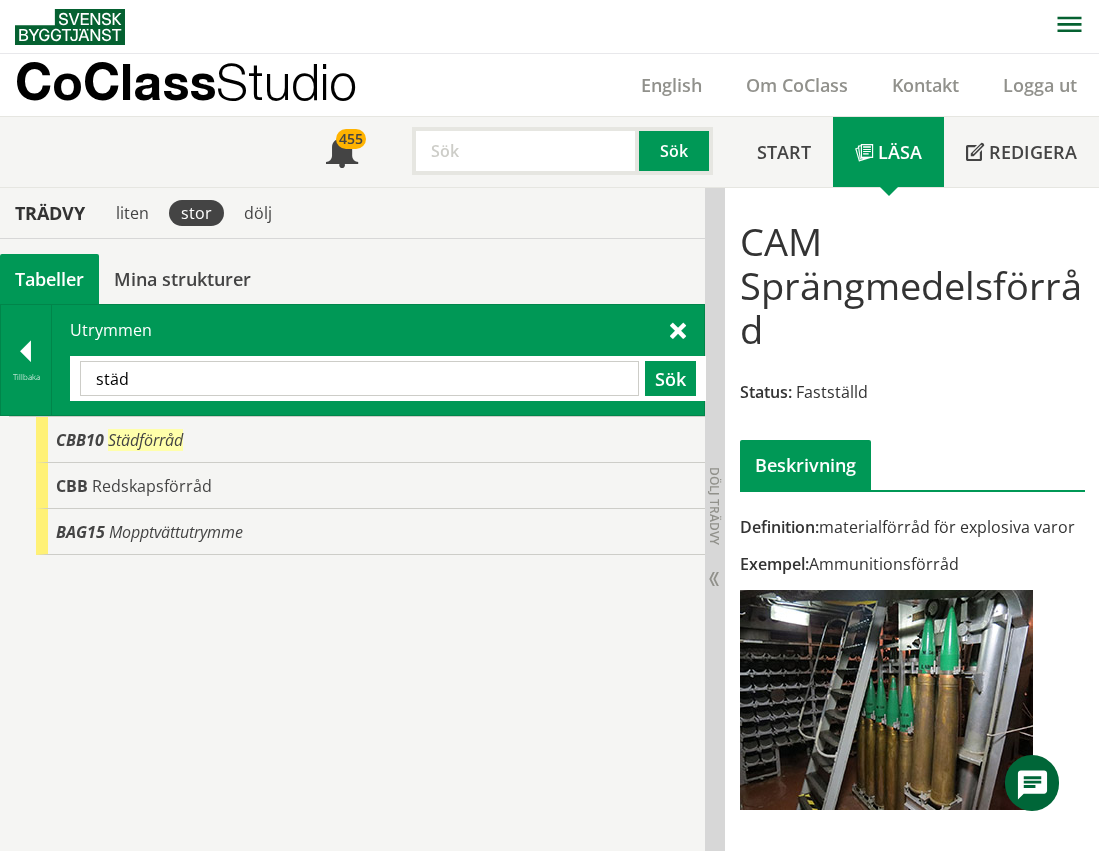 scroll, scrollTop: 0, scrollLeft: 0, axis: both 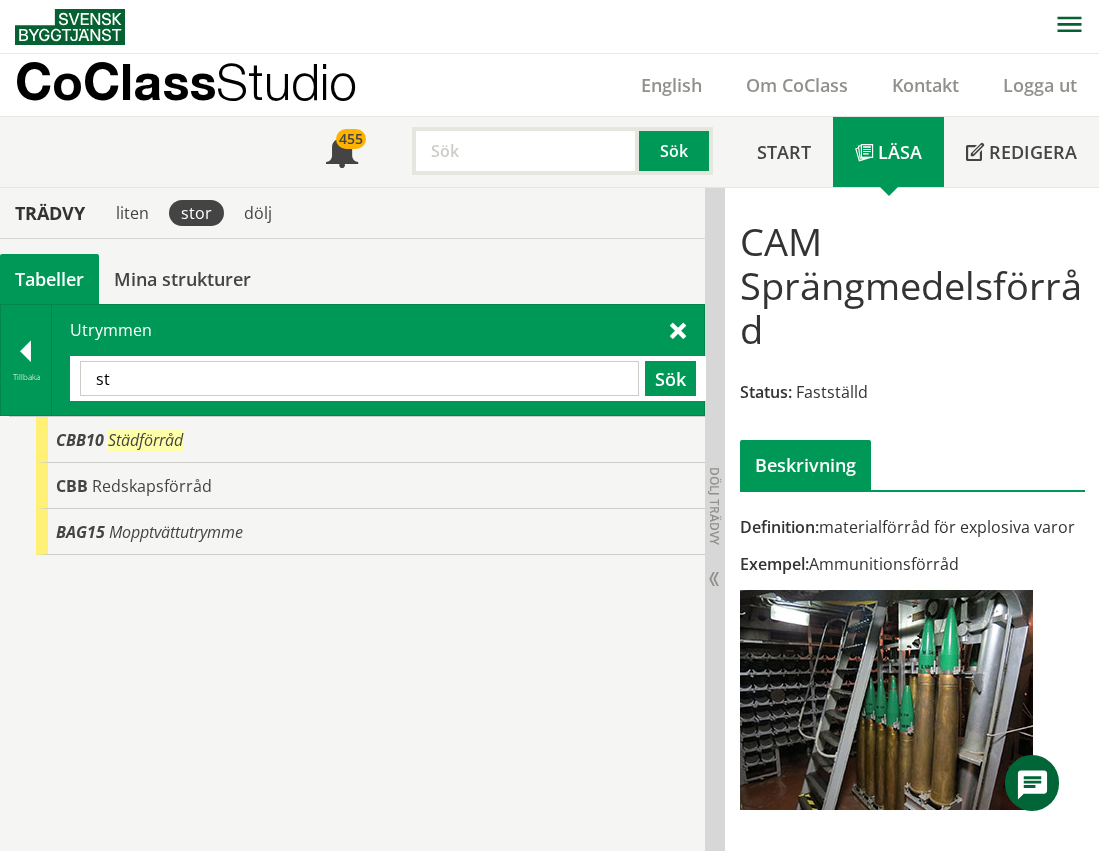 type on "s" 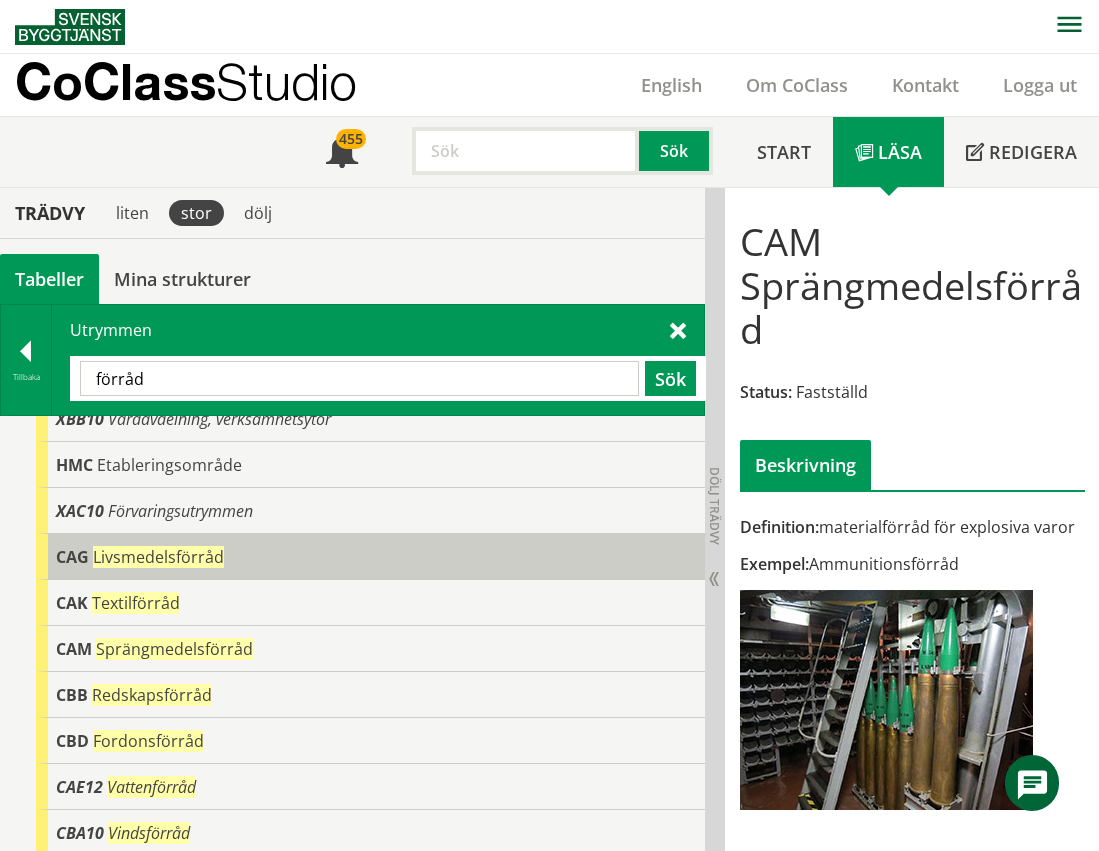 scroll, scrollTop: 100, scrollLeft: 0, axis: vertical 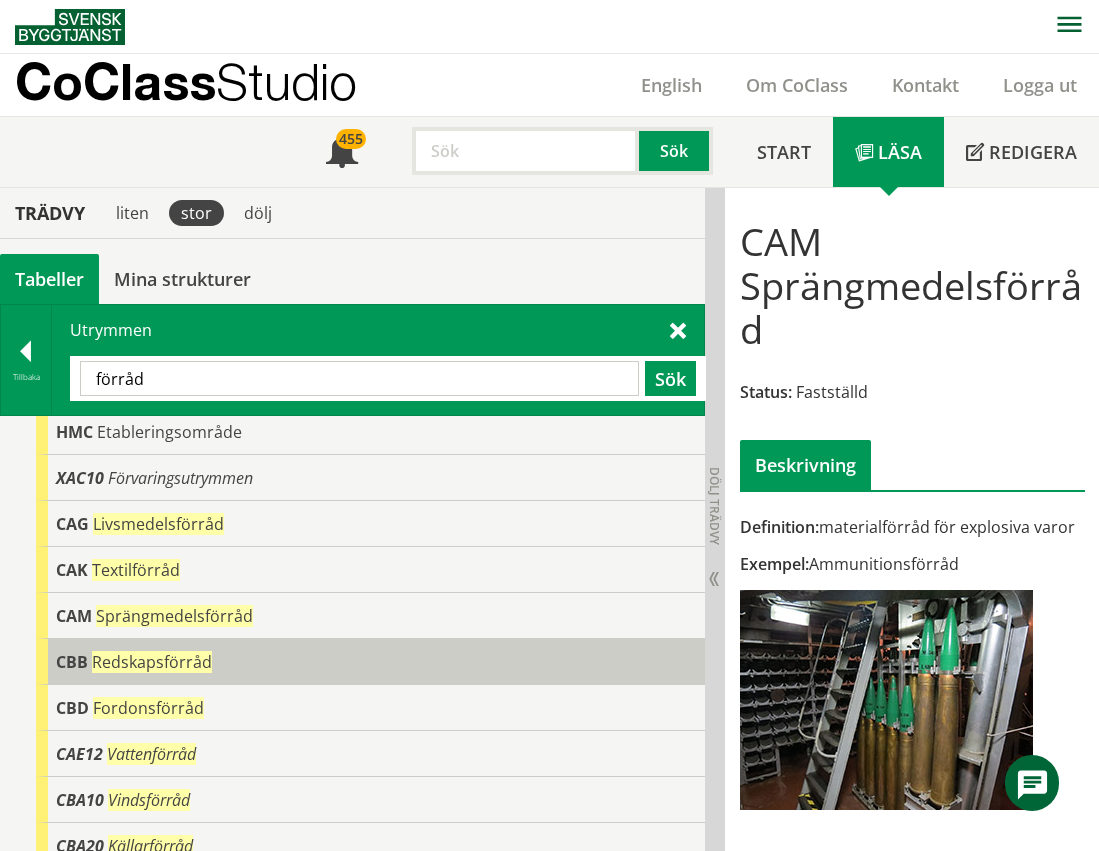 click on "CBB   Redskapsförråd" at bounding box center [370, 662] 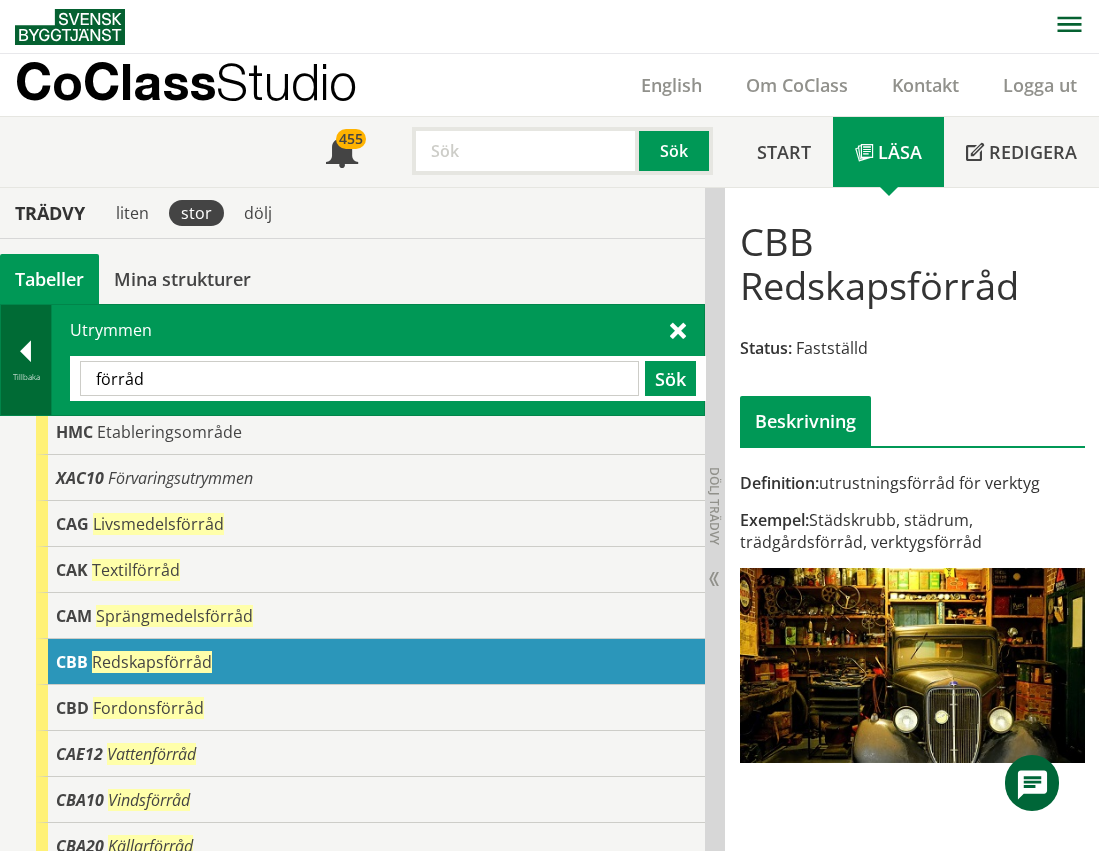 drag, startPoint x: 201, startPoint y: 372, endPoint x: 33, endPoint y: 374, distance: 168.0119 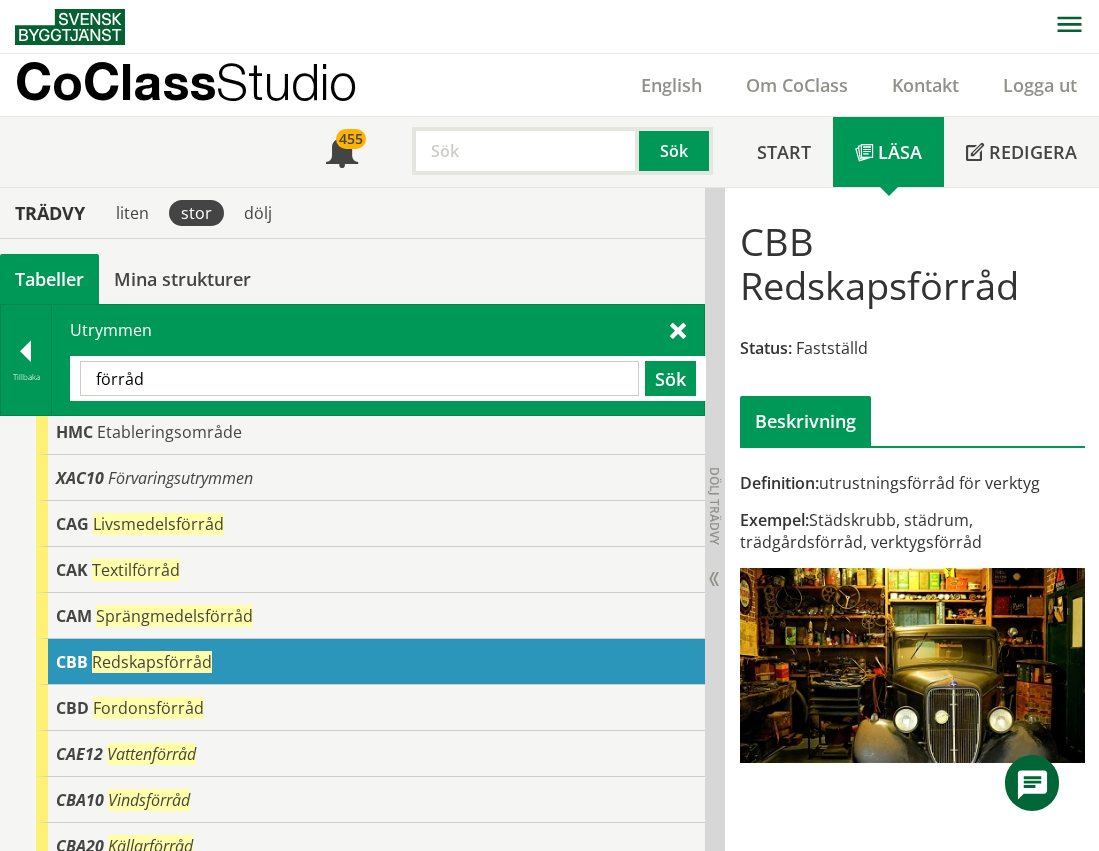 click on "förråd" at bounding box center (359, 378) 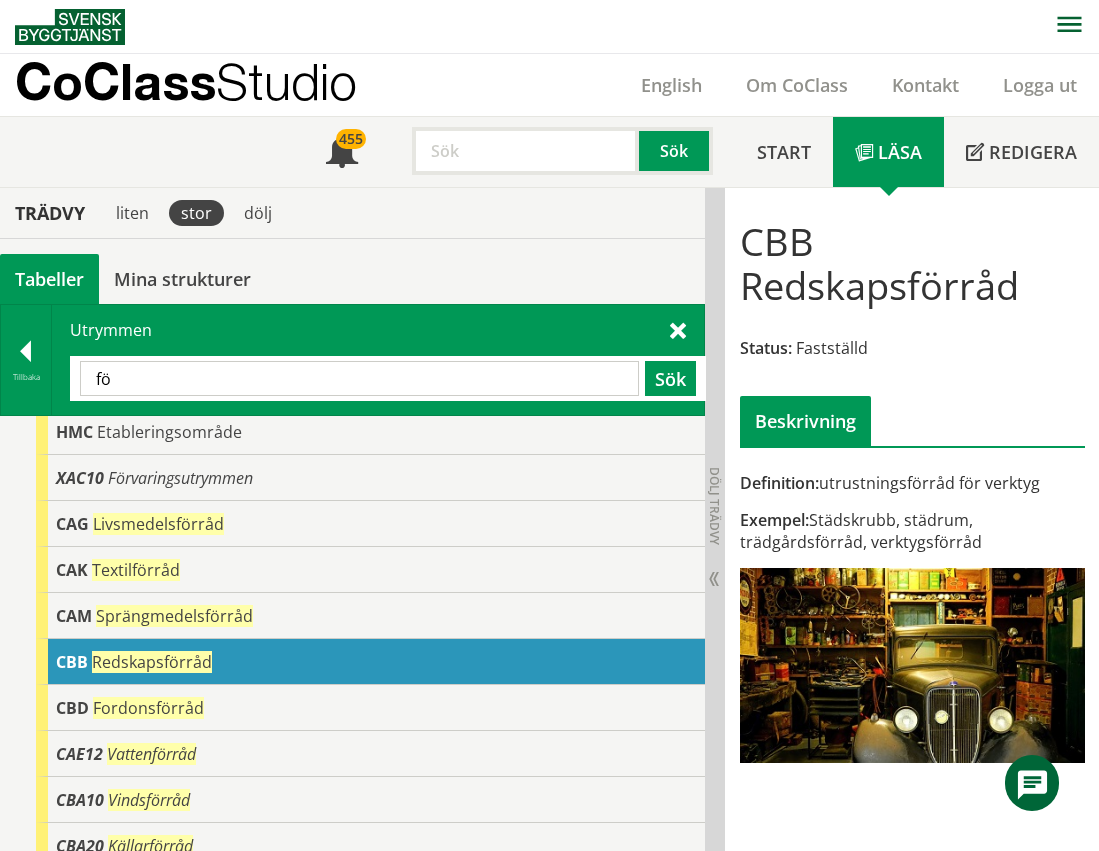 type on "f" 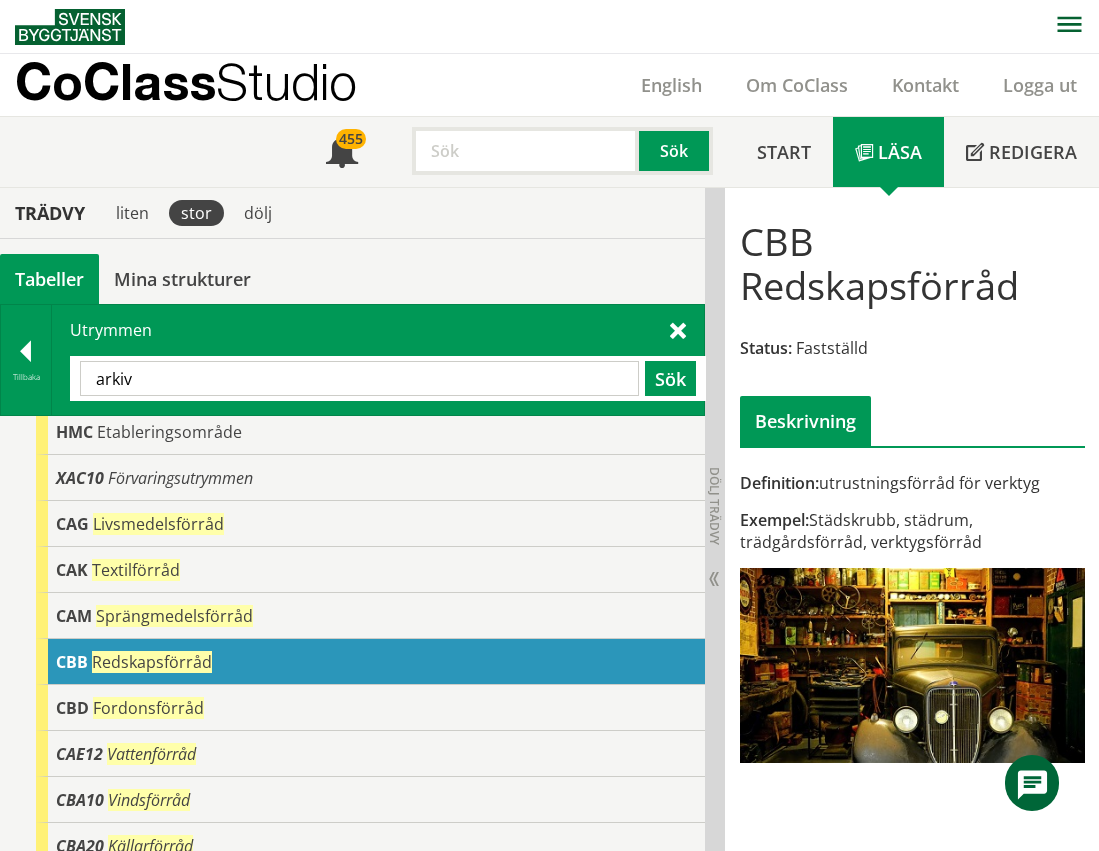 type on "arkiv" 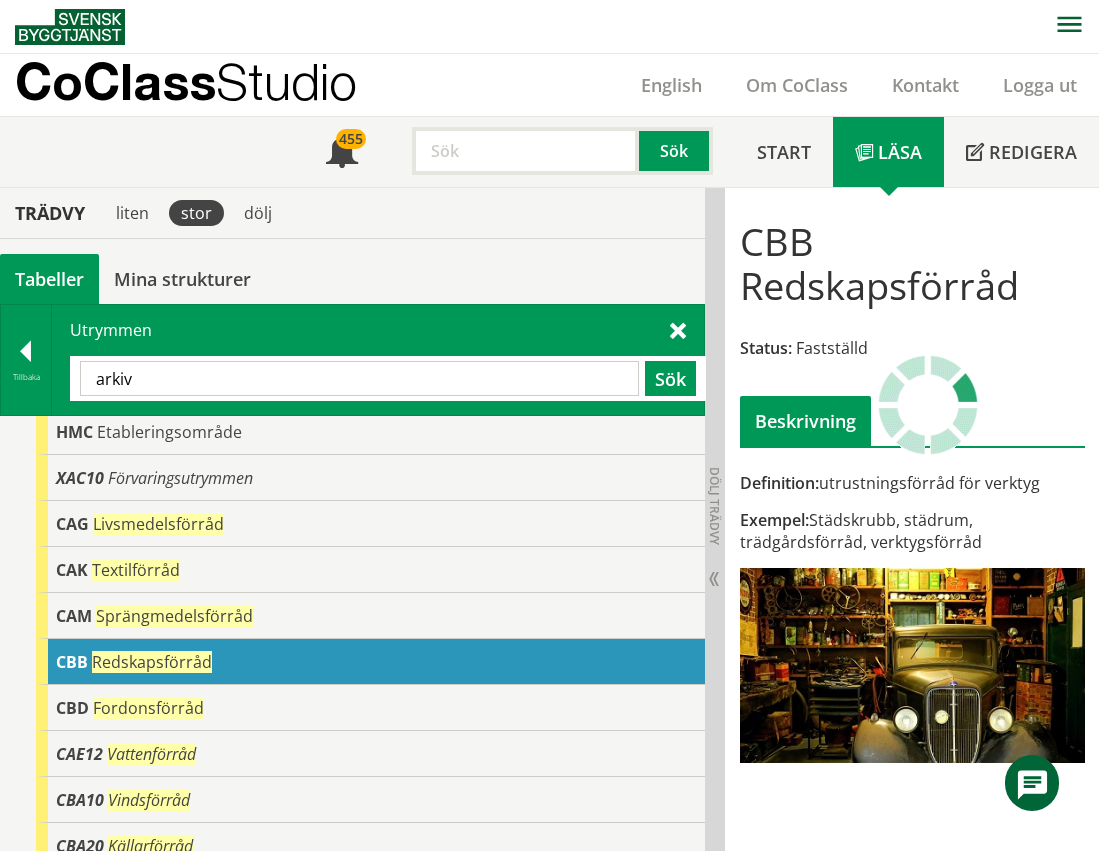 scroll, scrollTop: 0, scrollLeft: 0, axis: both 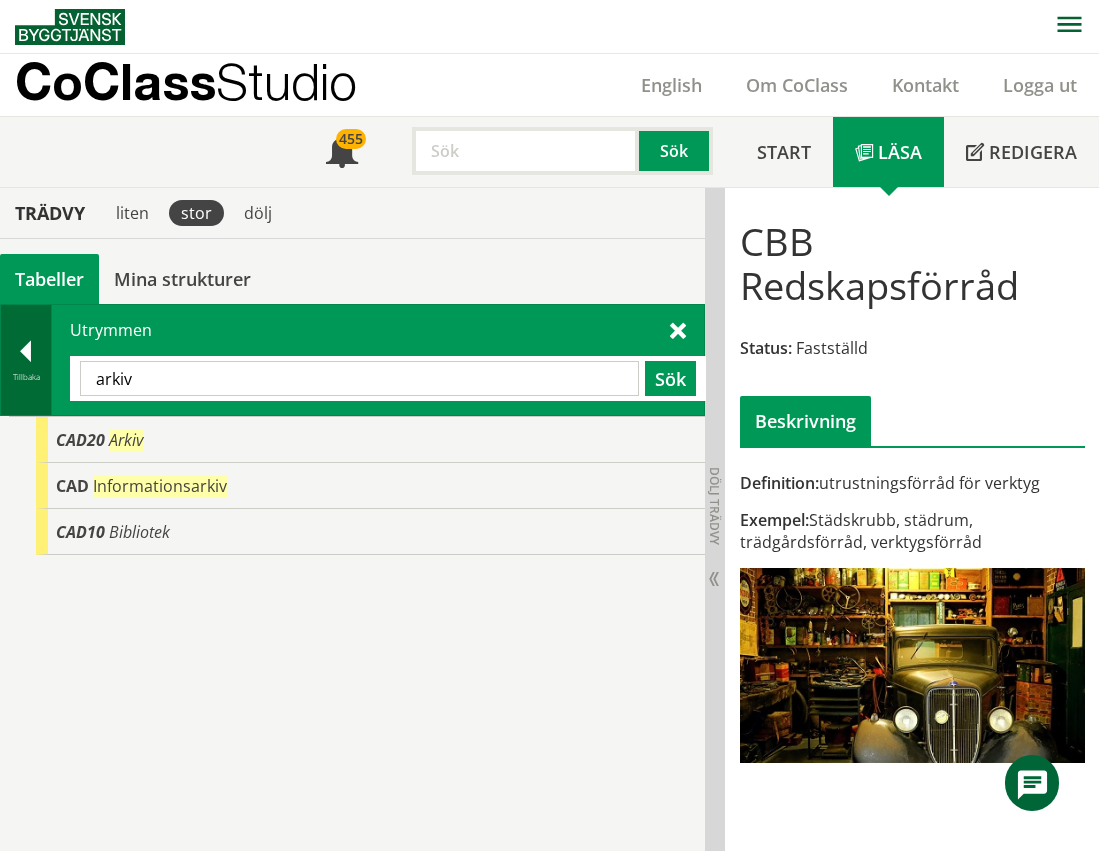 drag, startPoint x: 137, startPoint y: 384, endPoint x: 1, endPoint y: 384, distance: 136 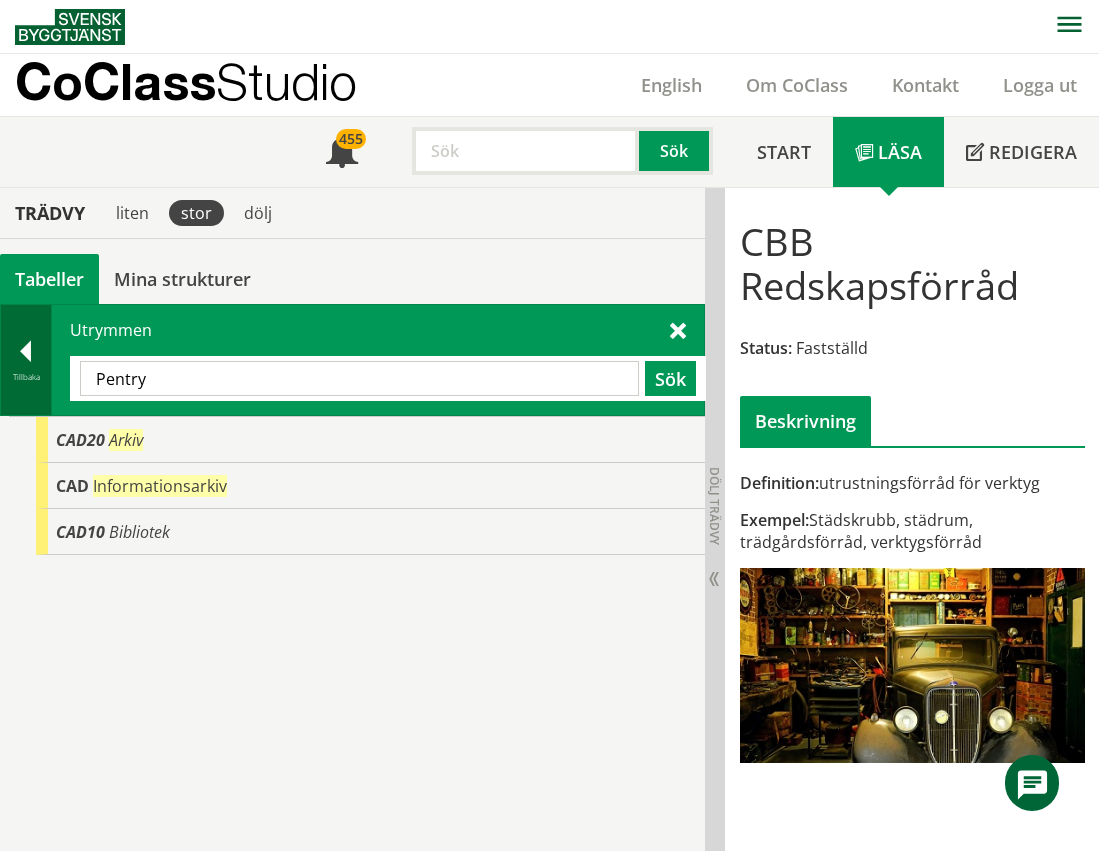 type on "Pentry" 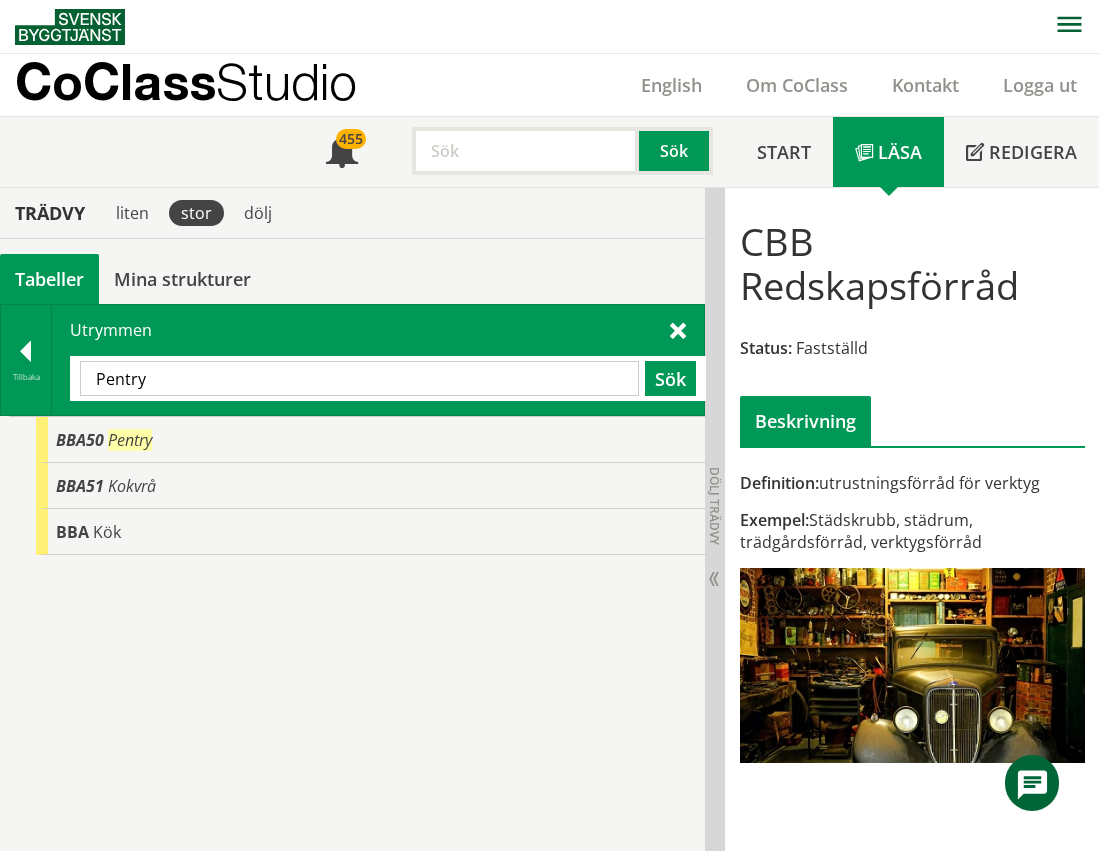 drag, startPoint x: 158, startPoint y: 369, endPoint x: 71, endPoint y: 385, distance: 88.45903 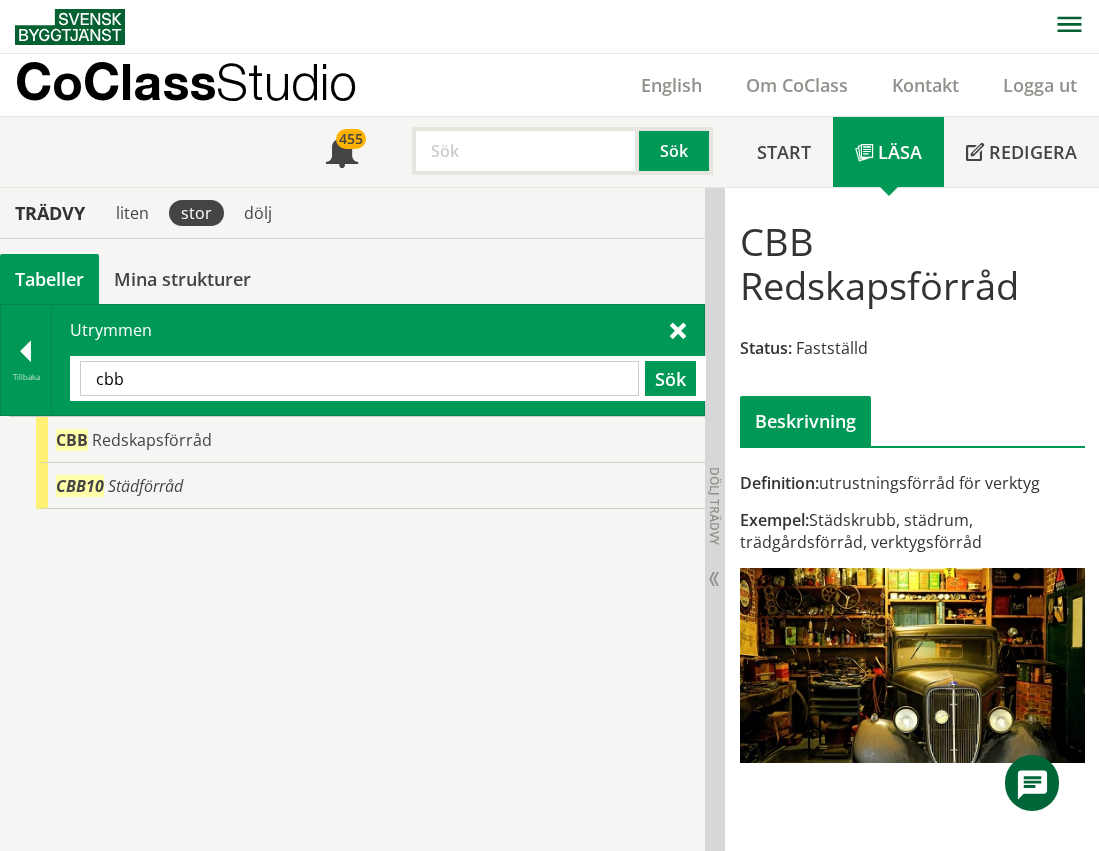 click on "cbb" at bounding box center (359, 378) 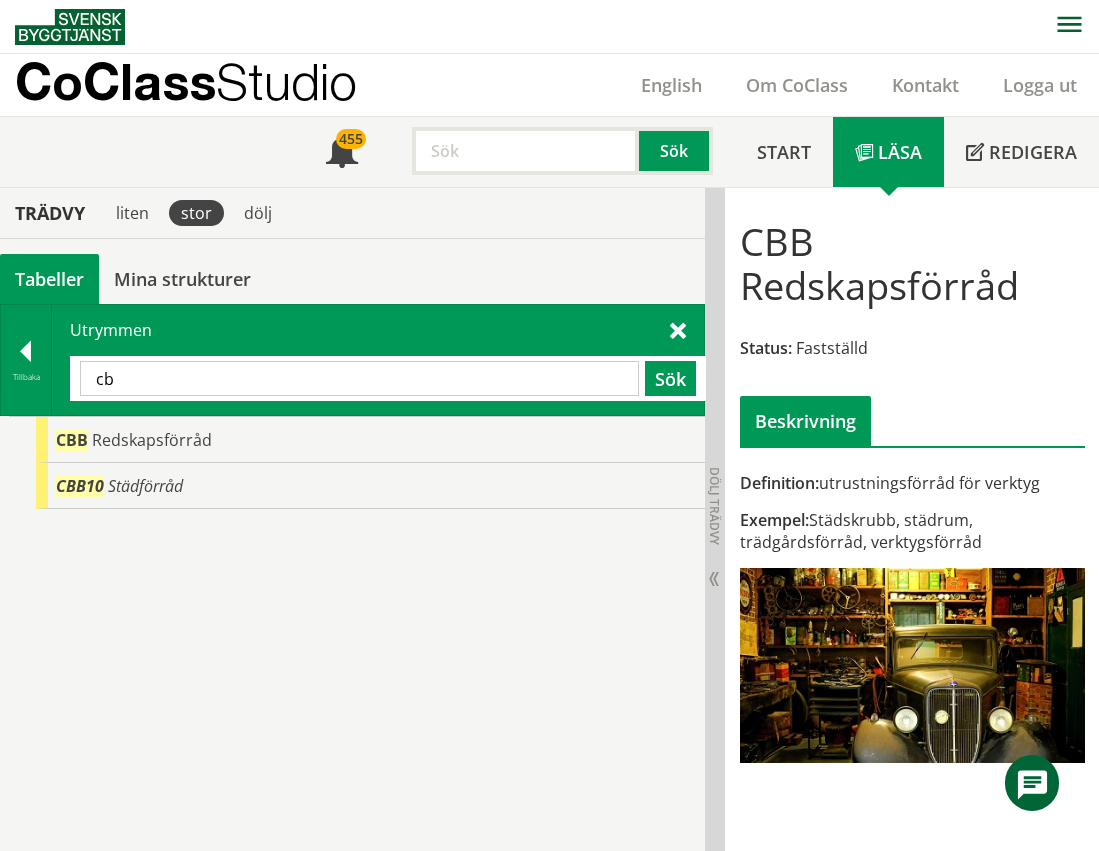 type on "c" 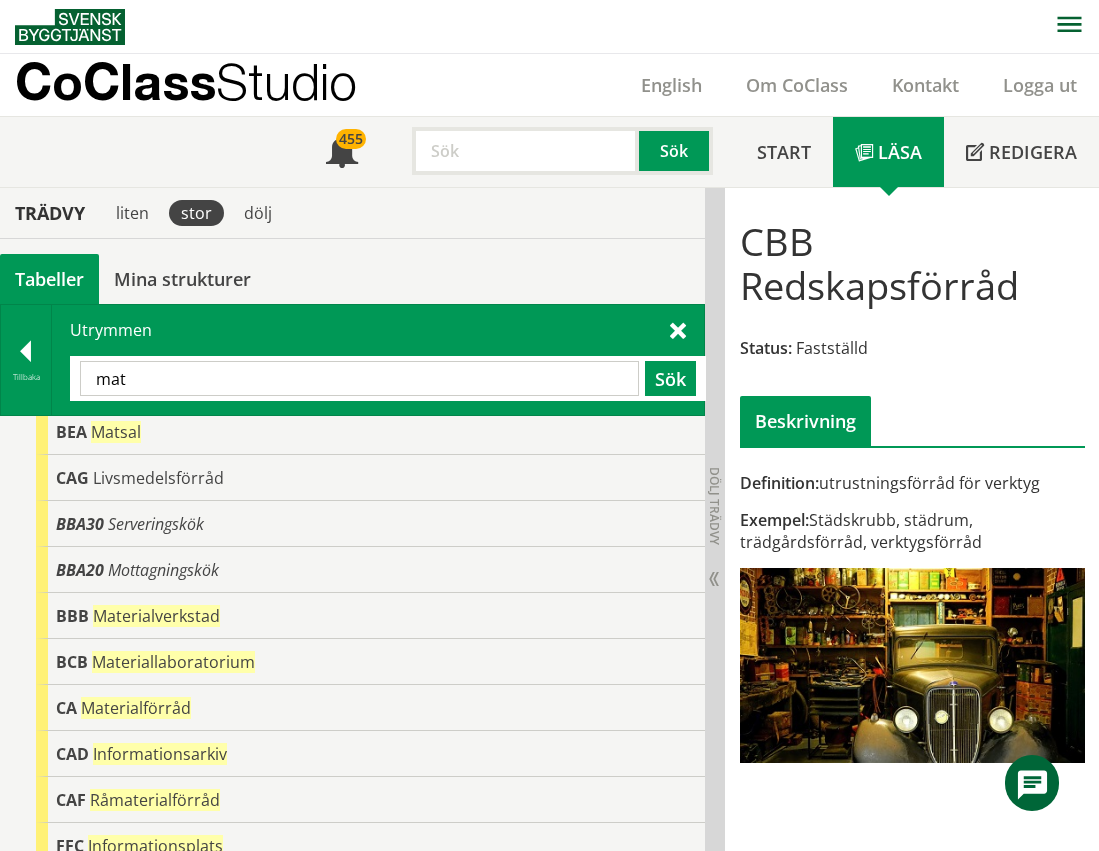 scroll, scrollTop: 0, scrollLeft: 0, axis: both 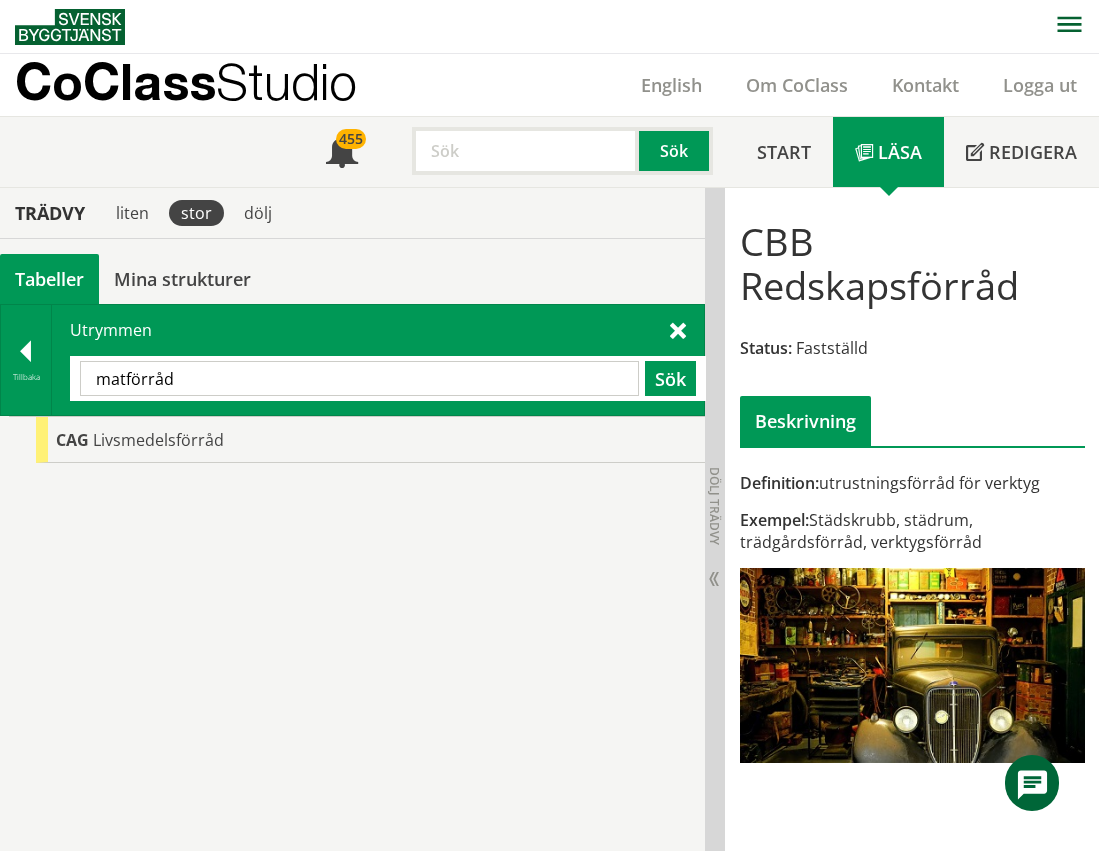 click on "matförråd
Sök" at bounding box center [388, 378] 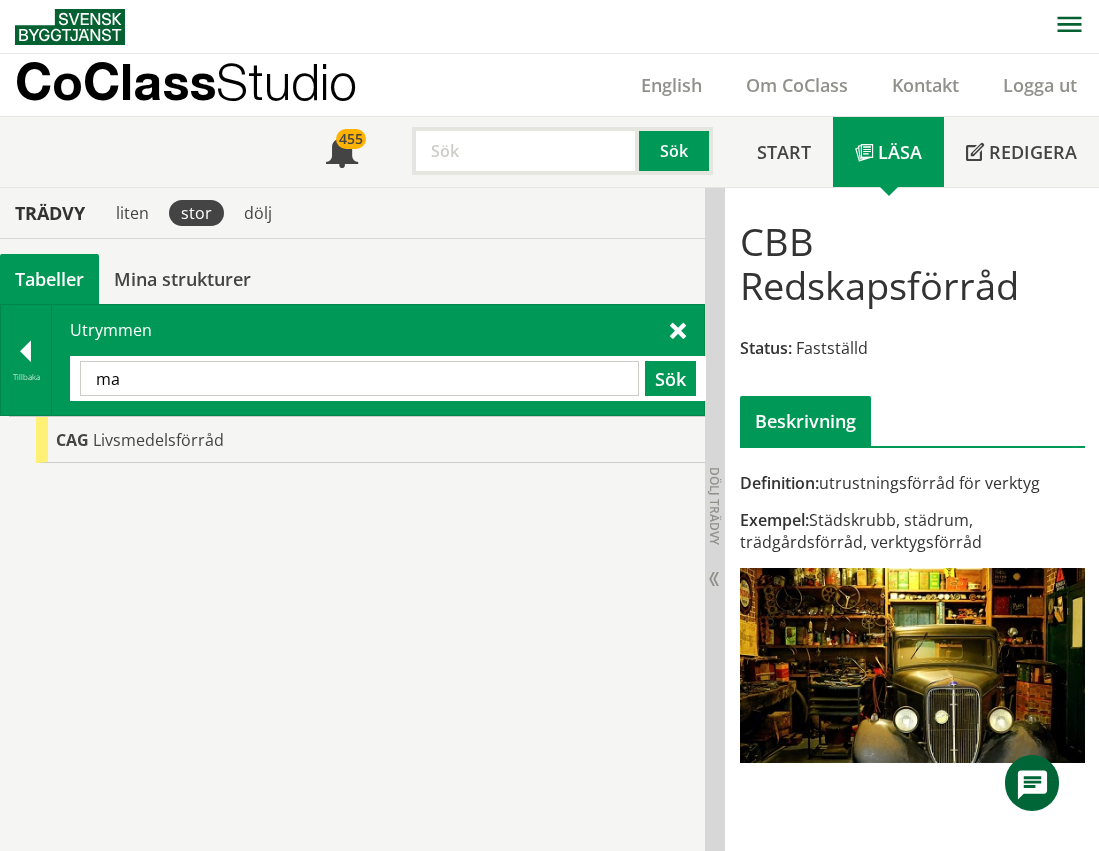type on "m" 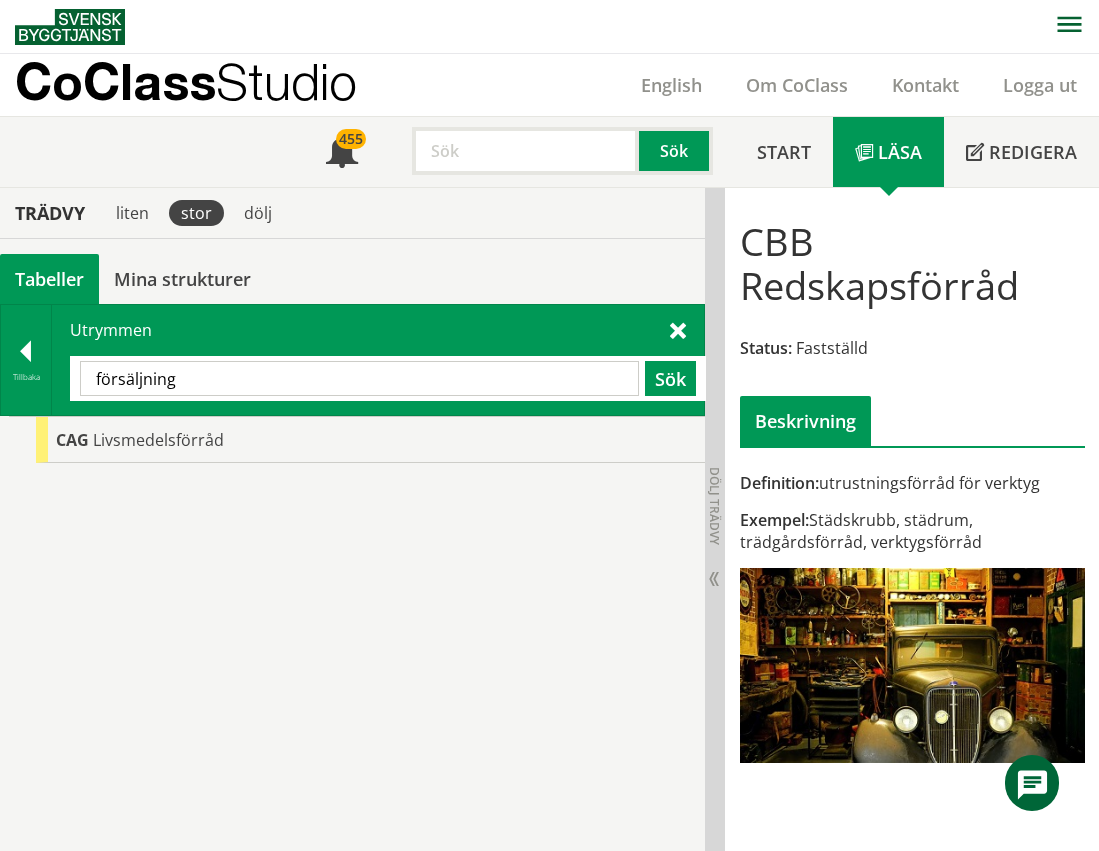 type on "försäljning" 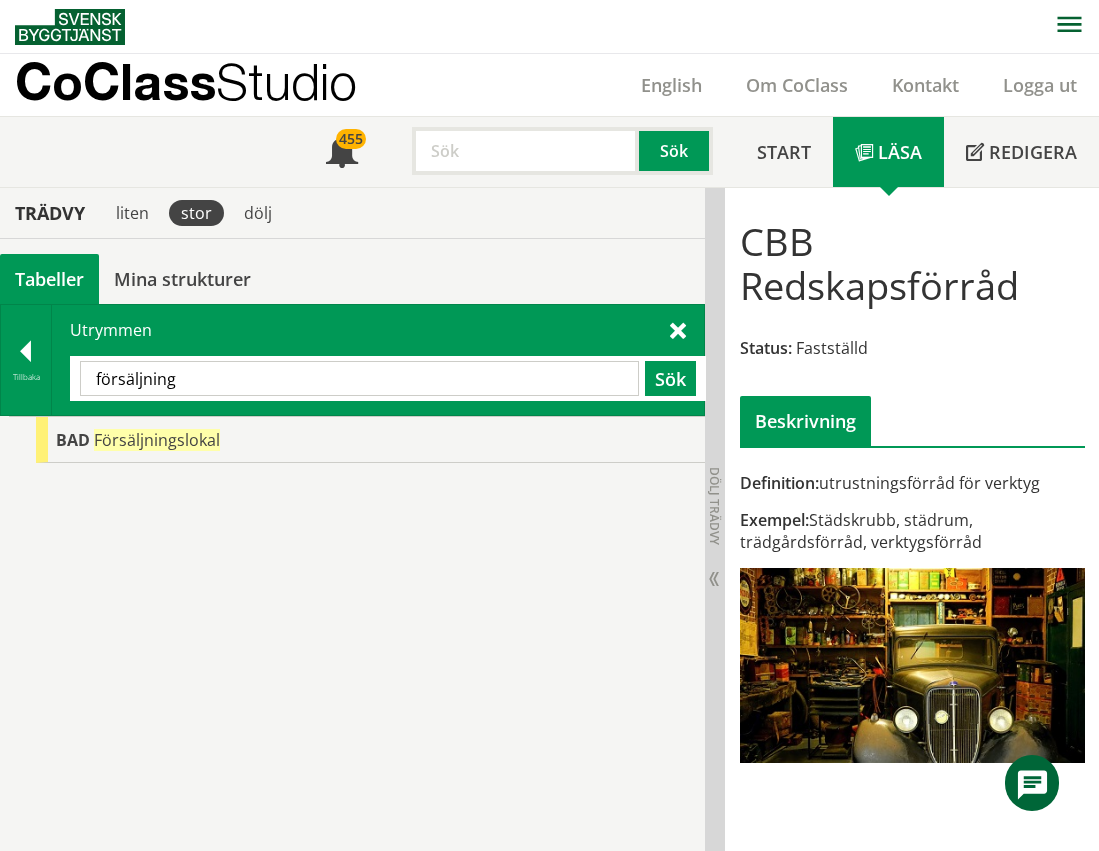 drag, startPoint x: 199, startPoint y: 377, endPoint x: -17, endPoint y: 372, distance: 216.05786 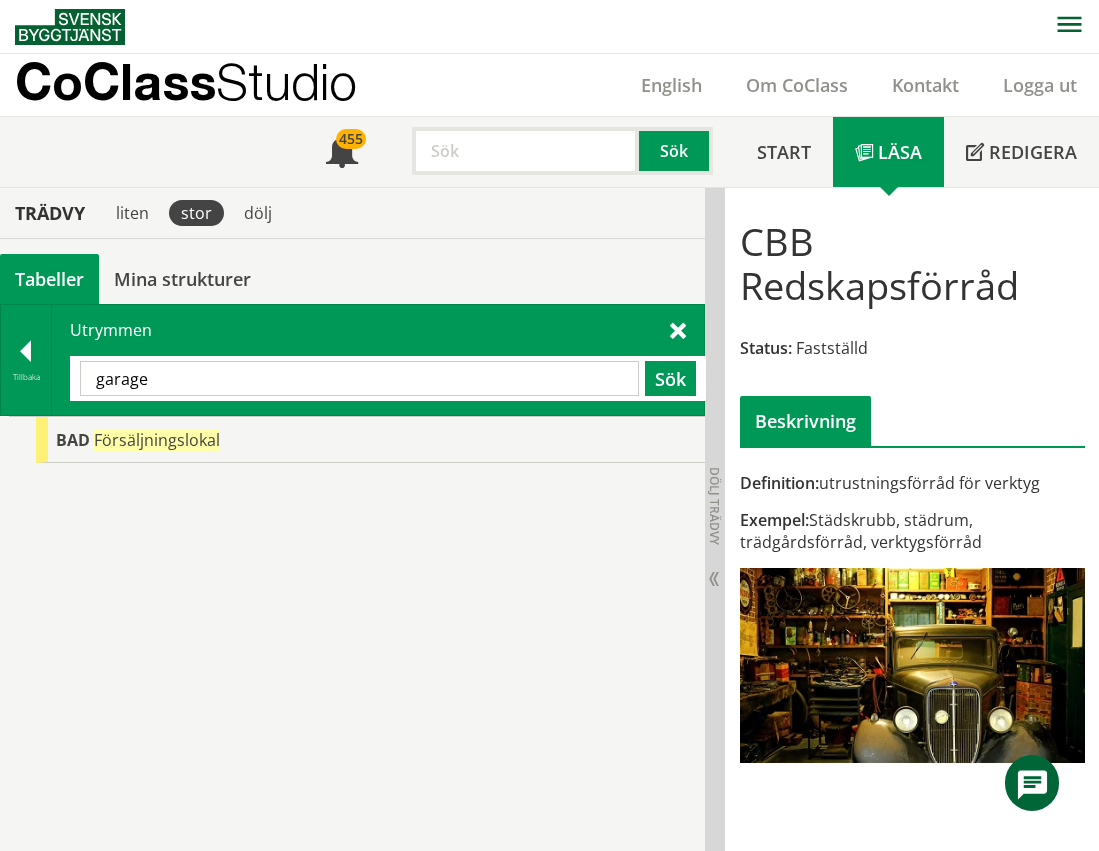 type on "garage" 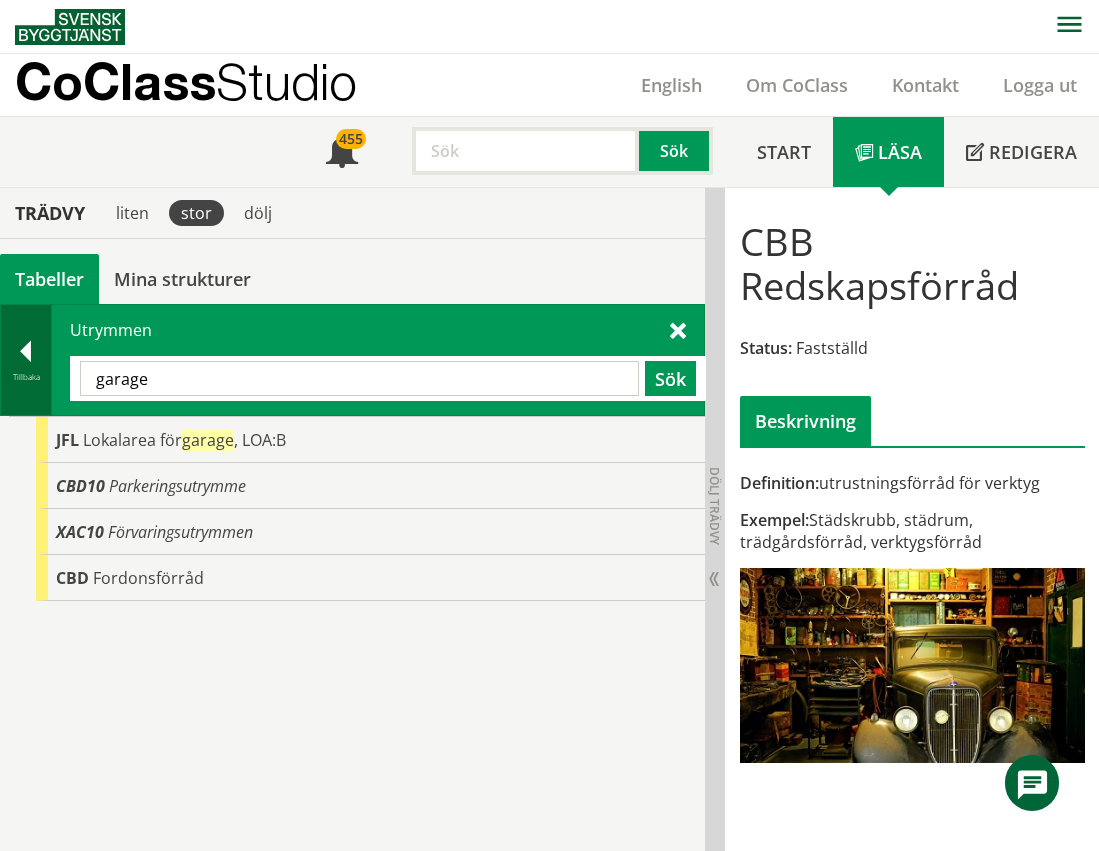 drag, startPoint x: 193, startPoint y: 370, endPoint x: 7, endPoint y: 377, distance: 186.13167 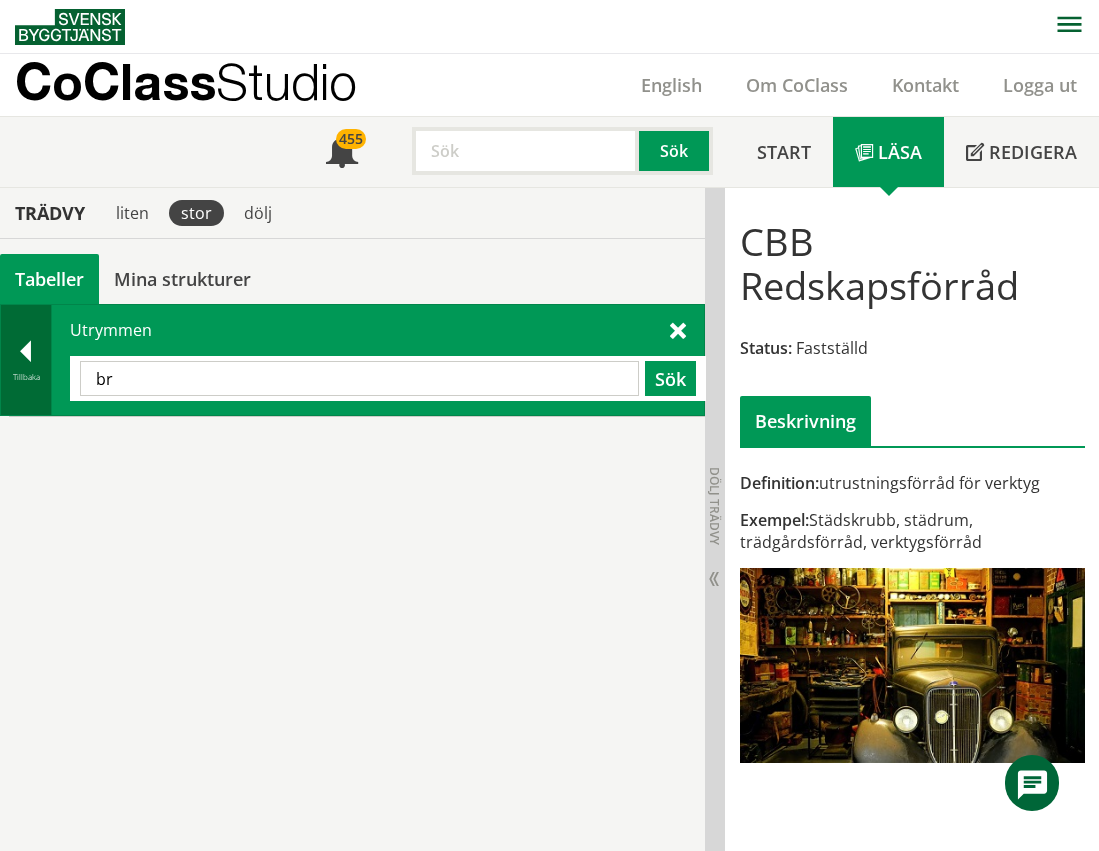 type on "b" 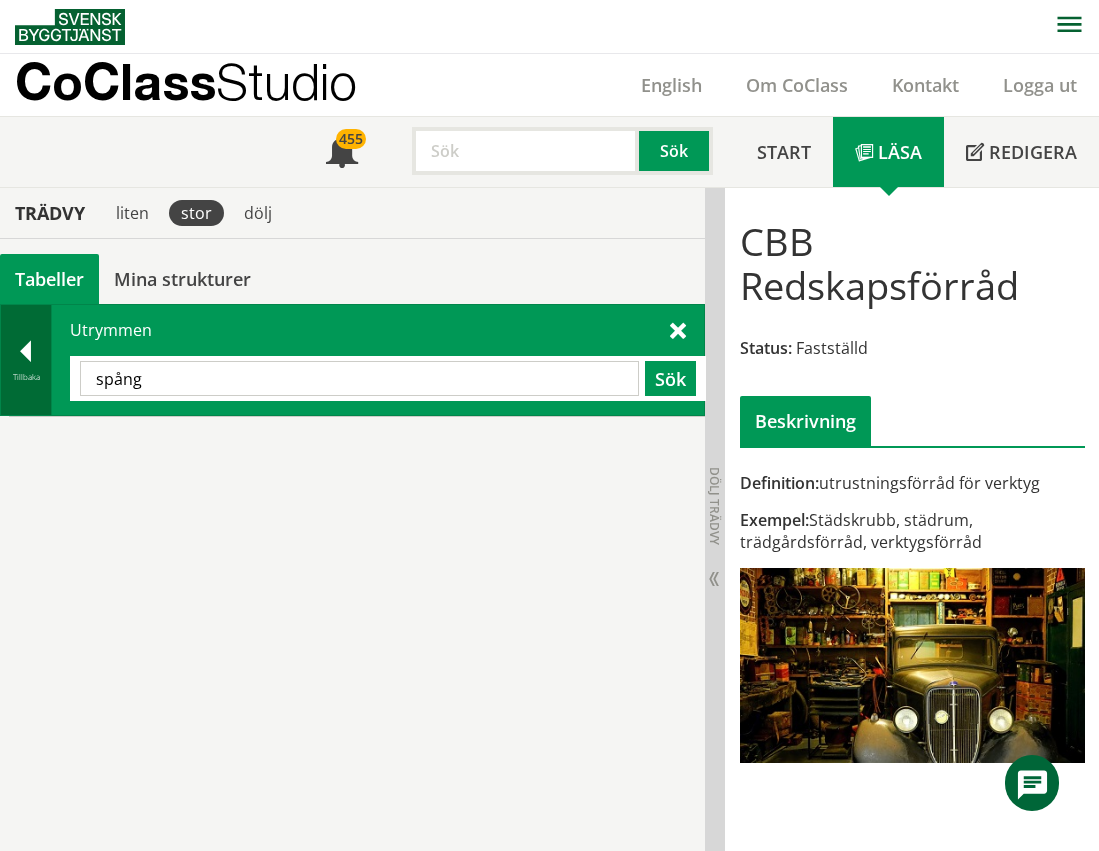 type on "spång" 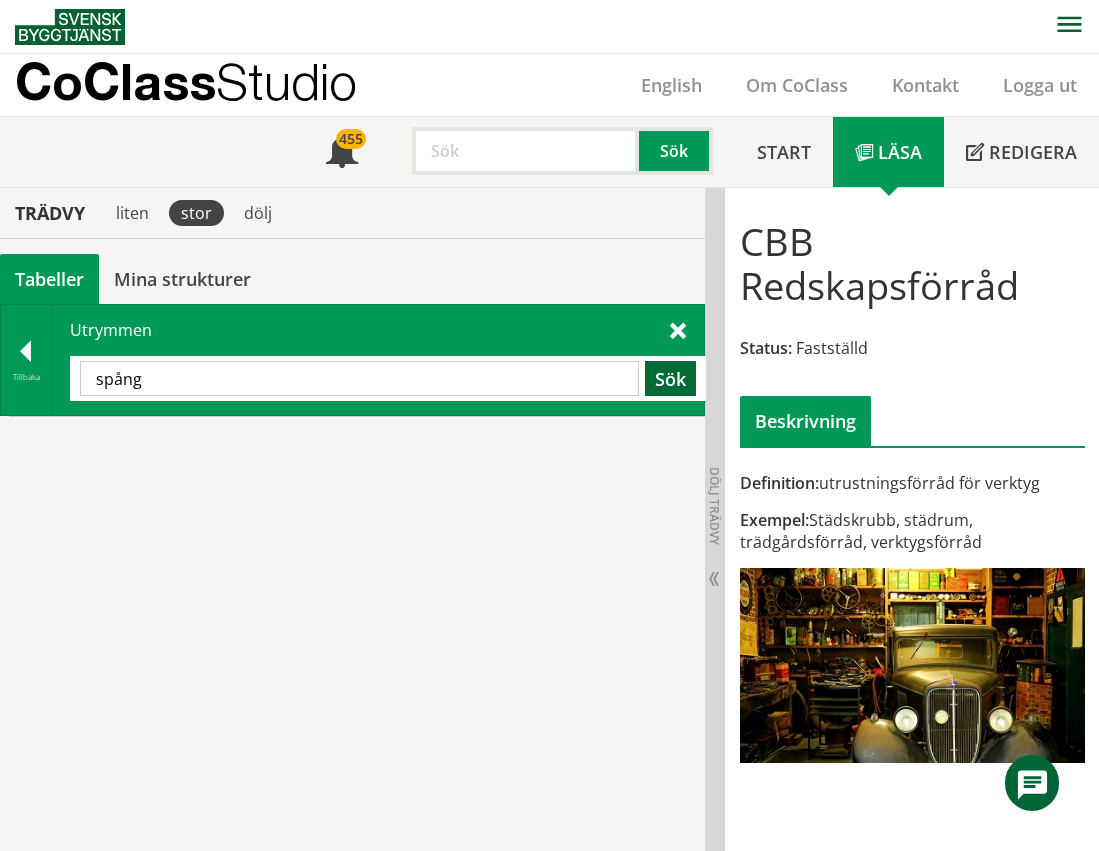 click on "Sök" at bounding box center (670, 378) 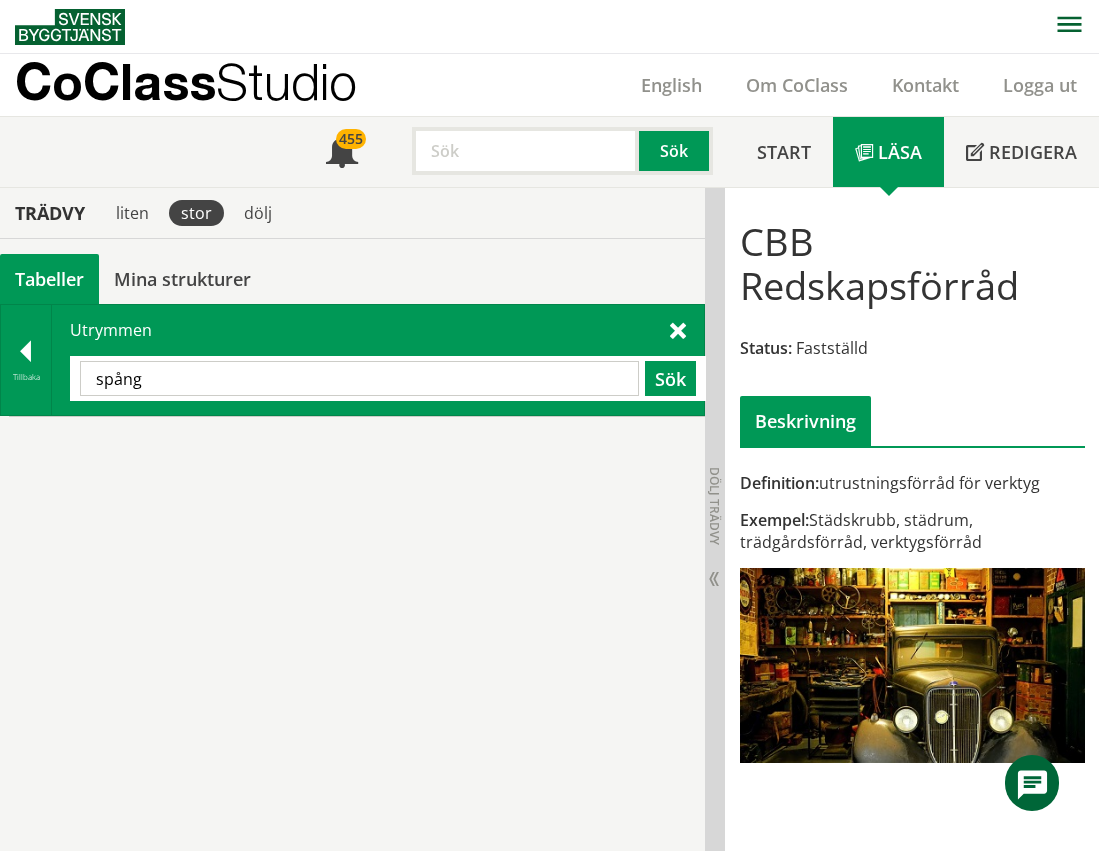 drag, startPoint x: 336, startPoint y: 358, endPoint x: 104, endPoint y: 354, distance: 232.03448 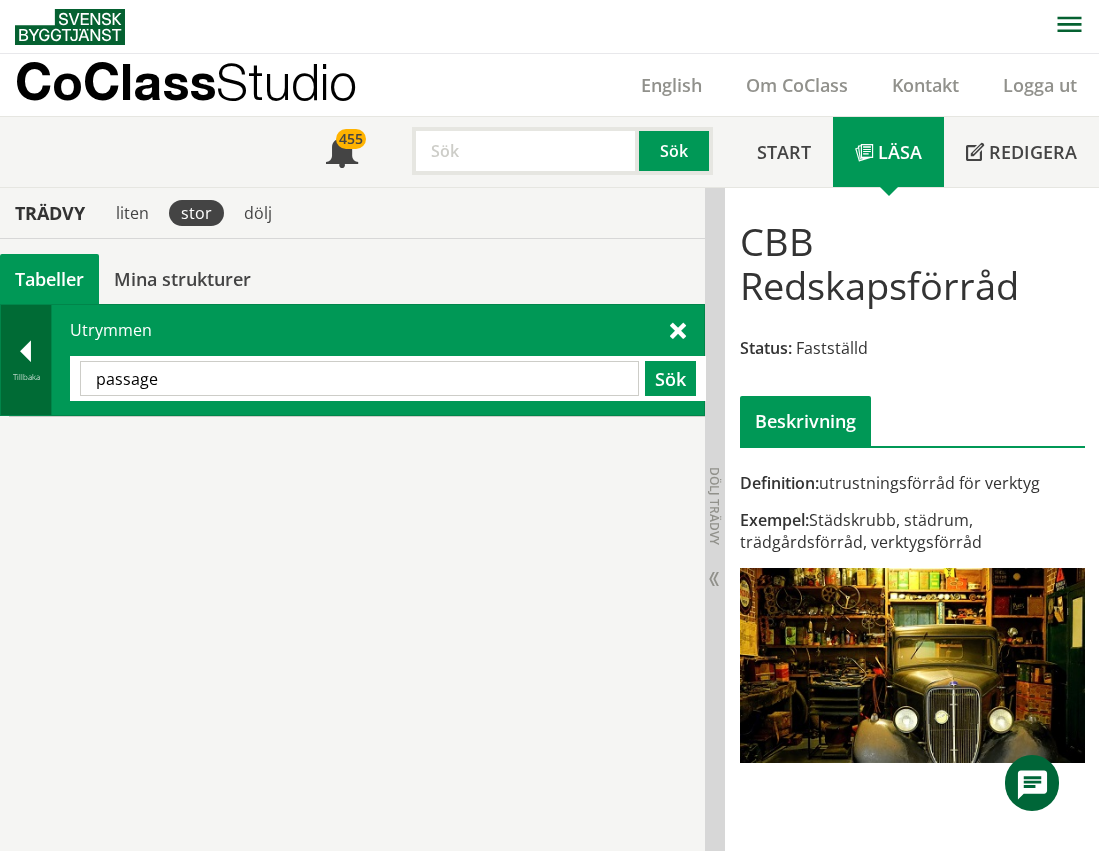 type on "passage" 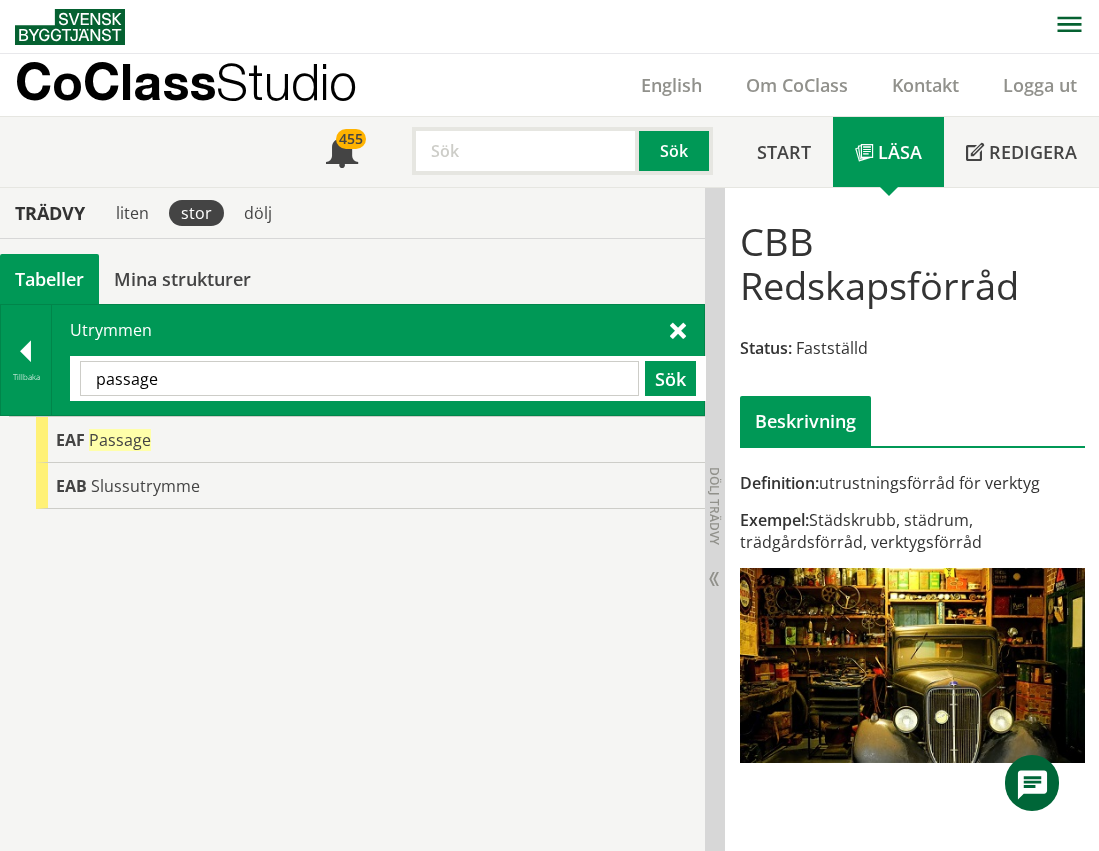 drag, startPoint x: 246, startPoint y: 381, endPoint x: -88, endPoint y: 391, distance: 334.14966 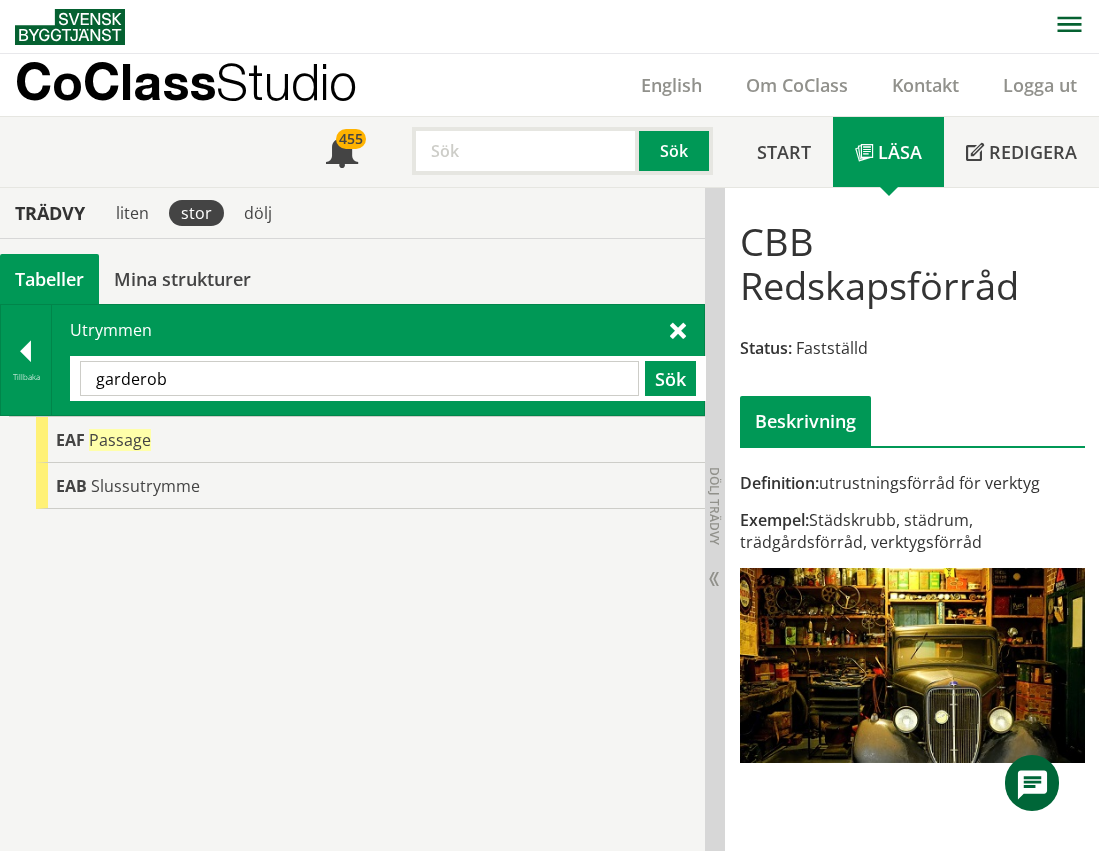 type on "garderob" 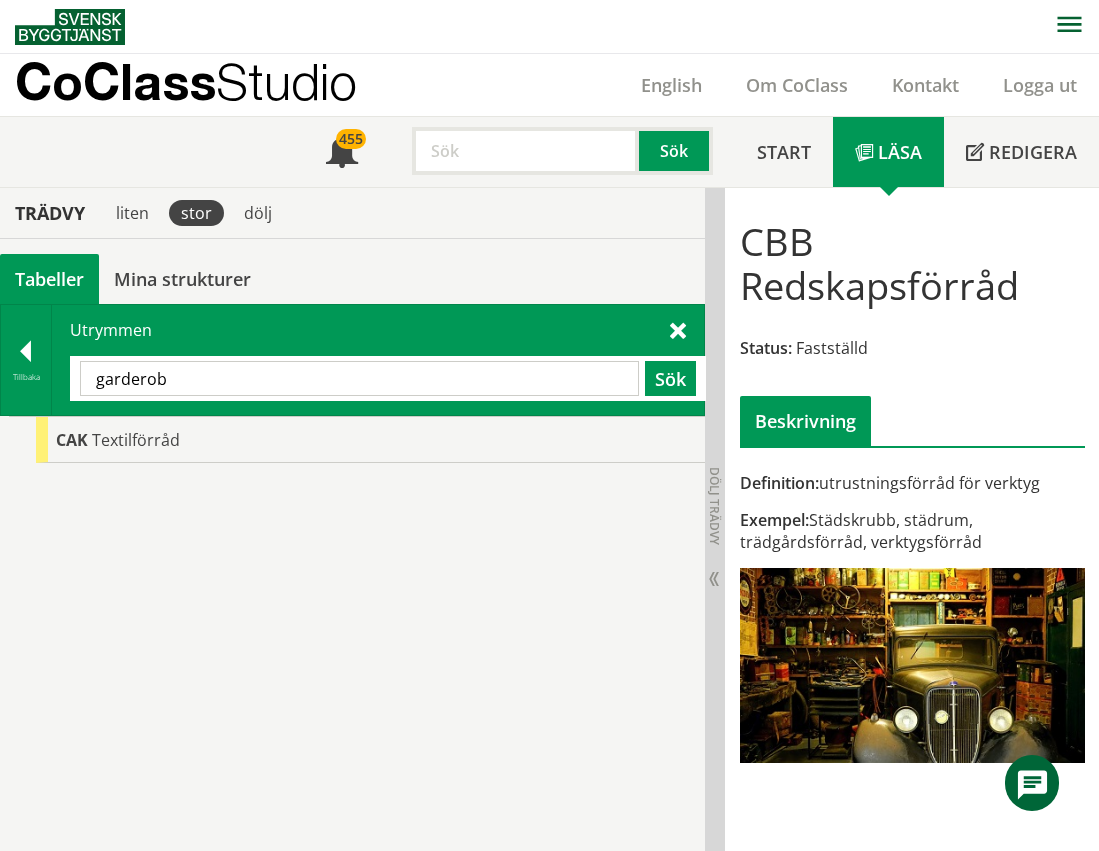 drag, startPoint x: 313, startPoint y: 375, endPoint x: -42, endPoint y: 341, distance: 356.62445 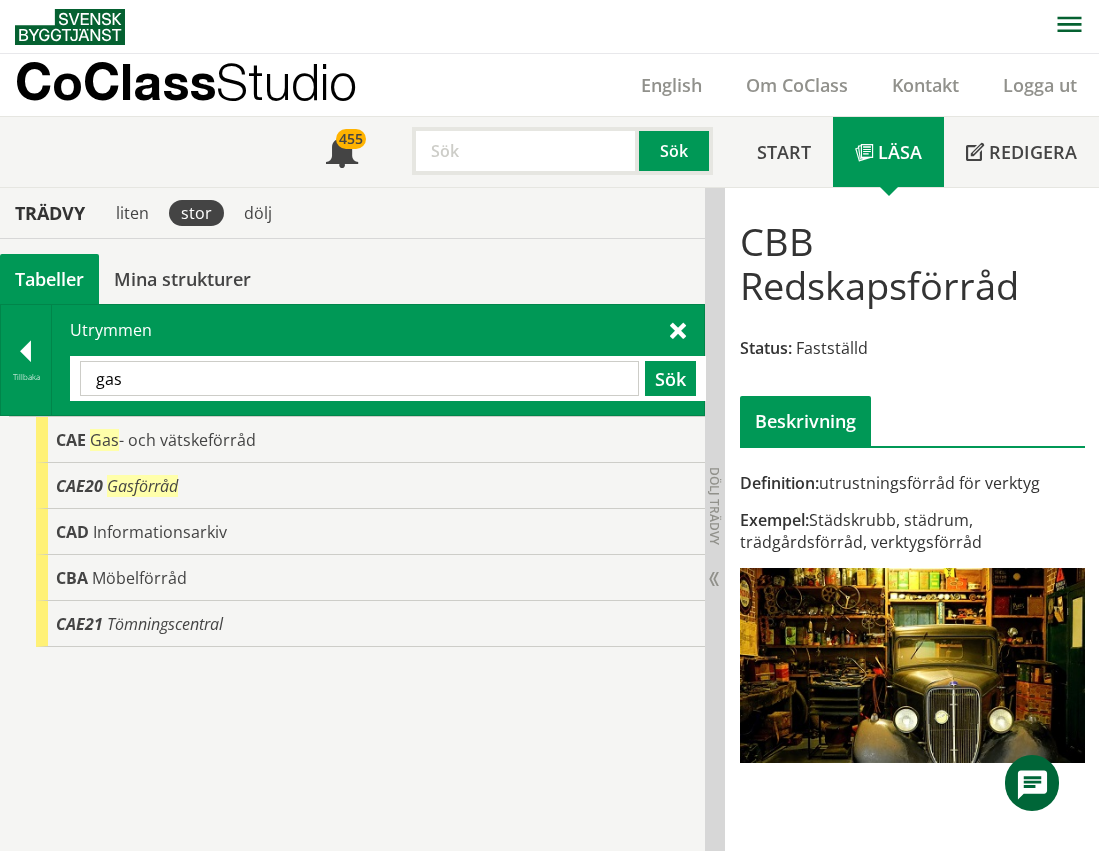 click on "gas" at bounding box center [359, 378] 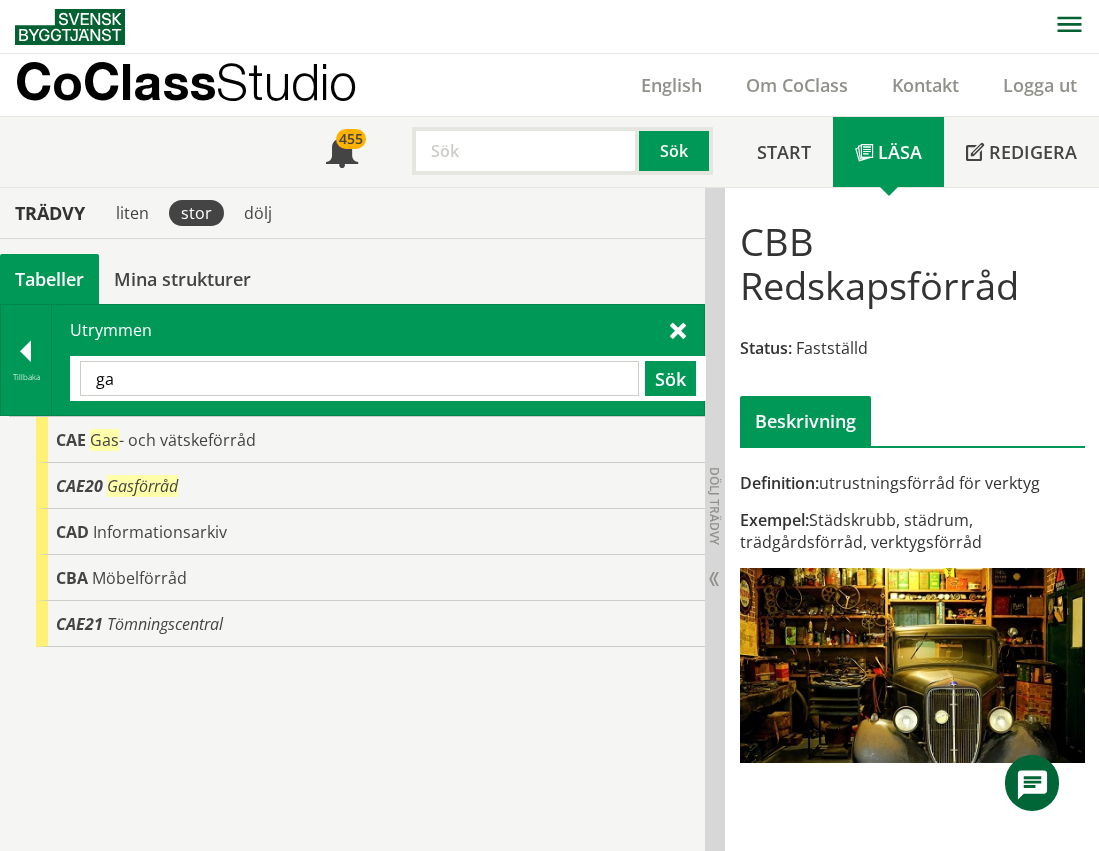 type on "g" 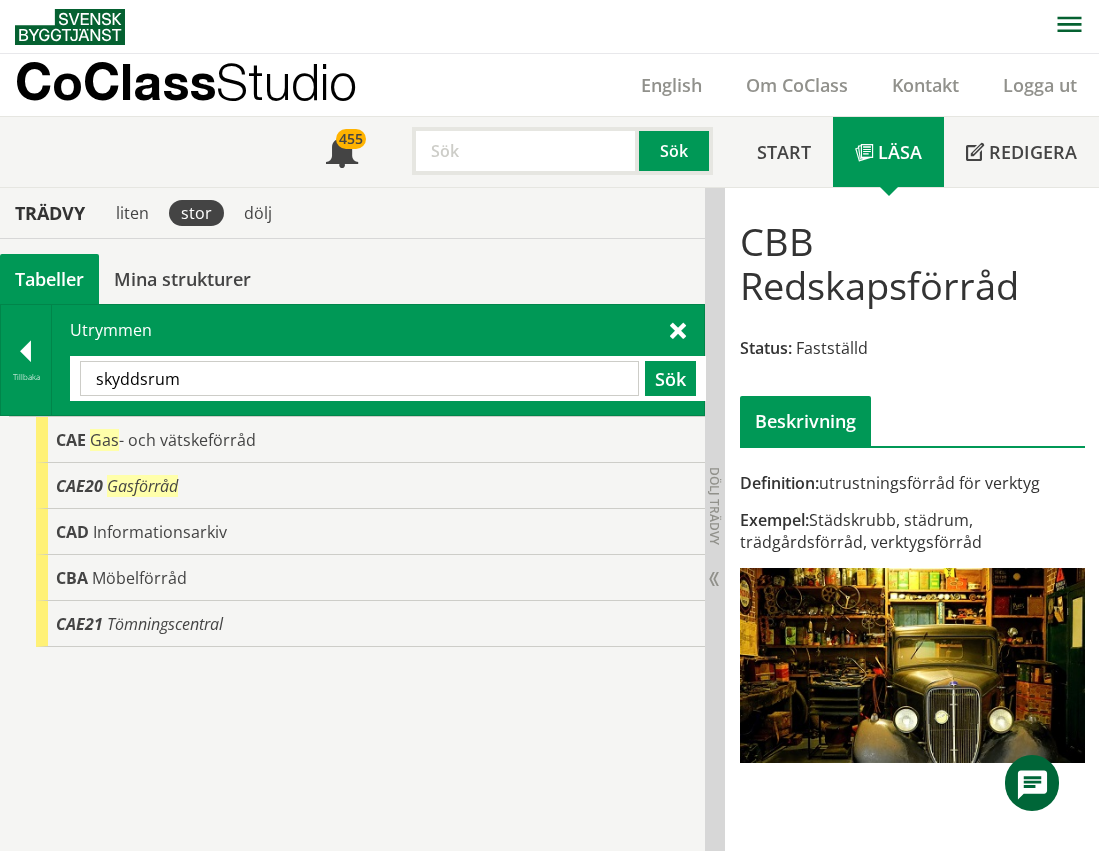 type on "skyddsrum" 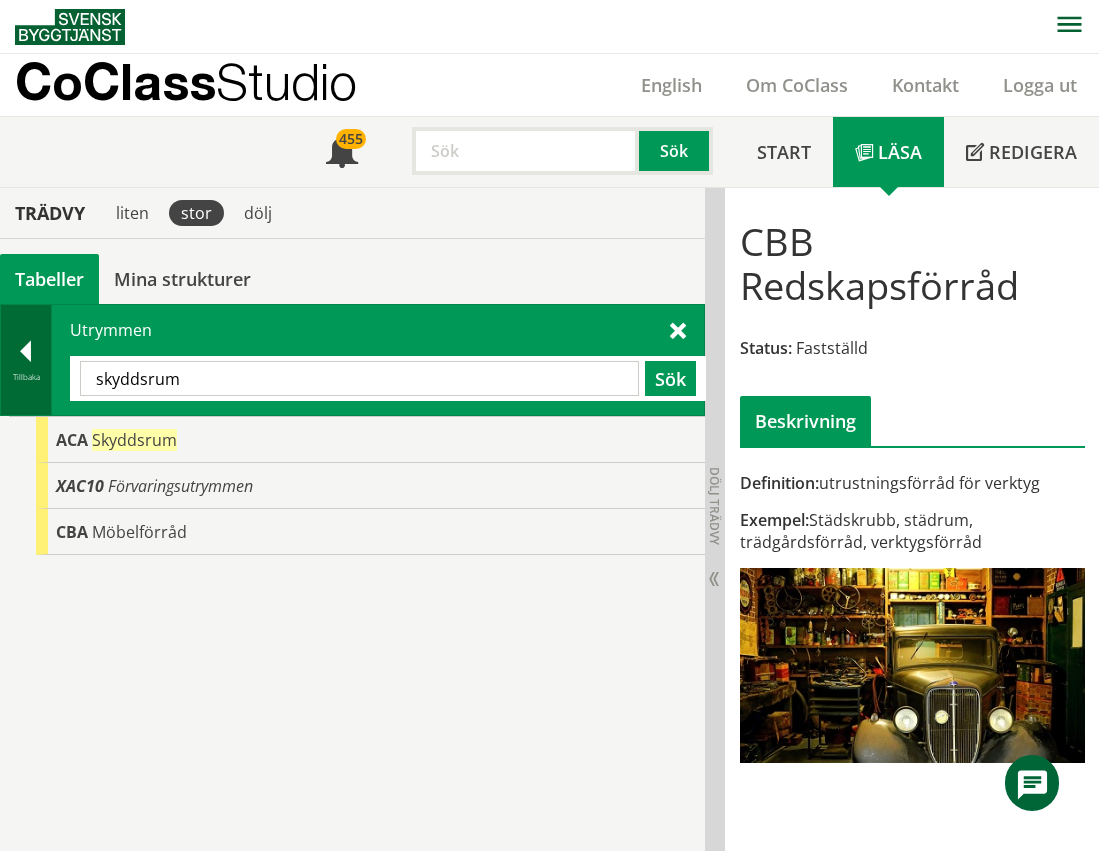 drag, startPoint x: 330, startPoint y: 376, endPoint x: 12, endPoint y: 351, distance: 318.9812 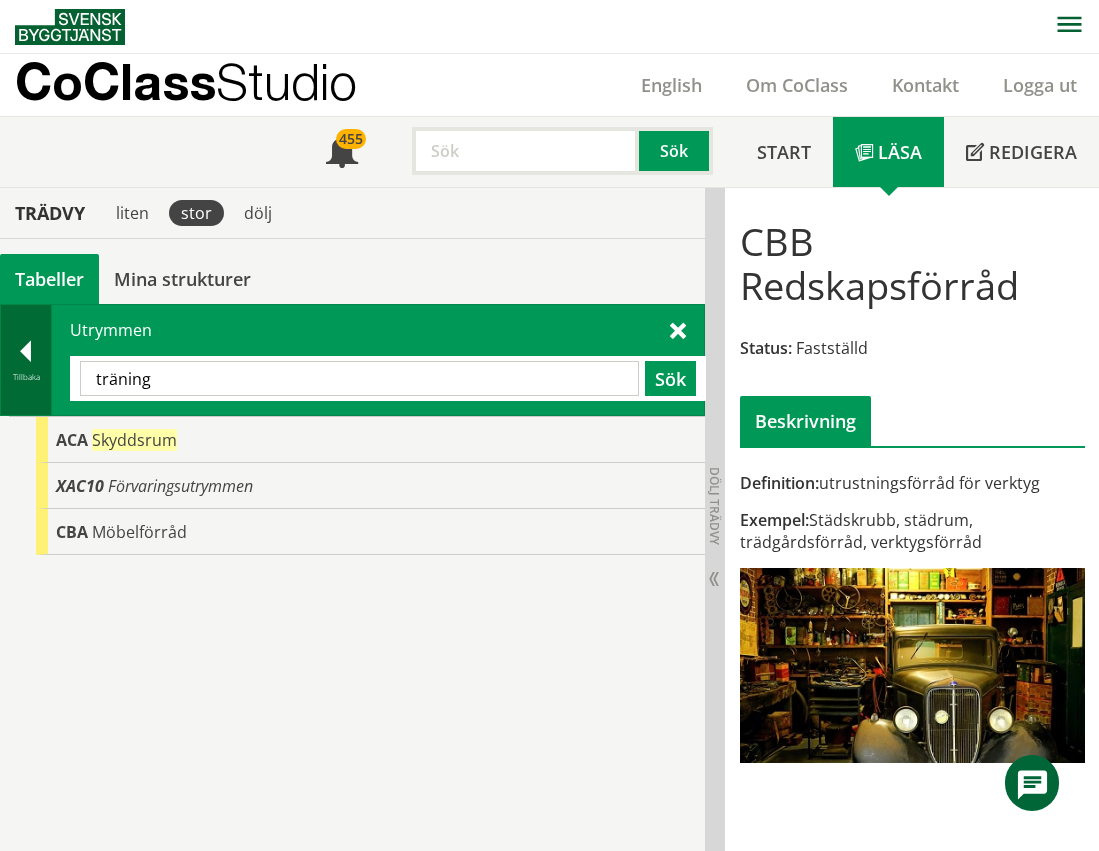 type on "träning" 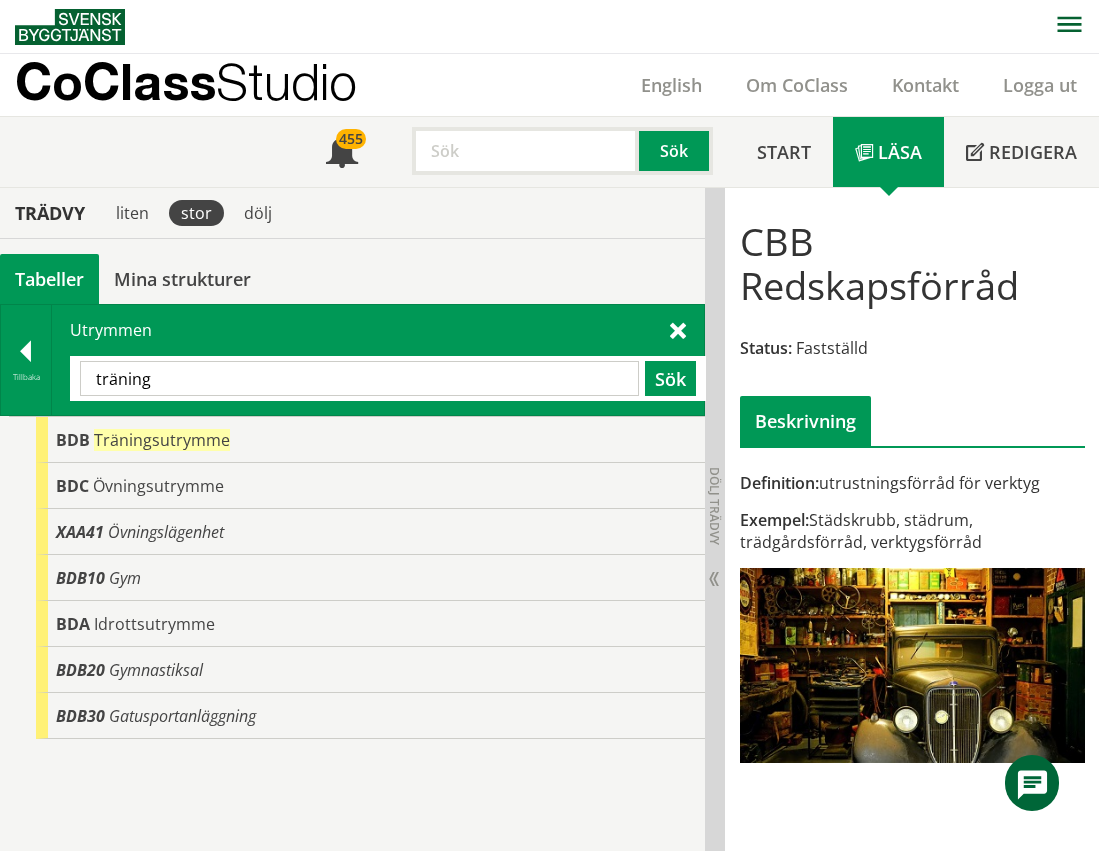 drag, startPoint x: 182, startPoint y: 374, endPoint x: 52, endPoint y: 386, distance: 130.55267 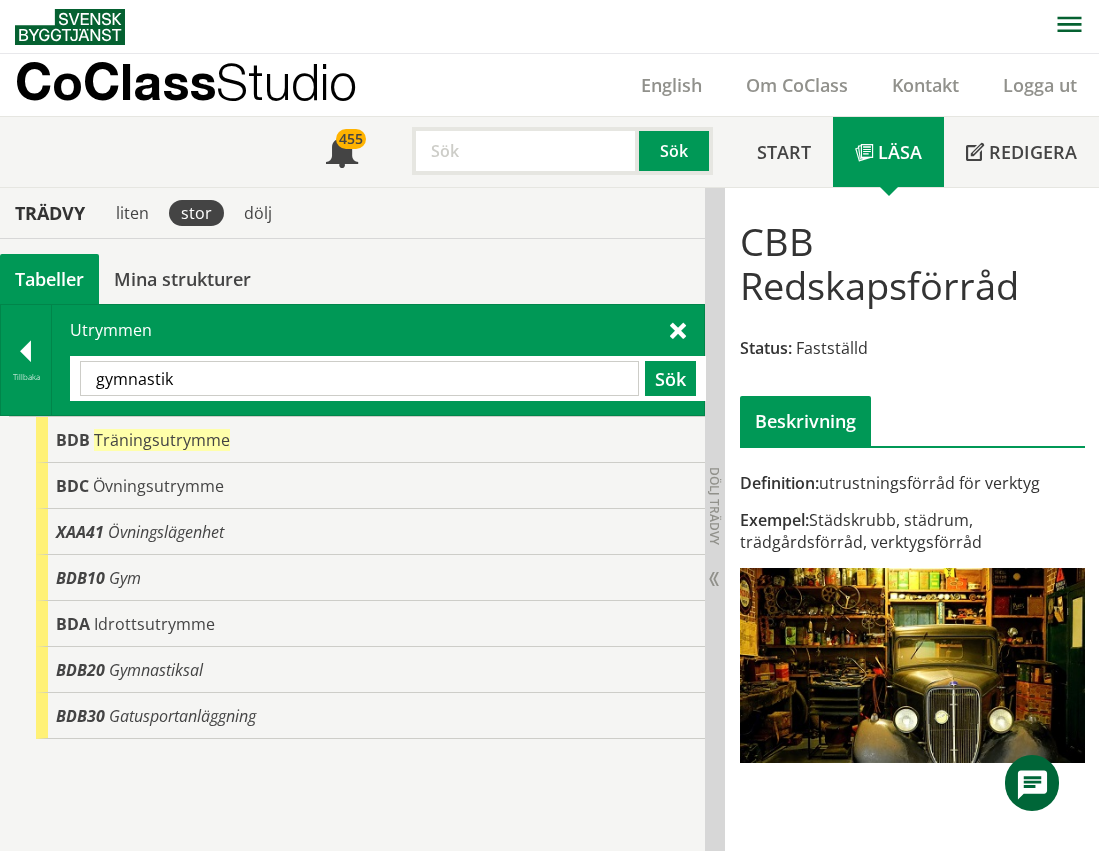 type on "gymnastik" 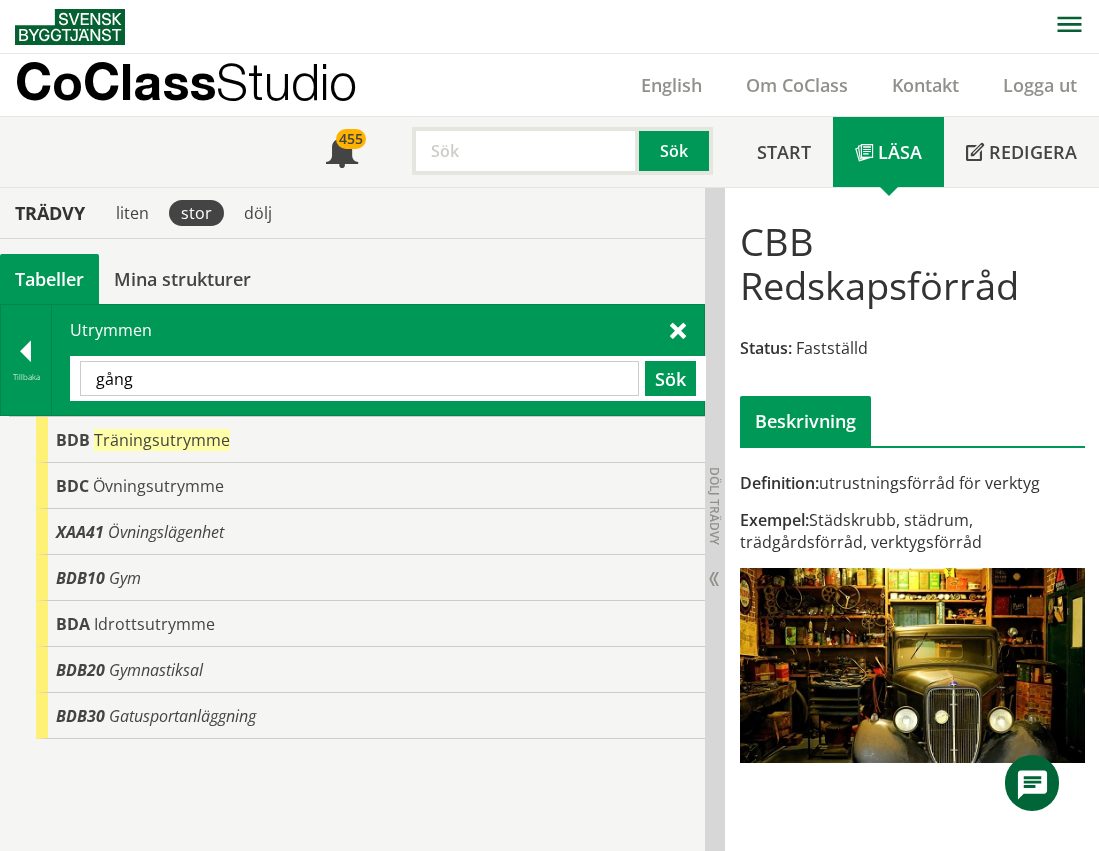 type on "gång" 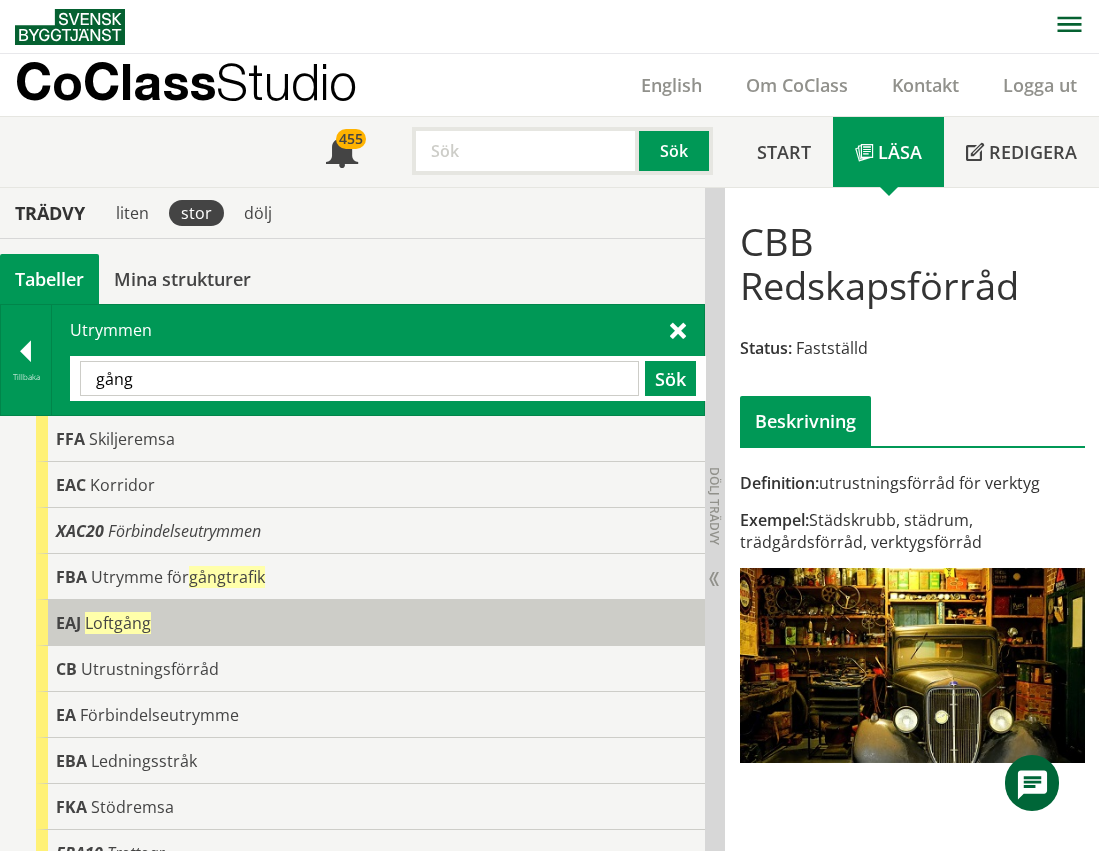 scroll, scrollTop: 208, scrollLeft: 0, axis: vertical 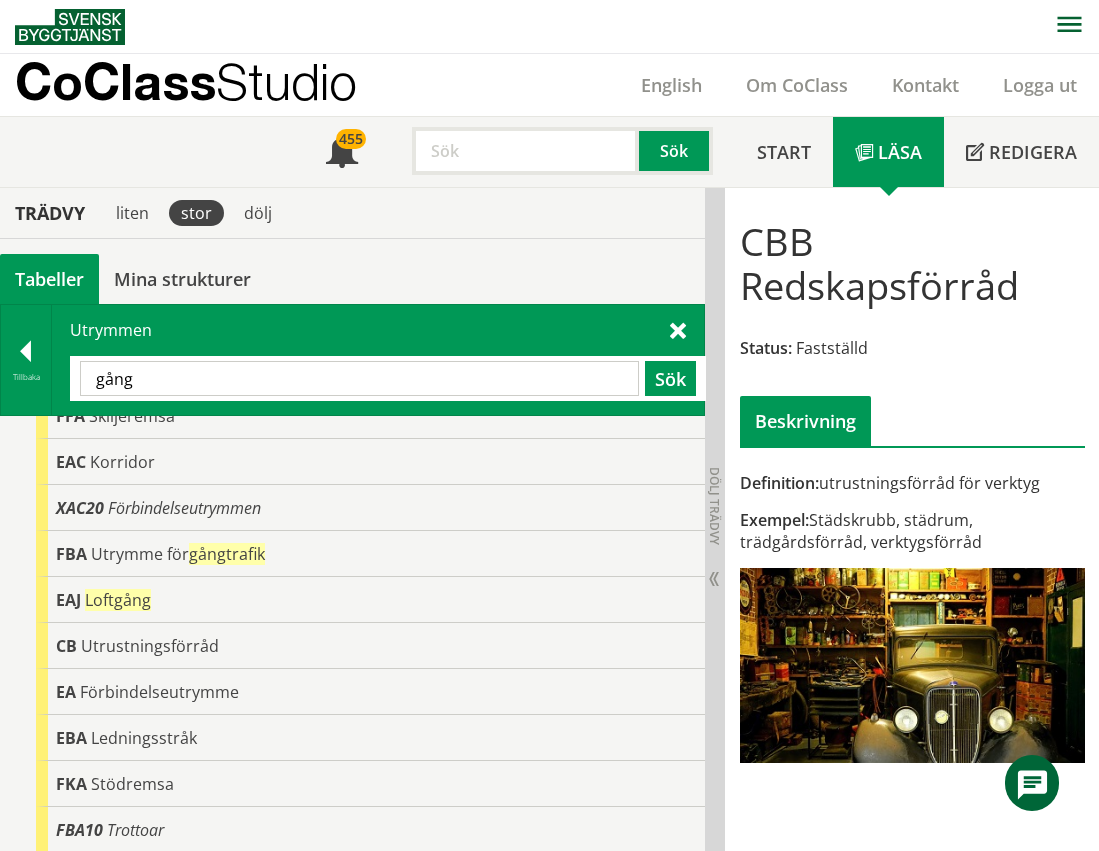 drag, startPoint x: 151, startPoint y: 382, endPoint x: 60, endPoint y: 370, distance: 91.787796 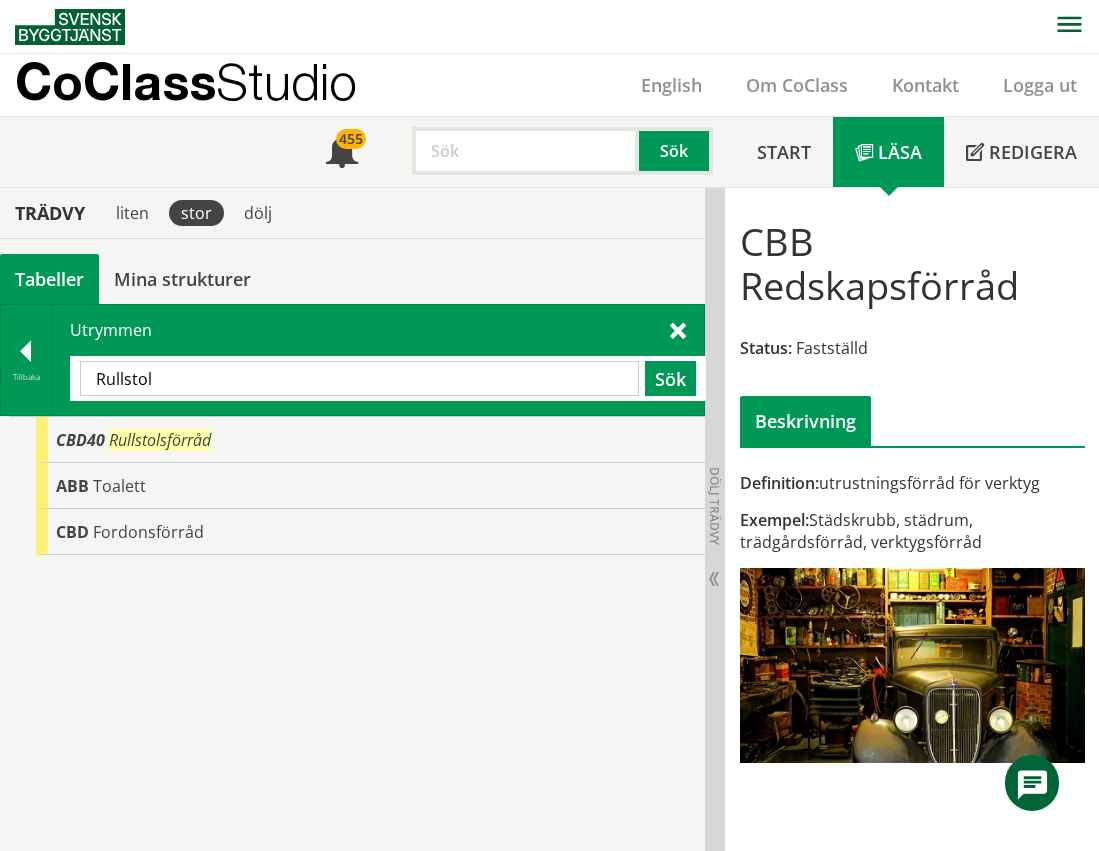 scroll, scrollTop: 0, scrollLeft: 0, axis: both 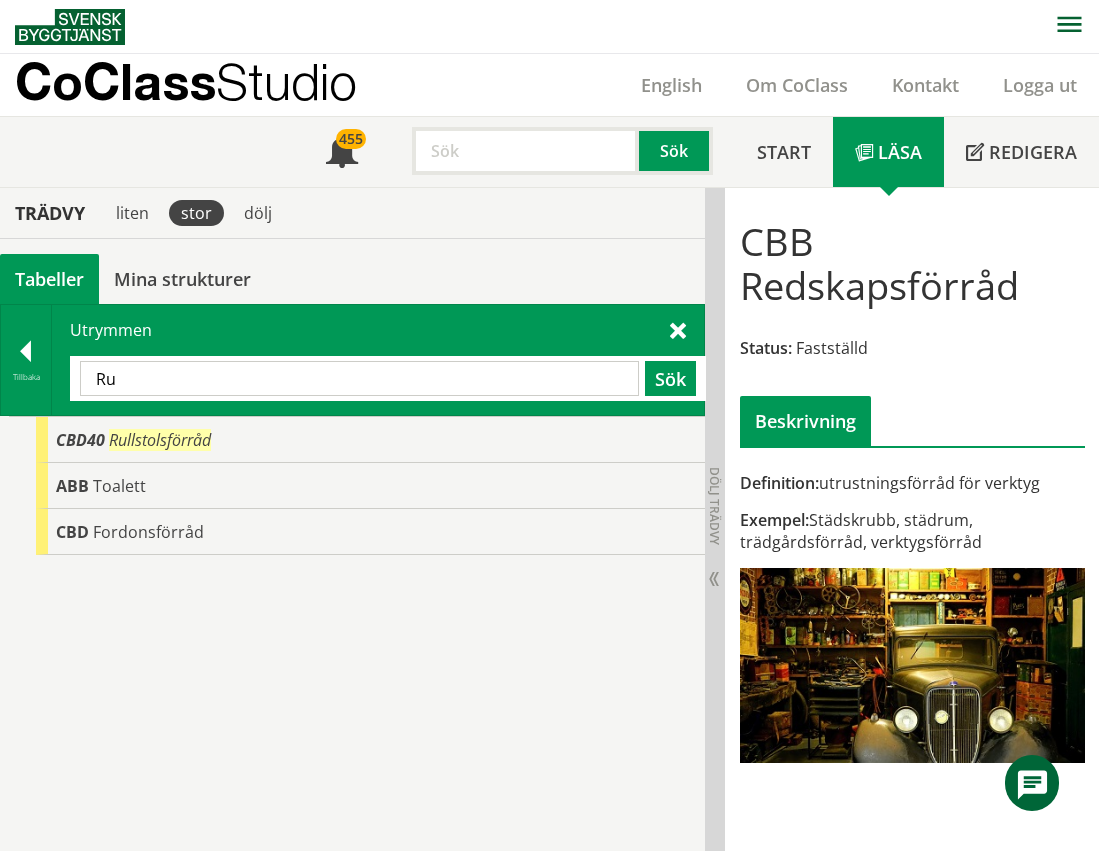 type on "R" 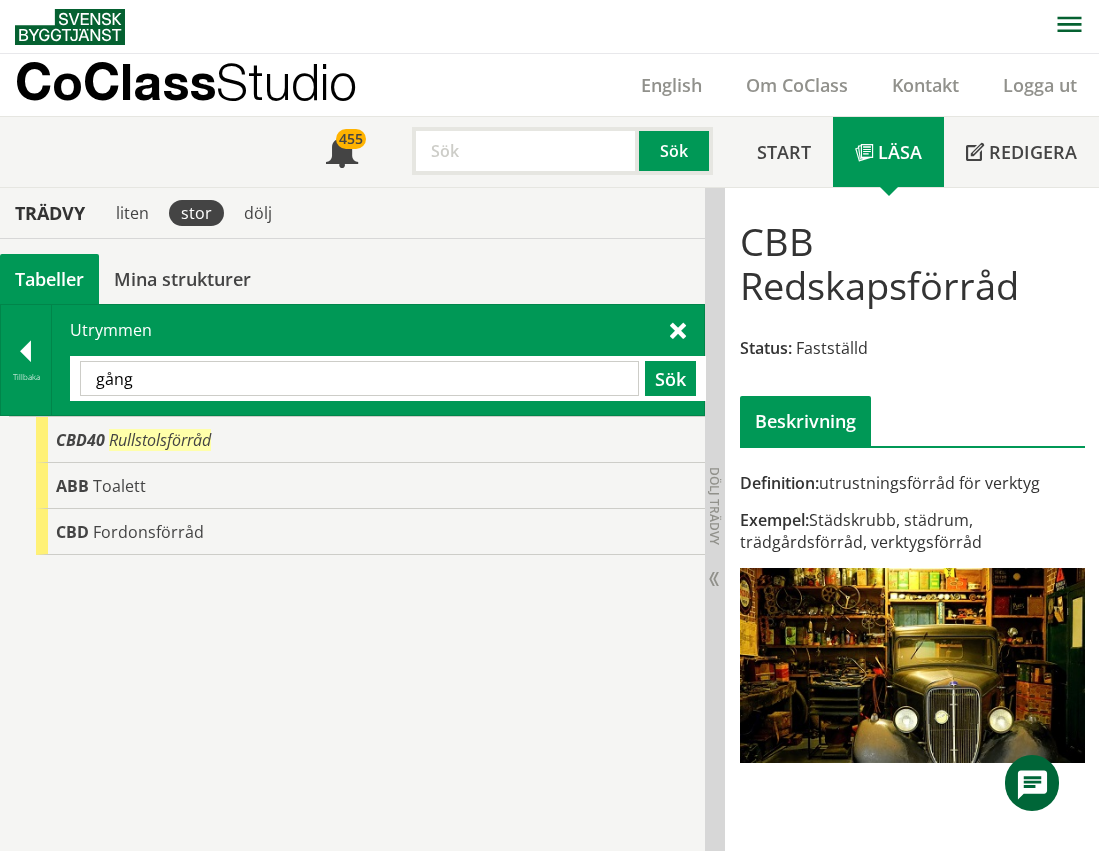 type on "gång" 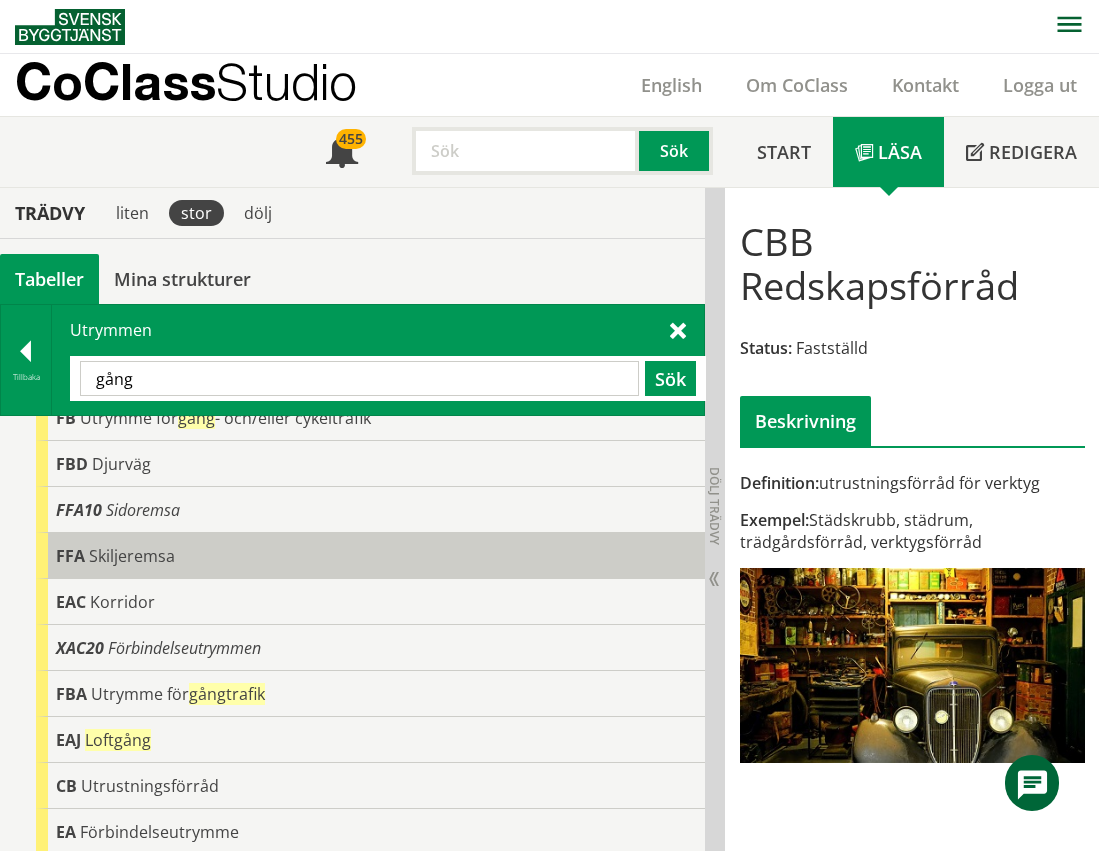 scroll, scrollTop: 100, scrollLeft: 0, axis: vertical 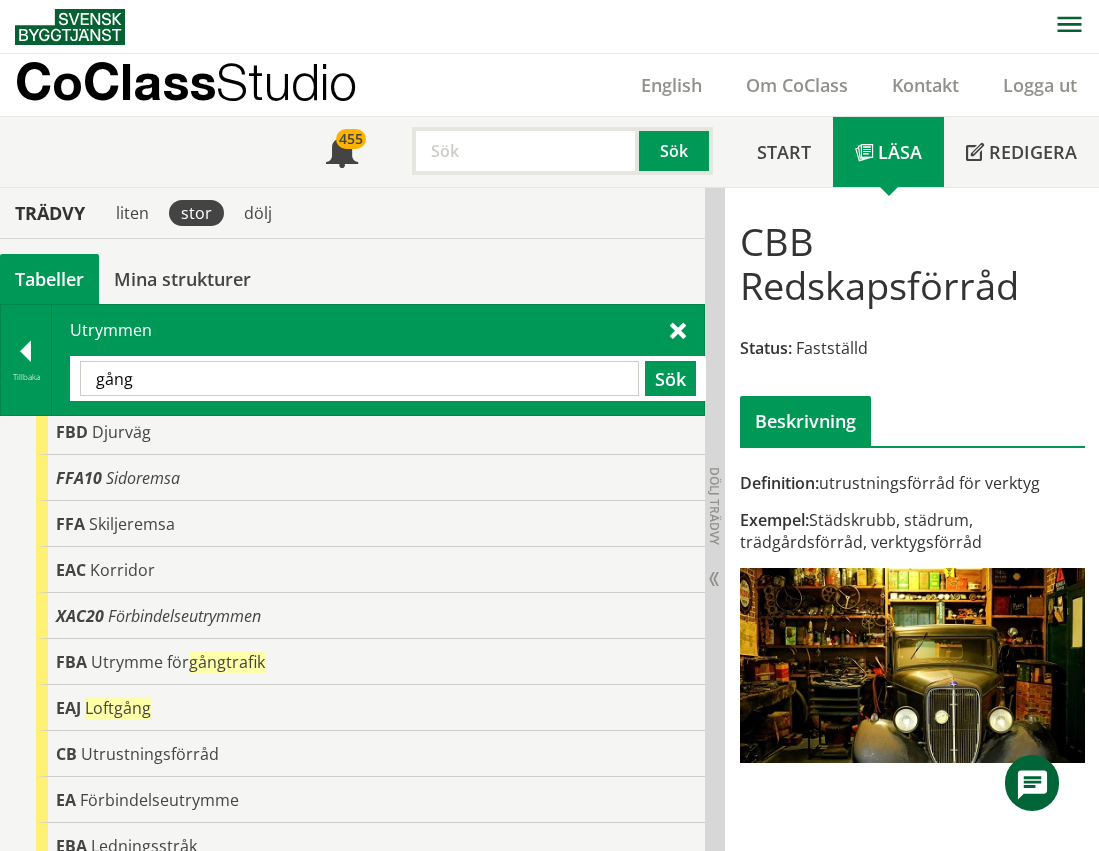 drag, startPoint x: 148, startPoint y: 384, endPoint x: 56, endPoint y: 390, distance: 92.19544 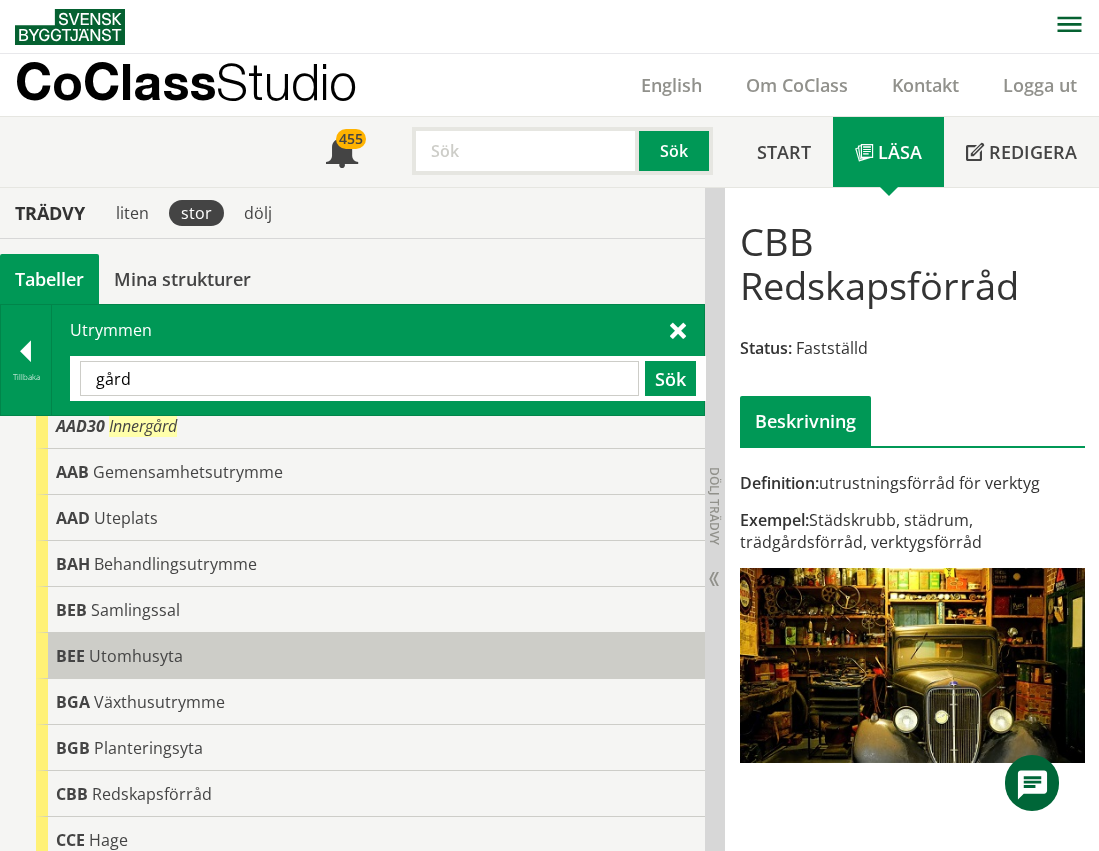 scroll, scrollTop: 0, scrollLeft: 0, axis: both 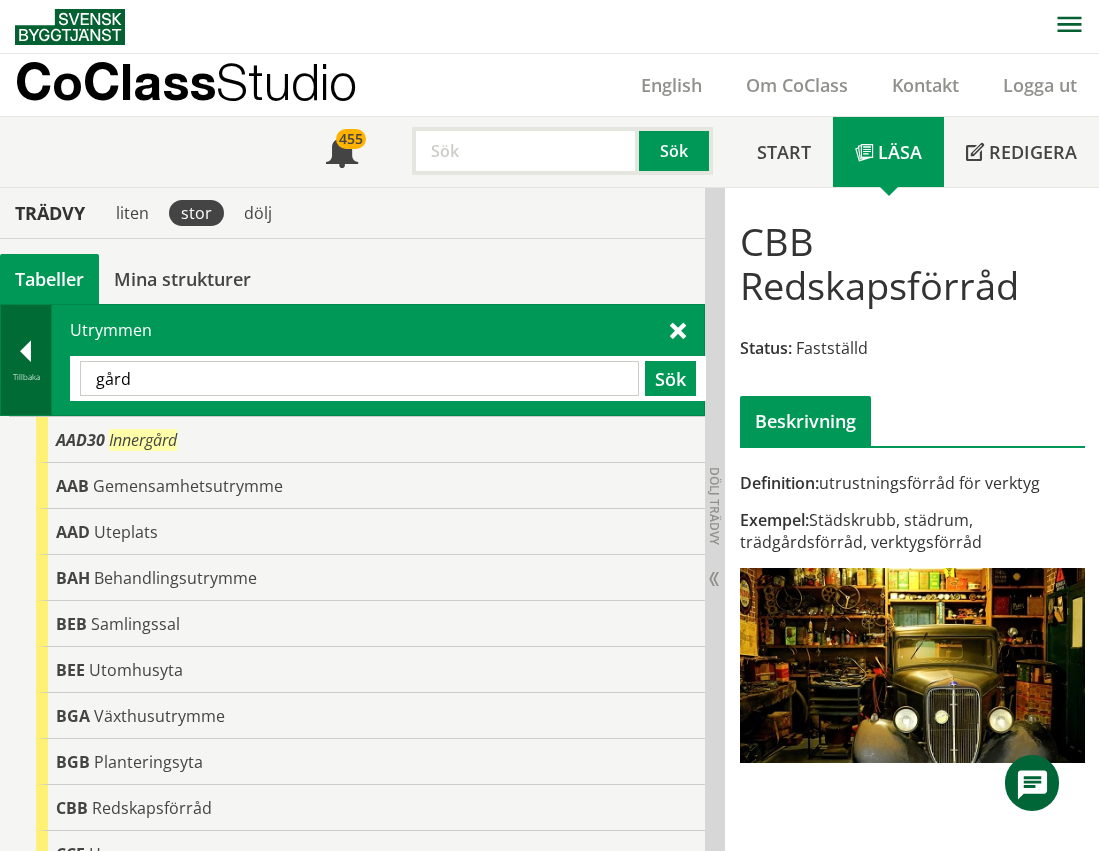 drag, startPoint x: 186, startPoint y: 372, endPoint x: 50, endPoint y: 392, distance: 137.46272 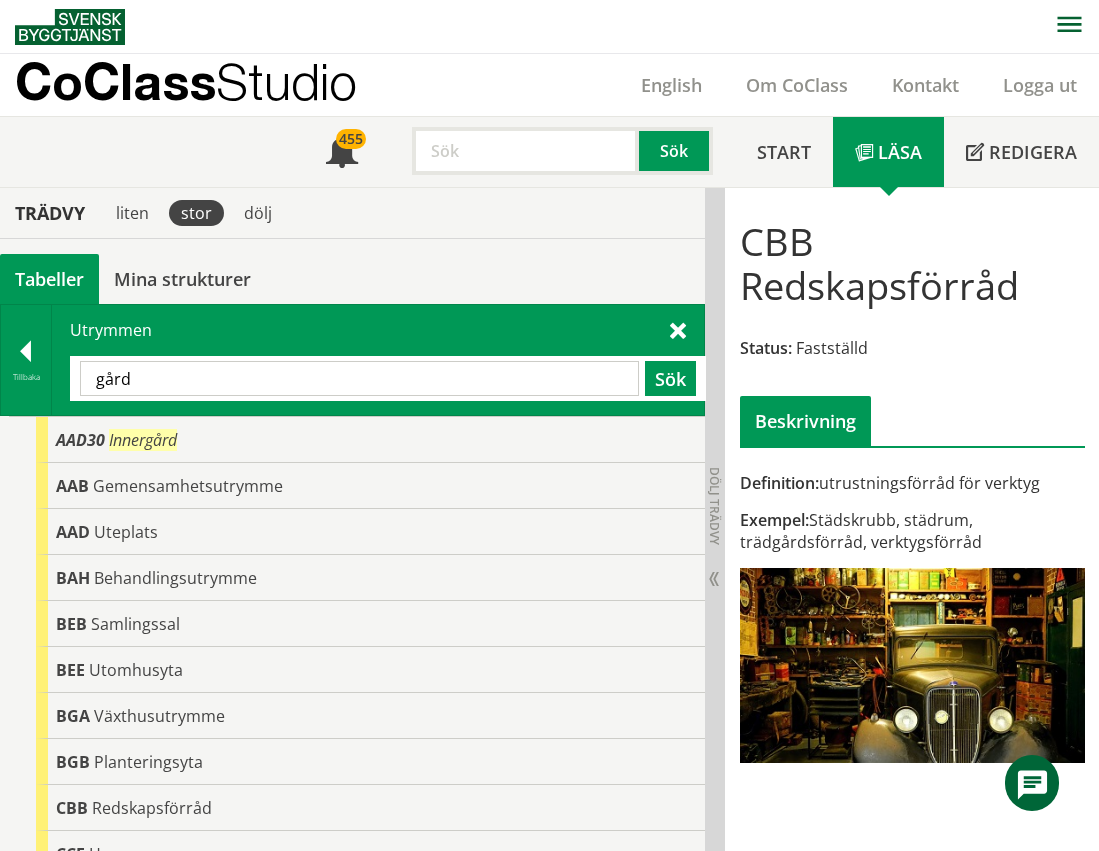 click on "gård" at bounding box center [359, 378] 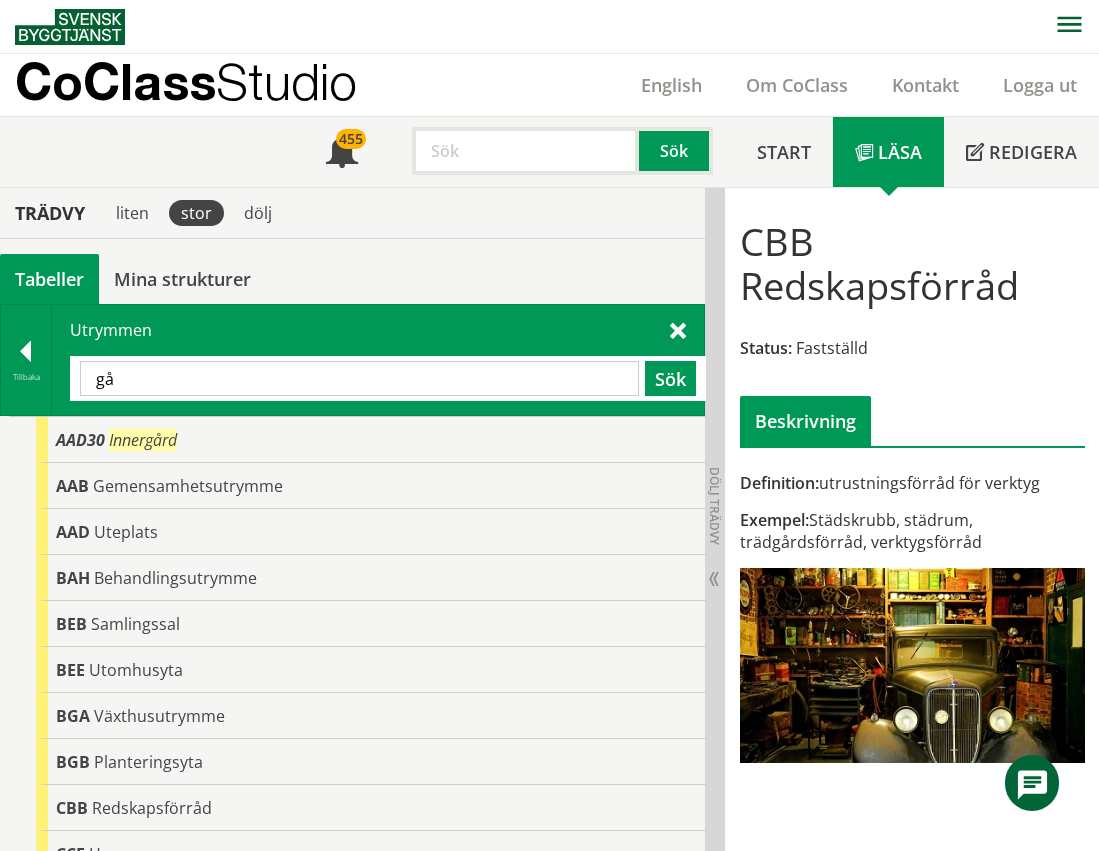 type on "g" 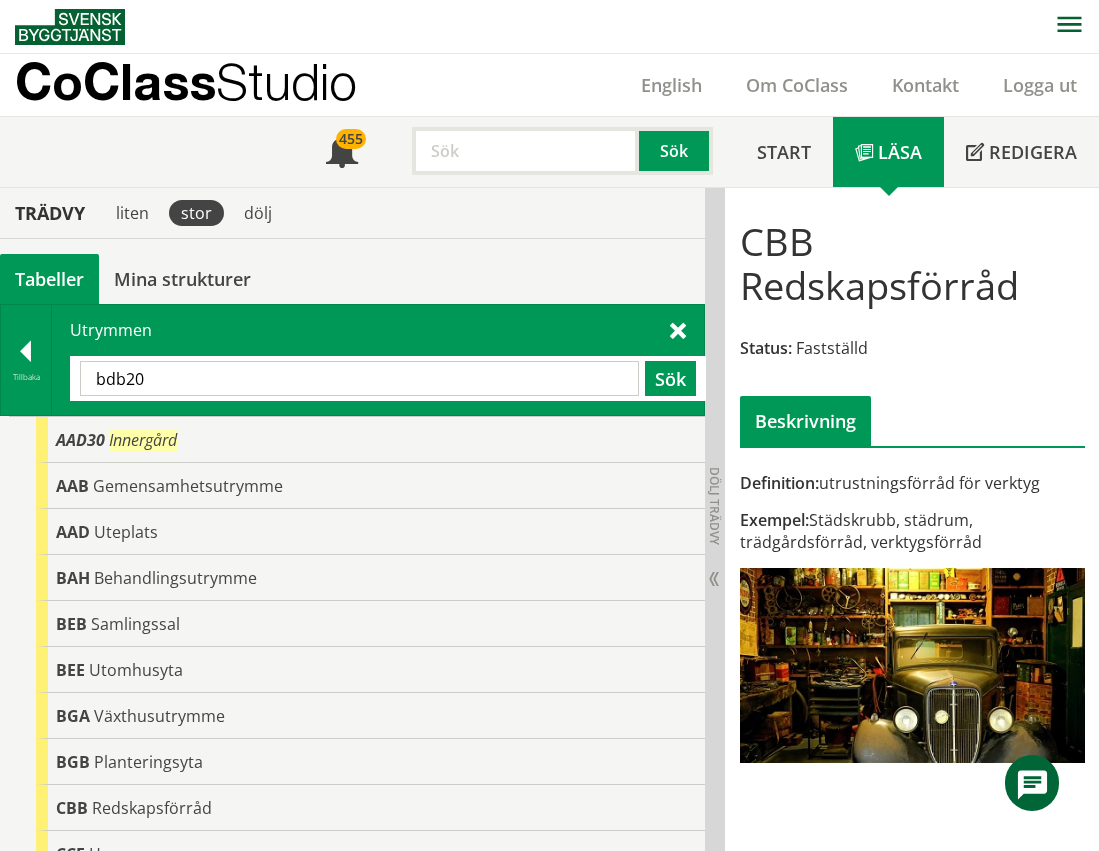 type on "bdb20" 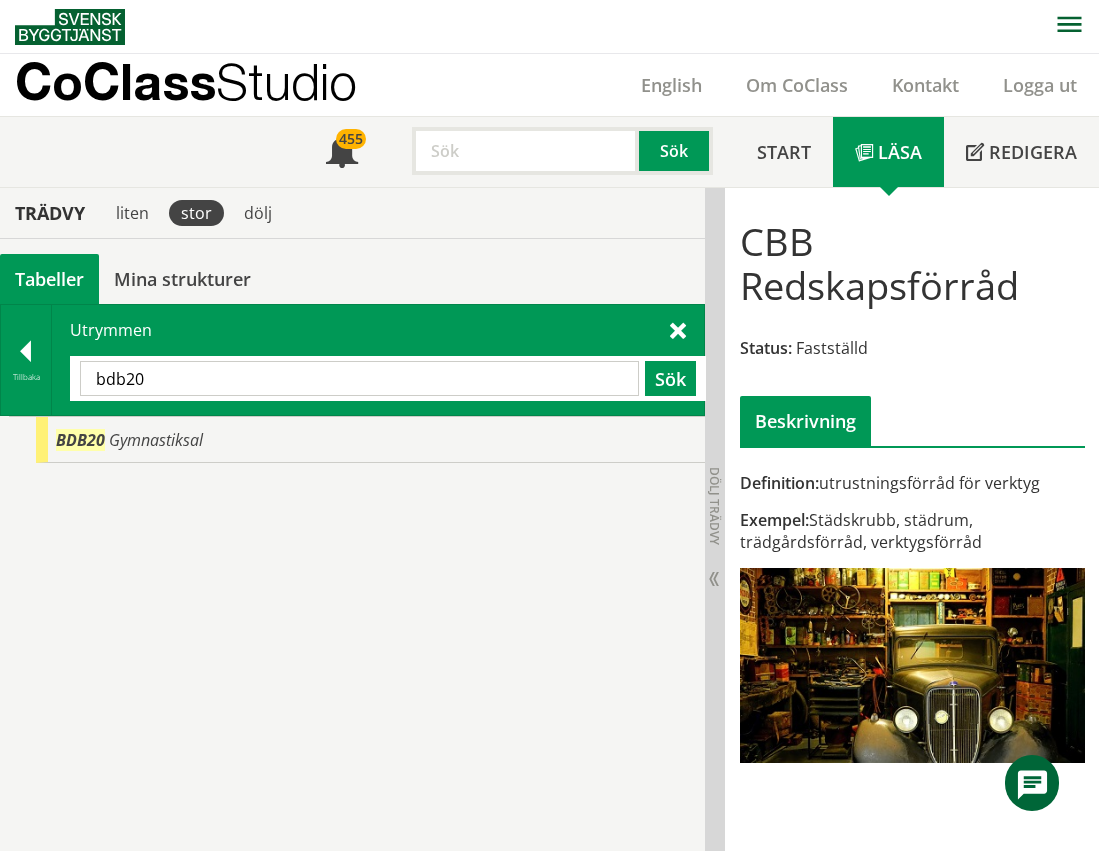 click on "BDB20   Gymnastiksal" at bounding box center (352, 634) 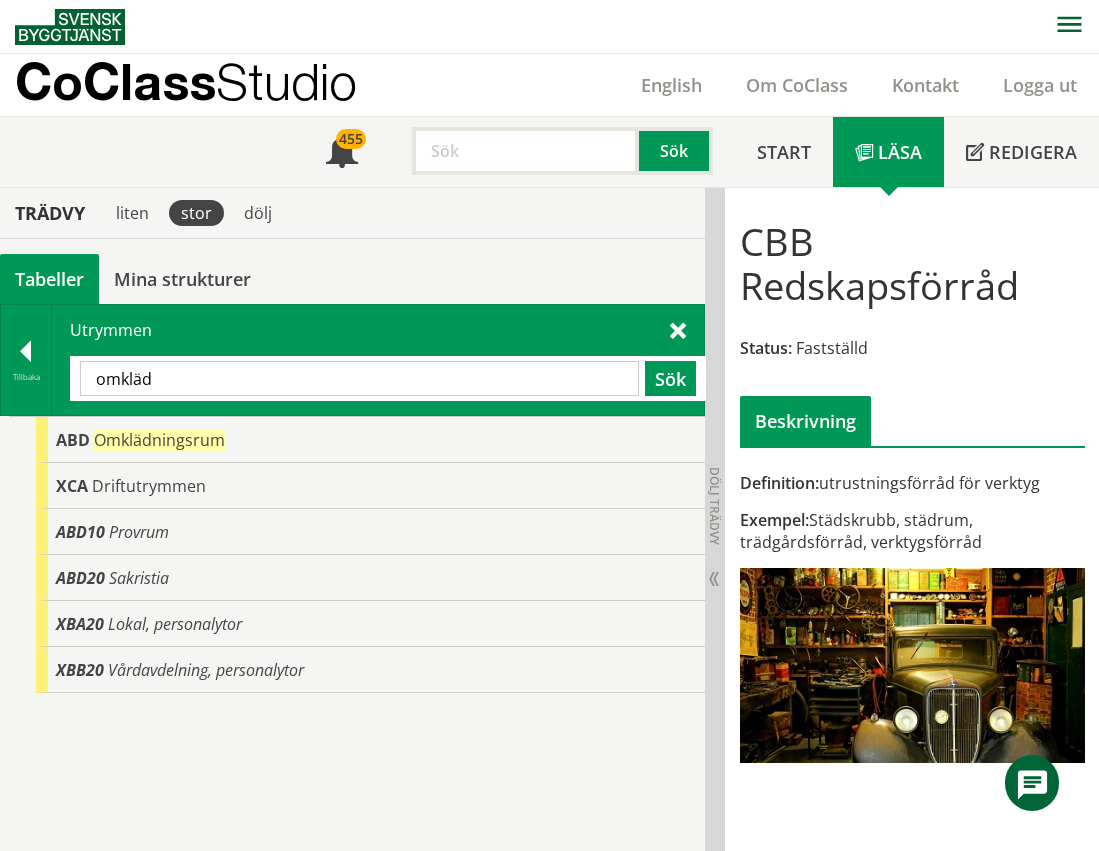 click on "omkläd" at bounding box center [359, 378] 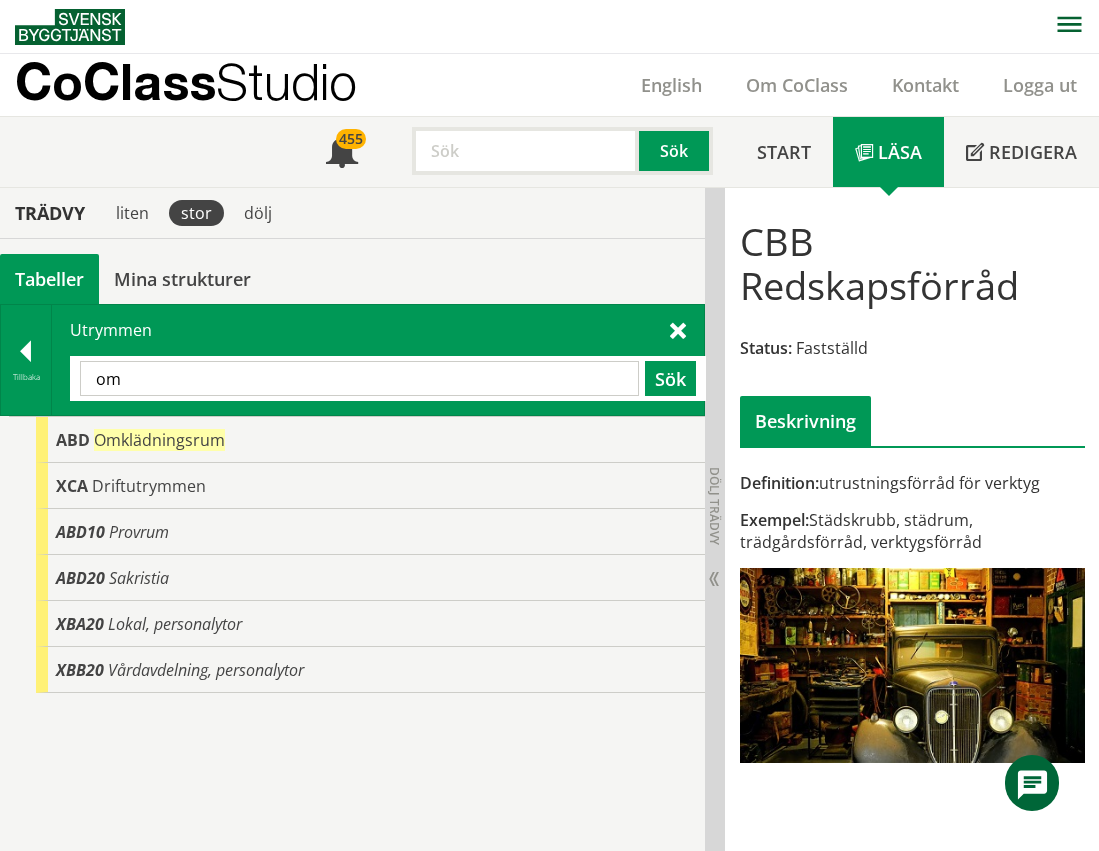 type on "o" 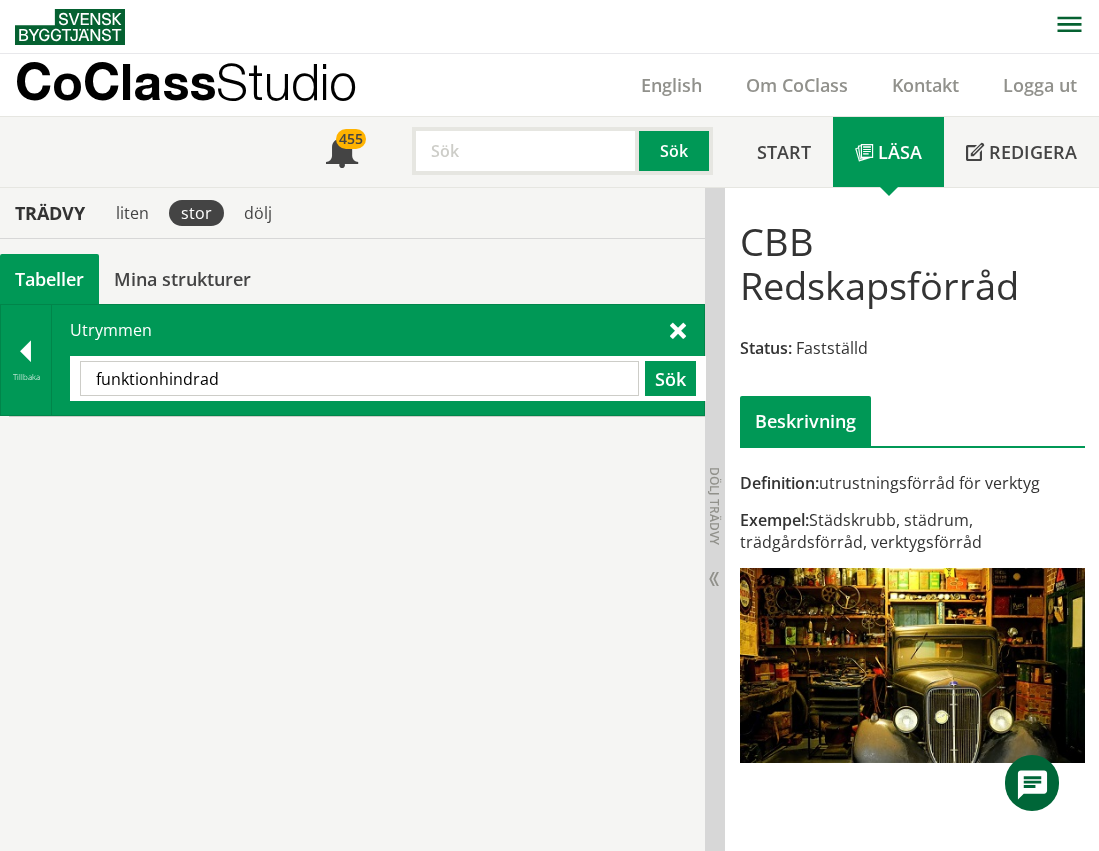 click on "funktionhindrad" at bounding box center (359, 378) 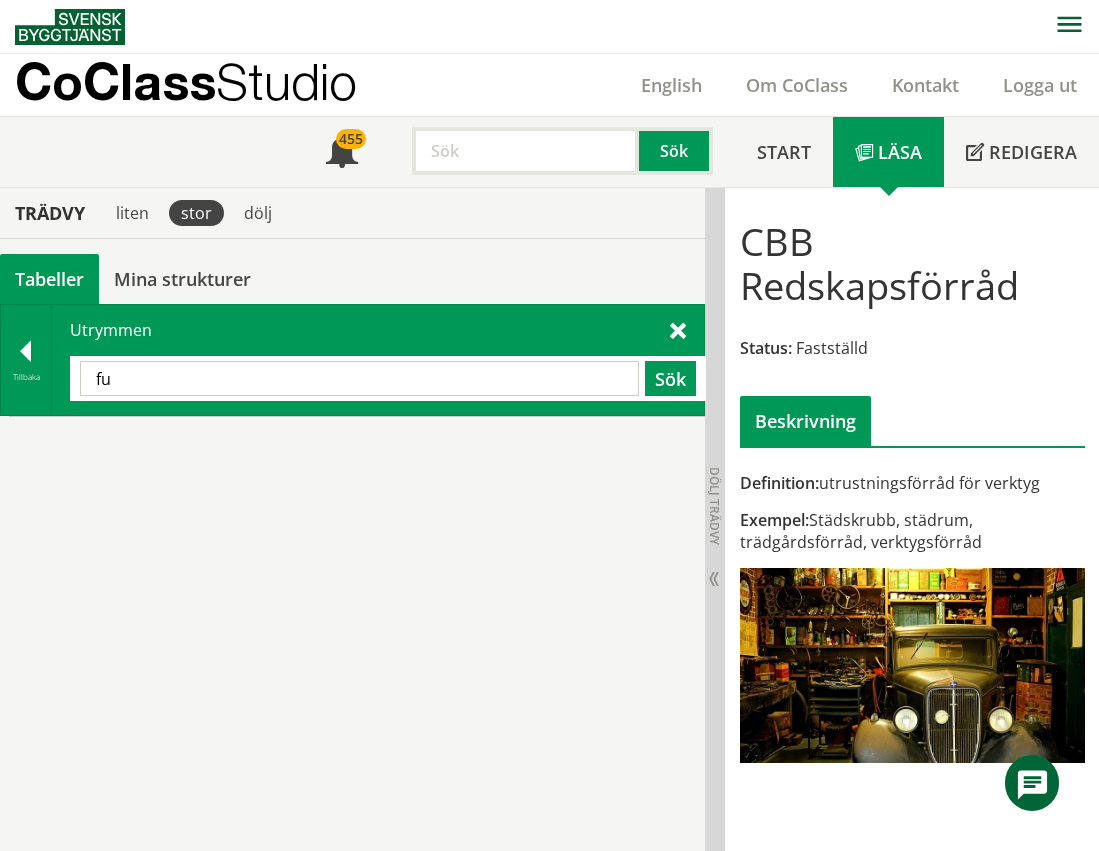 type on "f" 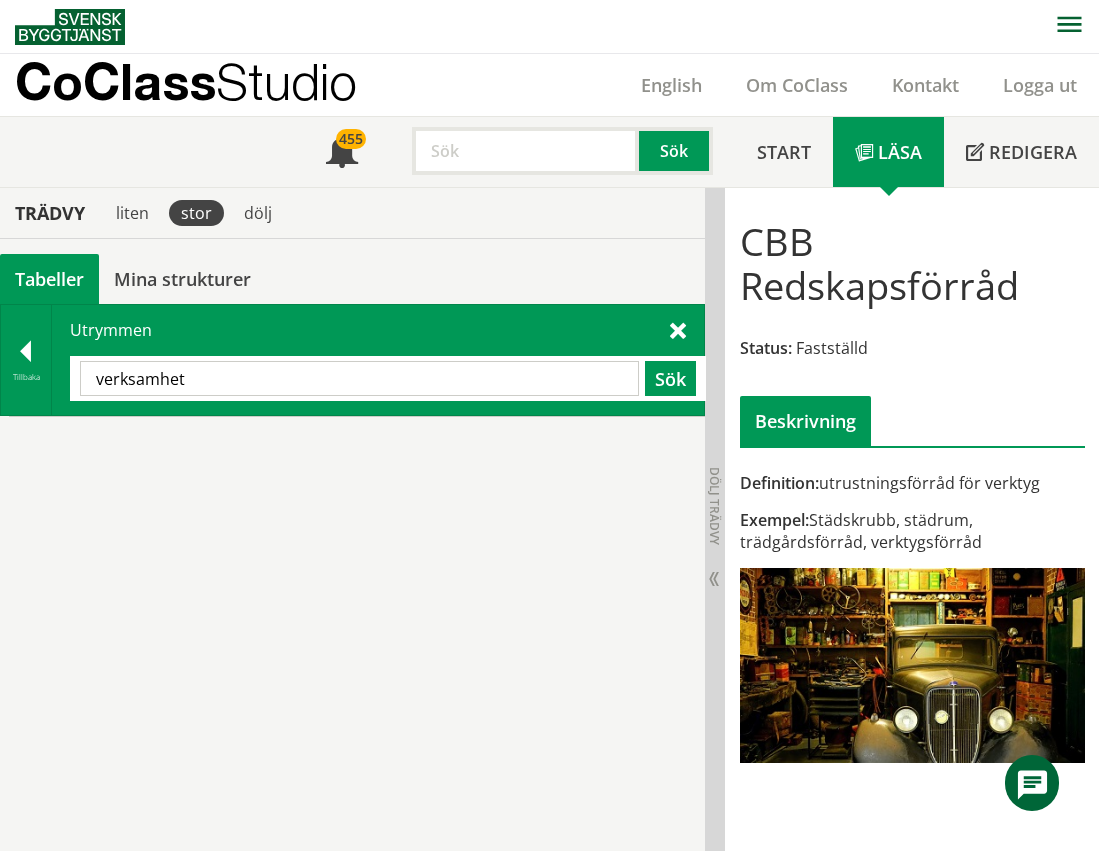 type on "verksamhet" 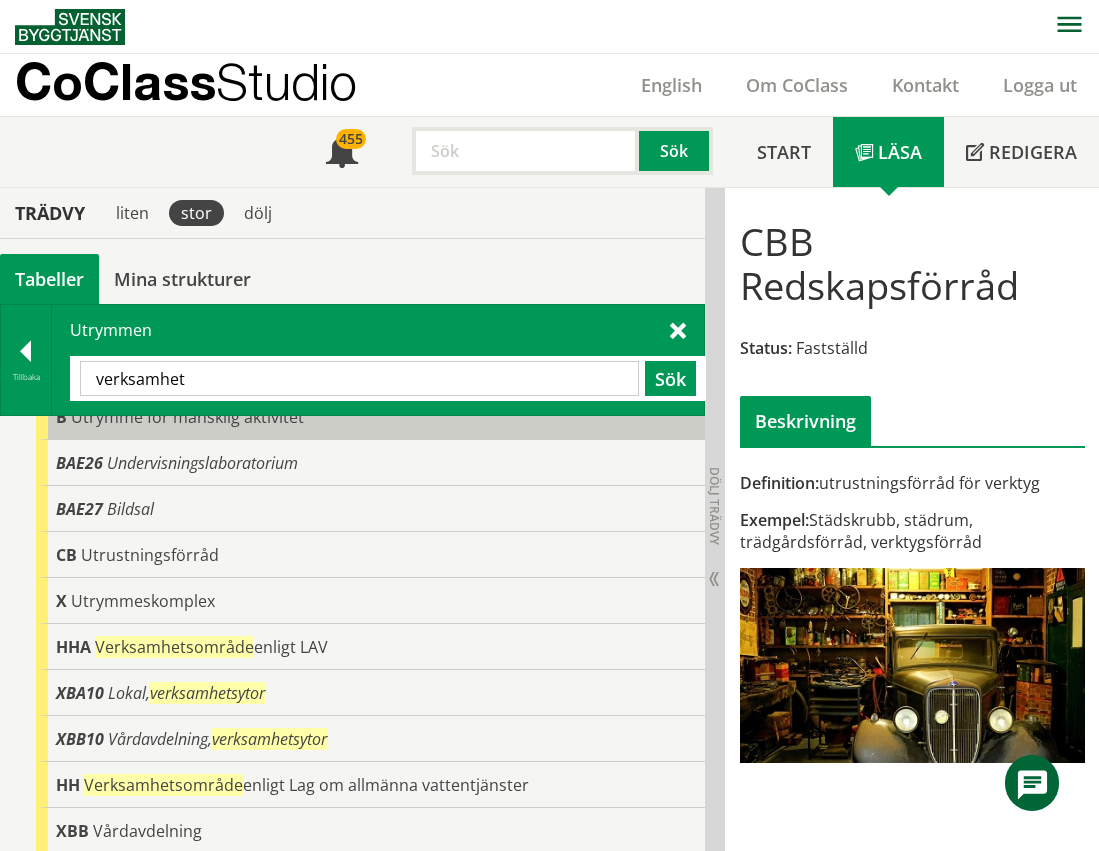 scroll, scrollTop: 300, scrollLeft: 0, axis: vertical 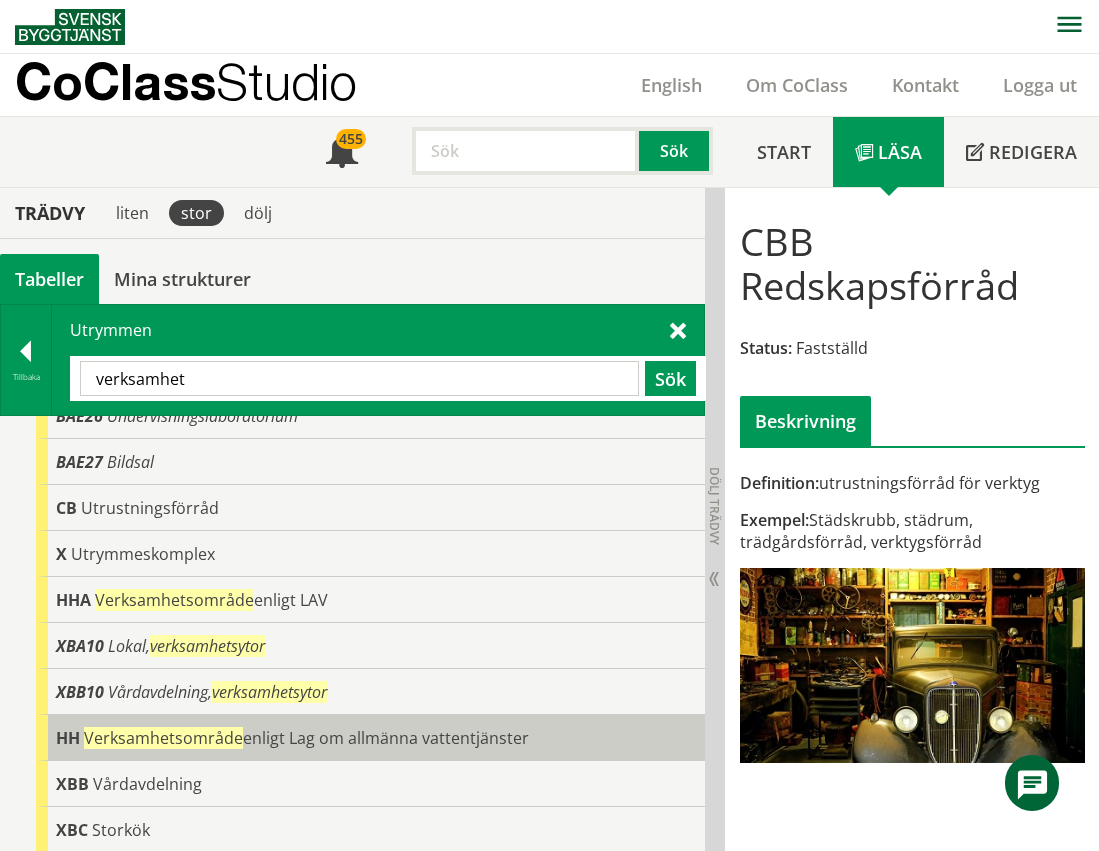 click on "Verksamhetsområde  enligt Lag om allmänna vattentjänster" at bounding box center (306, 738) 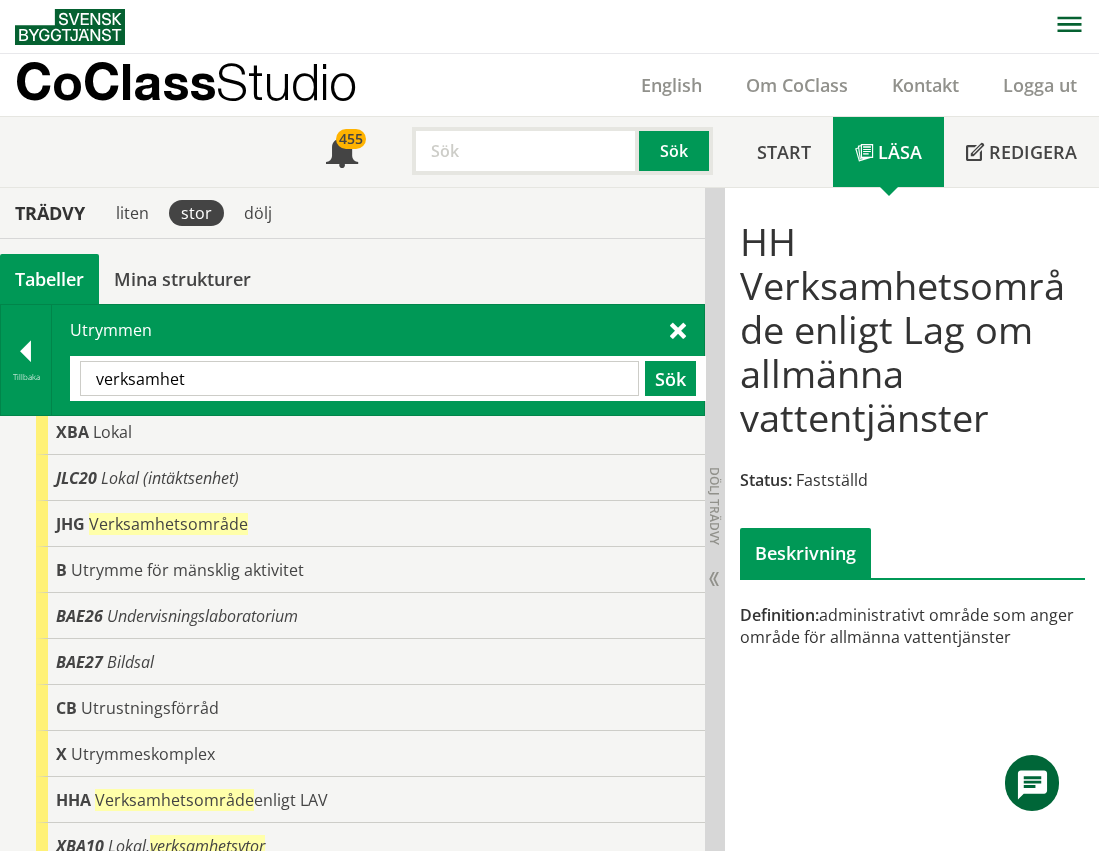 scroll, scrollTop: 0, scrollLeft: 0, axis: both 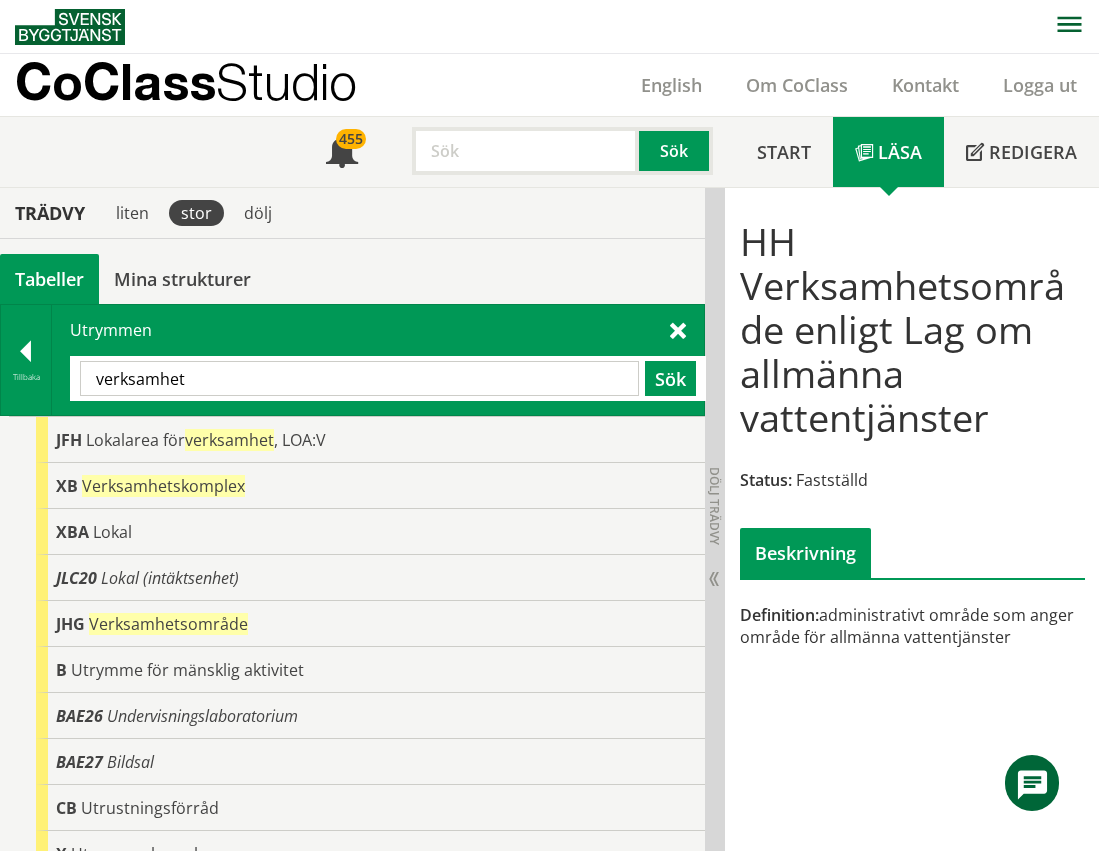 drag, startPoint x: 221, startPoint y: 378, endPoint x: 54, endPoint y: 392, distance: 167.5858 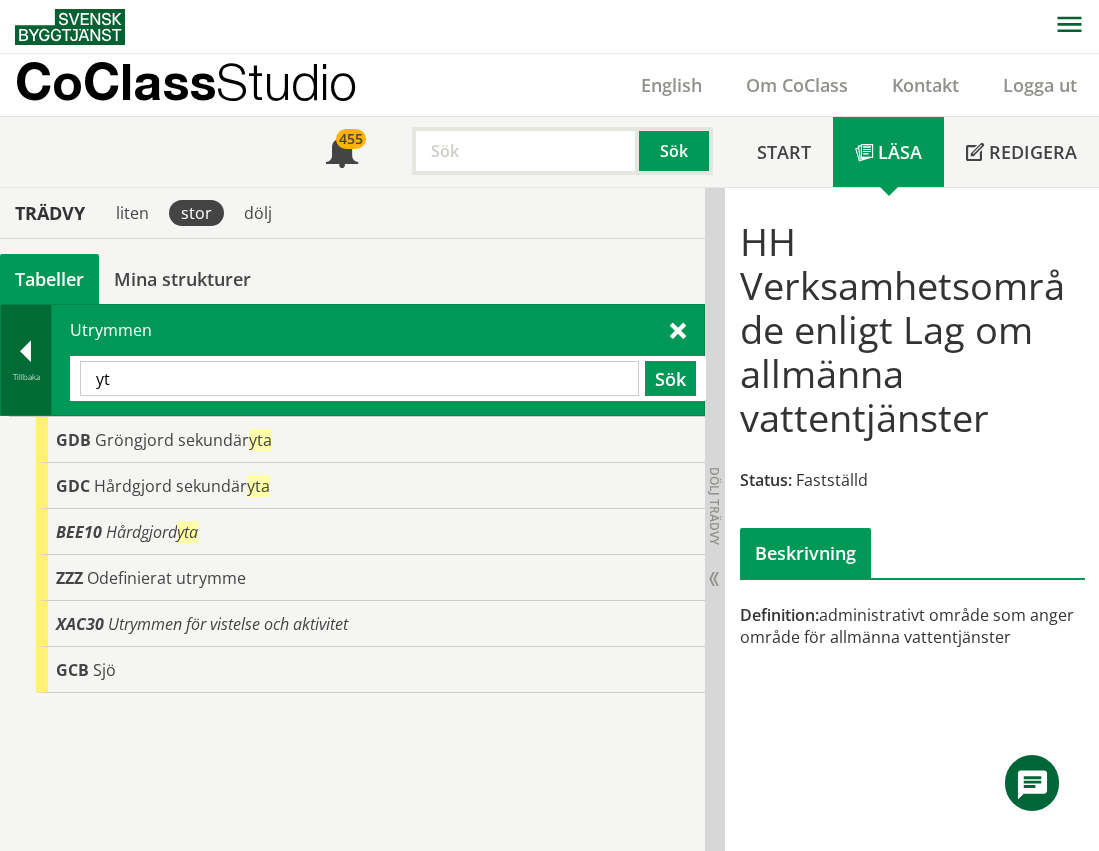 type on "y" 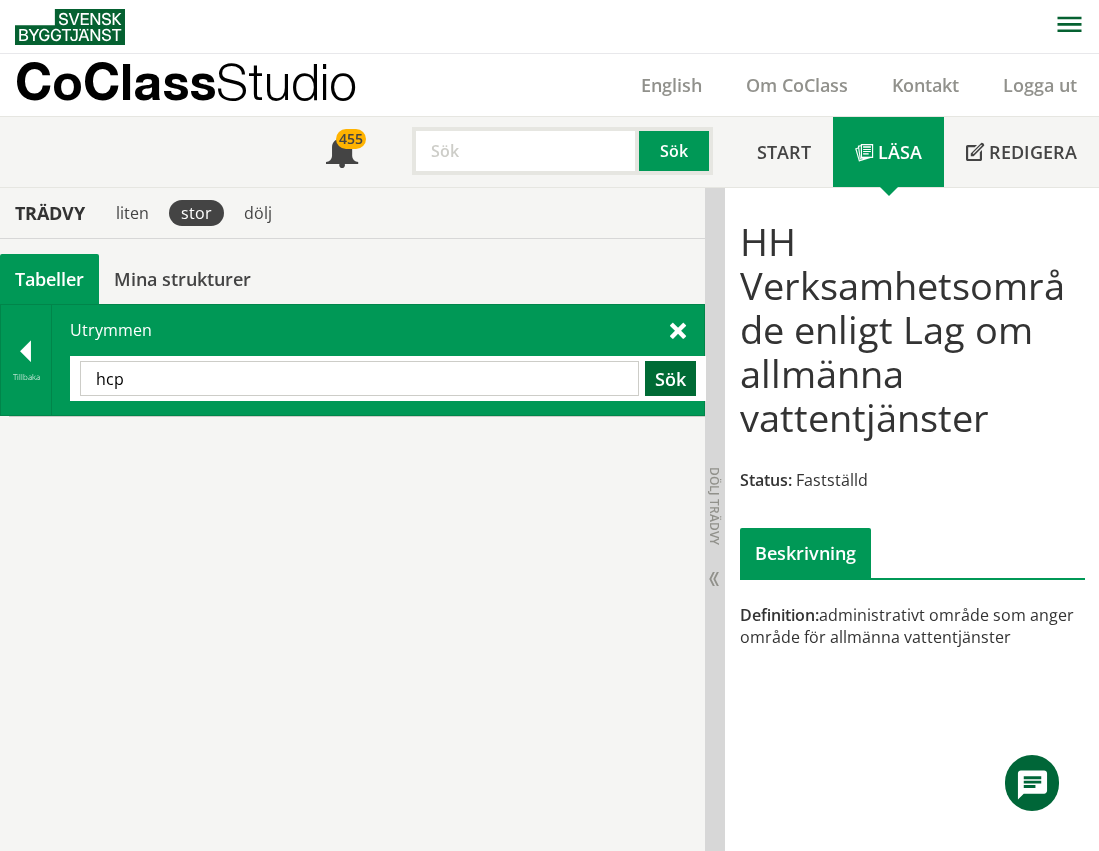 click on "Sök" at bounding box center [670, 378] 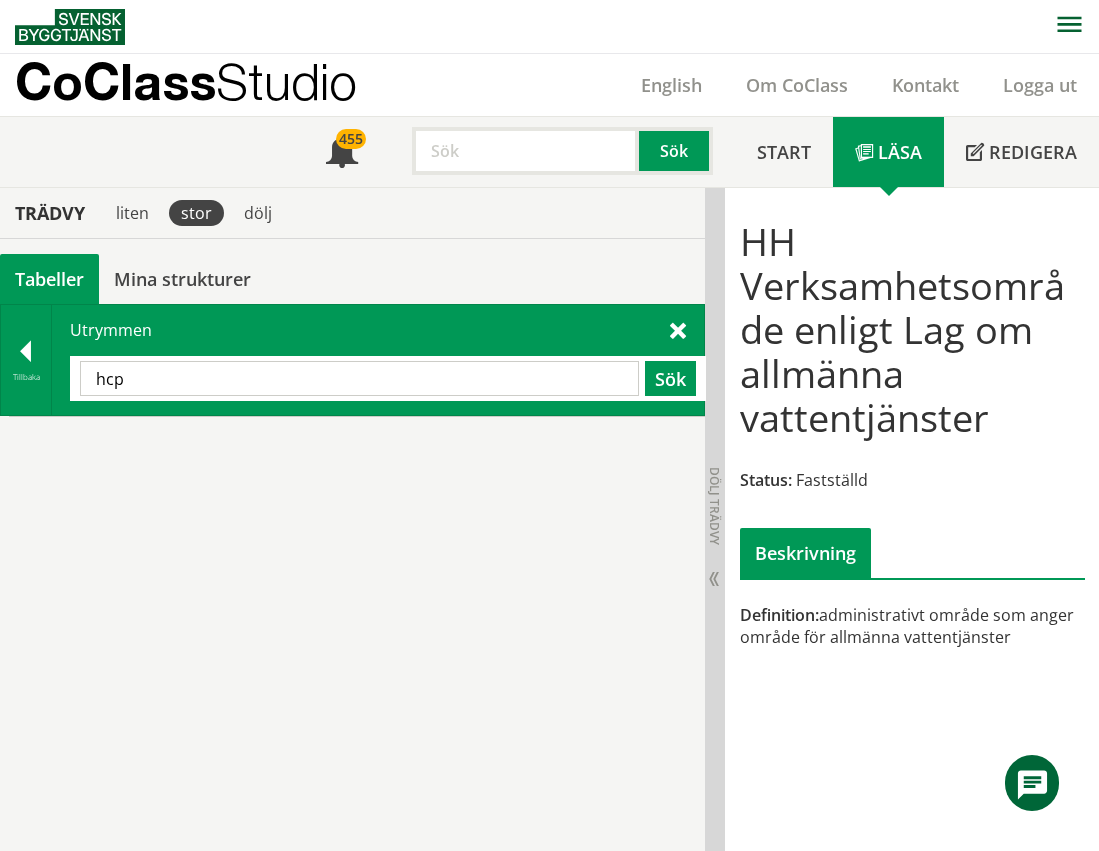 click on "hcp
Sök" at bounding box center [388, 378] 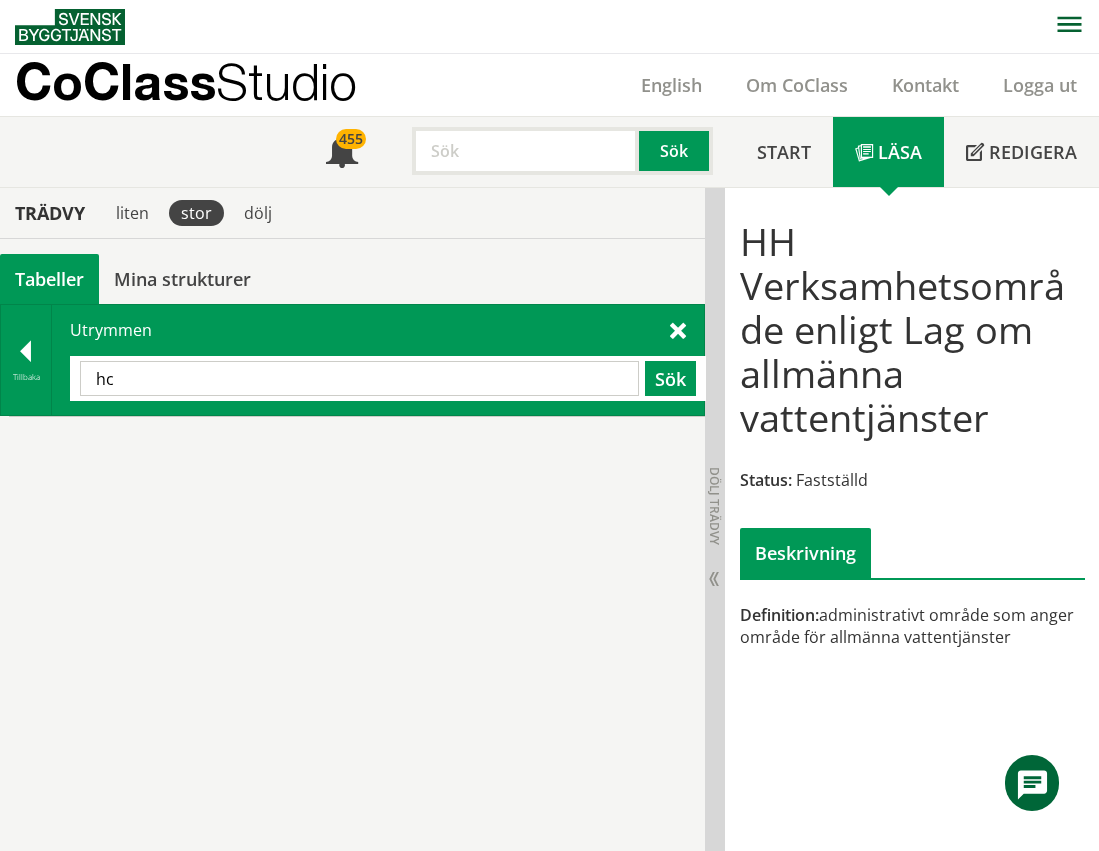 type on "h" 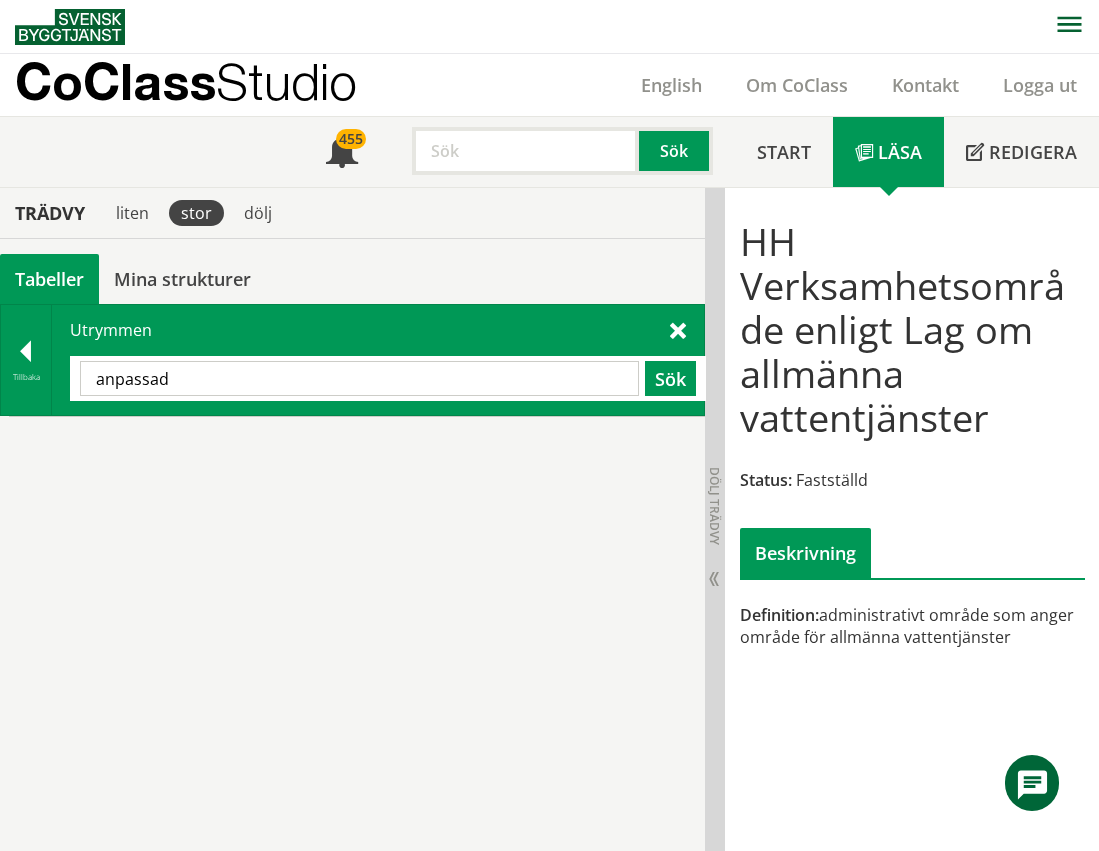 type on "anpassad" 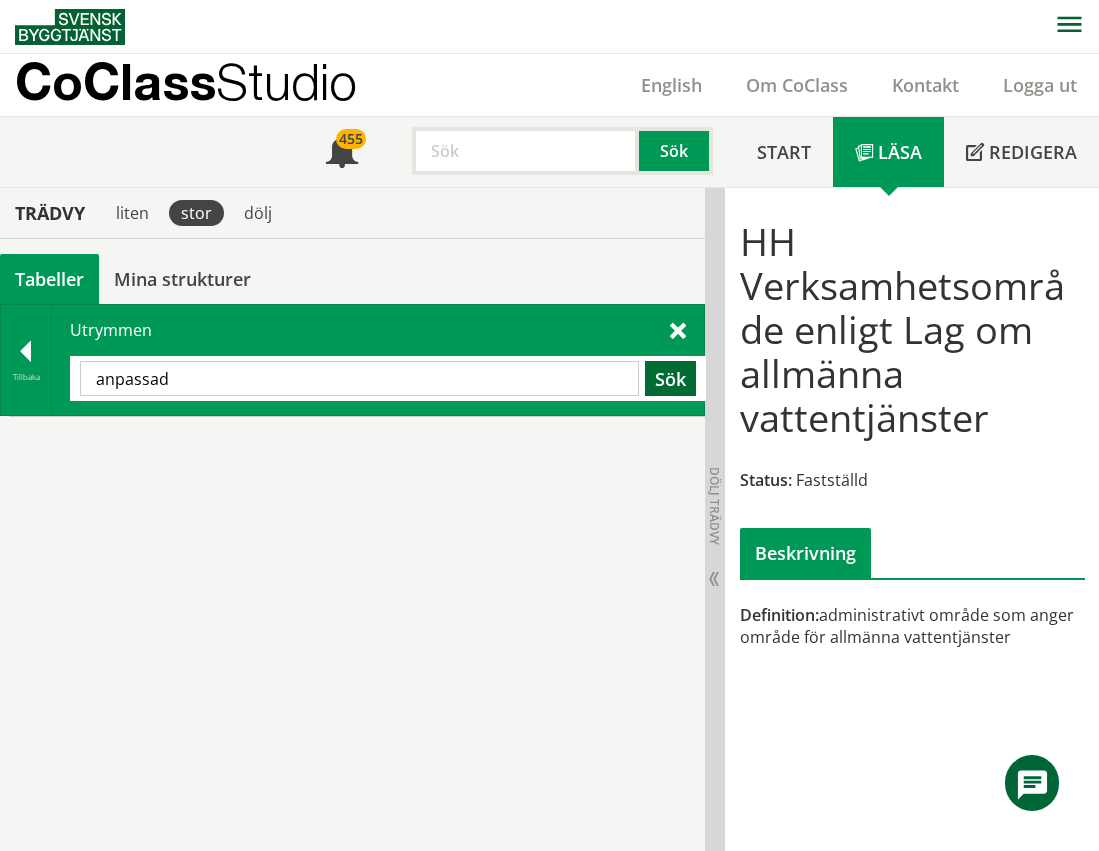 click on "Sök" at bounding box center [670, 378] 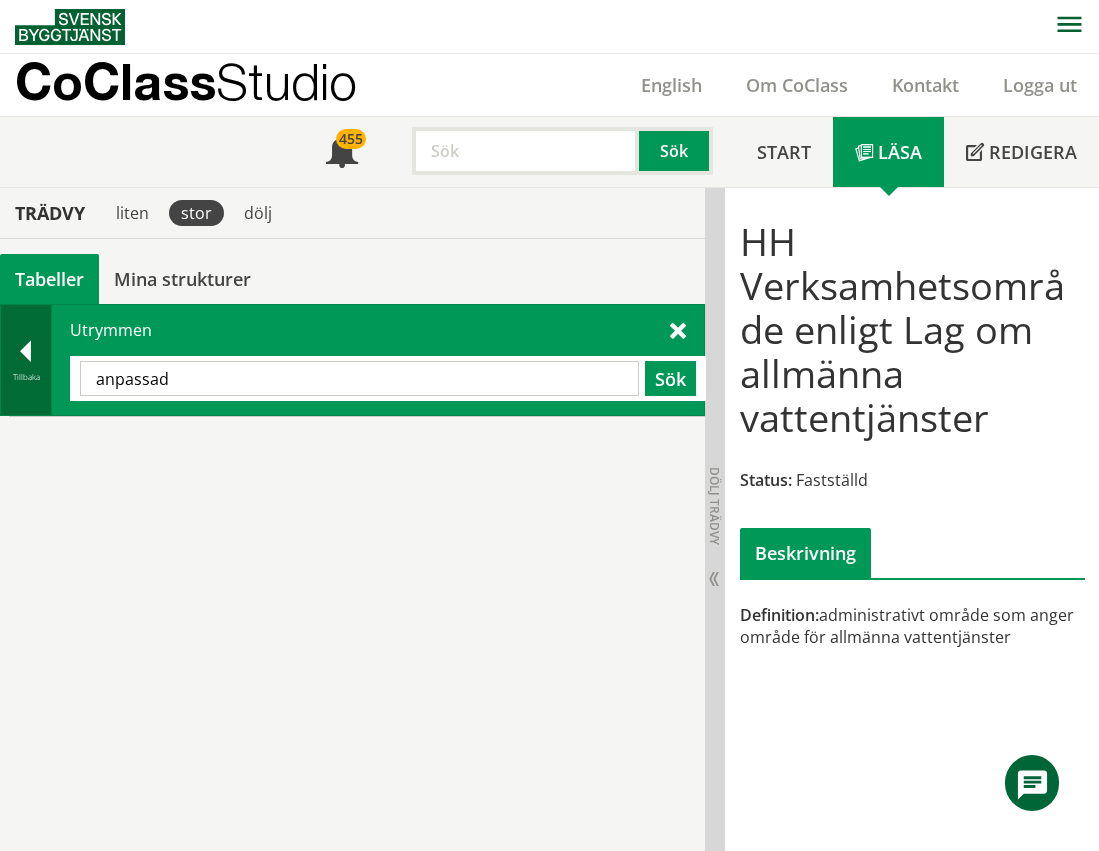 drag, startPoint x: 281, startPoint y: 376, endPoint x: 23, endPoint y: 360, distance: 258.49564 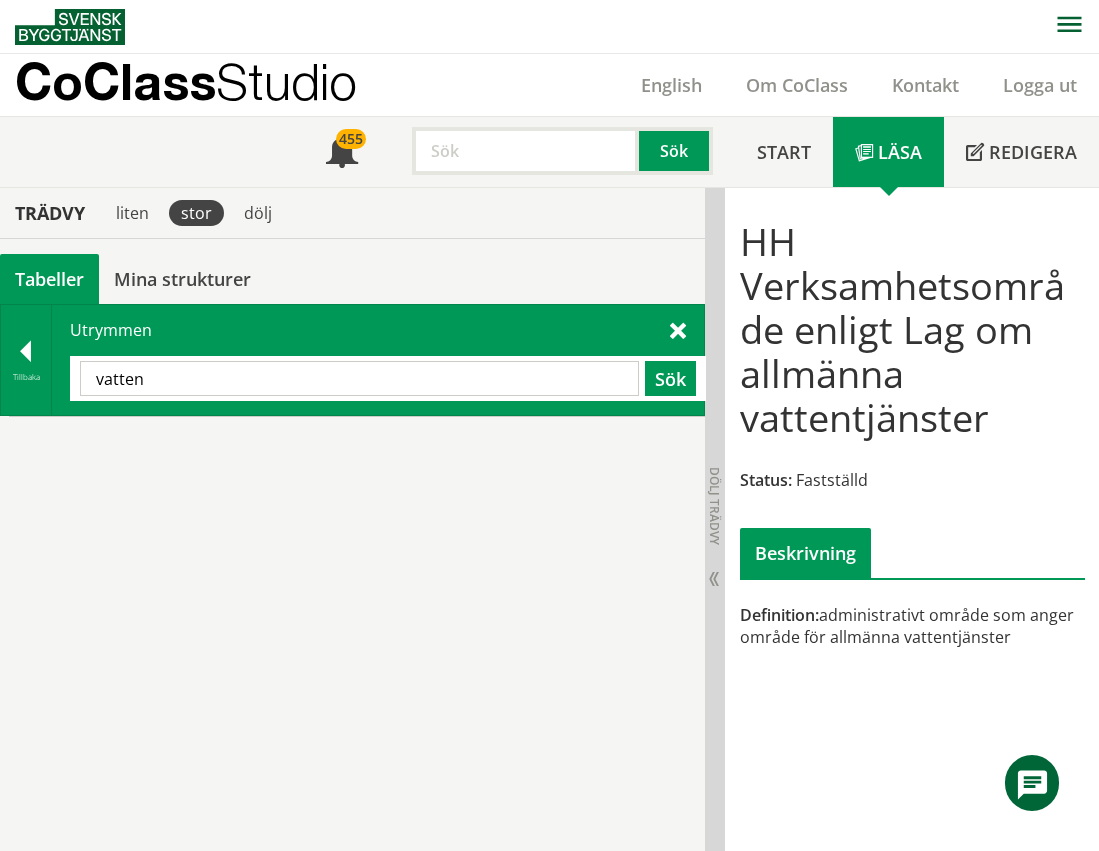 type on "vatten" 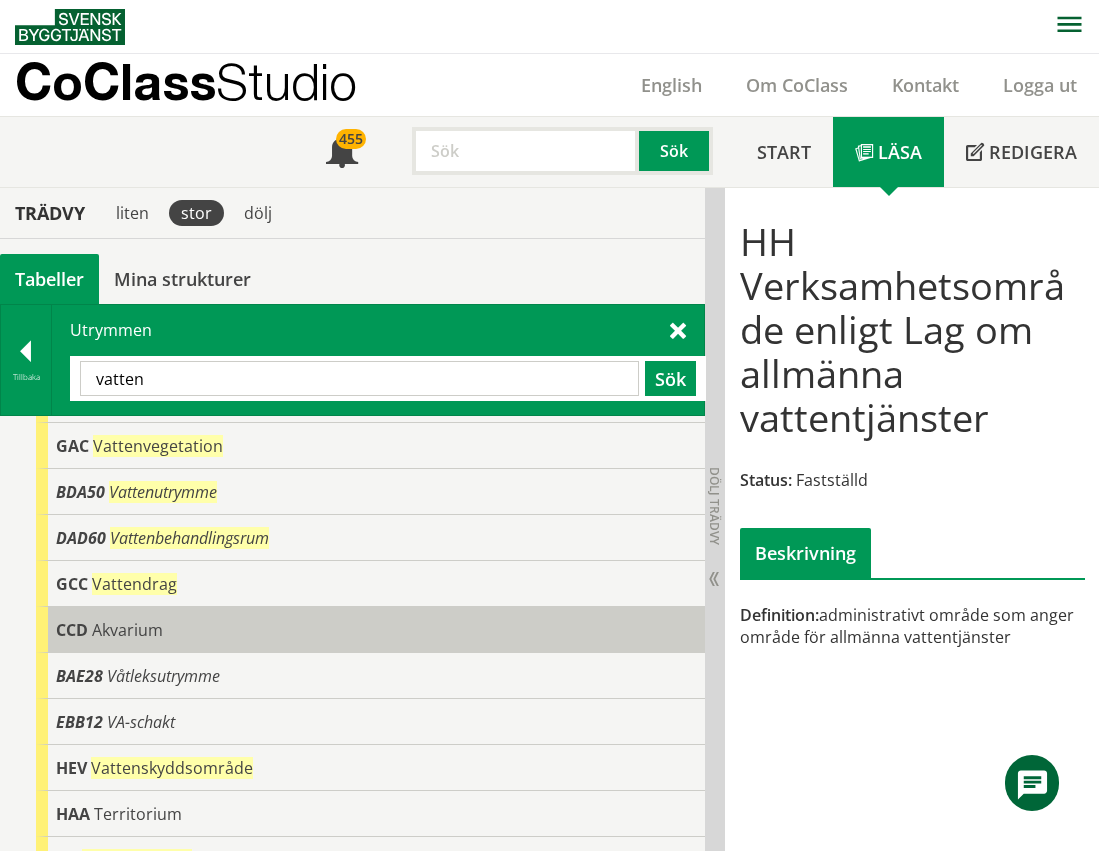 scroll, scrollTop: 0, scrollLeft: 0, axis: both 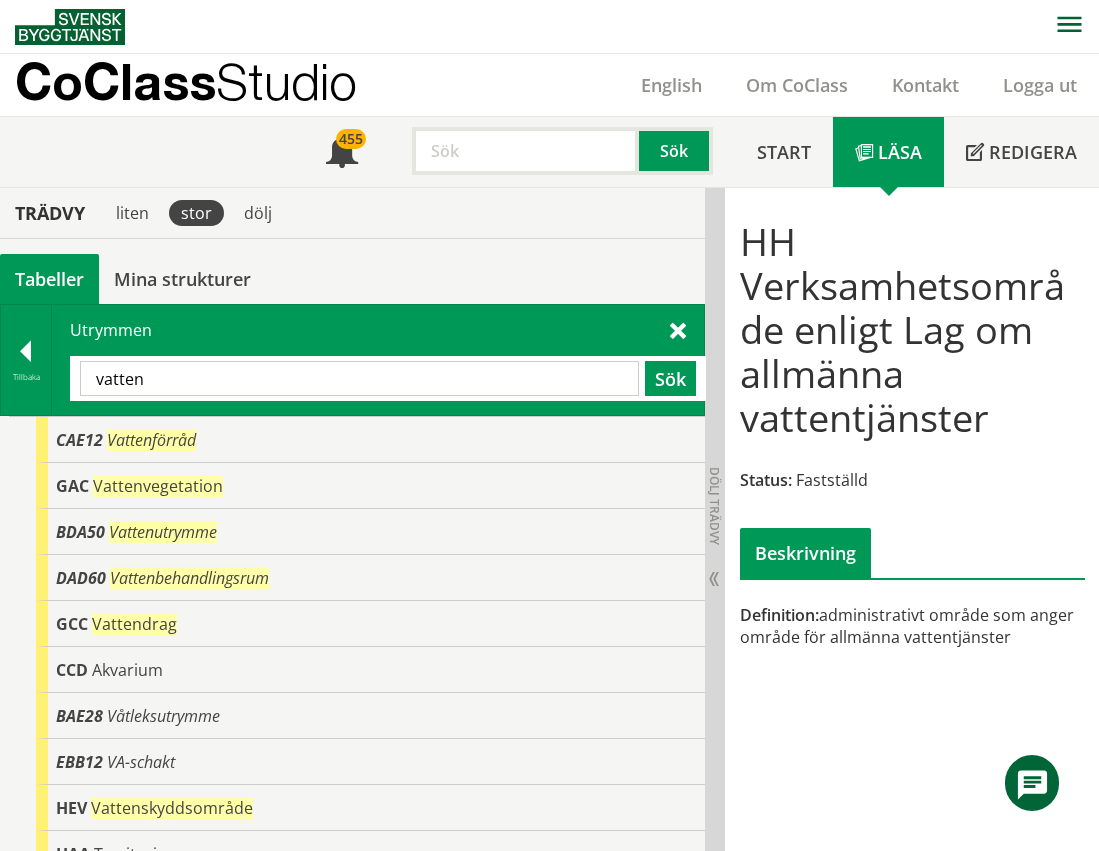 drag, startPoint x: 200, startPoint y: 365, endPoint x: 75, endPoint y: 374, distance: 125.32358 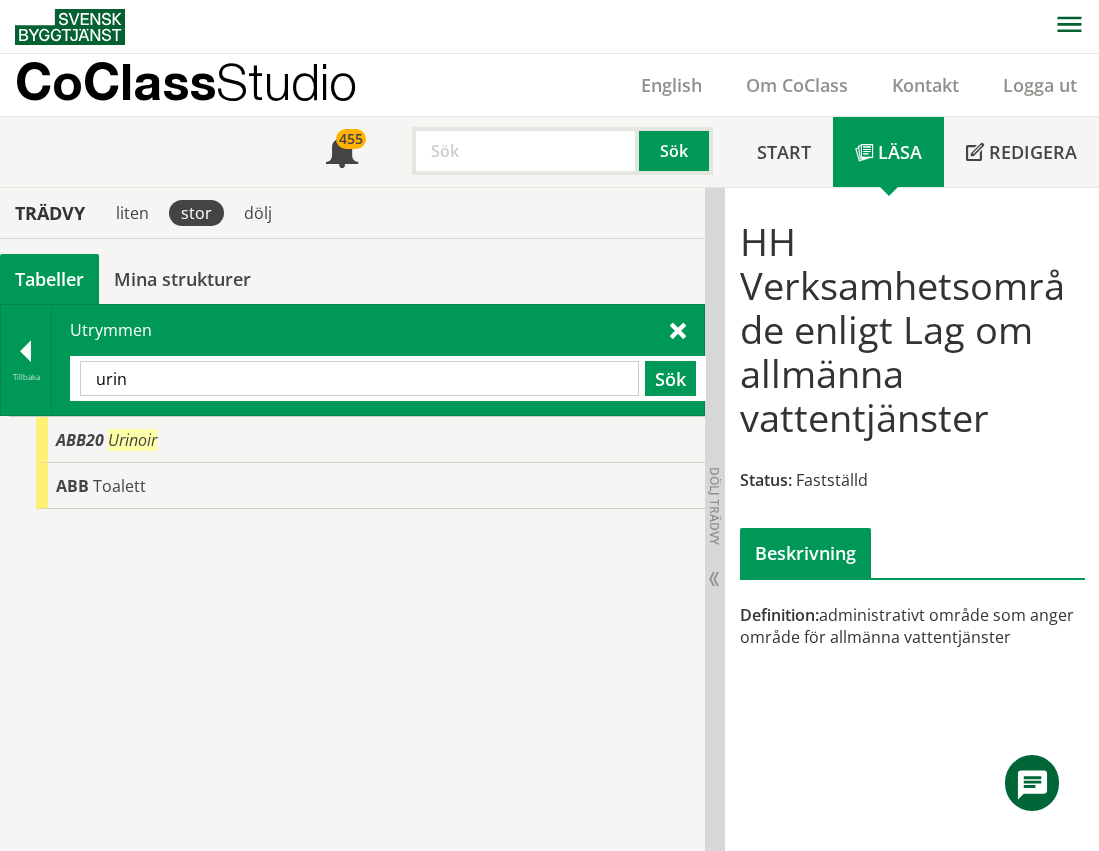 click on "urin" at bounding box center [359, 378] 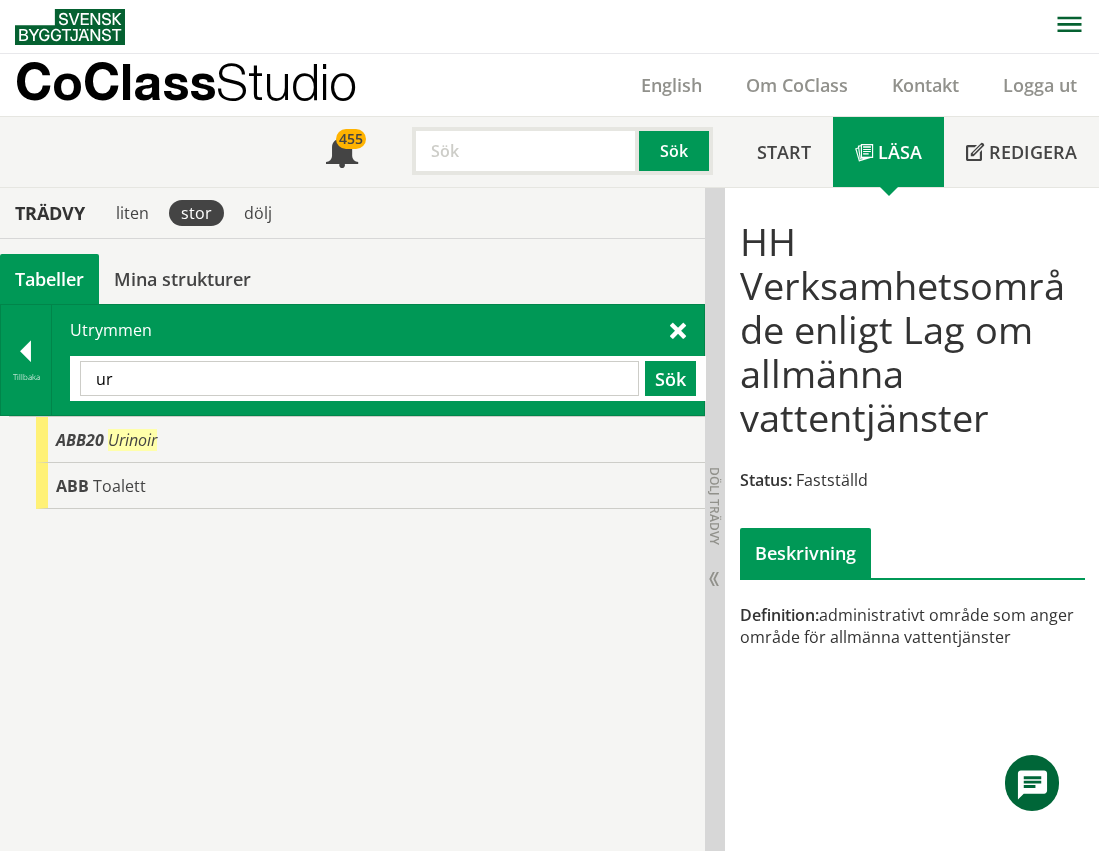 type on "u" 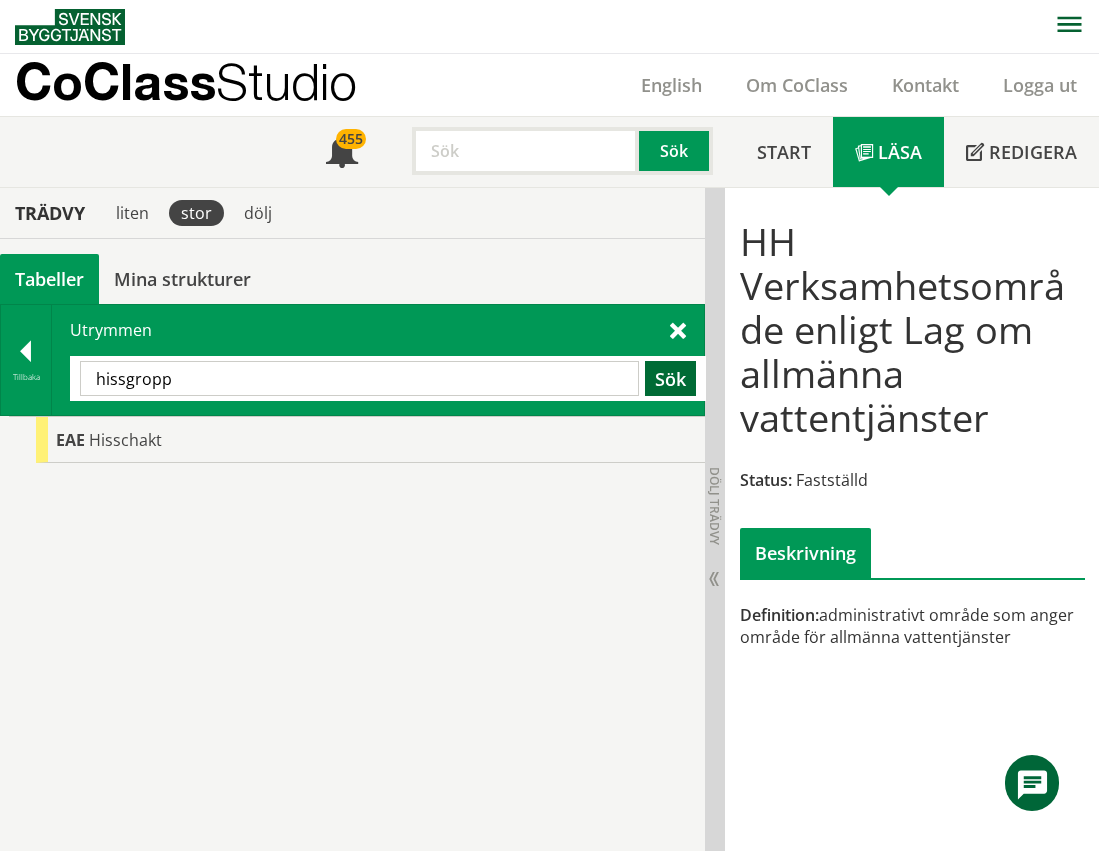 click on "Sök" at bounding box center (670, 378) 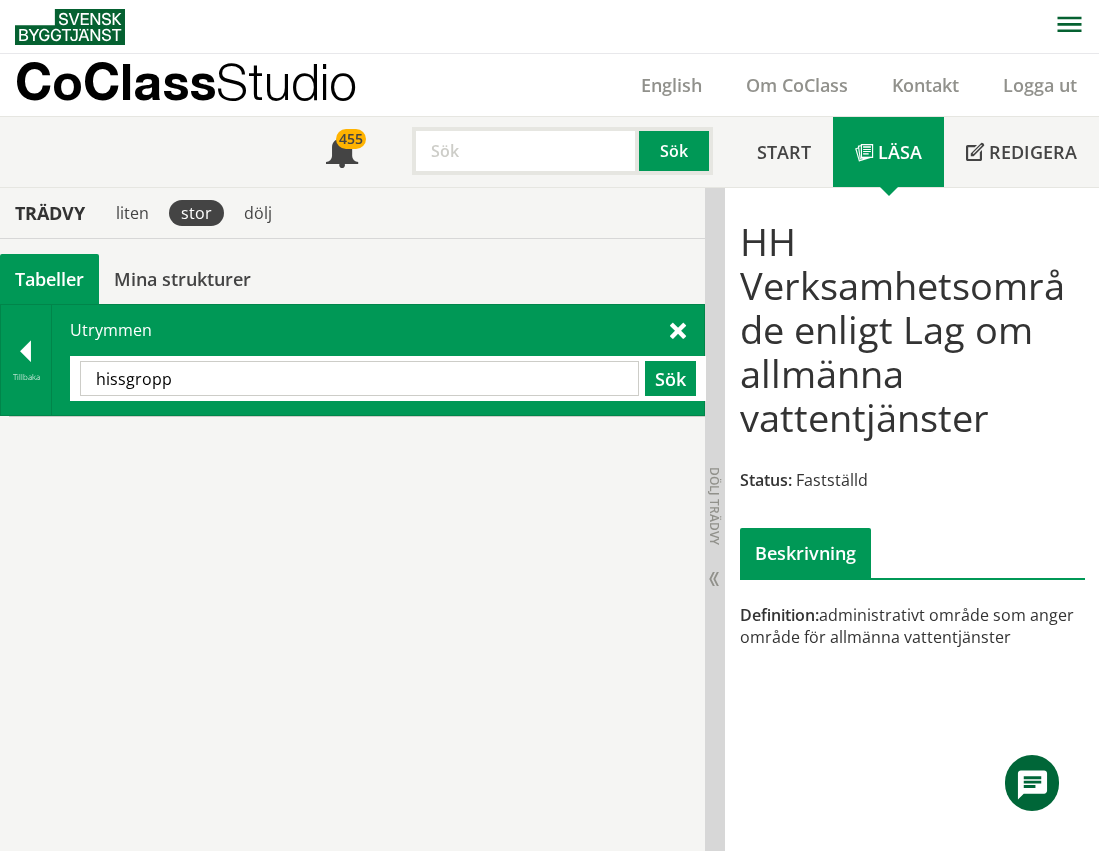 click on "hissgropp" at bounding box center [359, 378] 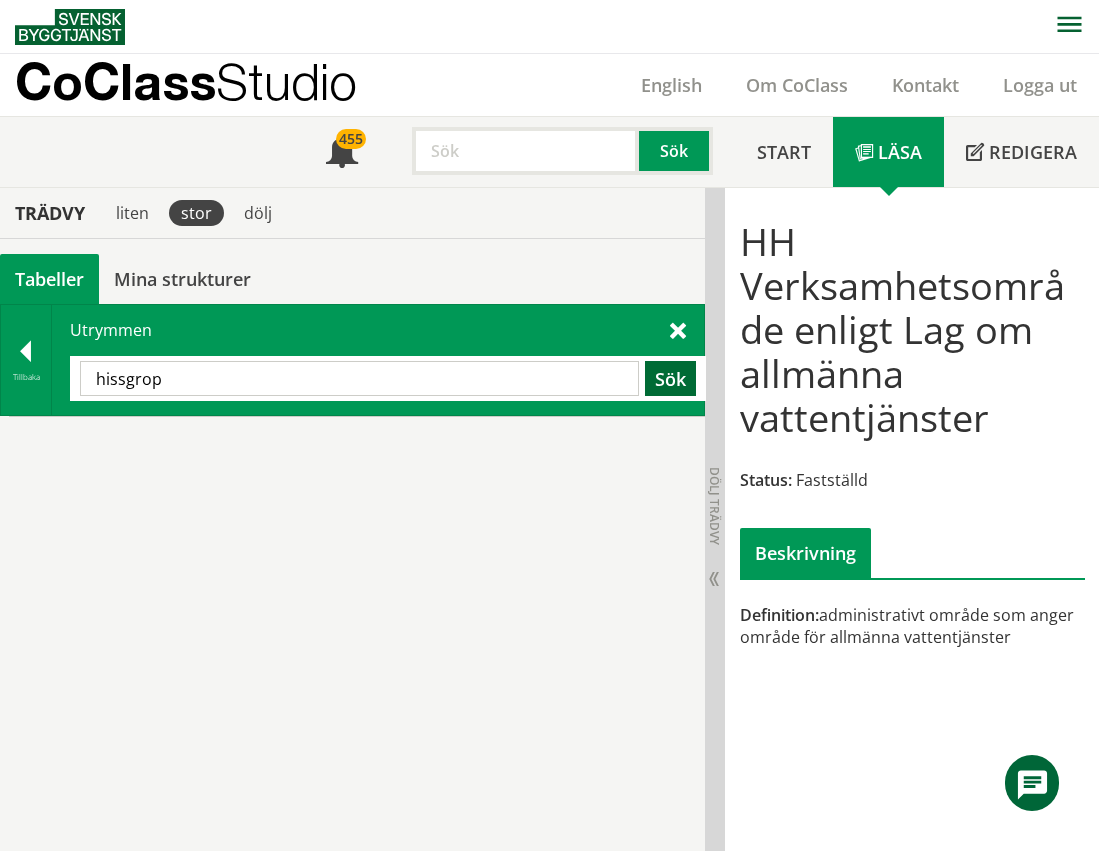 click on "Sök" at bounding box center [670, 378] 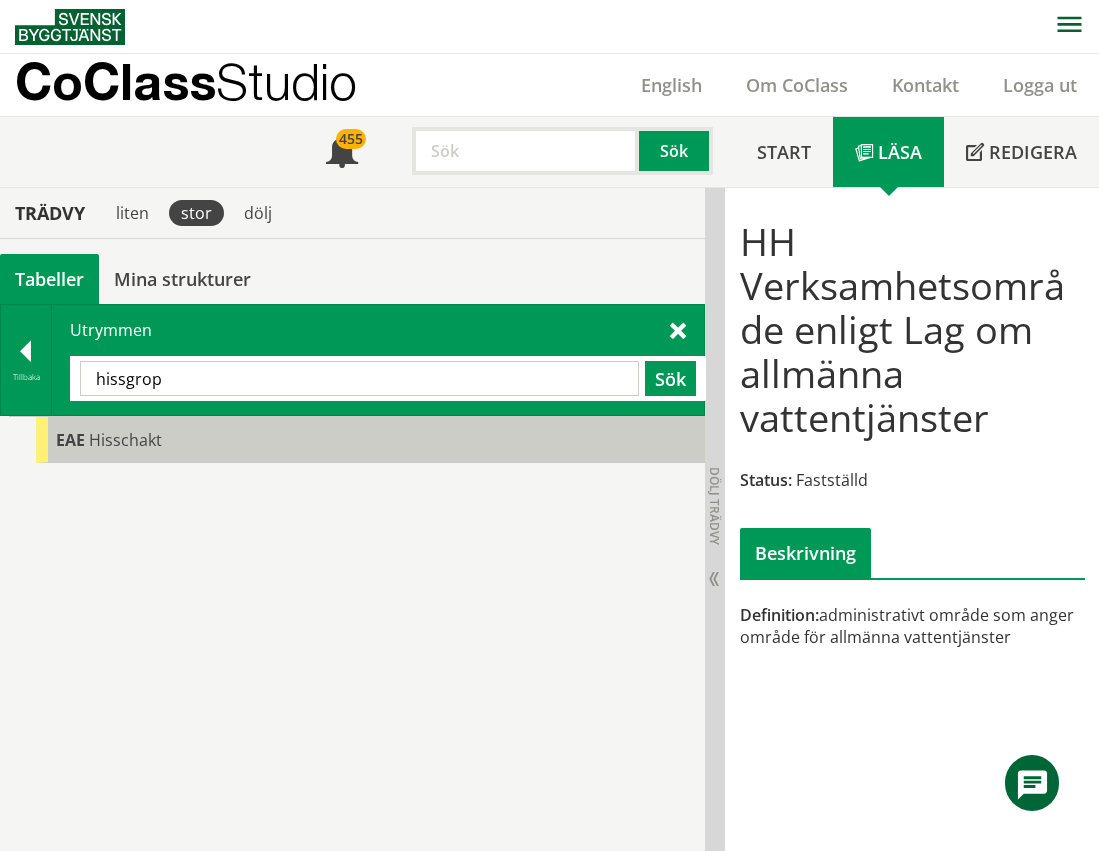 click on "EAE   Hisschakt" at bounding box center [370, 440] 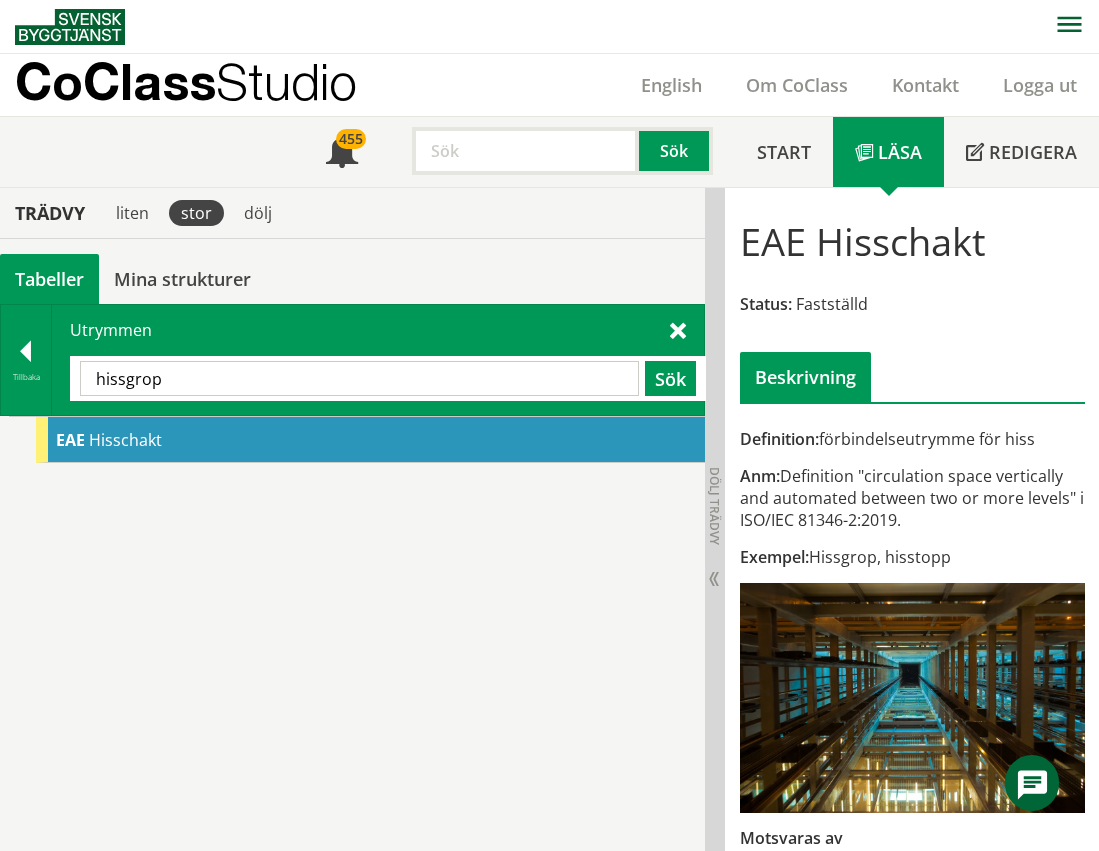 drag, startPoint x: 68, startPoint y: 374, endPoint x: 117, endPoint y: 386, distance: 50.447994 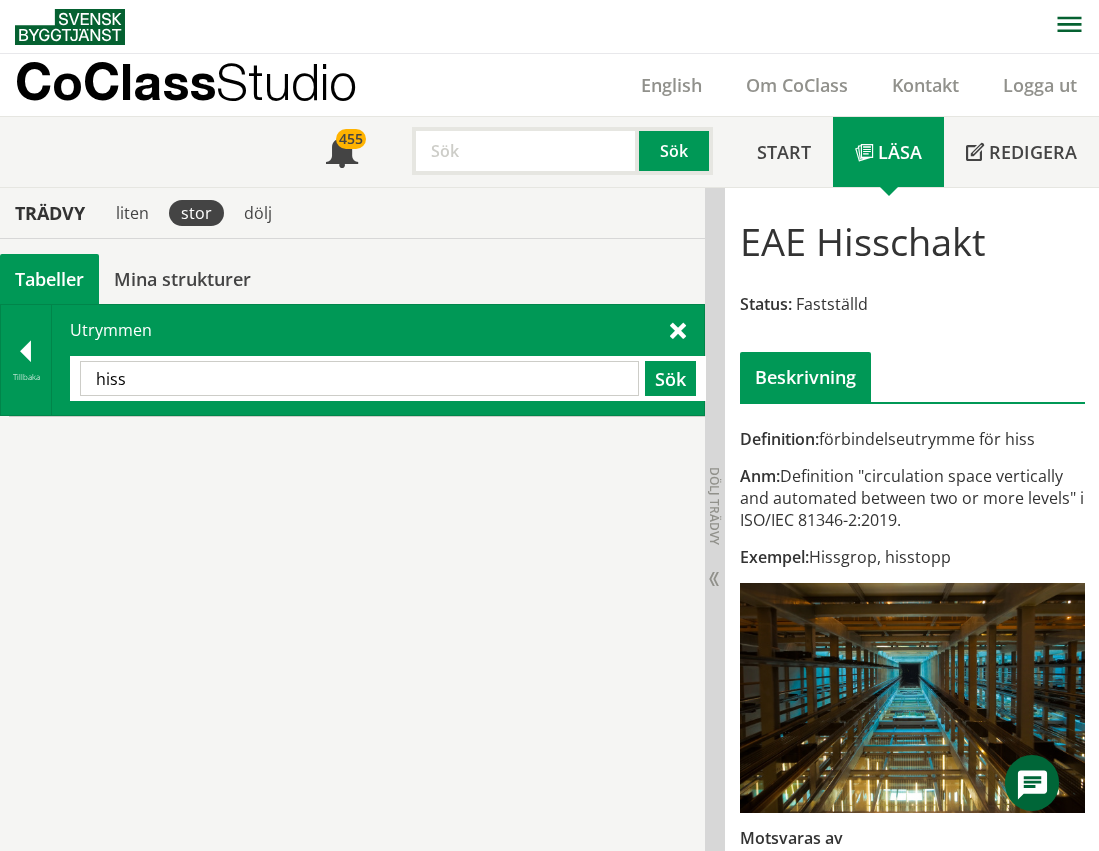 type on "hiss" 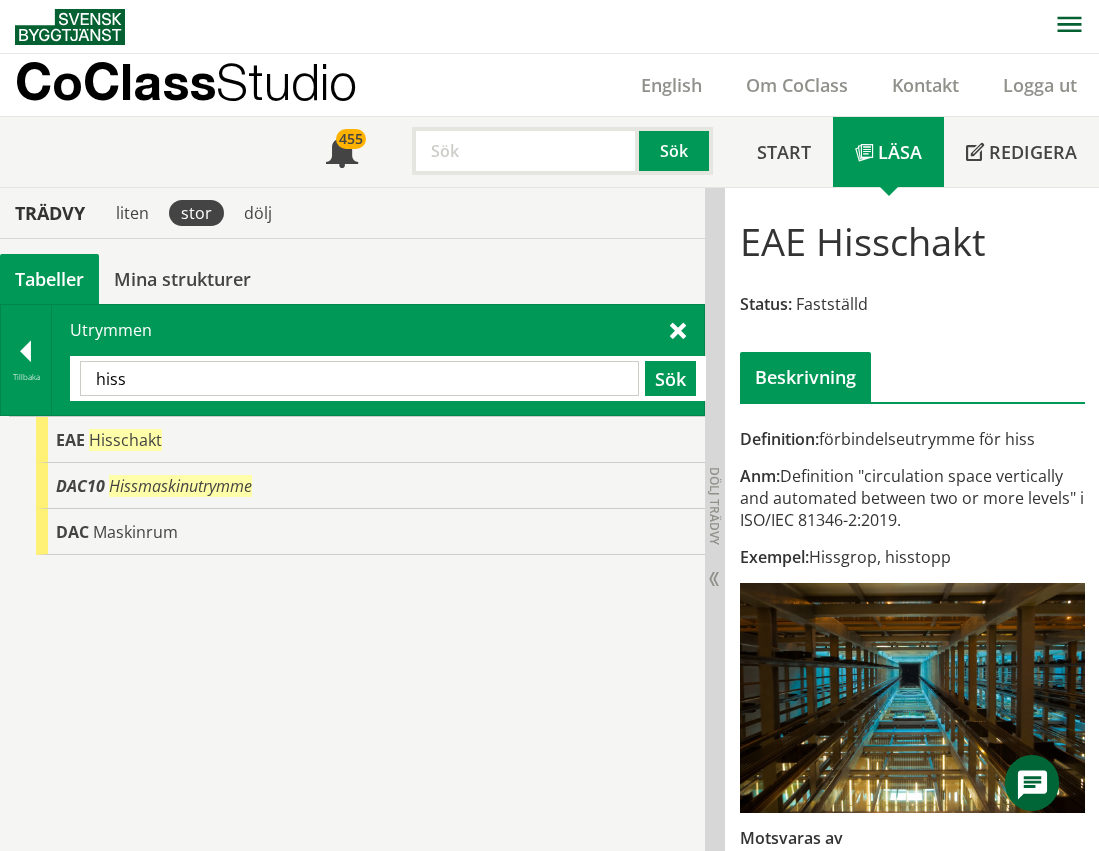drag, startPoint x: 148, startPoint y: 376, endPoint x: 61, endPoint y: 389, distance: 87.965904 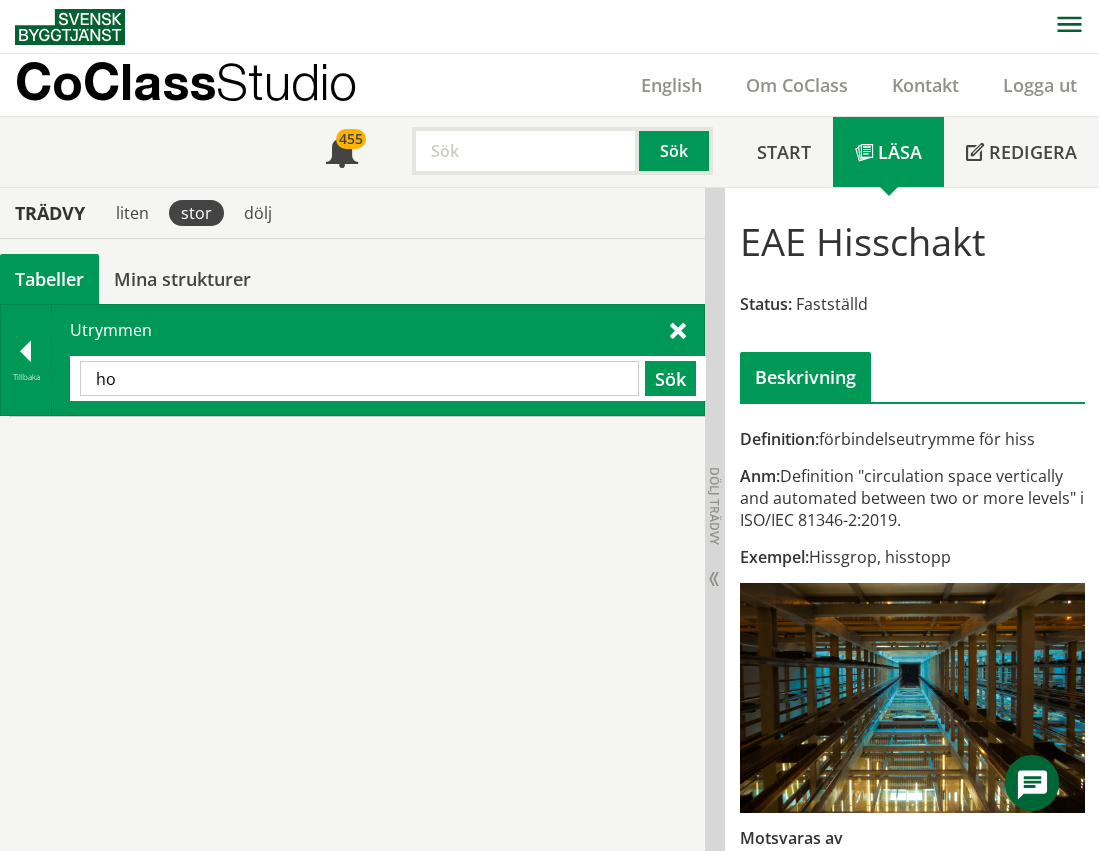 type on "h" 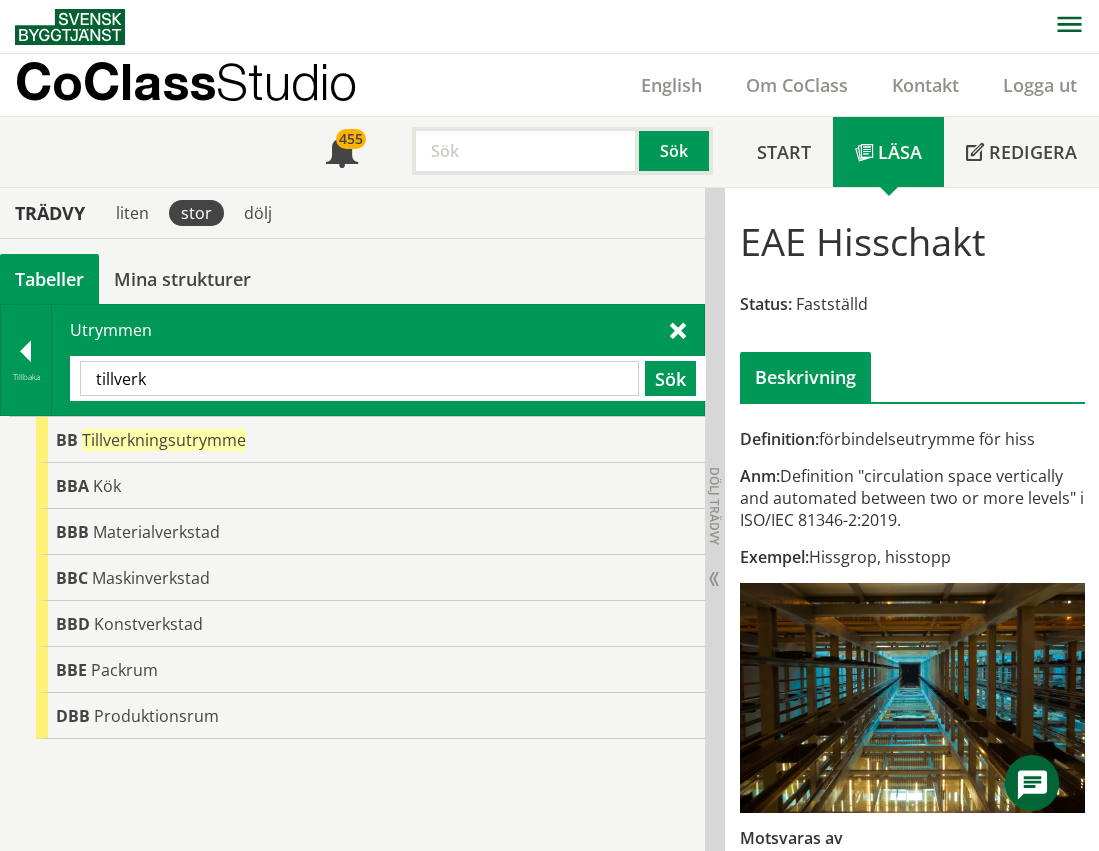 click on "tillverk" at bounding box center (359, 378) 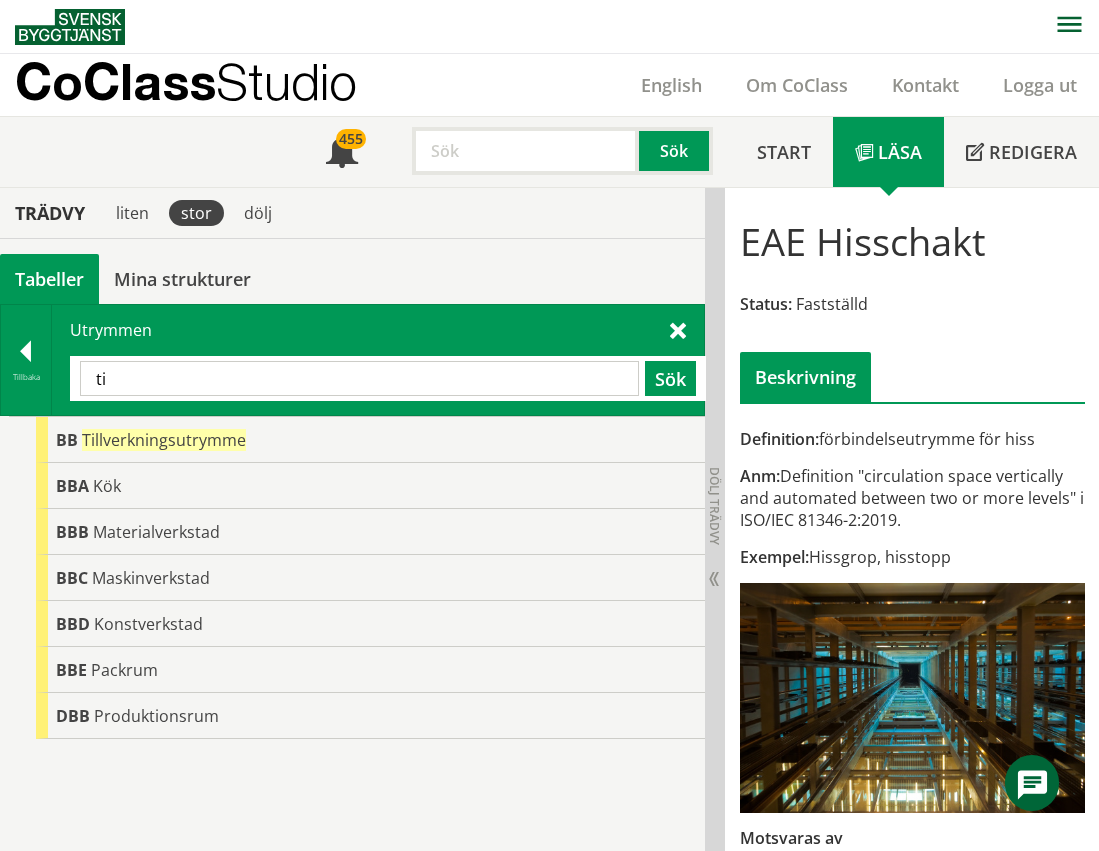 type on "t" 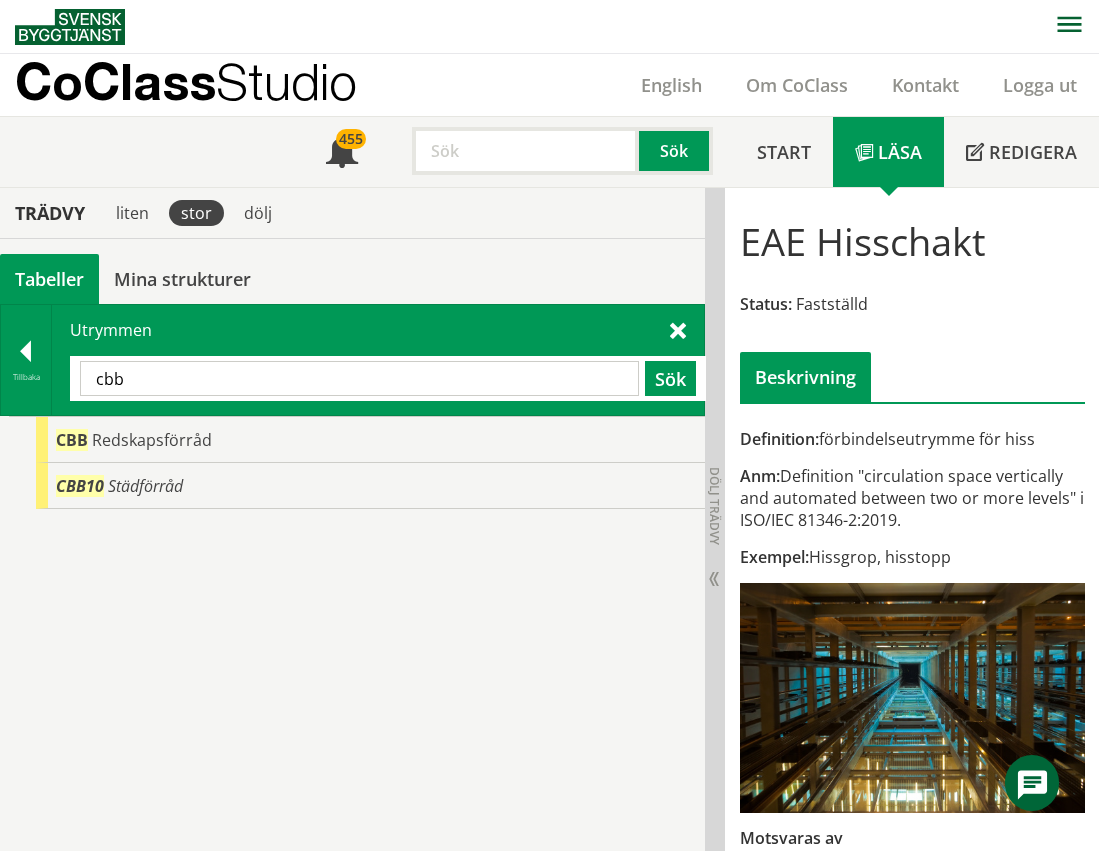 click on "cbb" at bounding box center (359, 378) 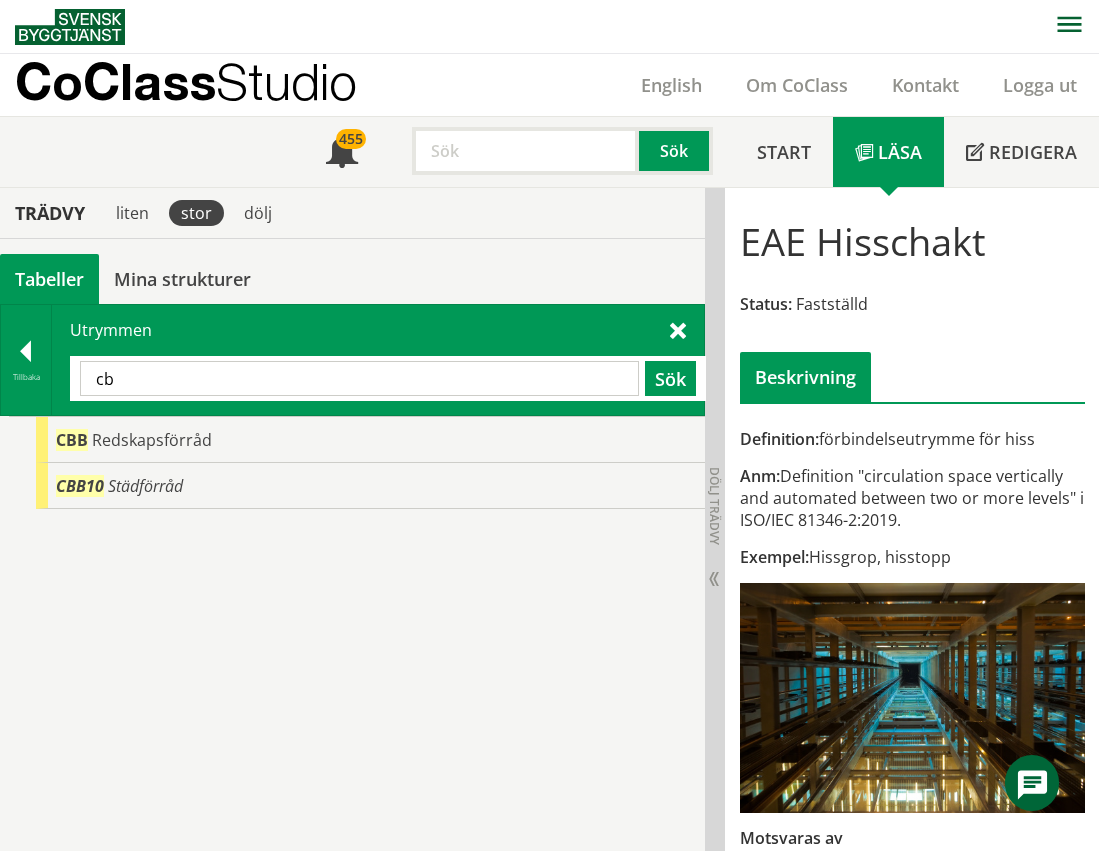 type on "c" 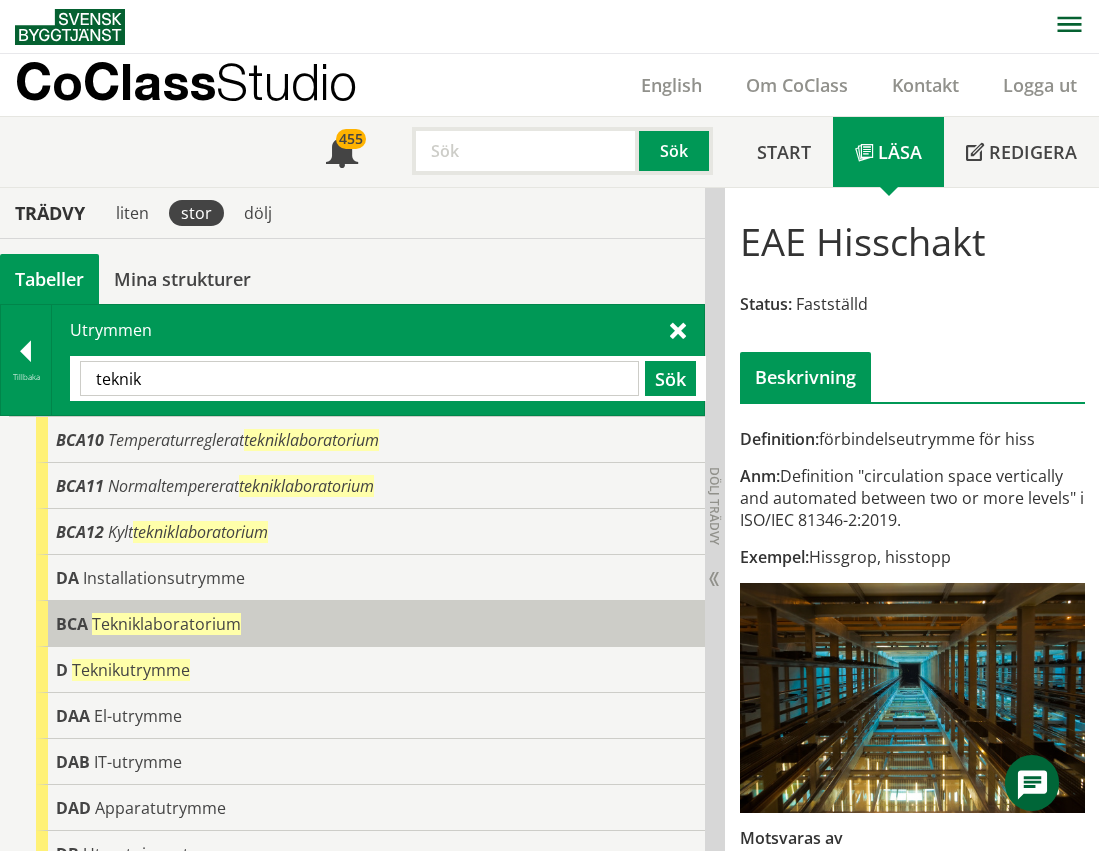 scroll, scrollTop: 100, scrollLeft: 0, axis: vertical 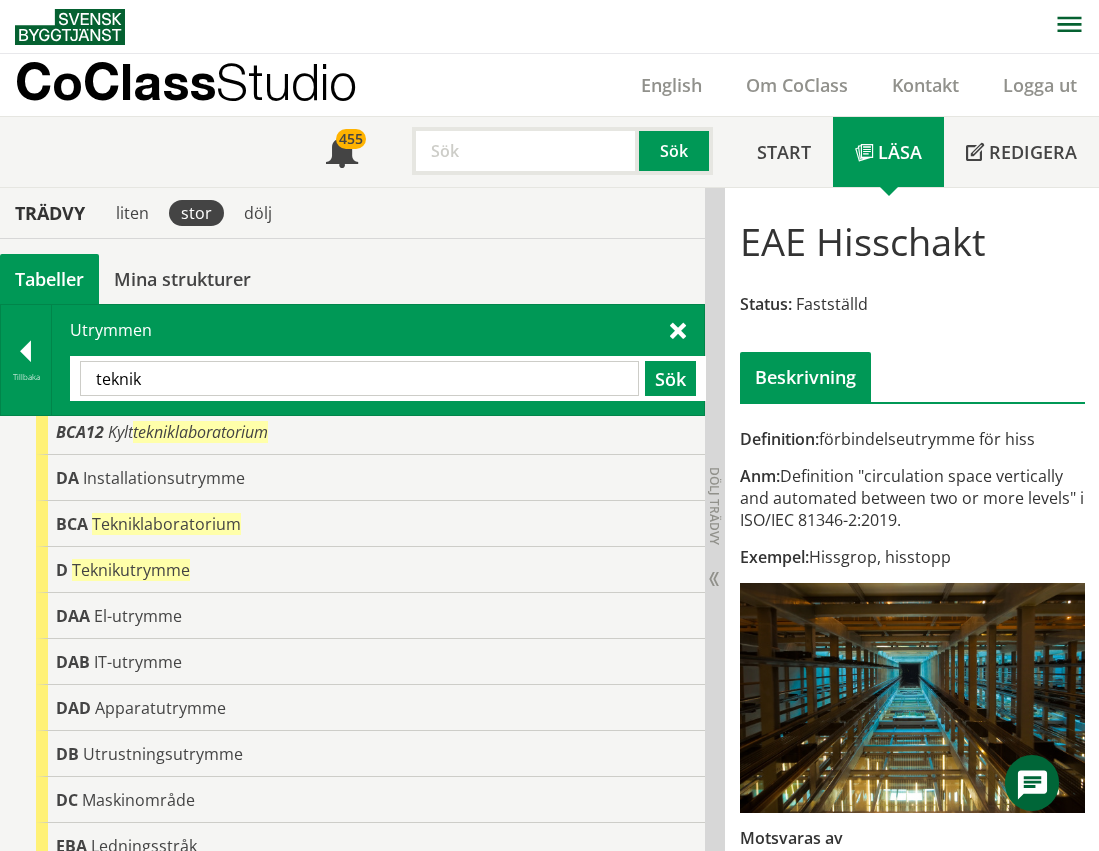 click on "teknik" at bounding box center [359, 378] 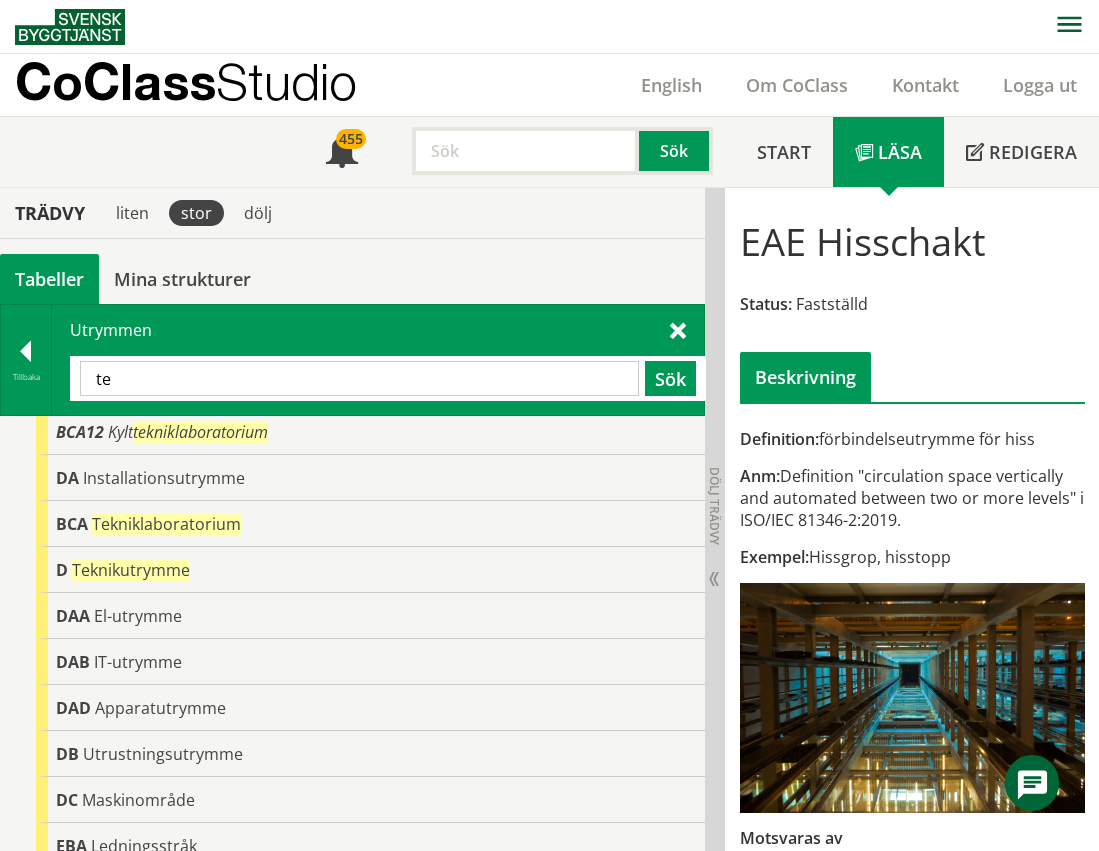 type on "t" 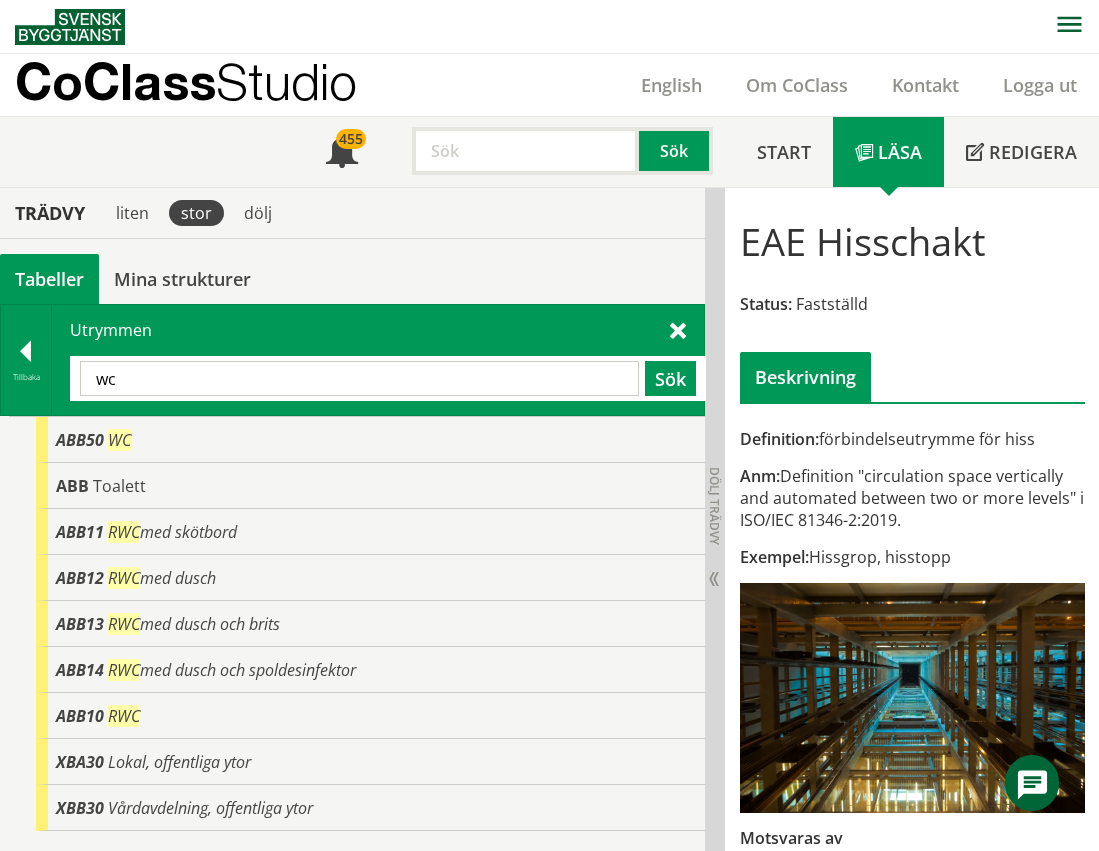 scroll, scrollTop: 0, scrollLeft: 0, axis: both 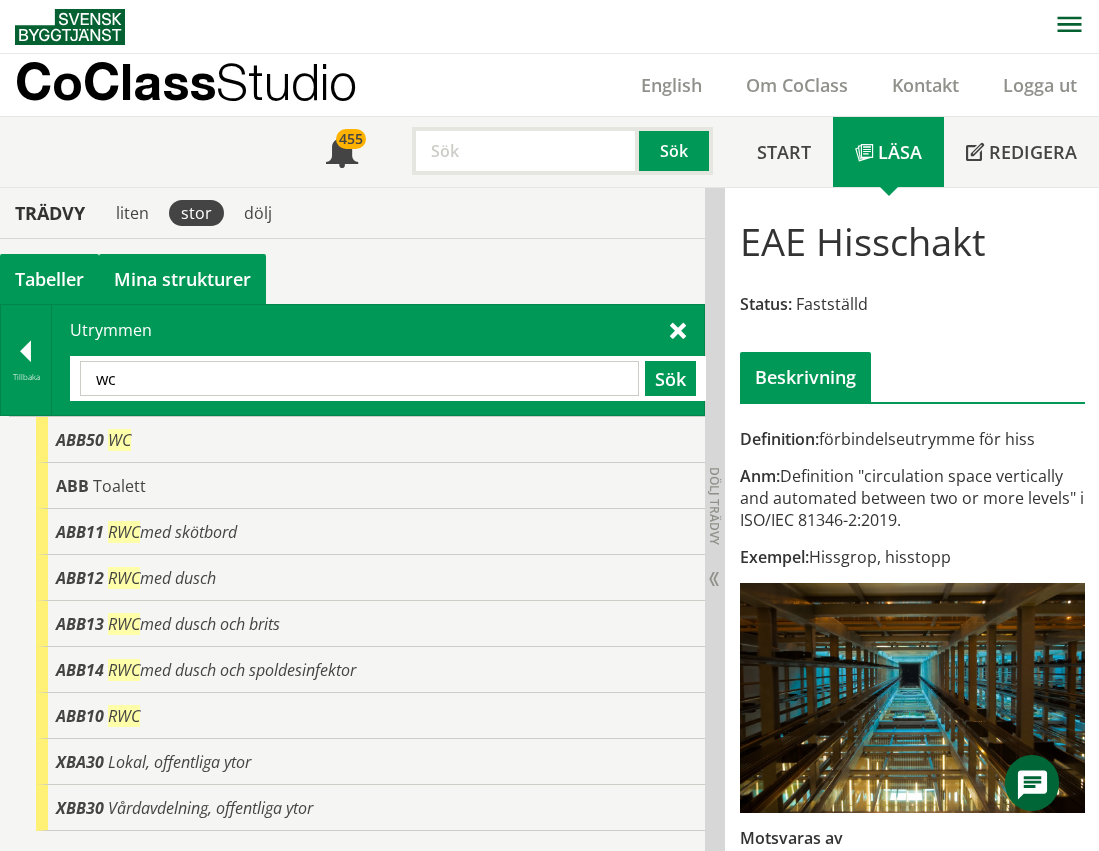 type on "w" 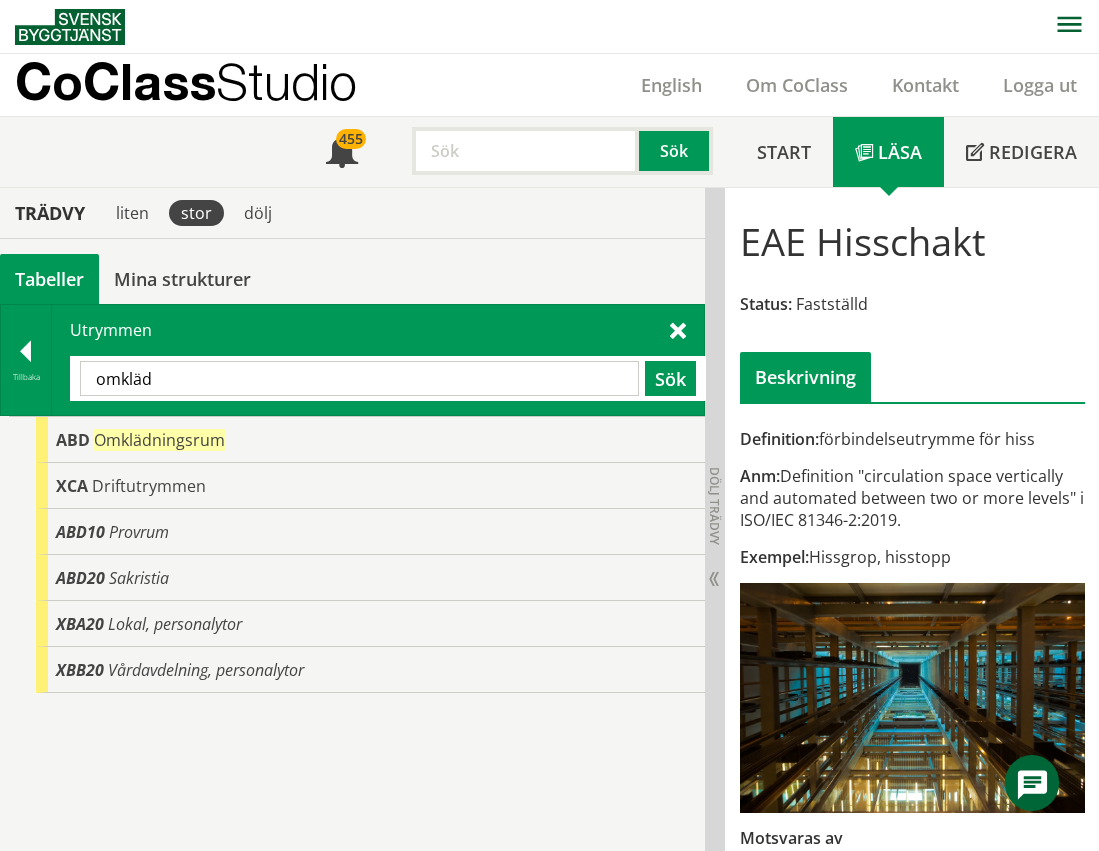 drag, startPoint x: 315, startPoint y: 355, endPoint x: 272, endPoint y: 366, distance: 44.38468 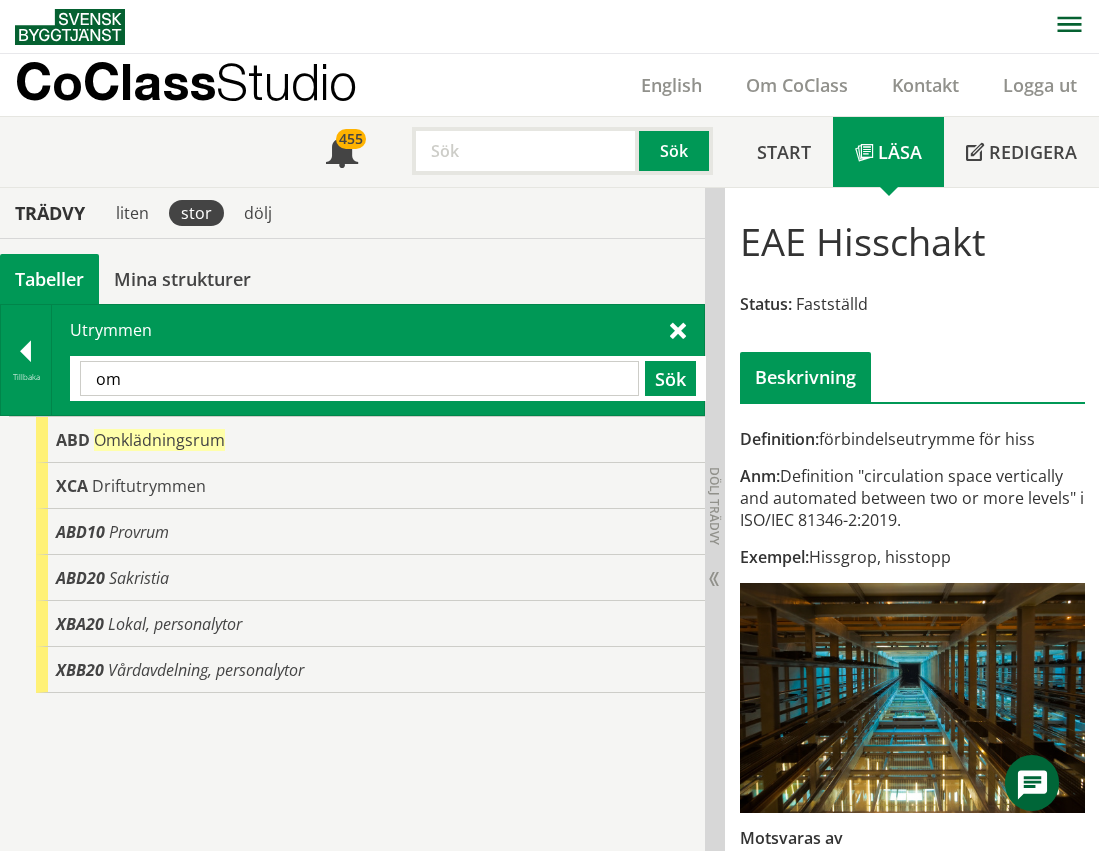 type on "o" 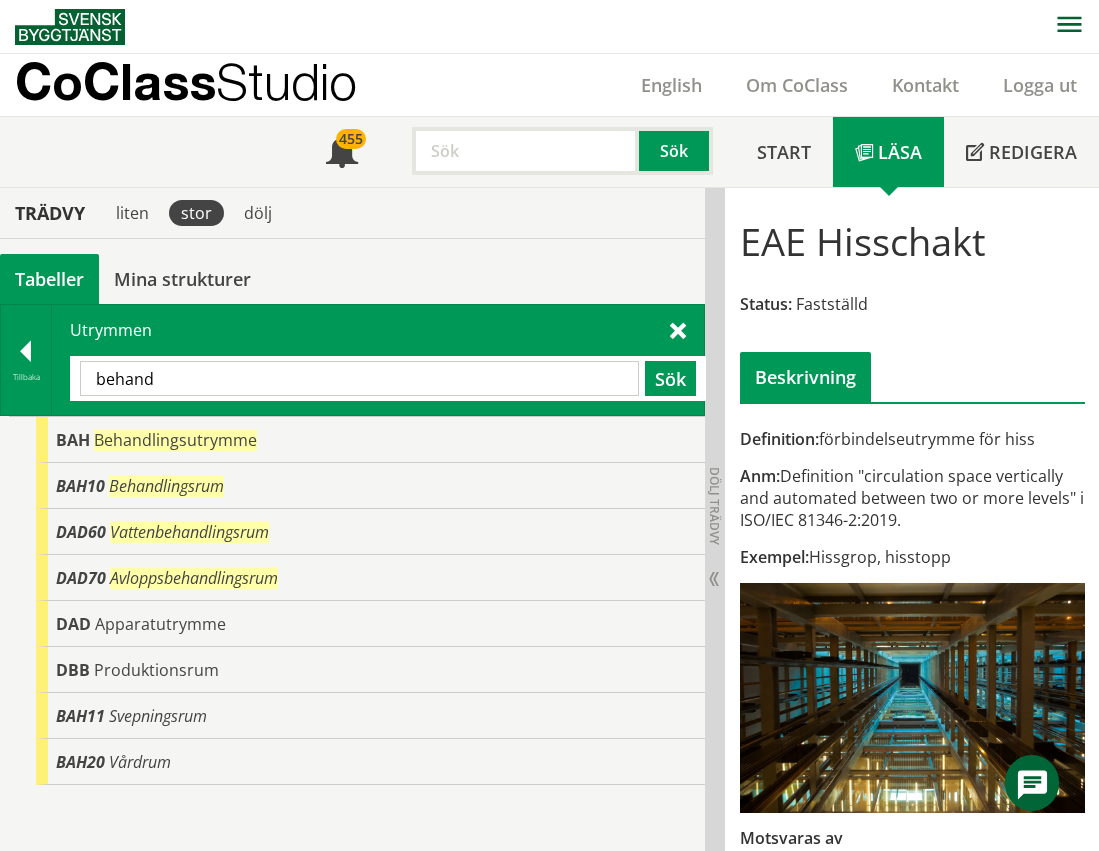 click on "behand" at bounding box center (359, 378) 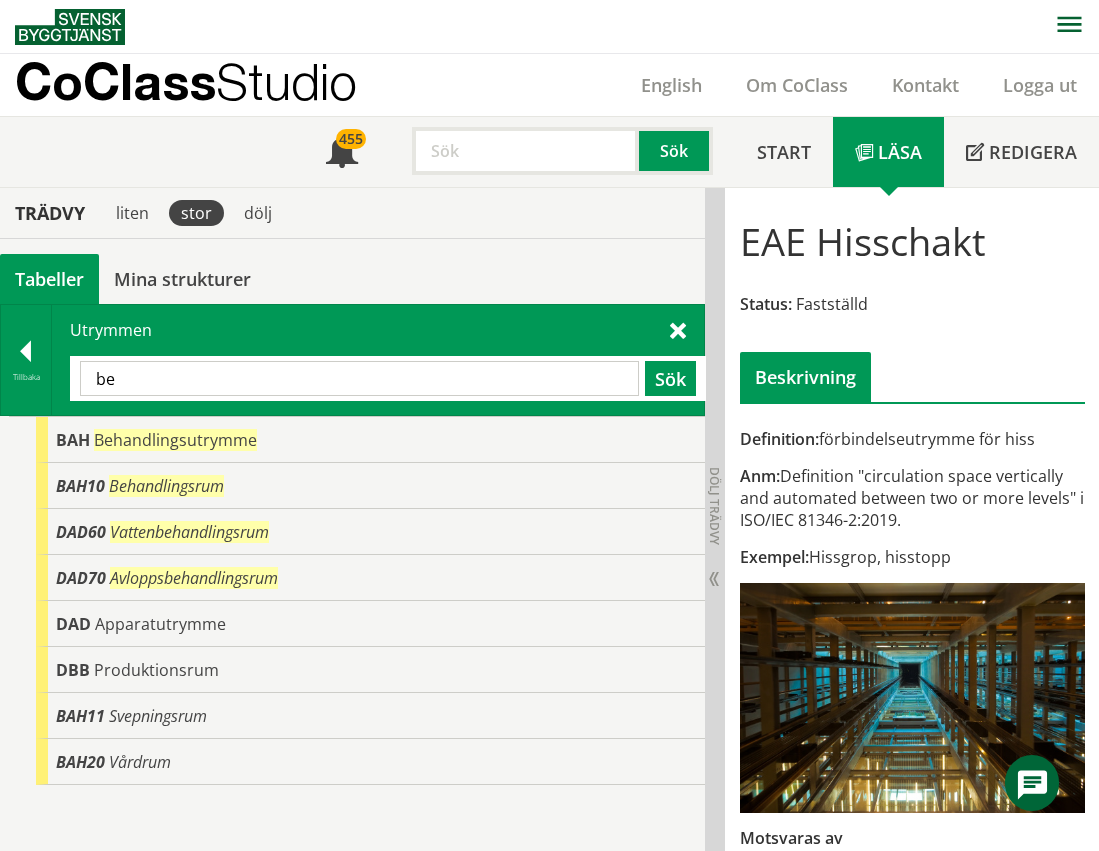type on "b" 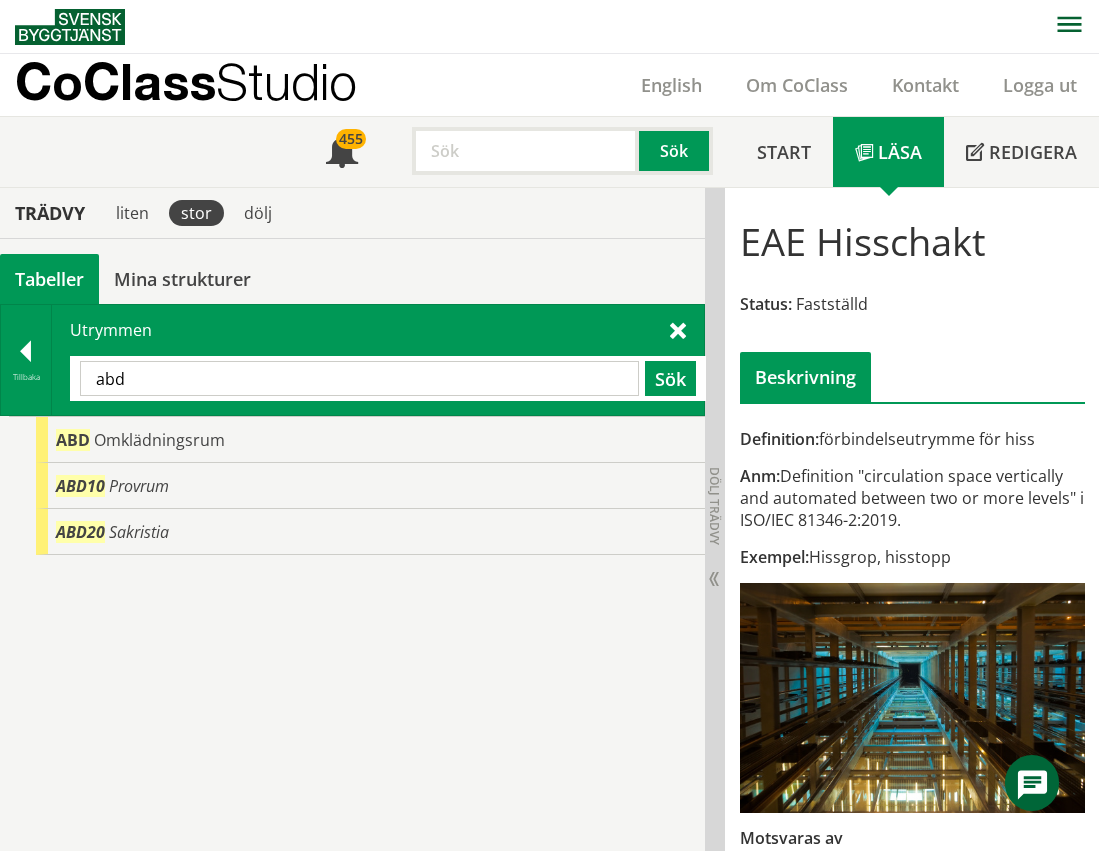 click on "abd" at bounding box center (359, 378) 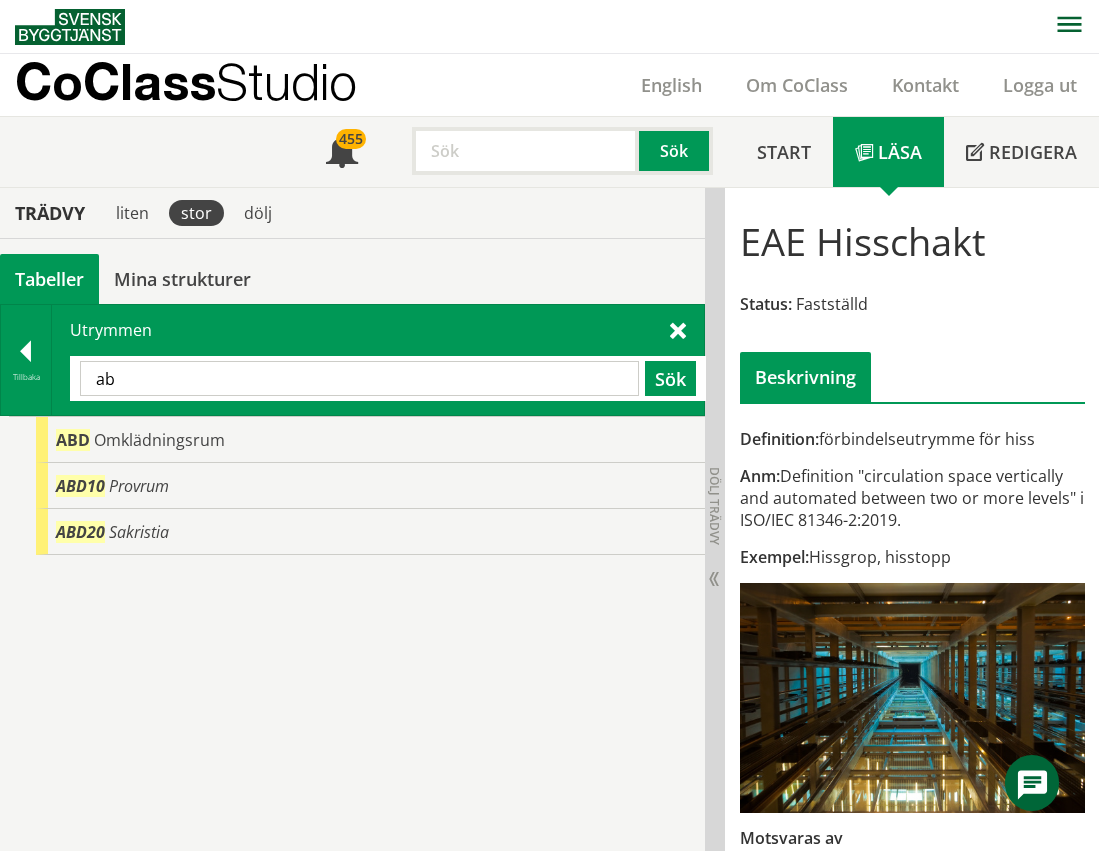 type on "a" 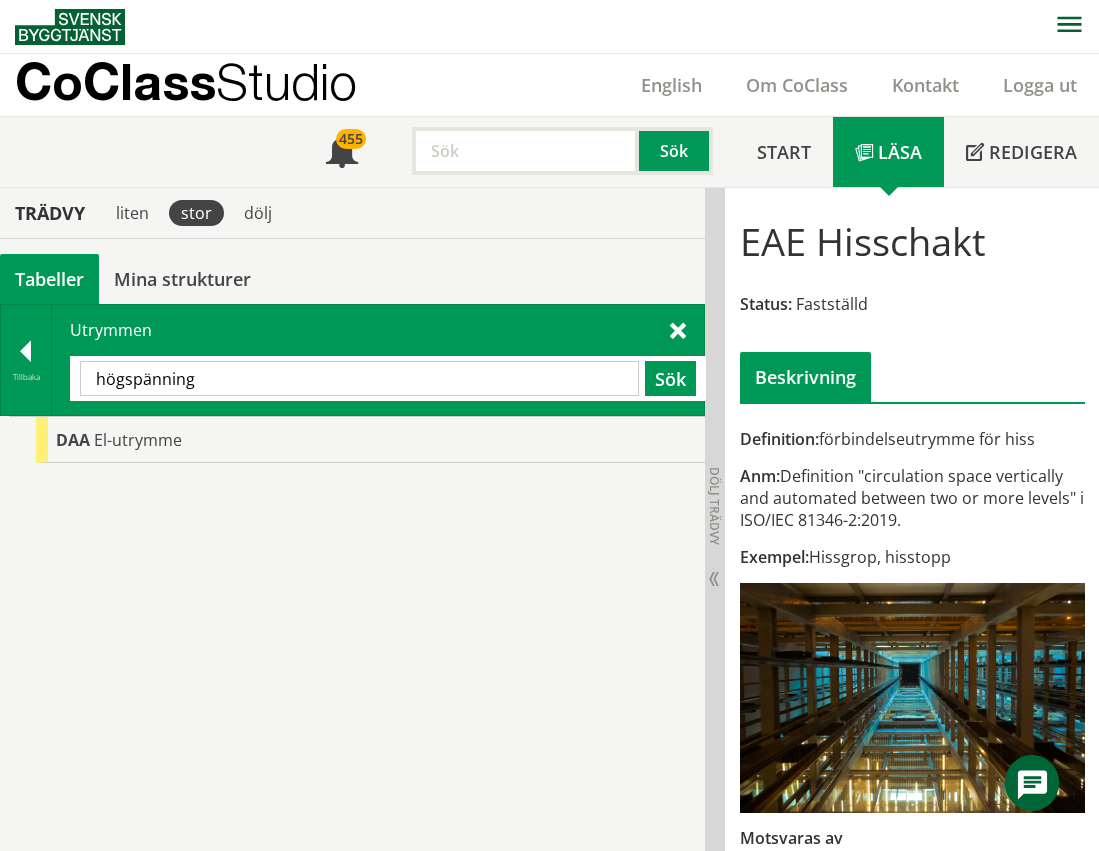 click on "högspänning" at bounding box center (359, 378) 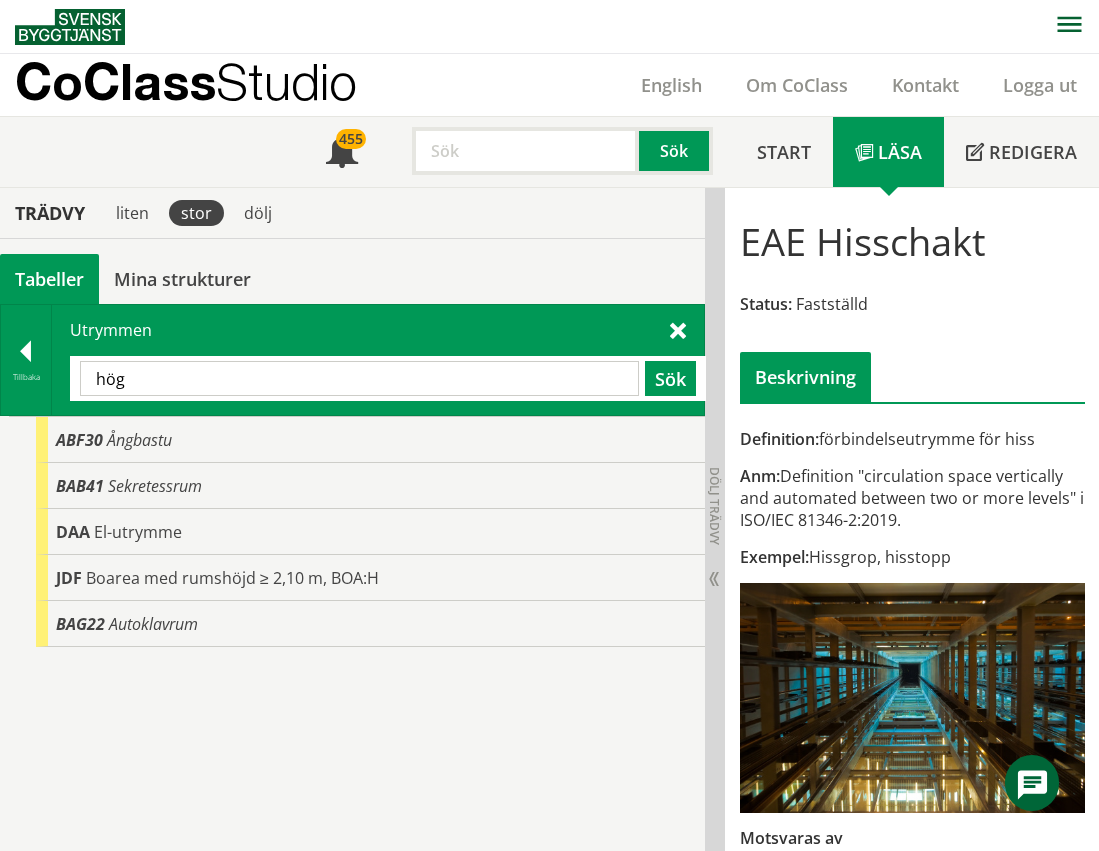 click on "hög" at bounding box center [359, 378] 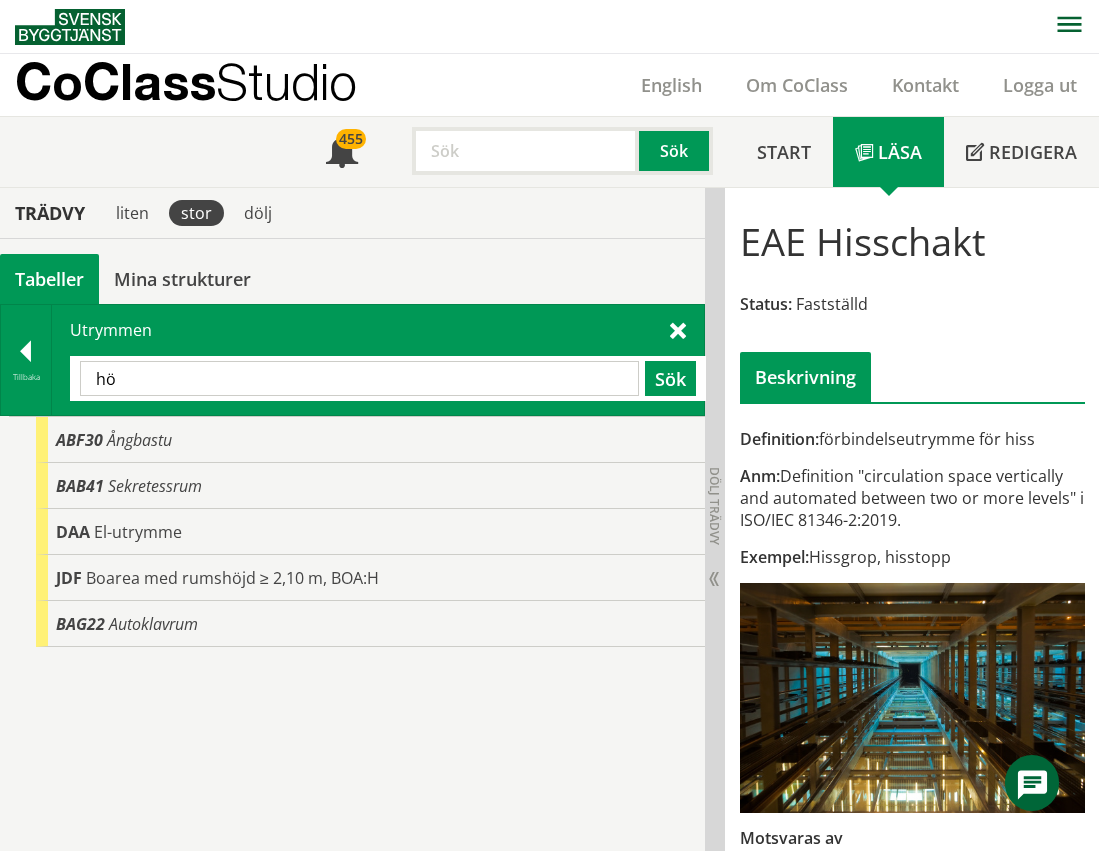 type on "h" 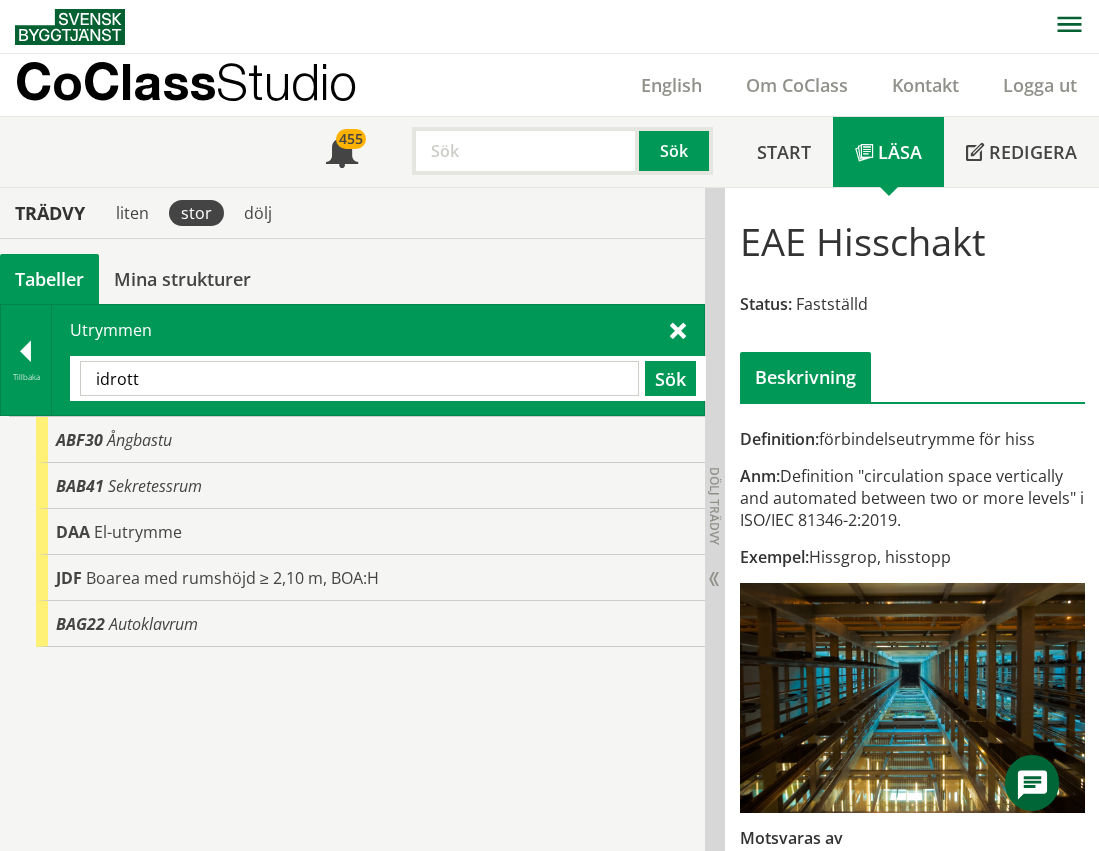 type on "idrott" 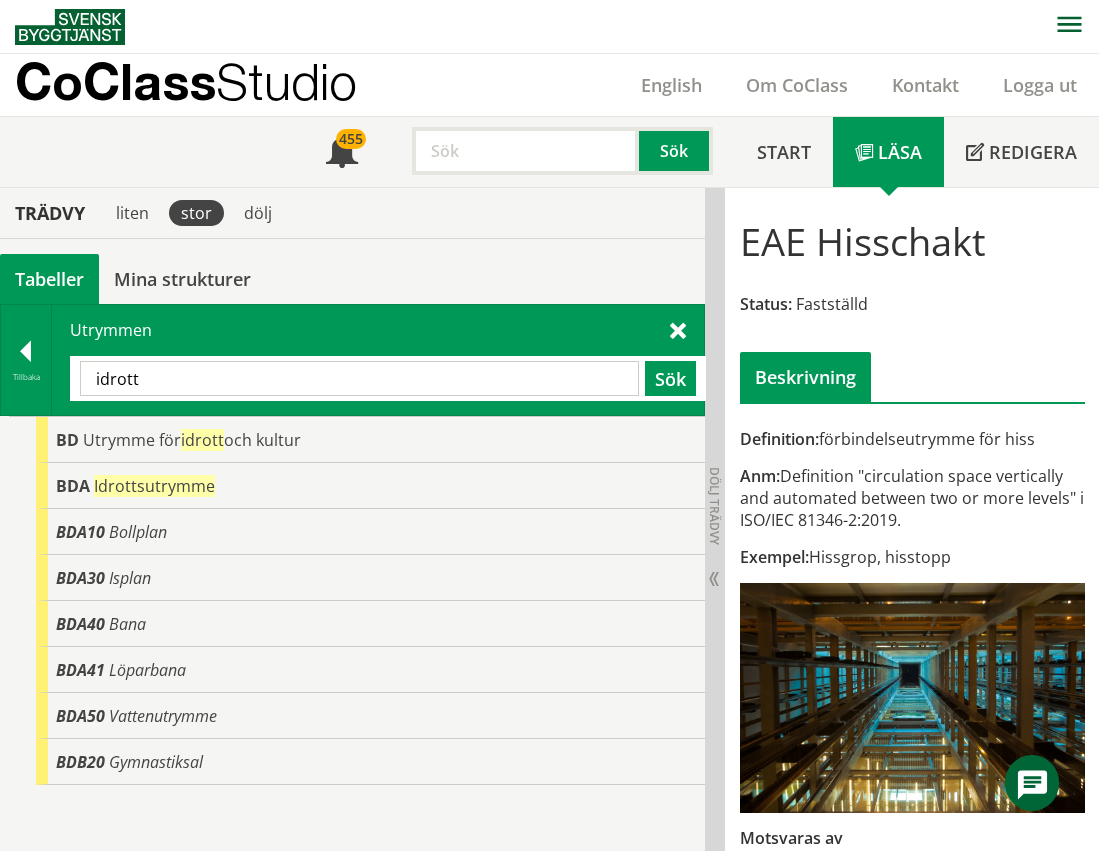 drag, startPoint x: 163, startPoint y: 394, endPoint x: 85, endPoint y: 386, distance: 78.40918 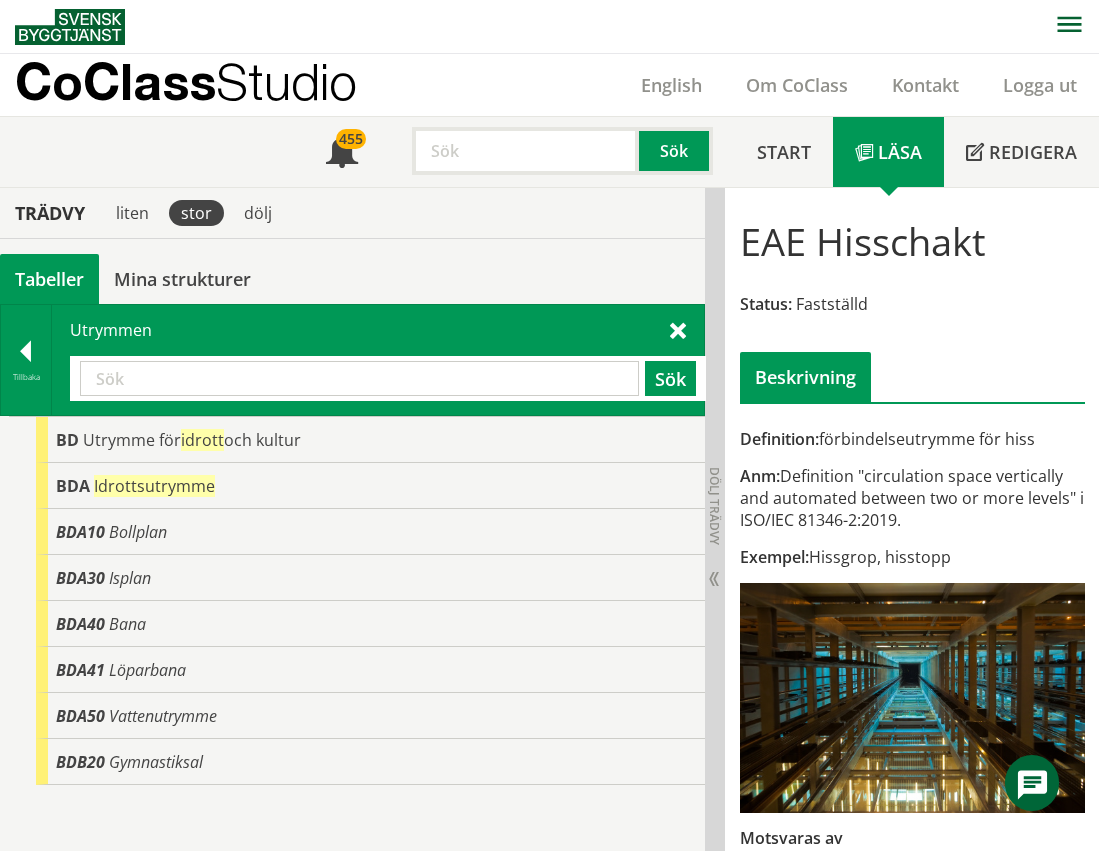 paste on "INSPICIENT" 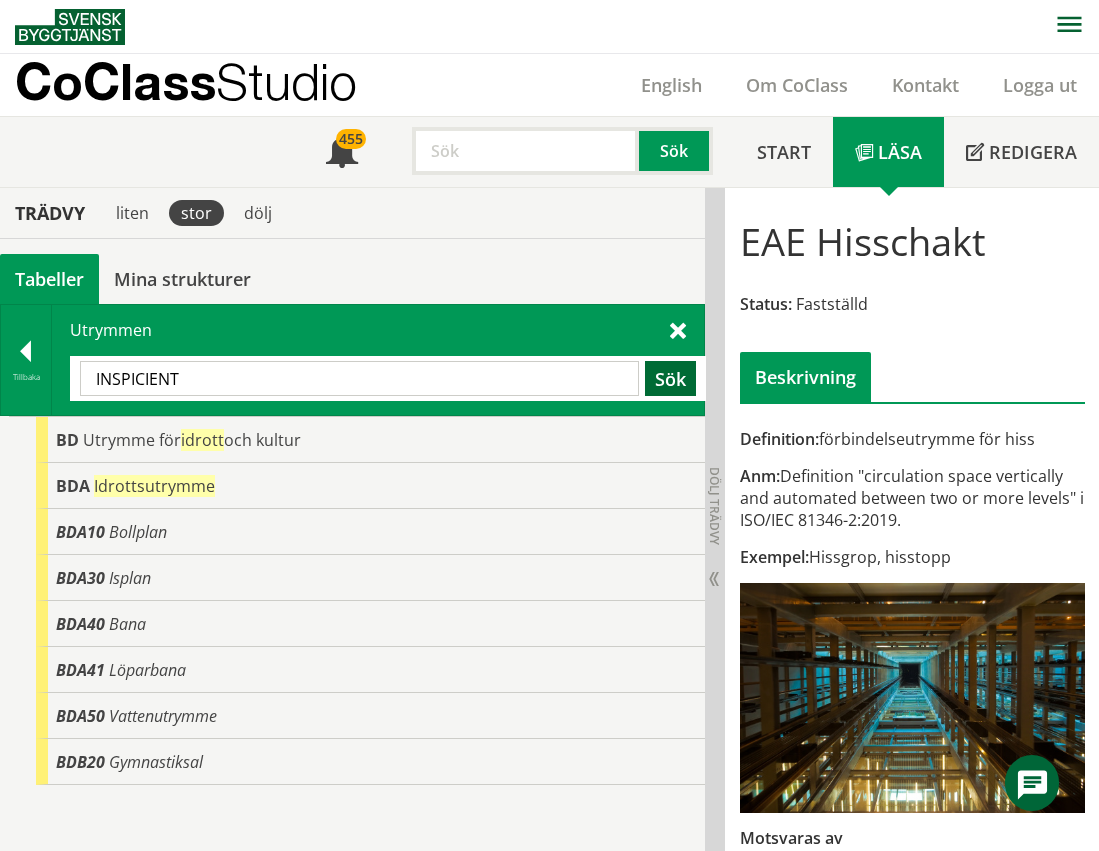 type on "INSPICIENT" 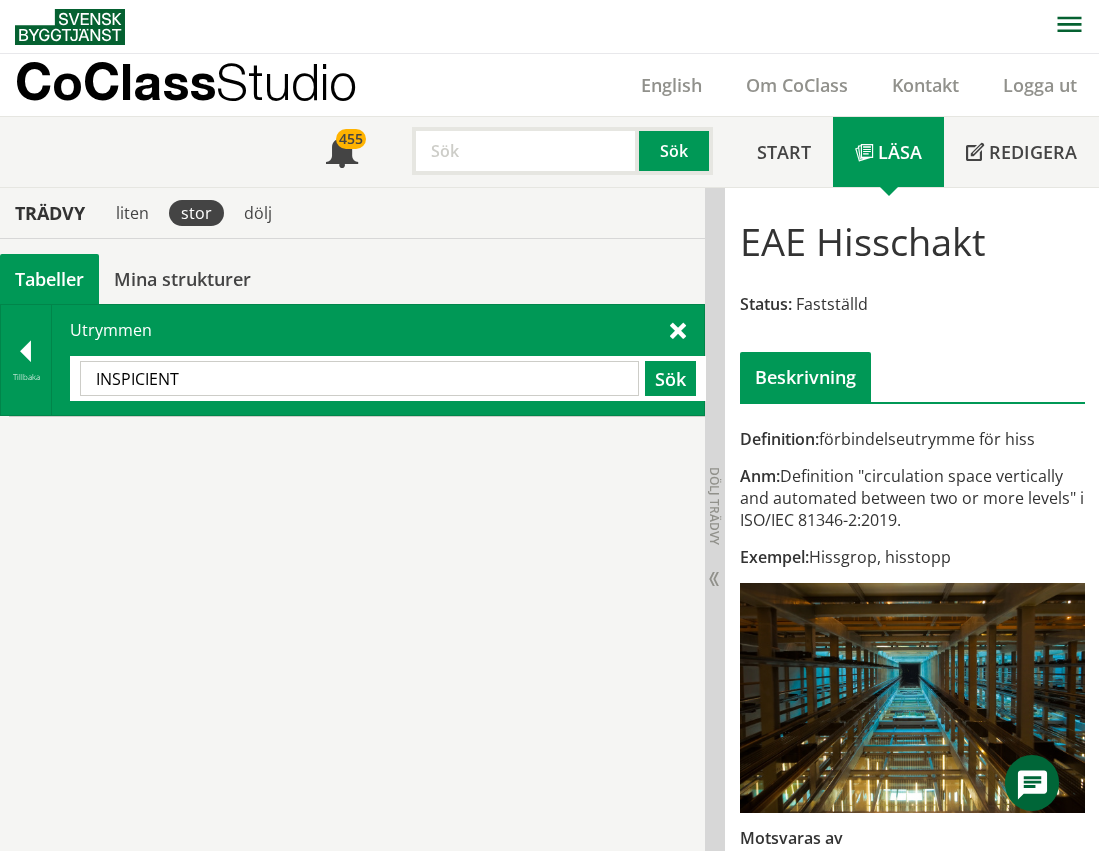 drag, startPoint x: 221, startPoint y: 364, endPoint x: 87, endPoint y: 378, distance: 134.72935 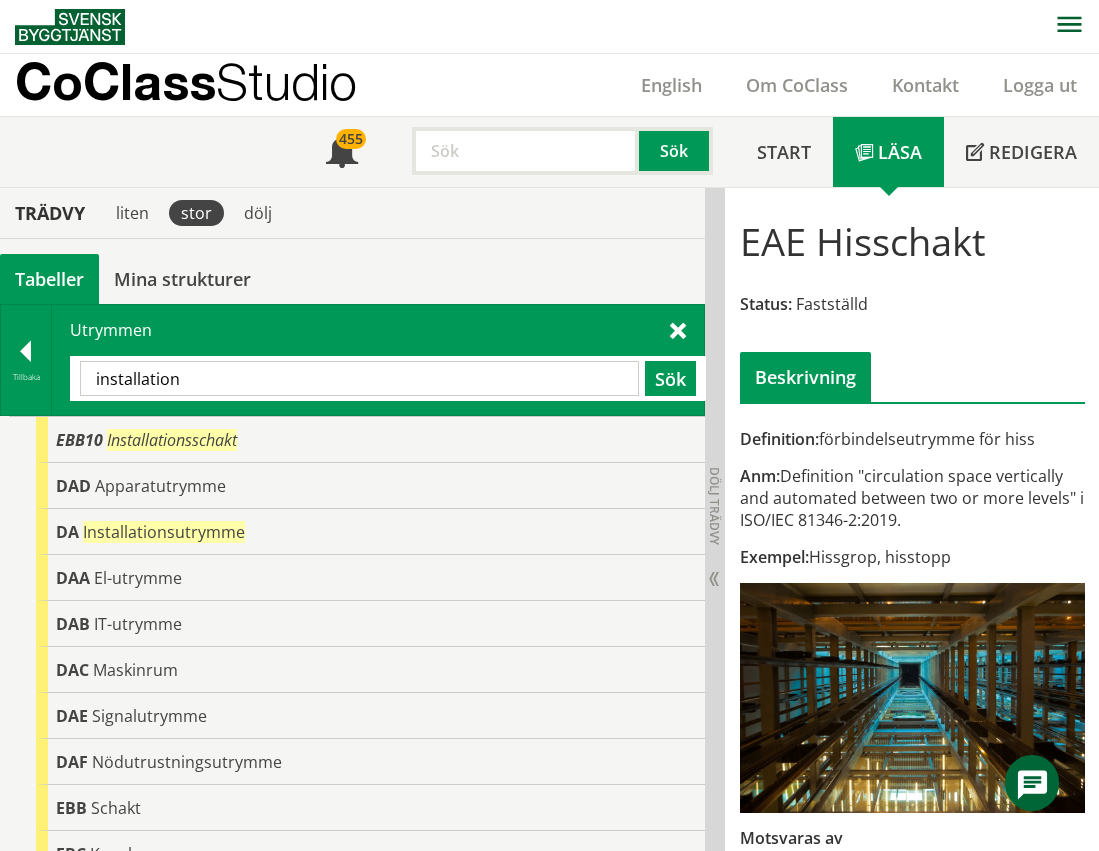 click on "installation" at bounding box center [359, 378] 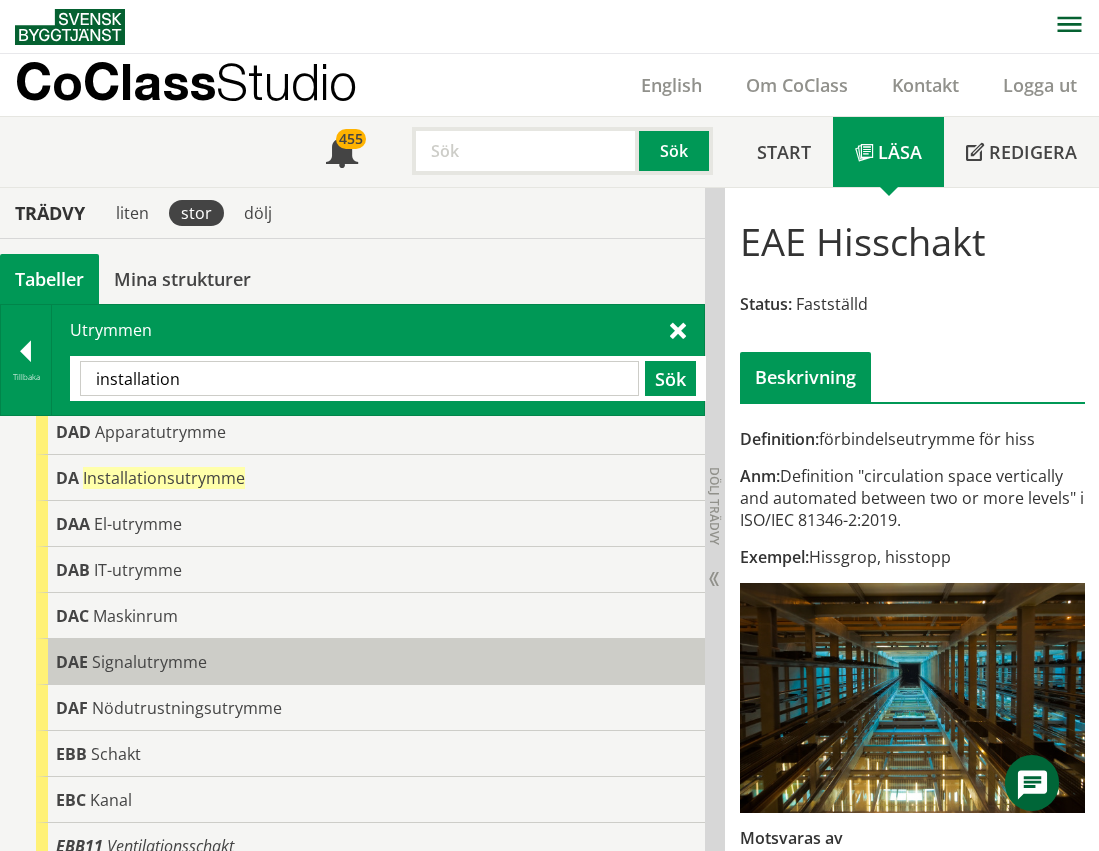 scroll, scrollTop: 0, scrollLeft: 0, axis: both 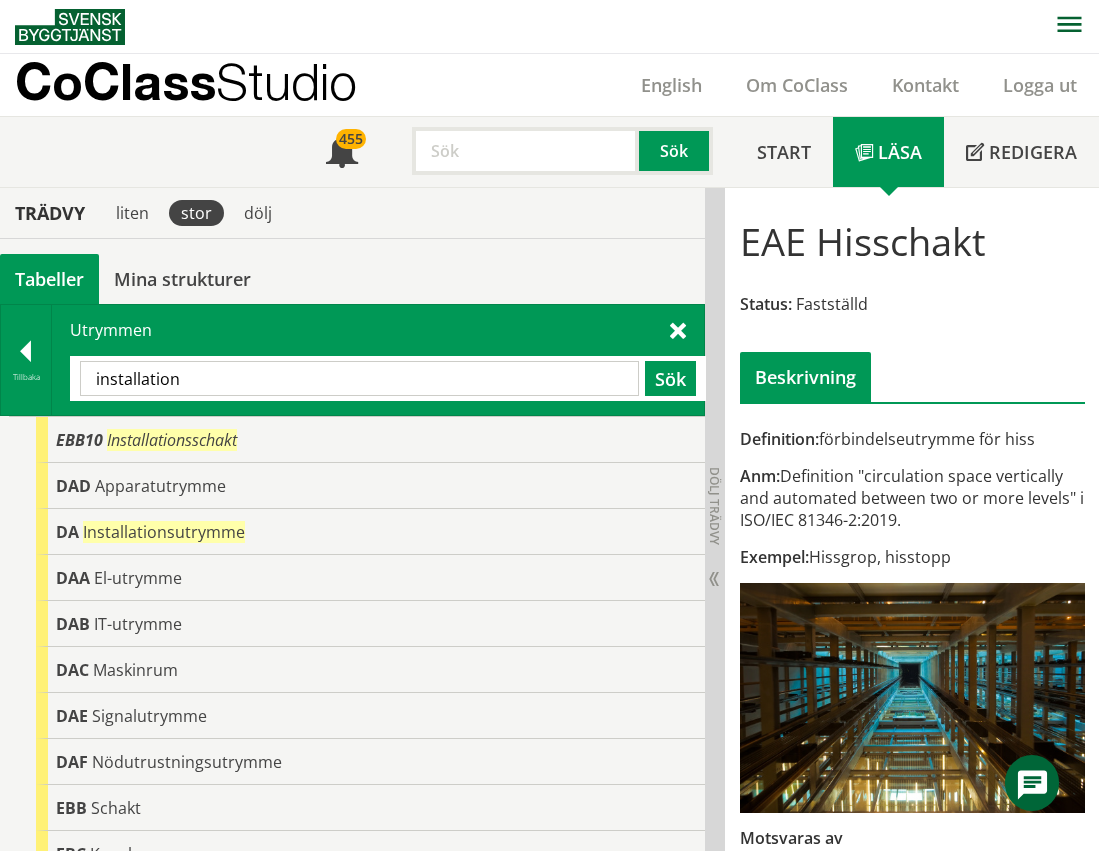 click on "installation" at bounding box center [359, 378] 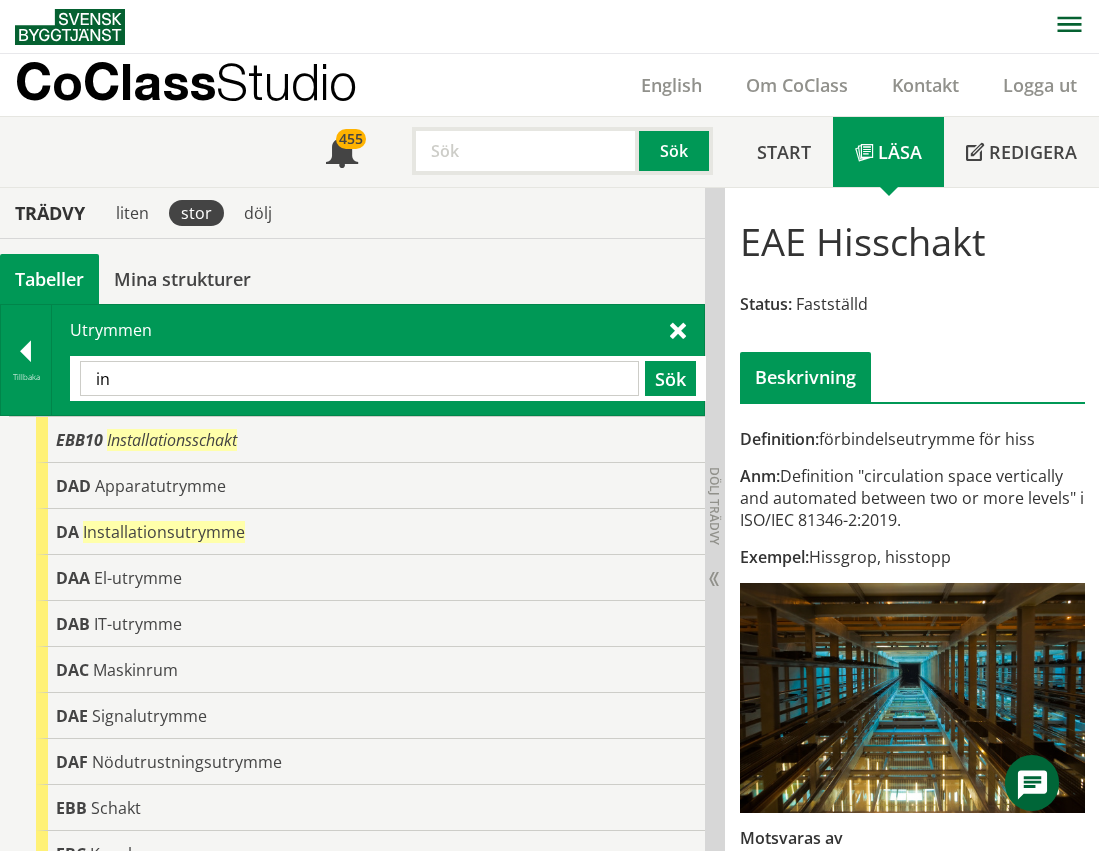 type on "i" 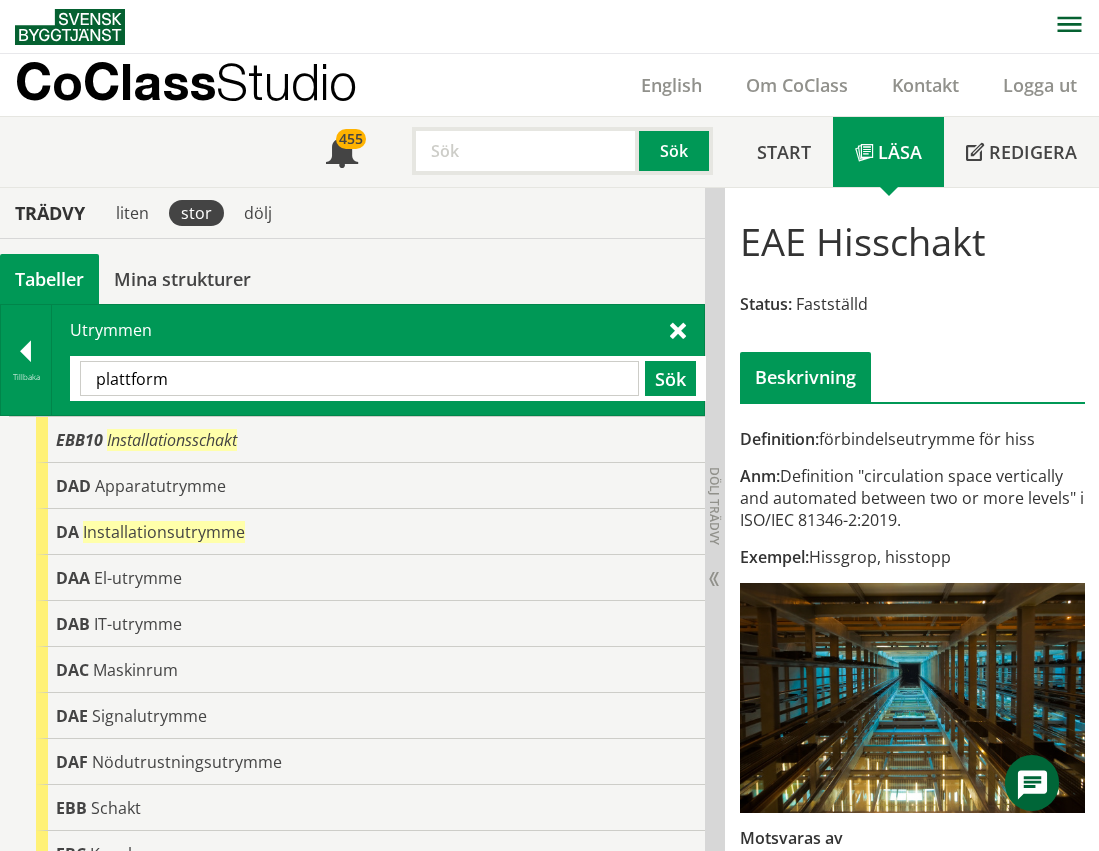 type on "plattform" 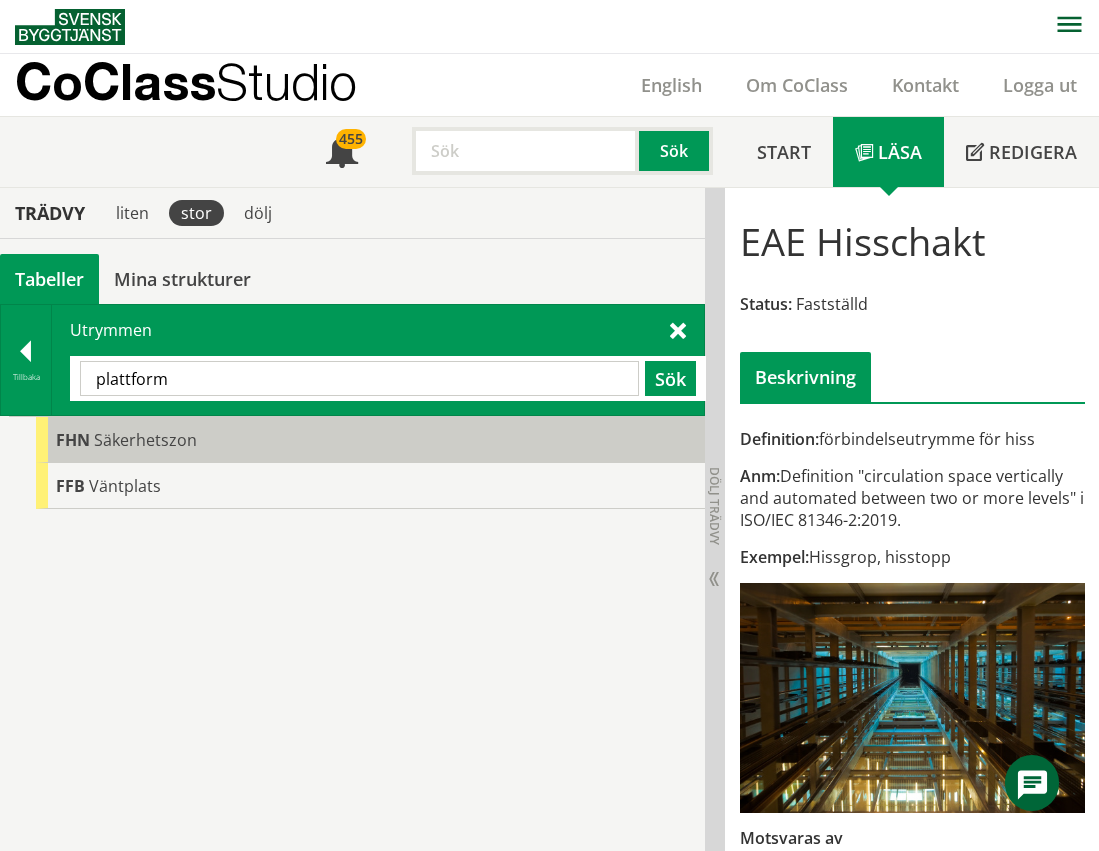 click on "Säkerhetszon" at bounding box center (145, 440) 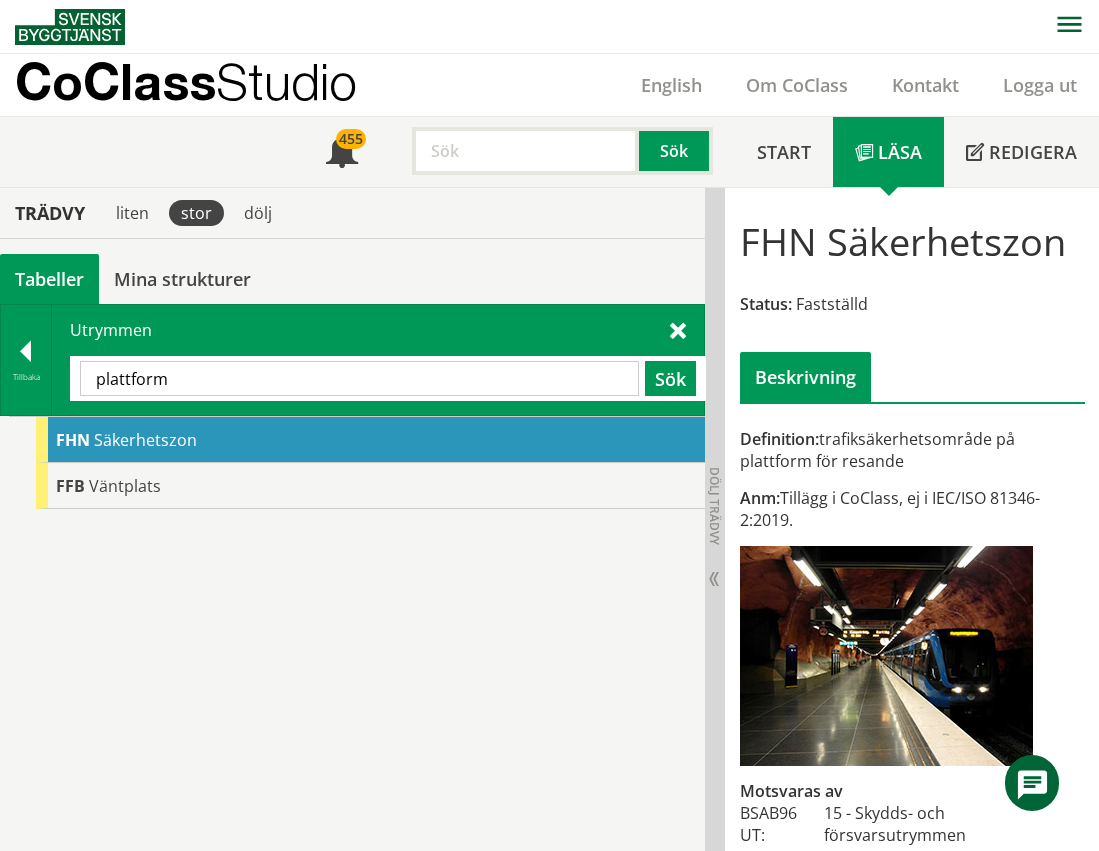 drag, startPoint x: 177, startPoint y: 380, endPoint x: 62, endPoint y: 366, distance: 115.84904 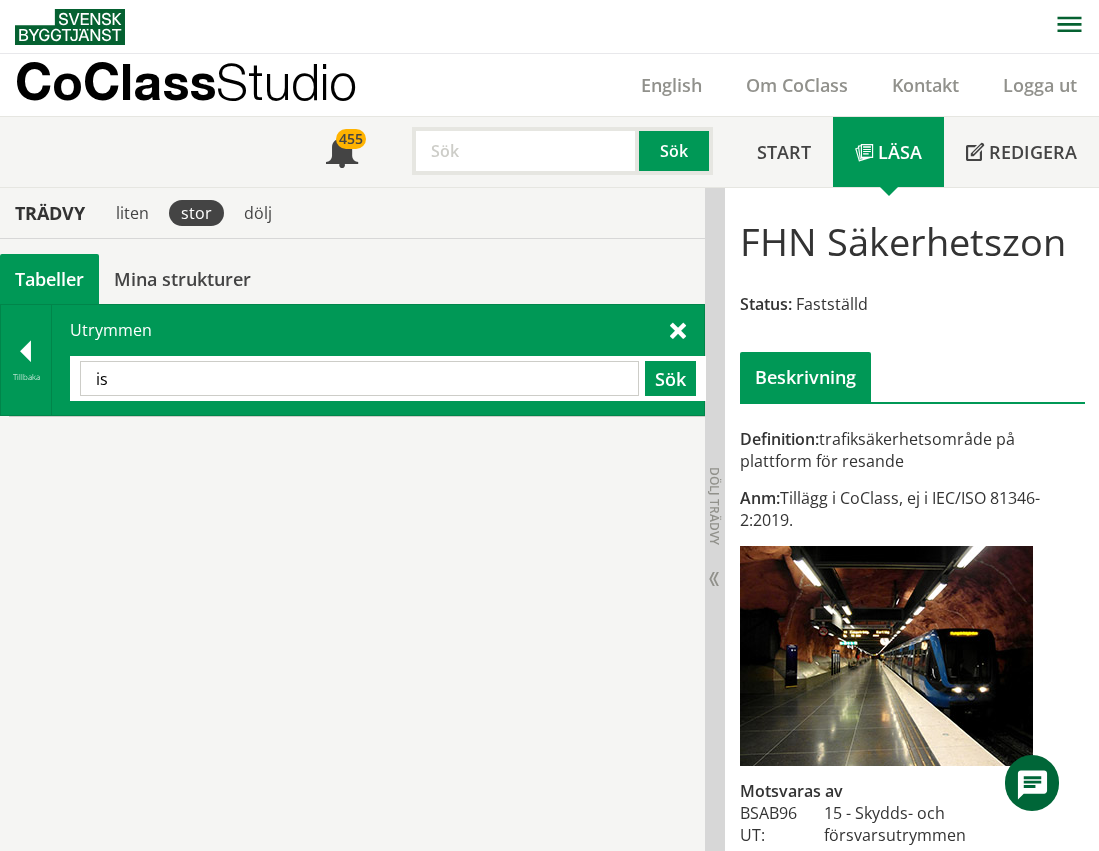 type on "i" 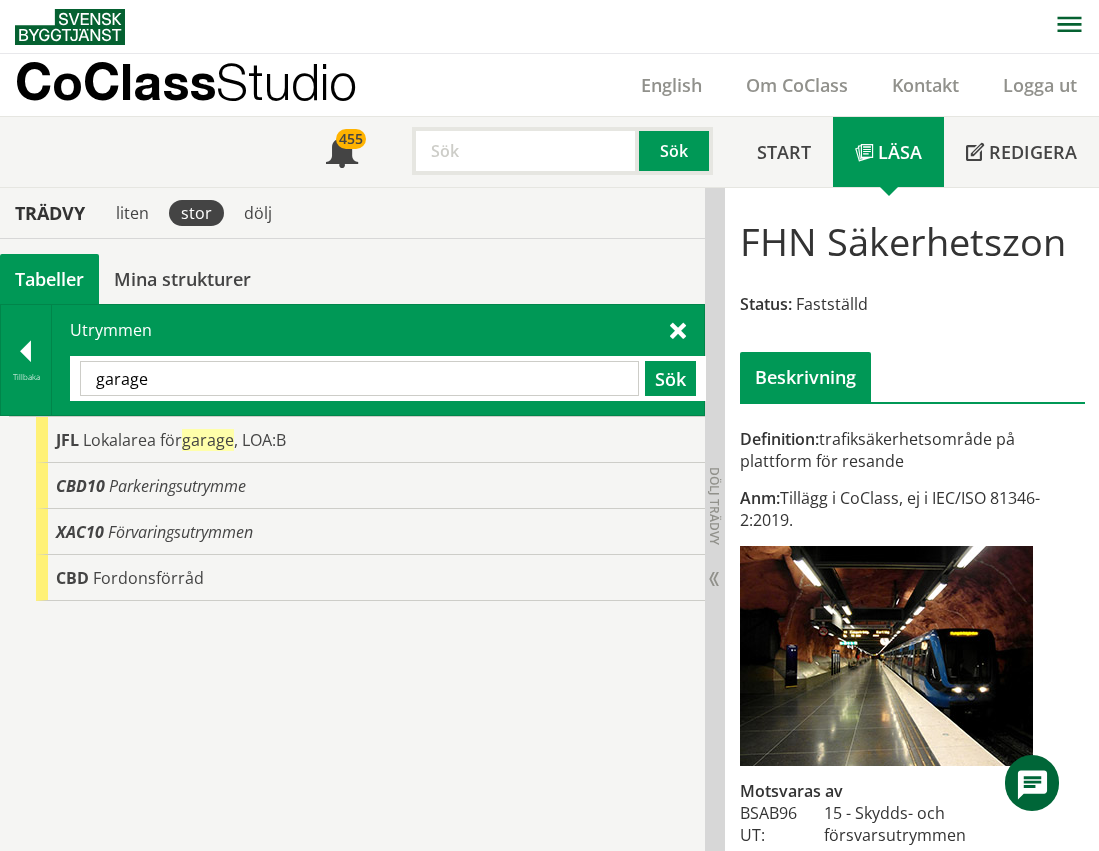 click on "garage" at bounding box center [359, 378] 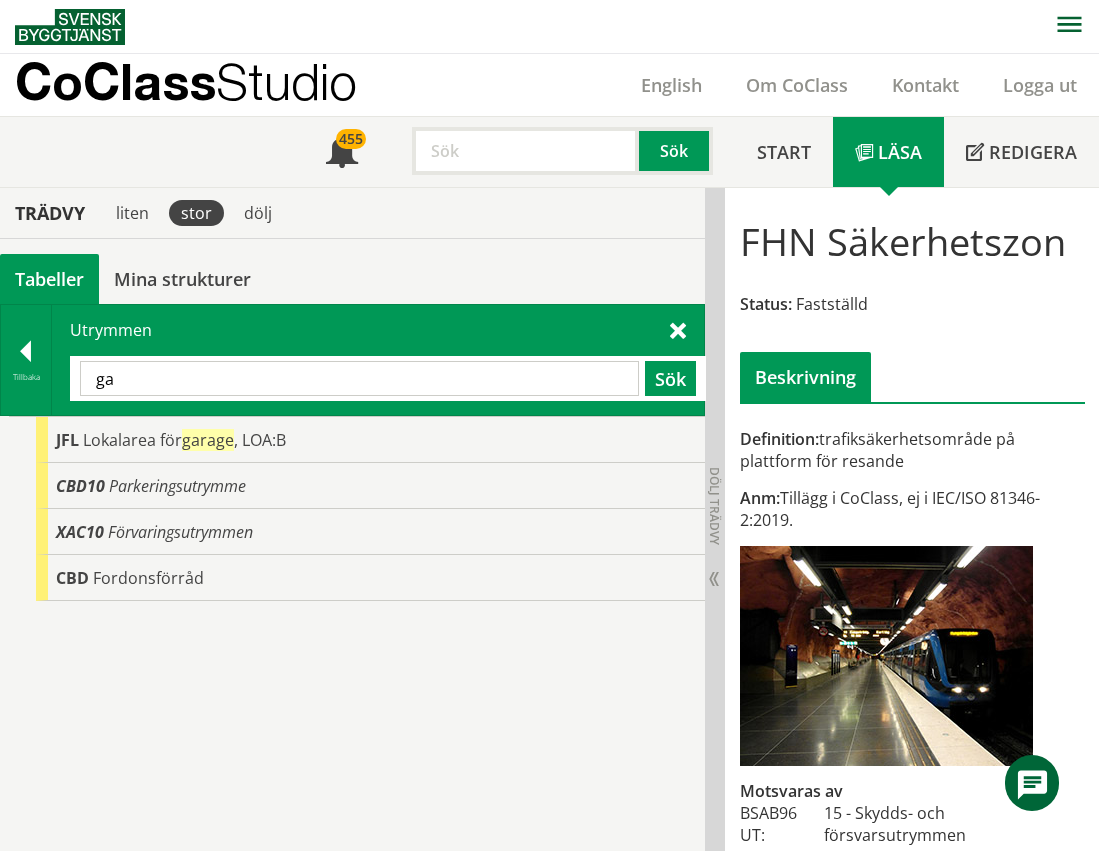type on "g" 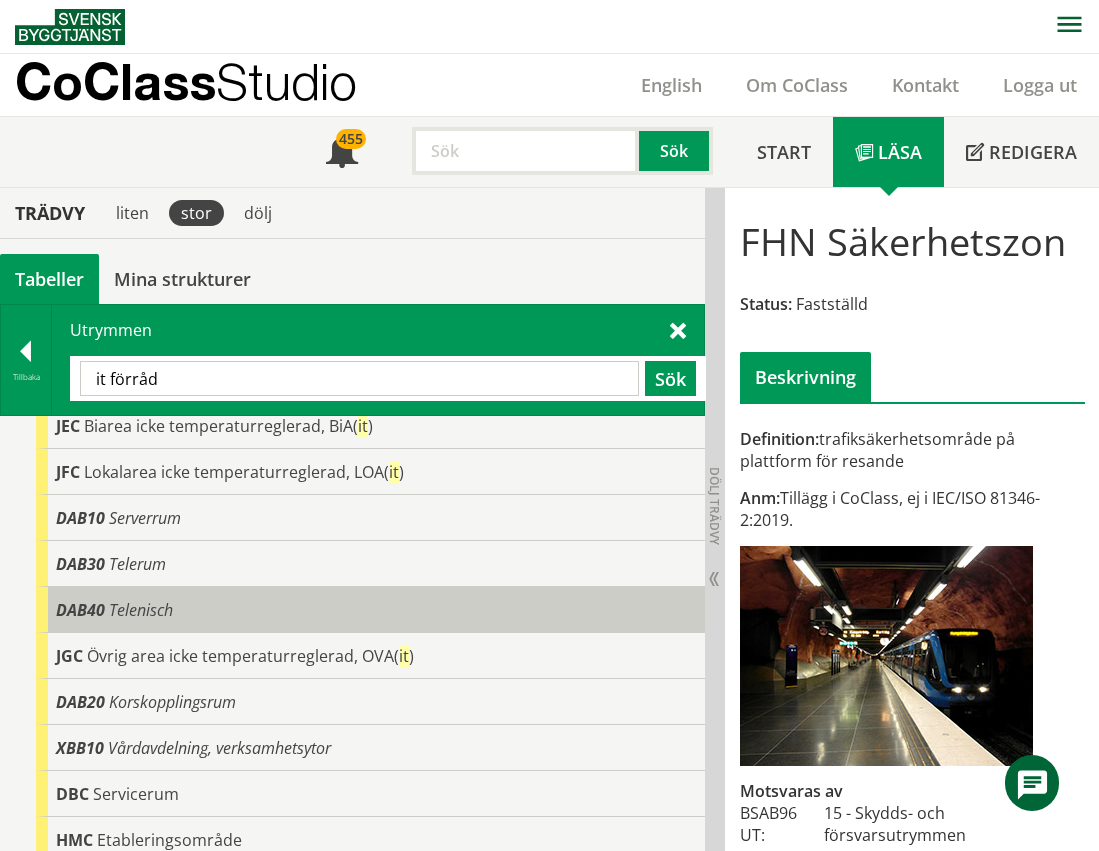scroll, scrollTop: 184, scrollLeft: 0, axis: vertical 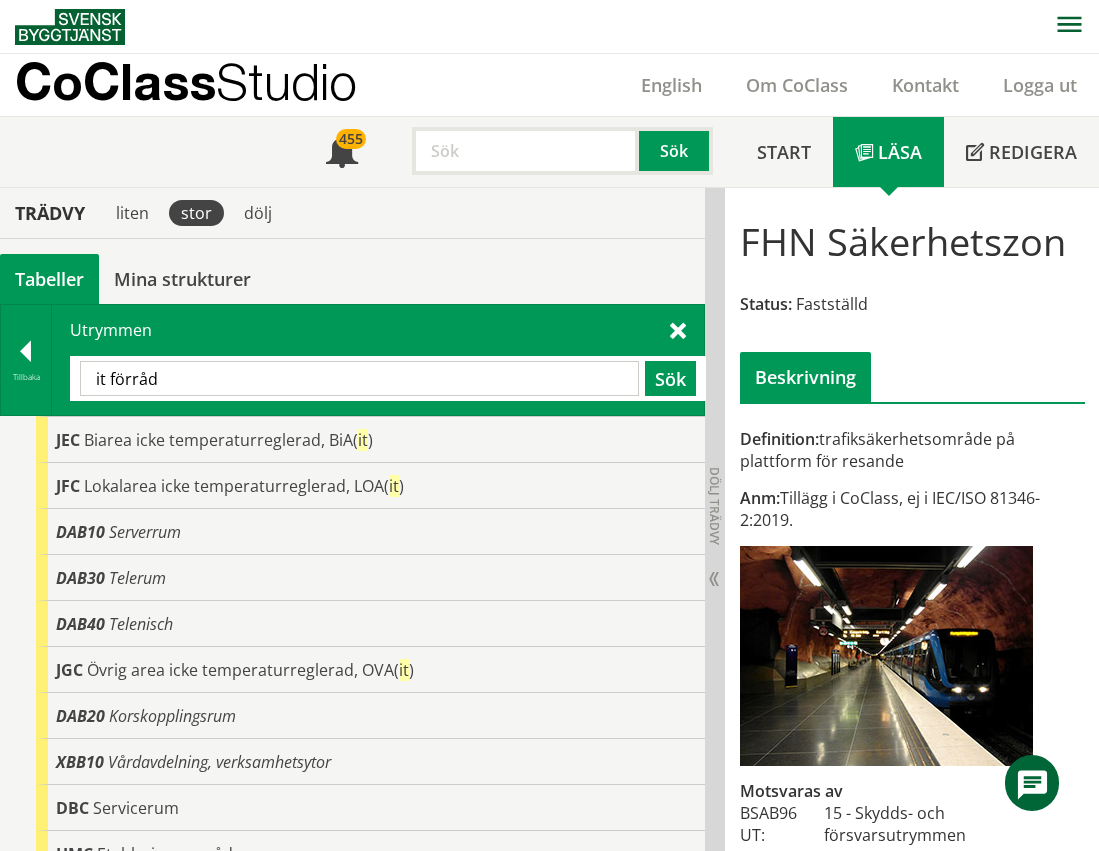 click on "it förråd" at bounding box center (359, 378) 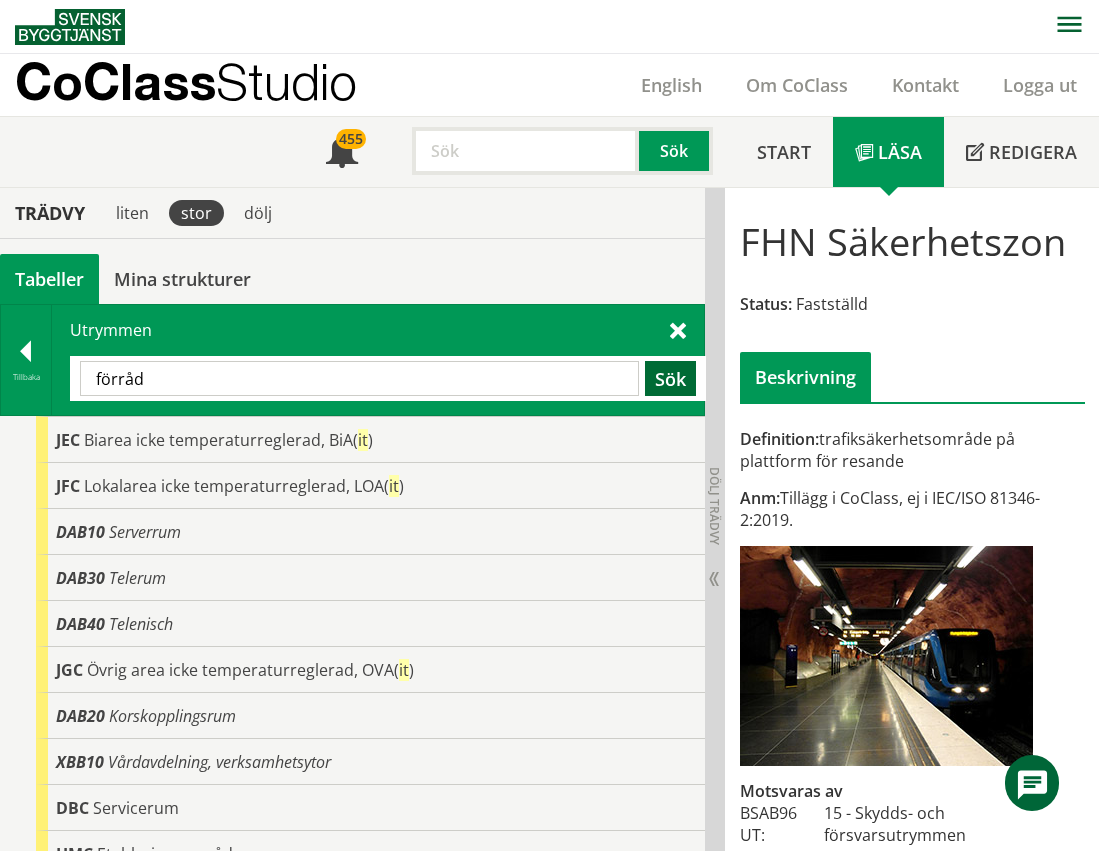 click on "Sök" at bounding box center [670, 378] 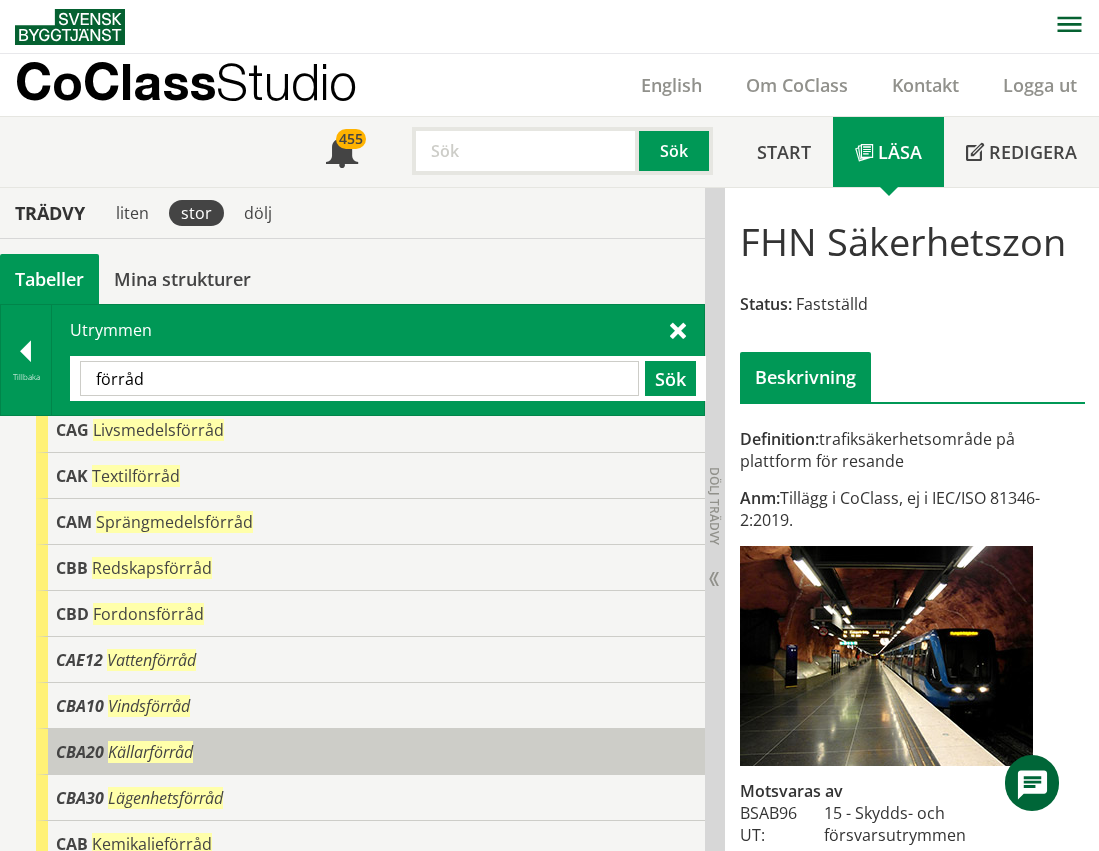 scroll, scrollTop: 184, scrollLeft: 0, axis: vertical 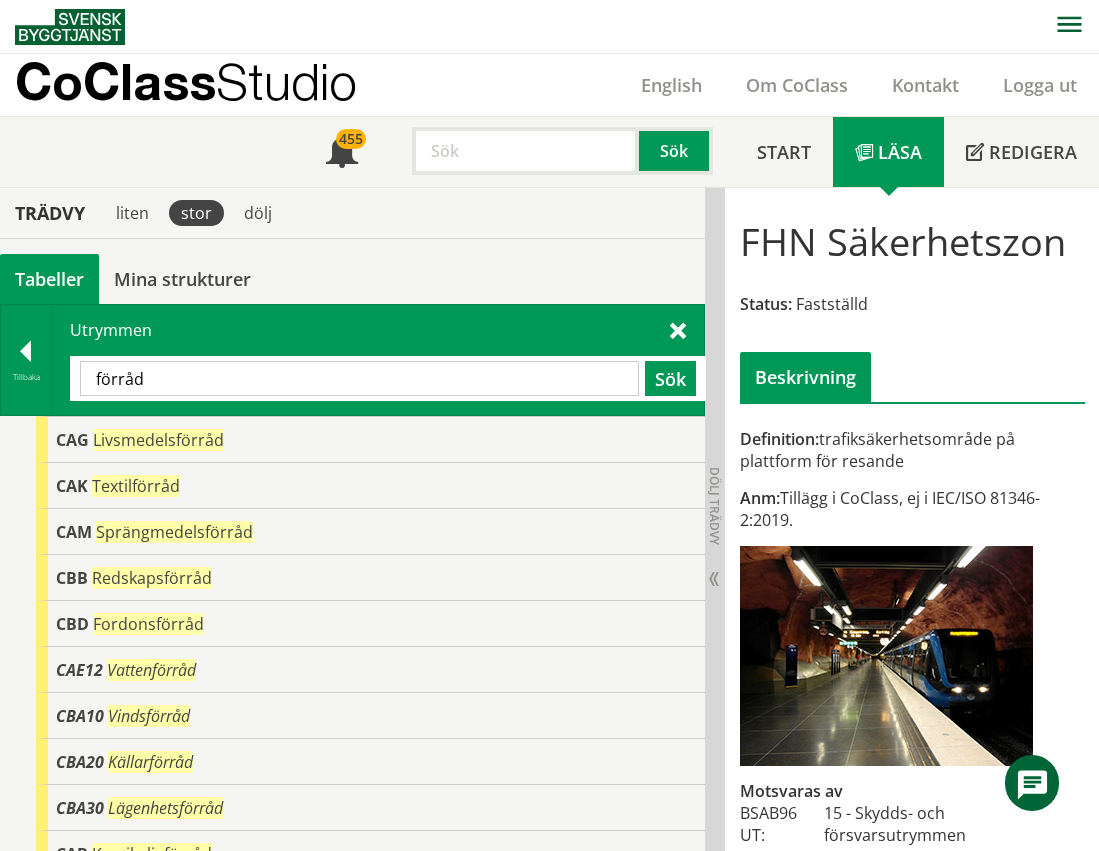 click on "förråd" at bounding box center [359, 378] 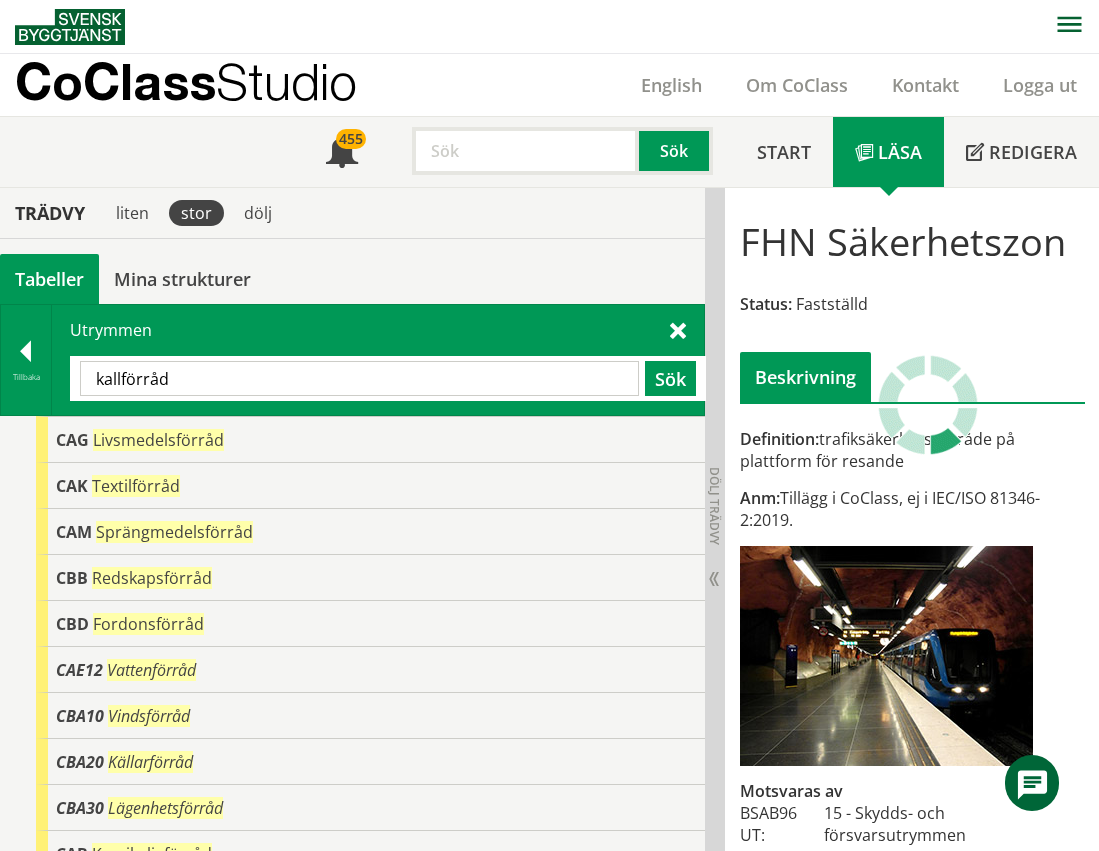 scroll, scrollTop: 0, scrollLeft: 0, axis: both 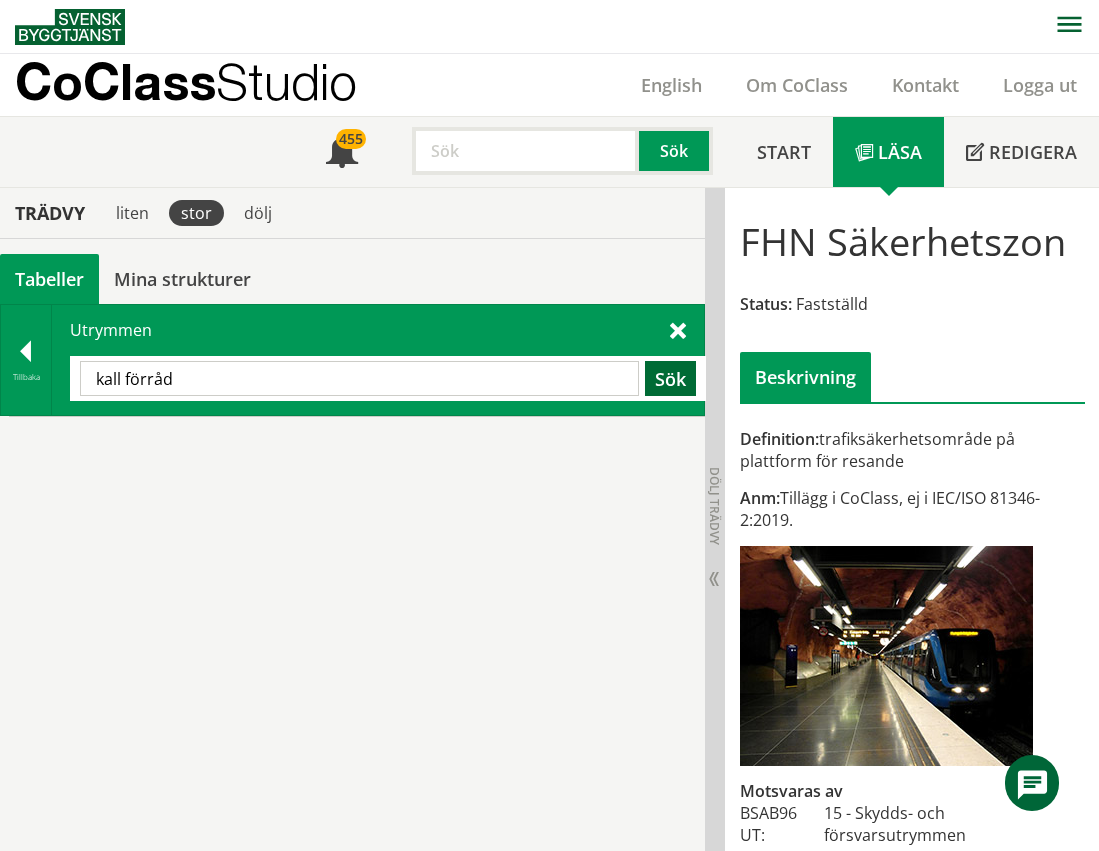 click on "Sök" at bounding box center [670, 378] 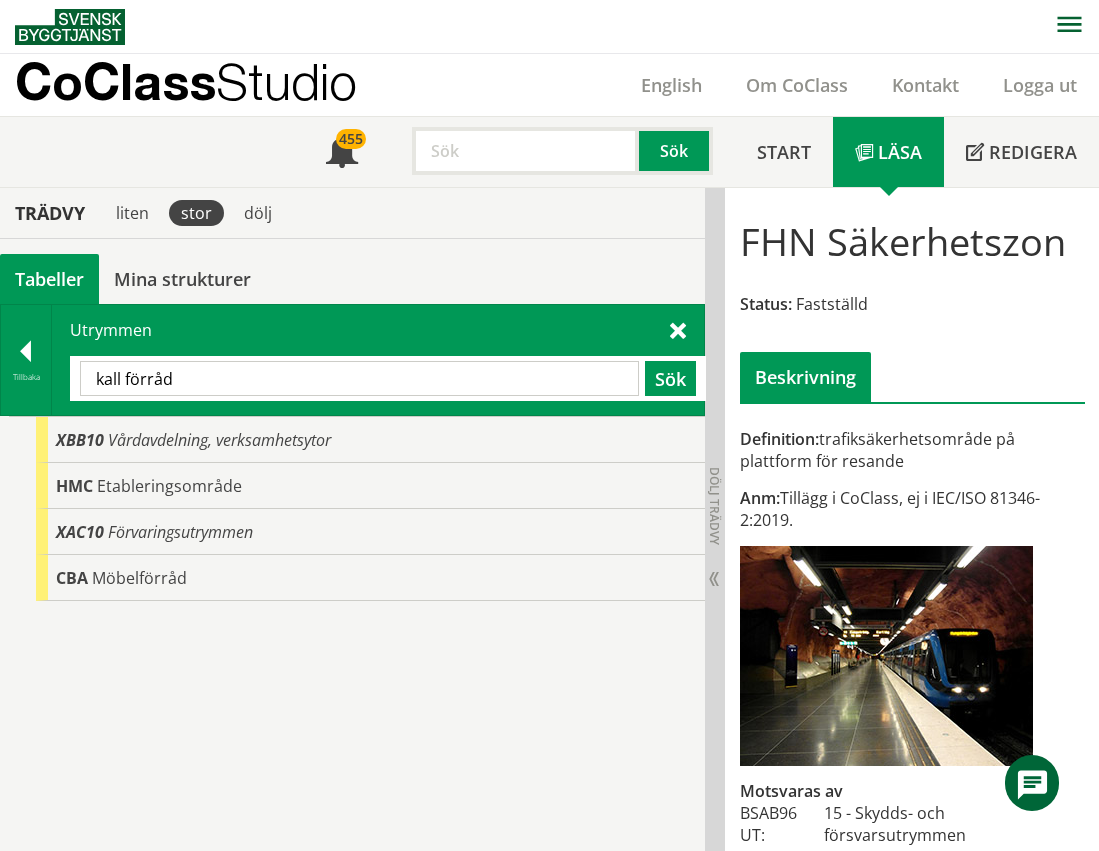 click on "kall förråd" at bounding box center [359, 378] 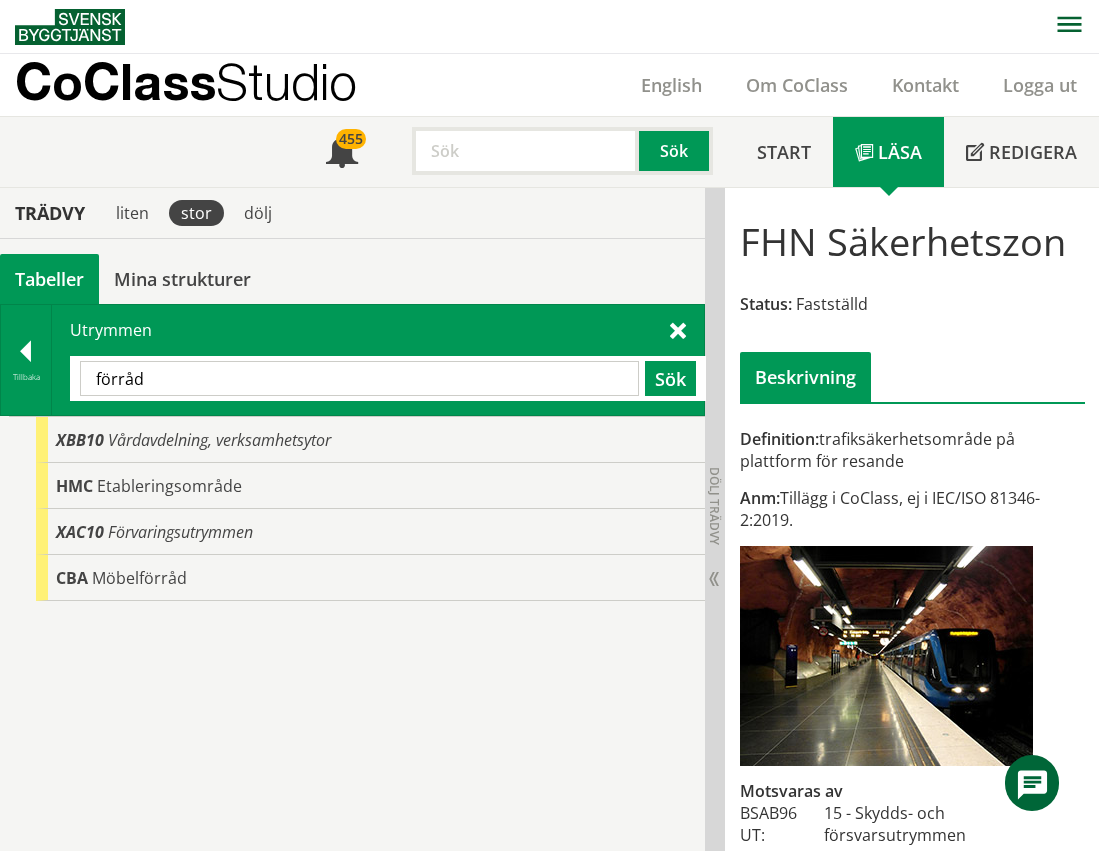 click on "förråd" at bounding box center (359, 378) 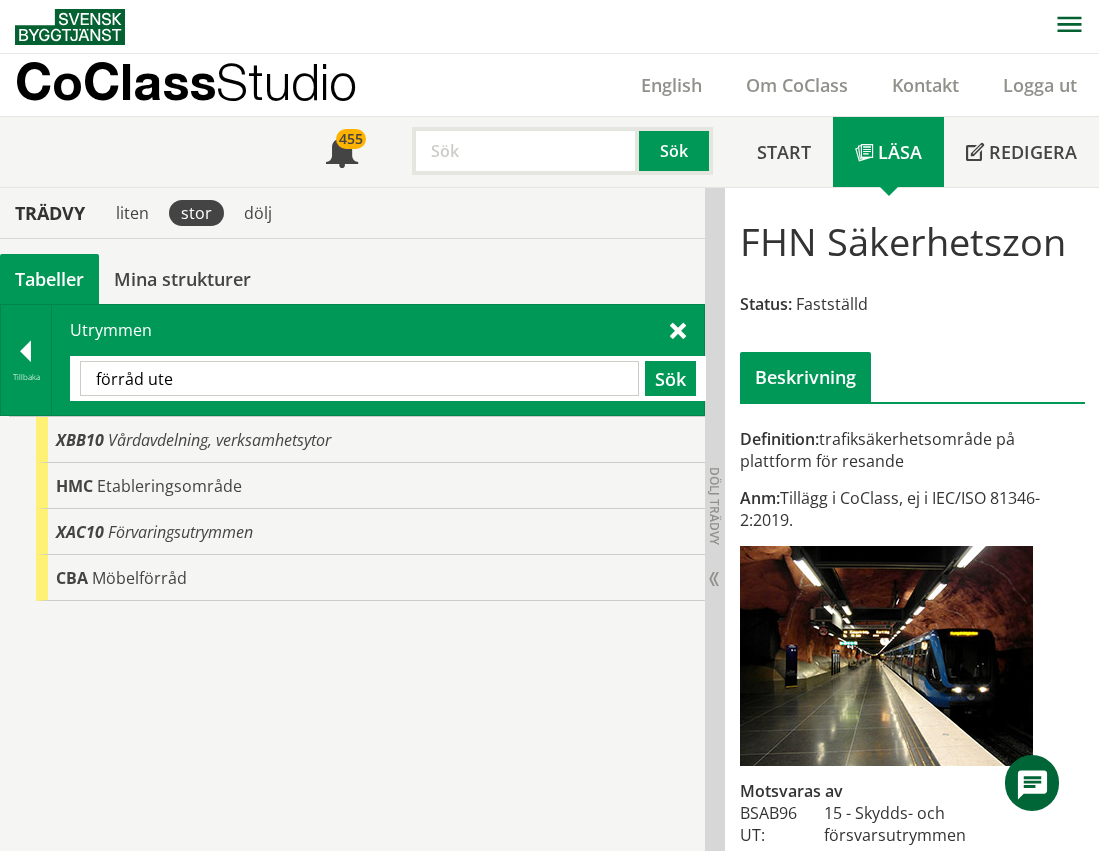 type on "förråd ute" 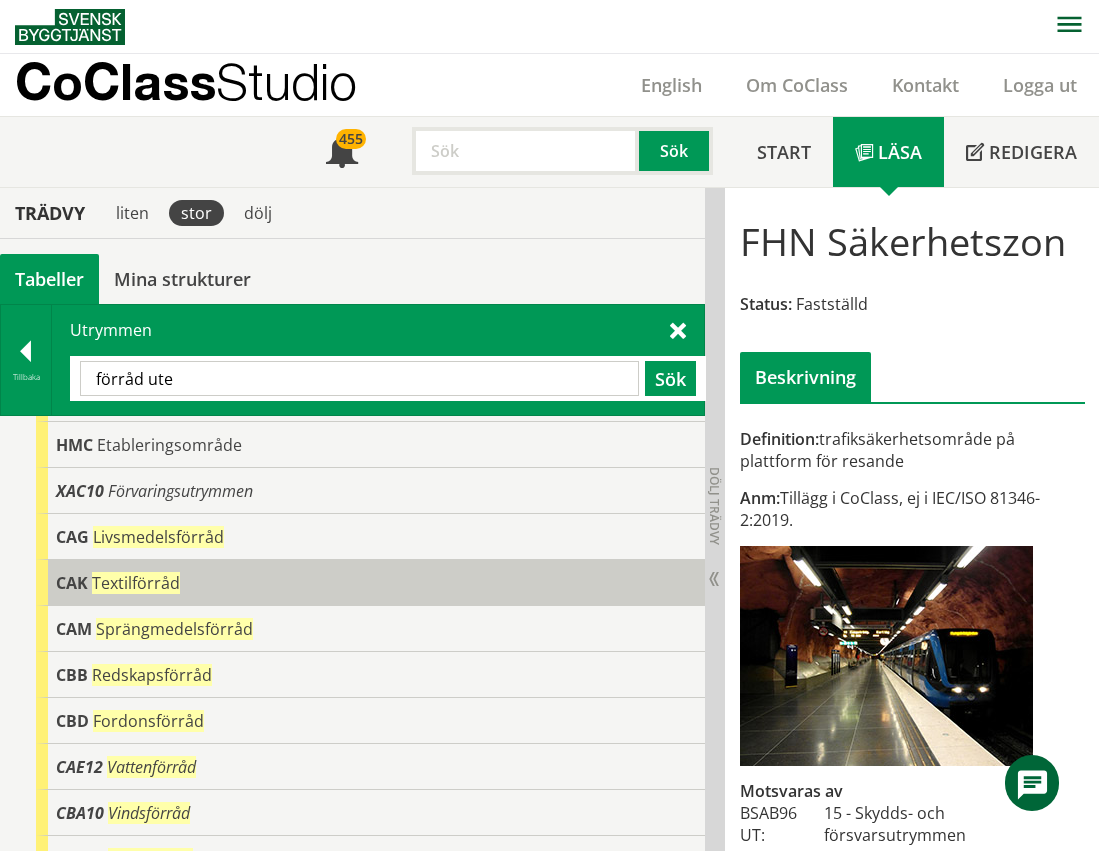 scroll, scrollTop: 84, scrollLeft: 0, axis: vertical 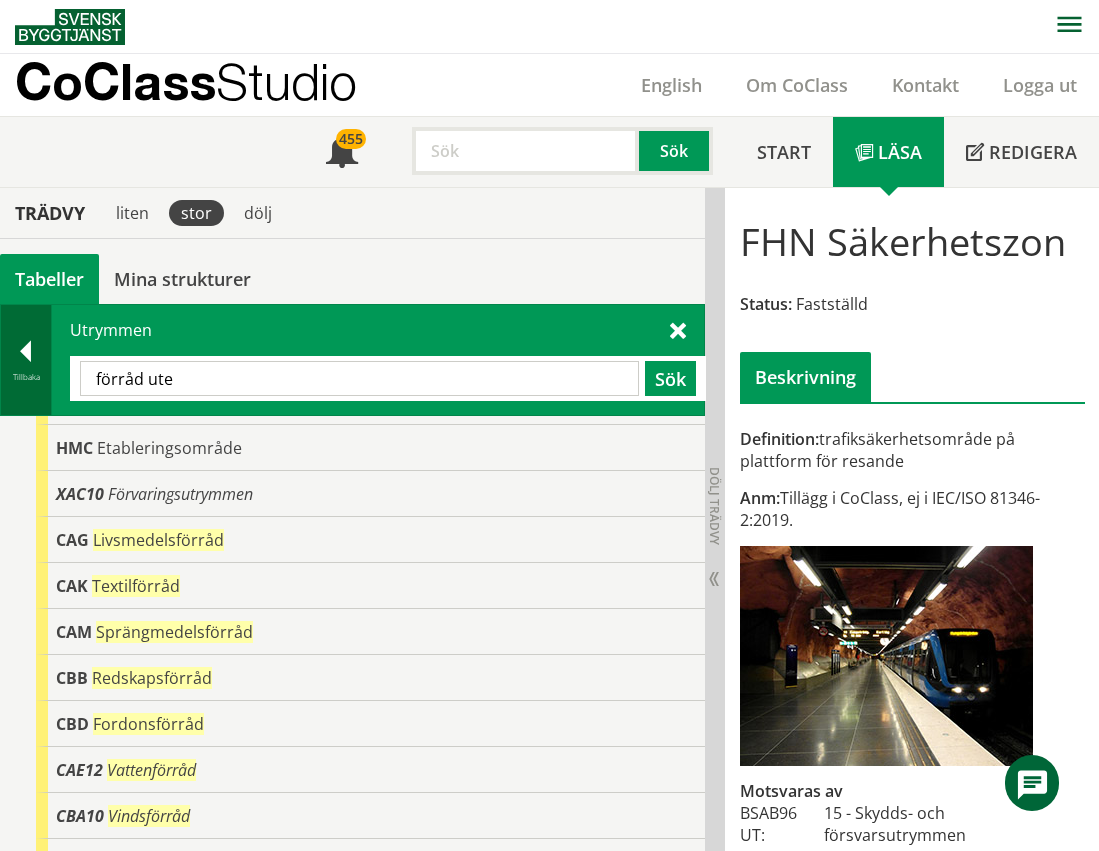 drag, startPoint x: 238, startPoint y: 384, endPoint x: 46, endPoint y: 382, distance: 192.01042 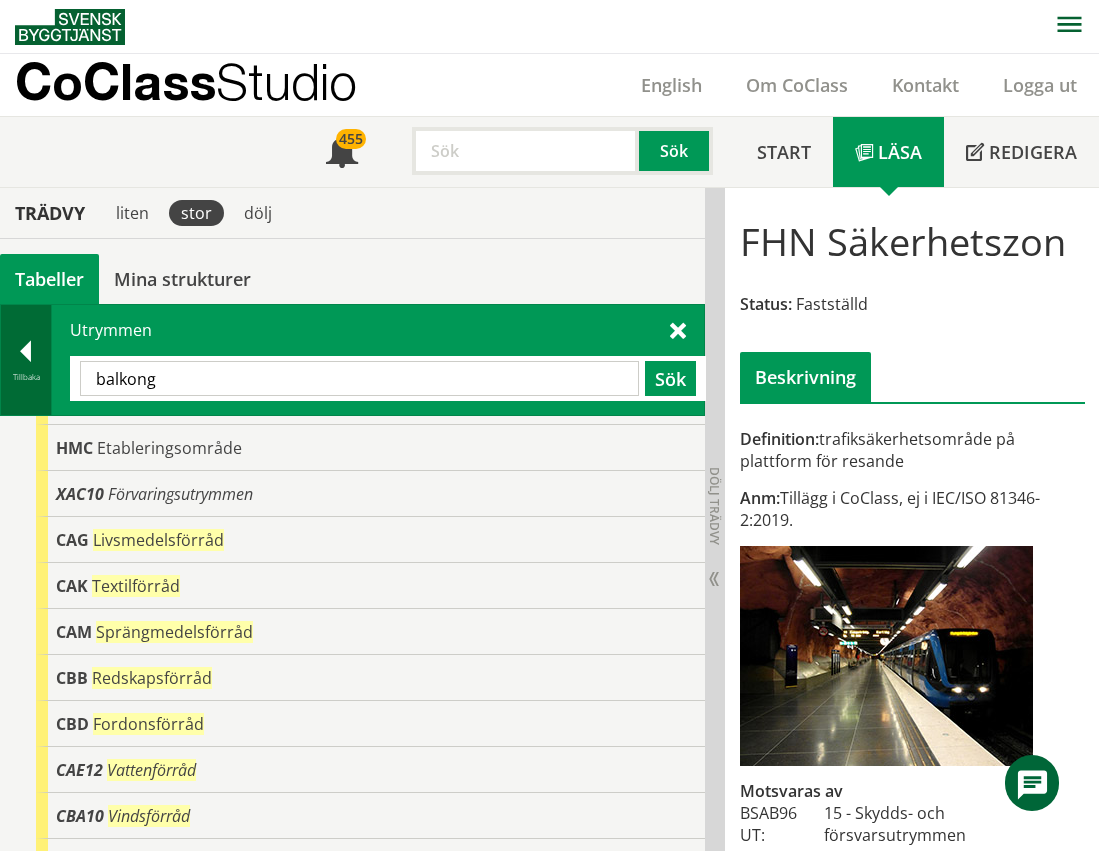 type on "balkong" 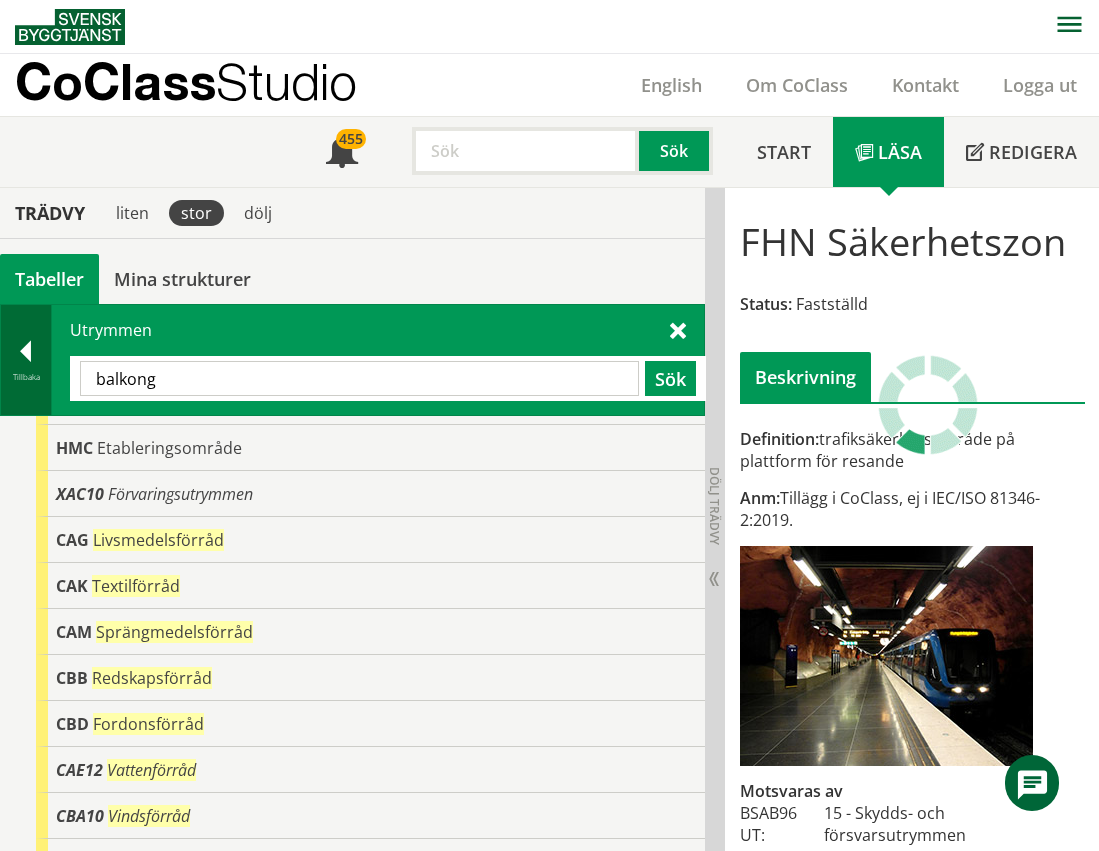 scroll, scrollTop: 0, scrollLeft: 0, axis: both 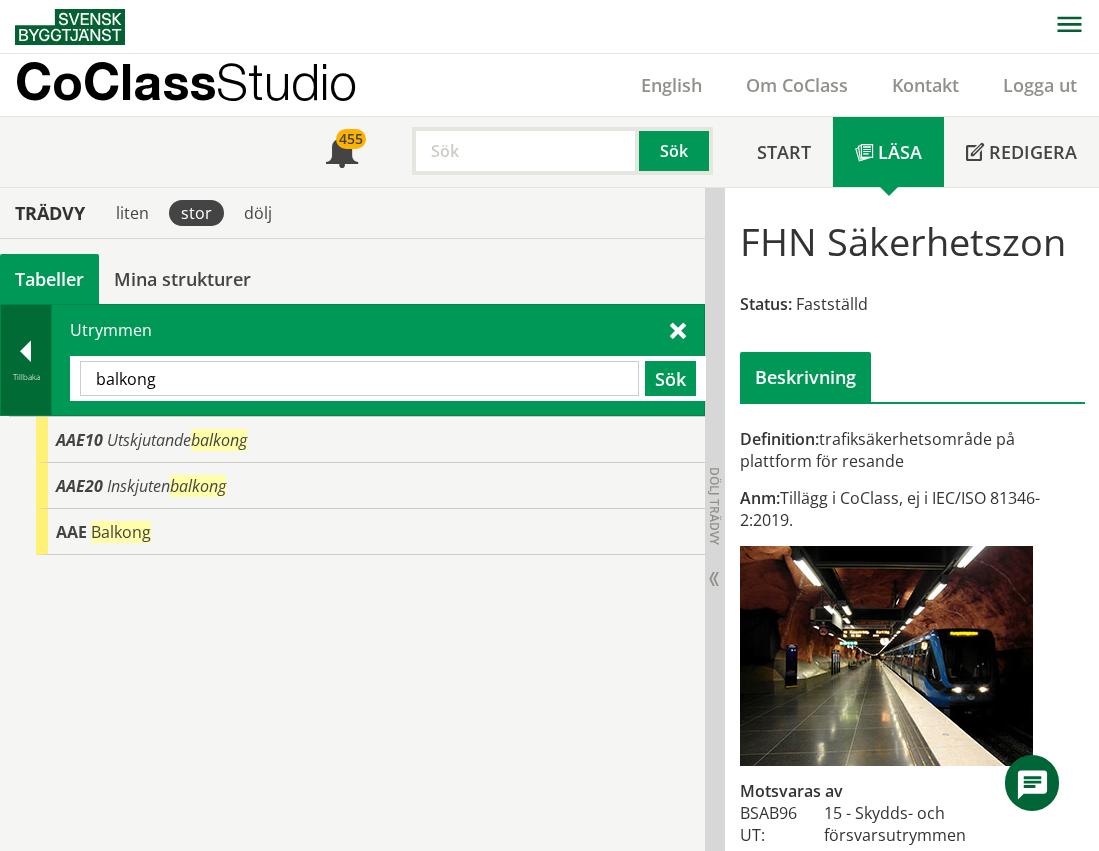 drag, startPoint x: 250, startPoint y: 368, endPoint x: 3, endPoint y: 368, distance: 247 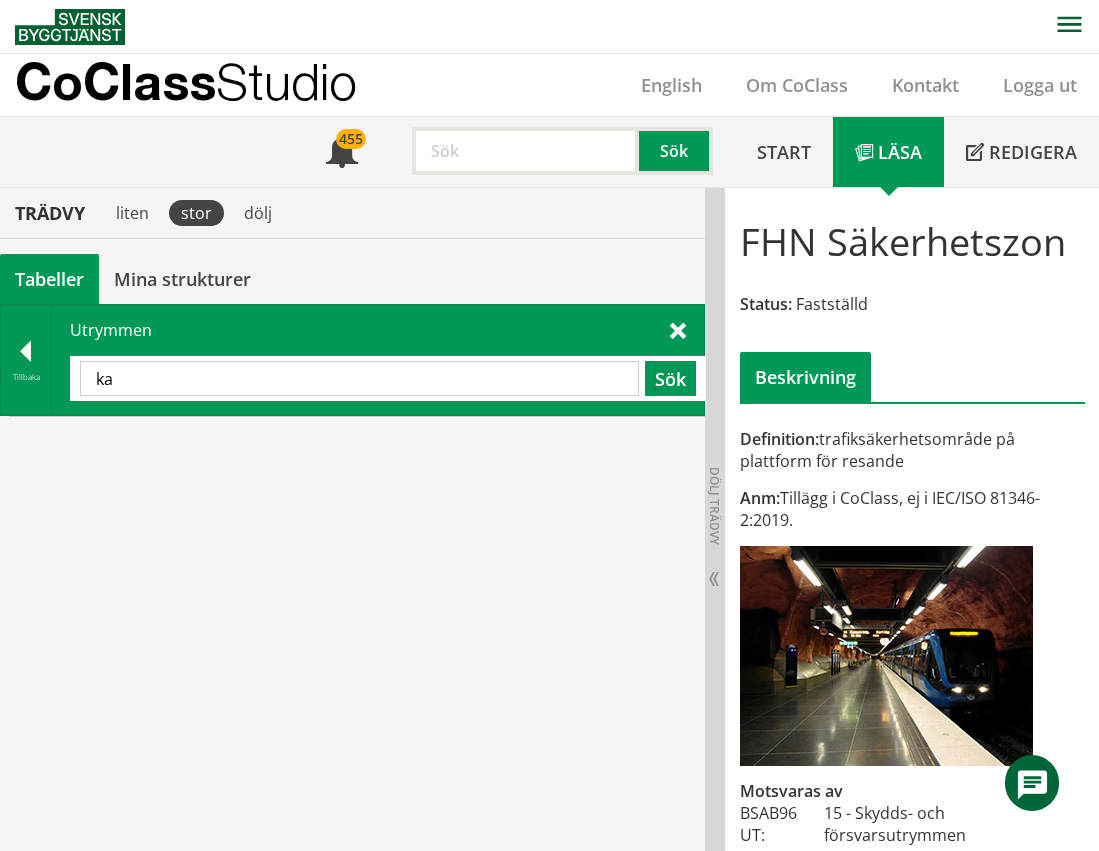 type on "k" 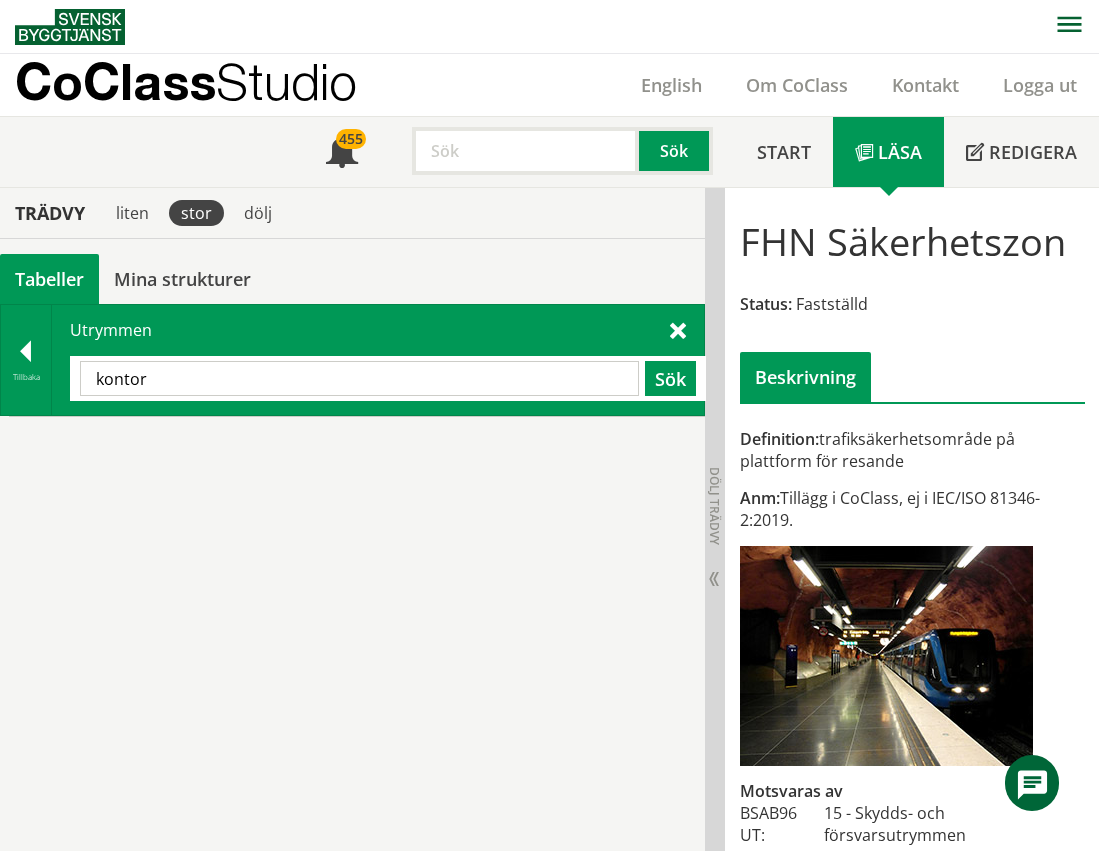 type on "kontor" 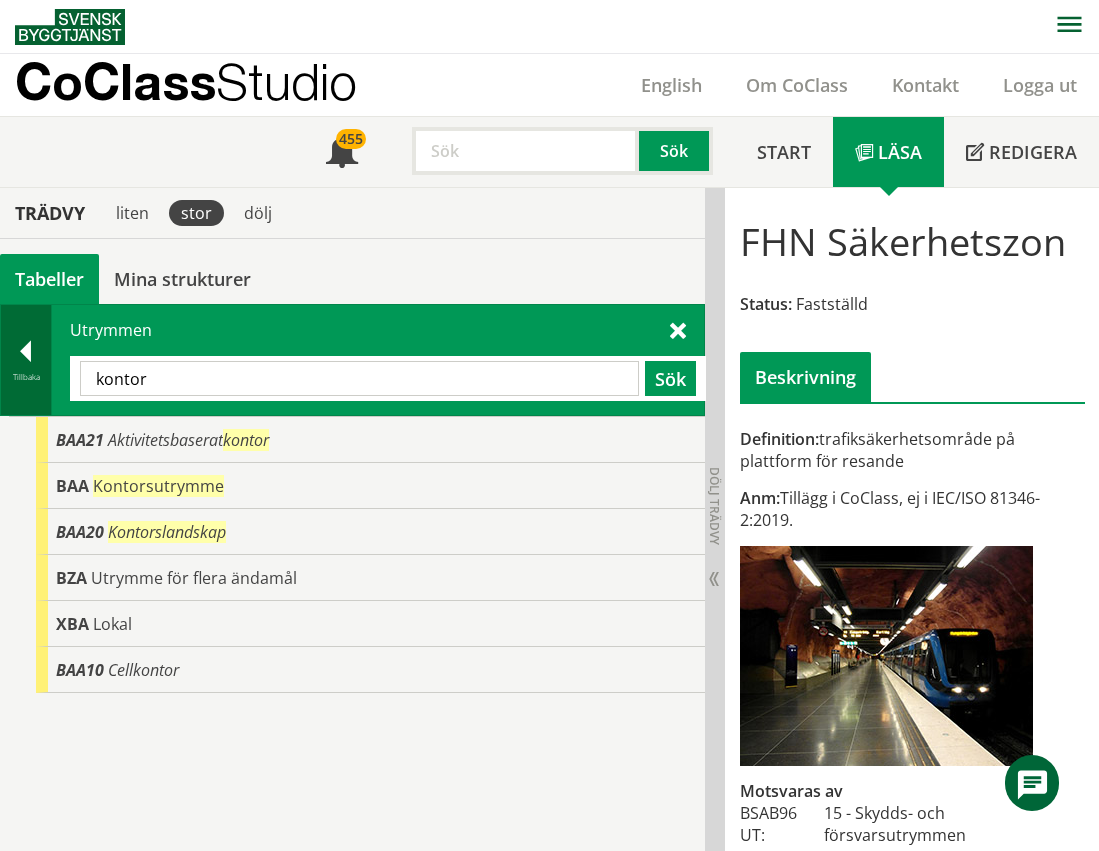drag, startPoint x: 251, startPoint y: 382, endPoint x: 27, endPoint y: 360, distance: 225.07776 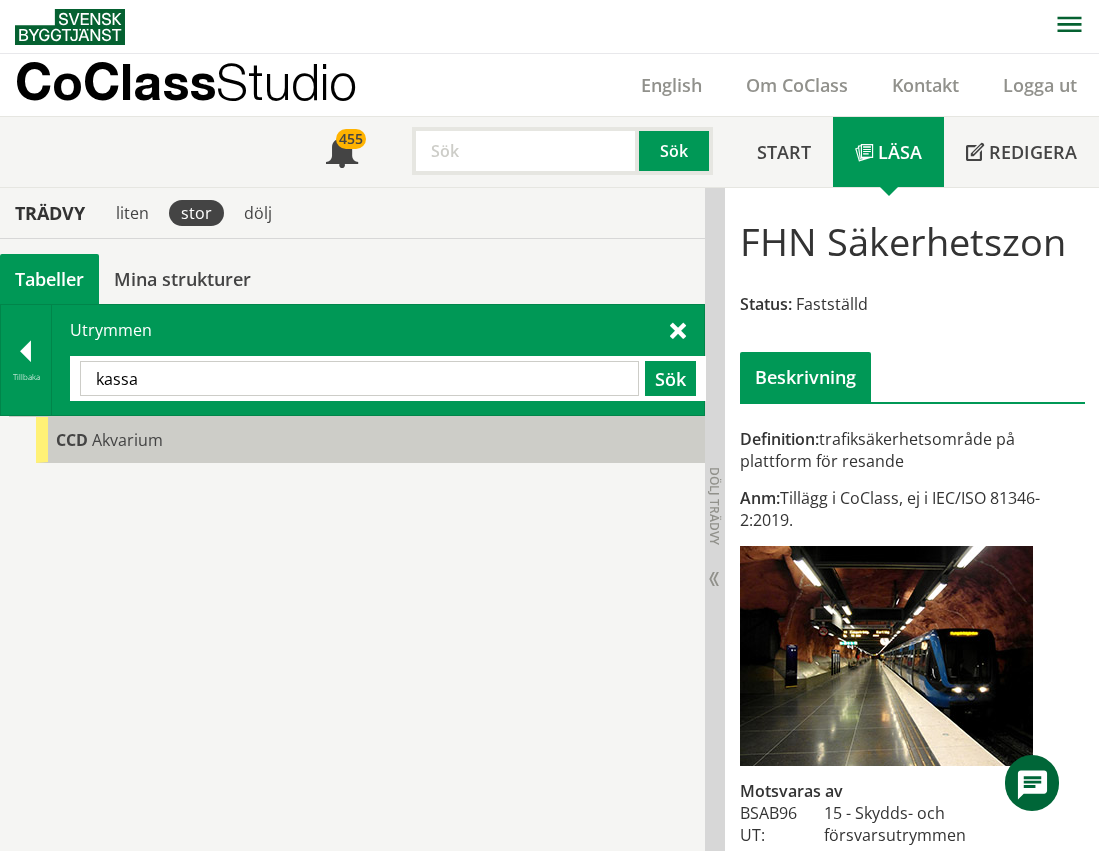click on "Akvarium" at bounding box center [127, 440] 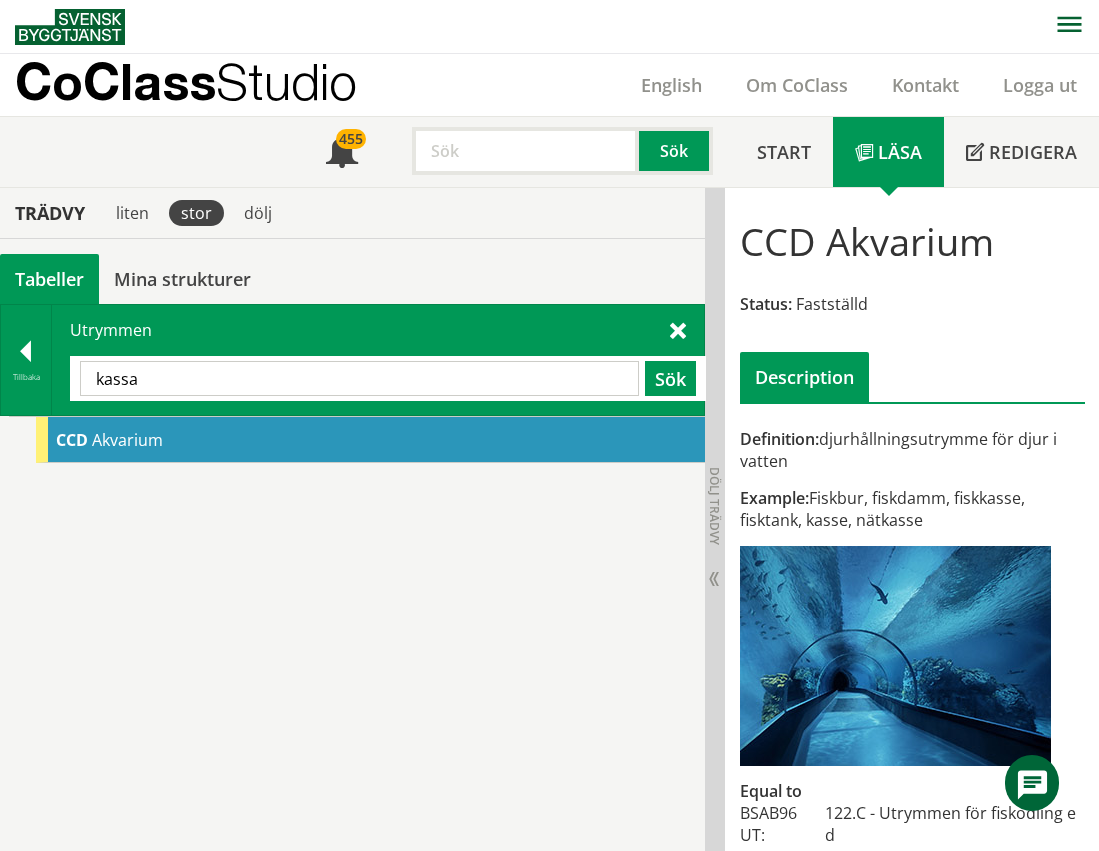 click on "kassa" at bounding box center (359, 378) 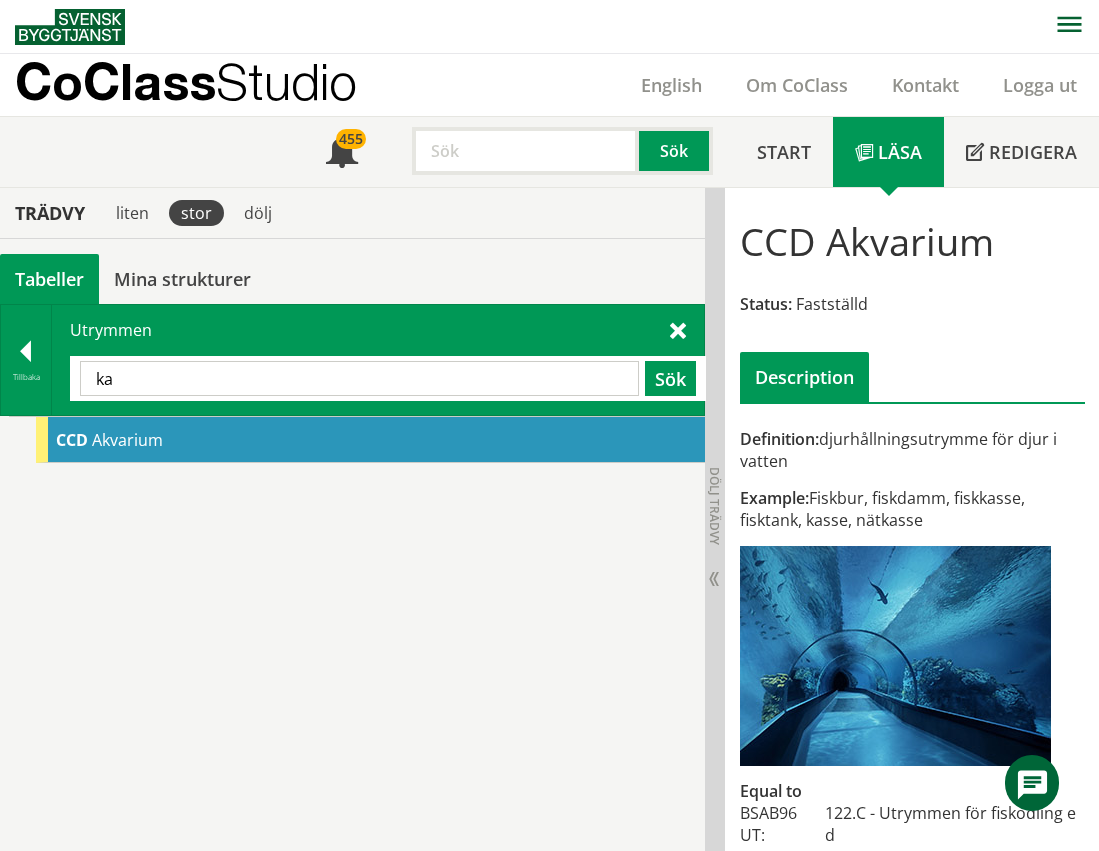 type on "k" 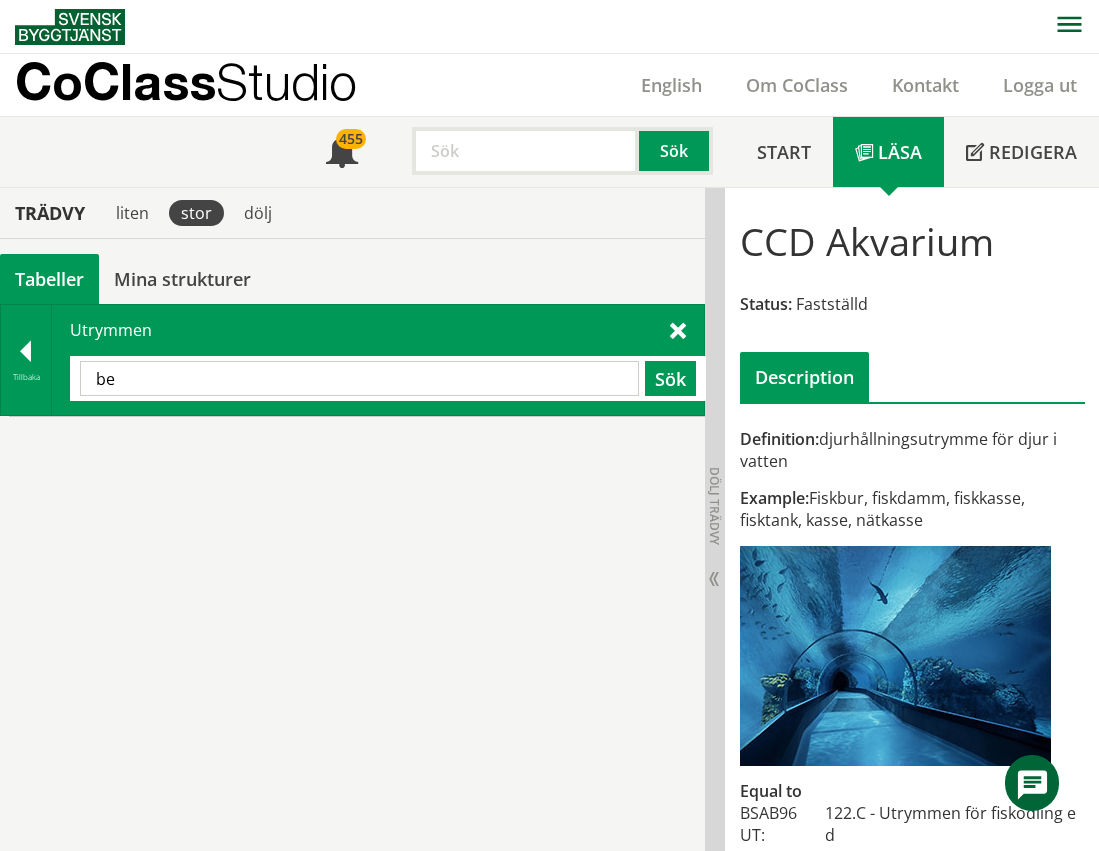 type on "b" 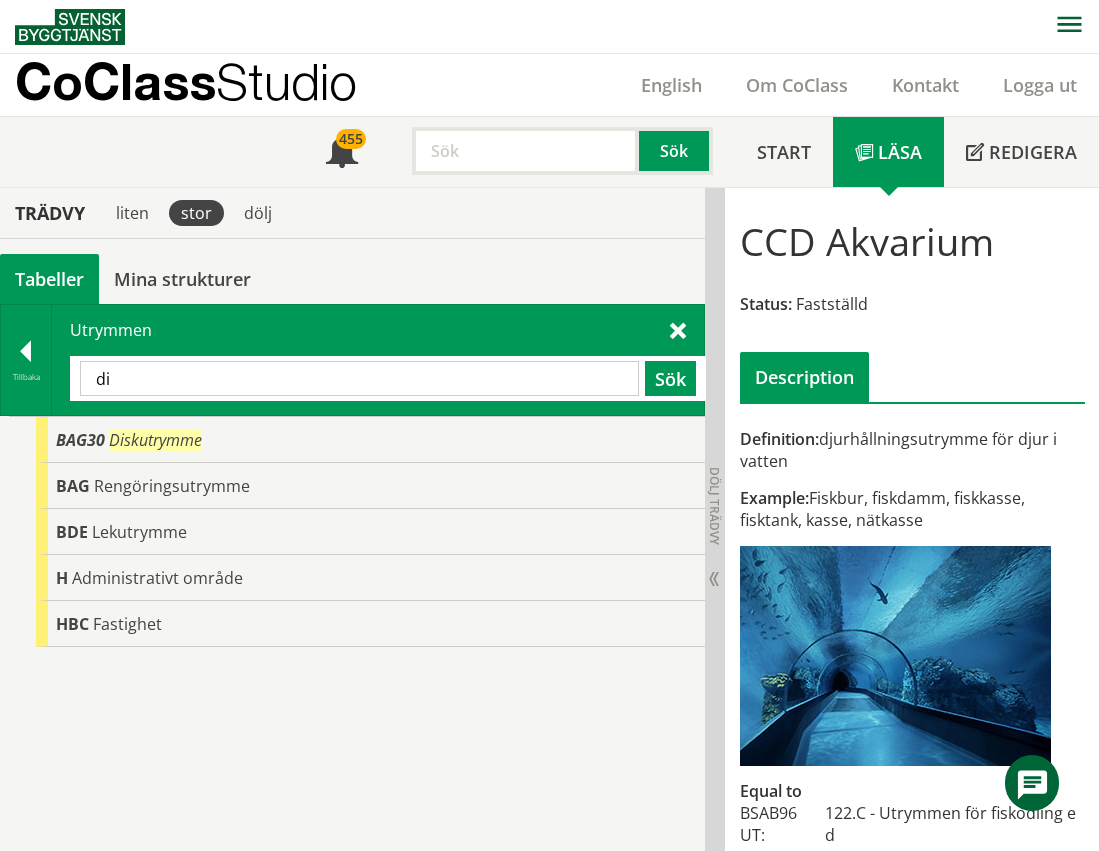 type on "d" 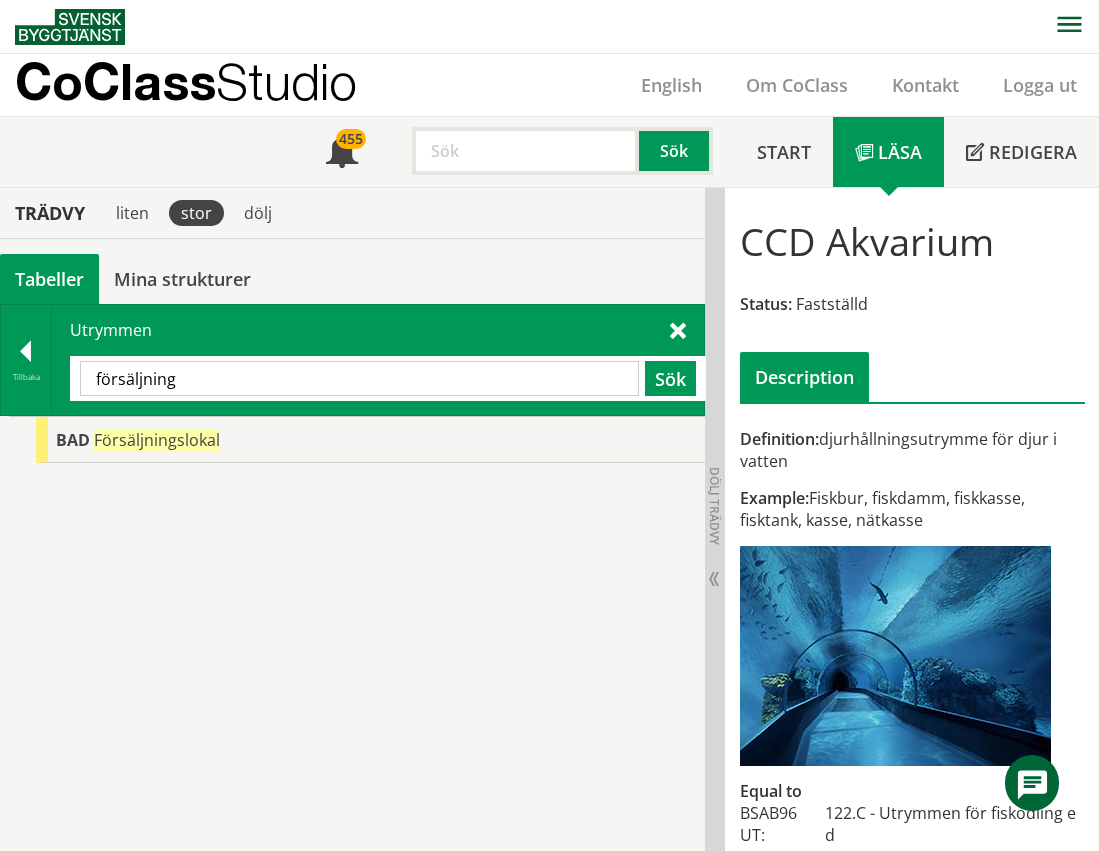 click on "försäljning" at bounding box center (359, 378) 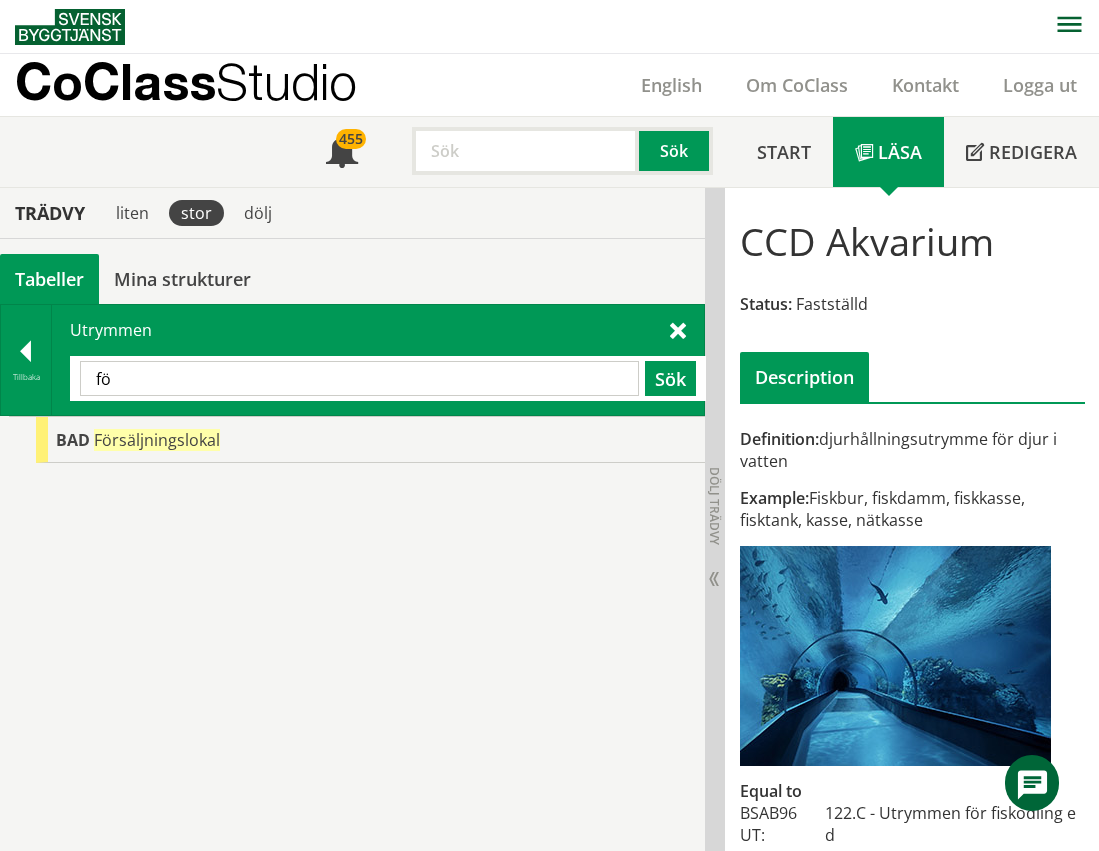 type on "f" 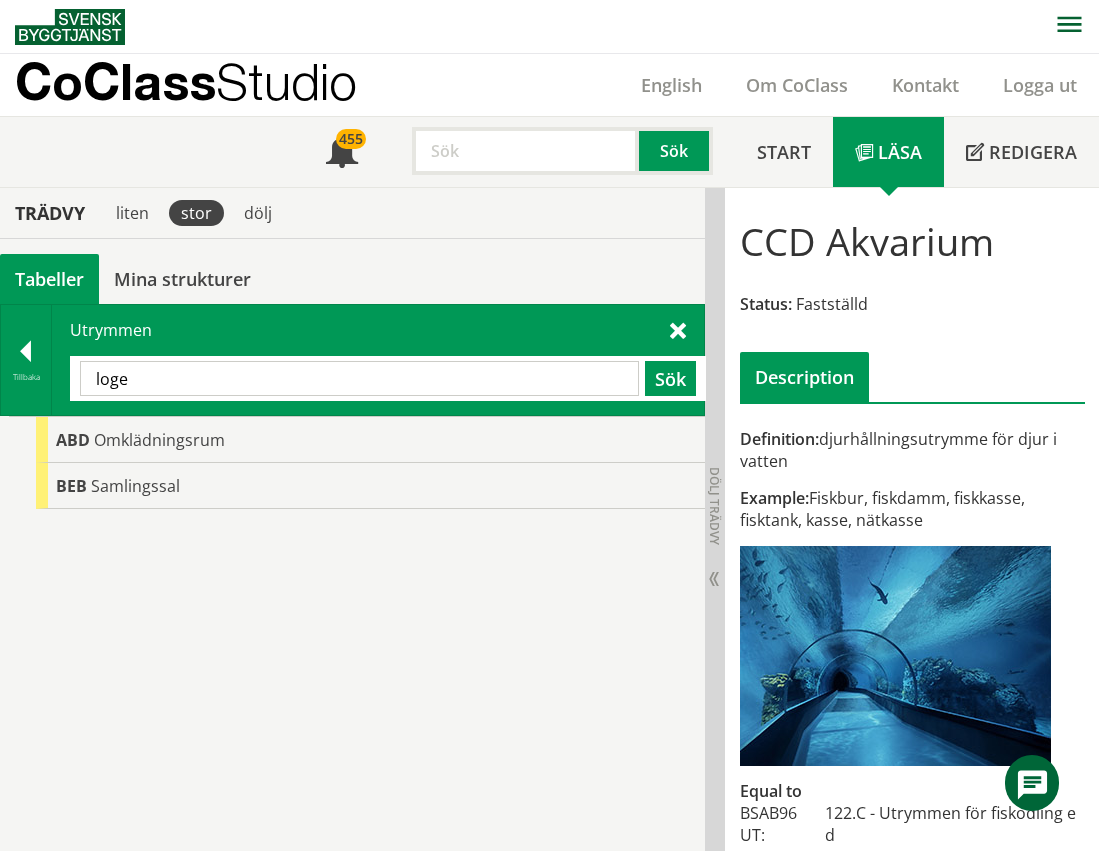 drag, startPoint x: 279, startPoint y: 674, endPoint x: 296, endPoint y: 673, distance: 17.029387 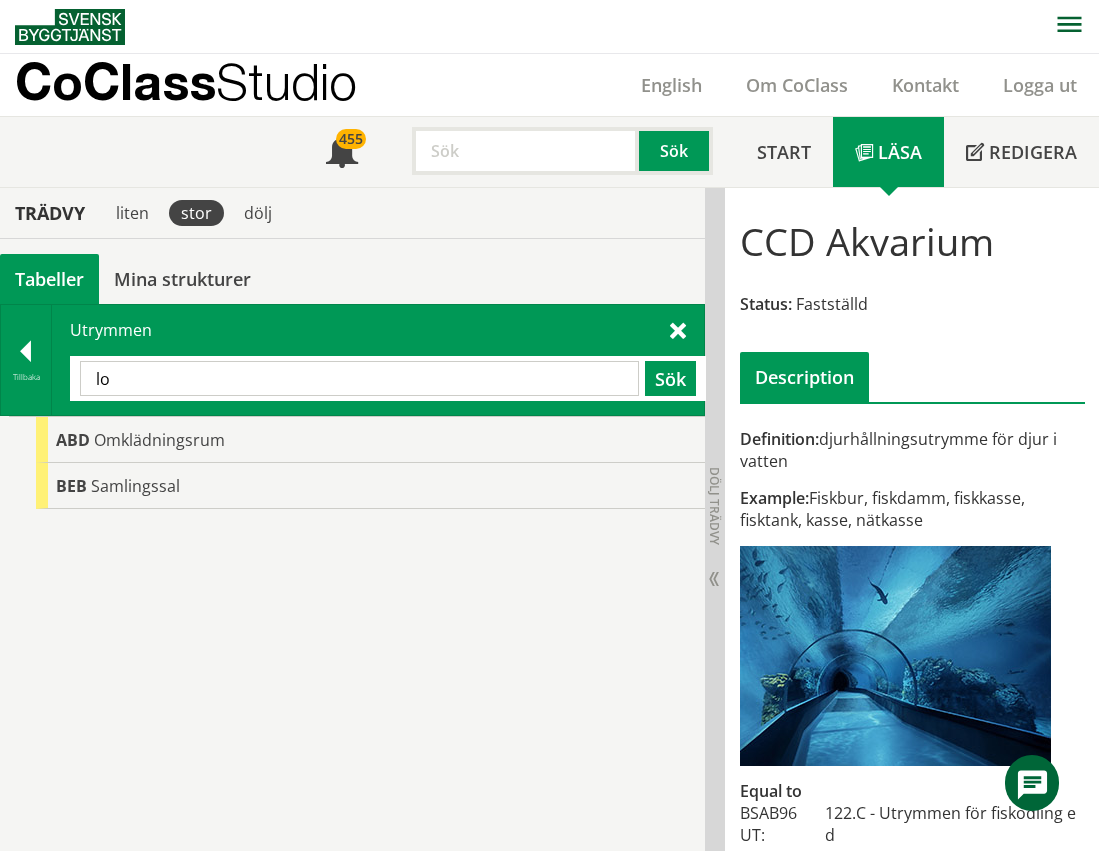 type on "l" 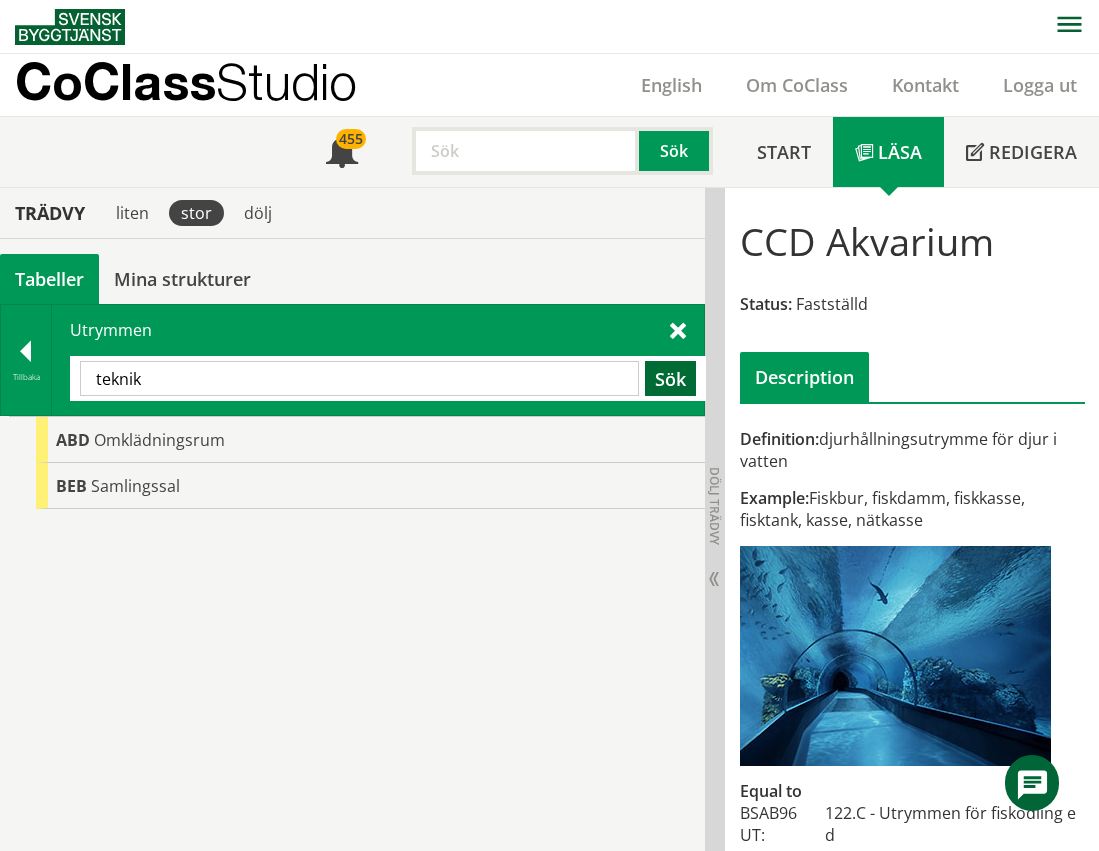click on "Sök" at bounding box center [670, 378] 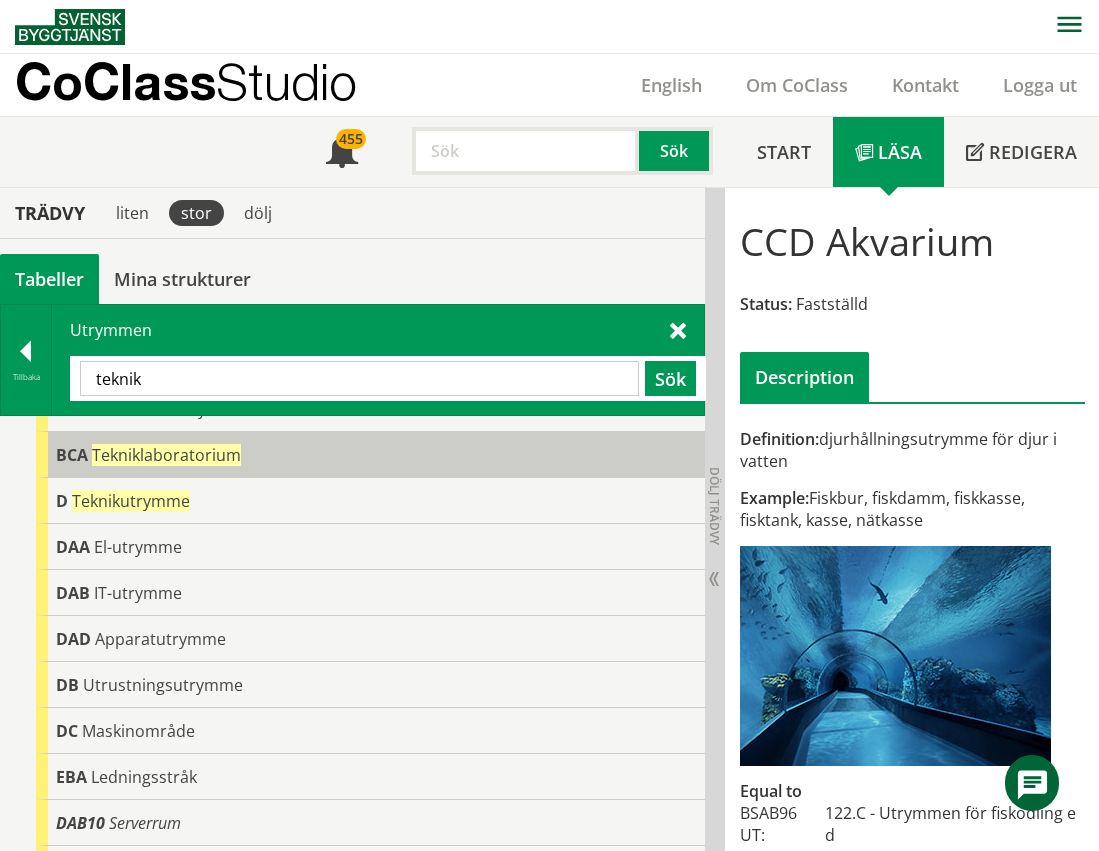 scroll, scrollTop: 200, scrollLeft: 0, axis: vertical 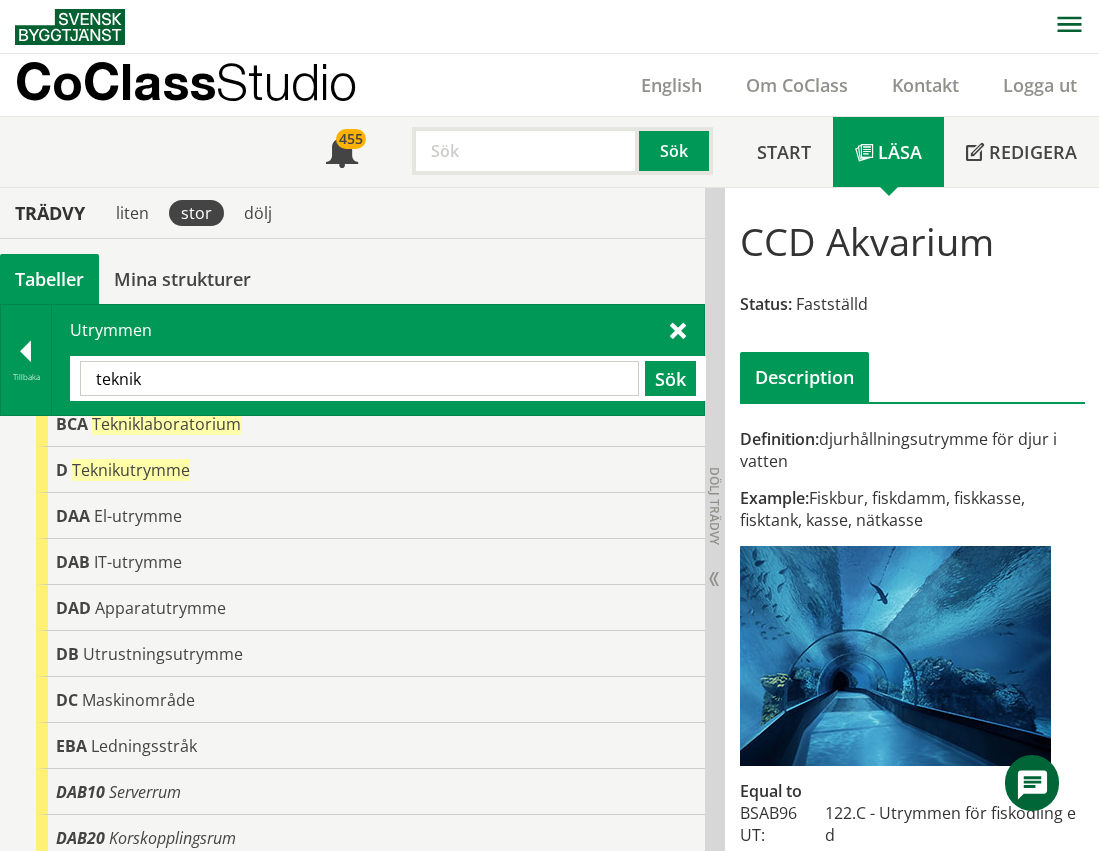 click on "teknik" at bounding box center (359, 378) 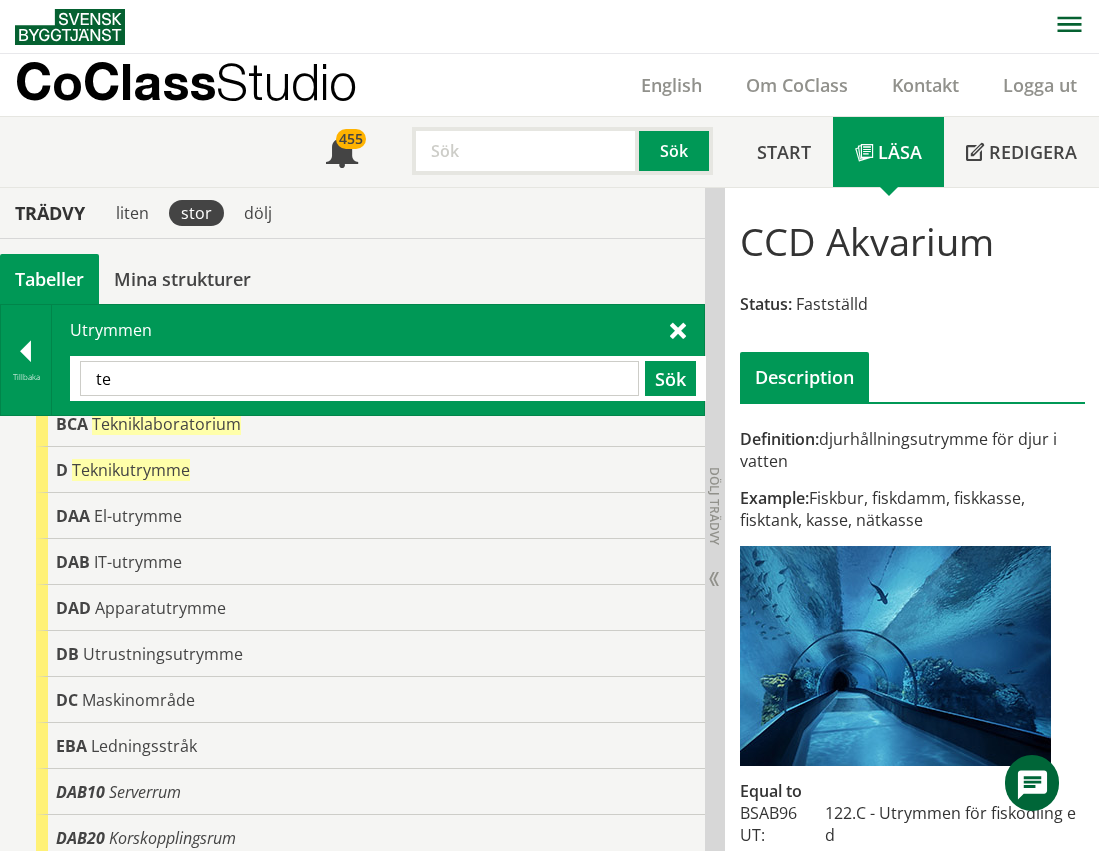 type on "t" 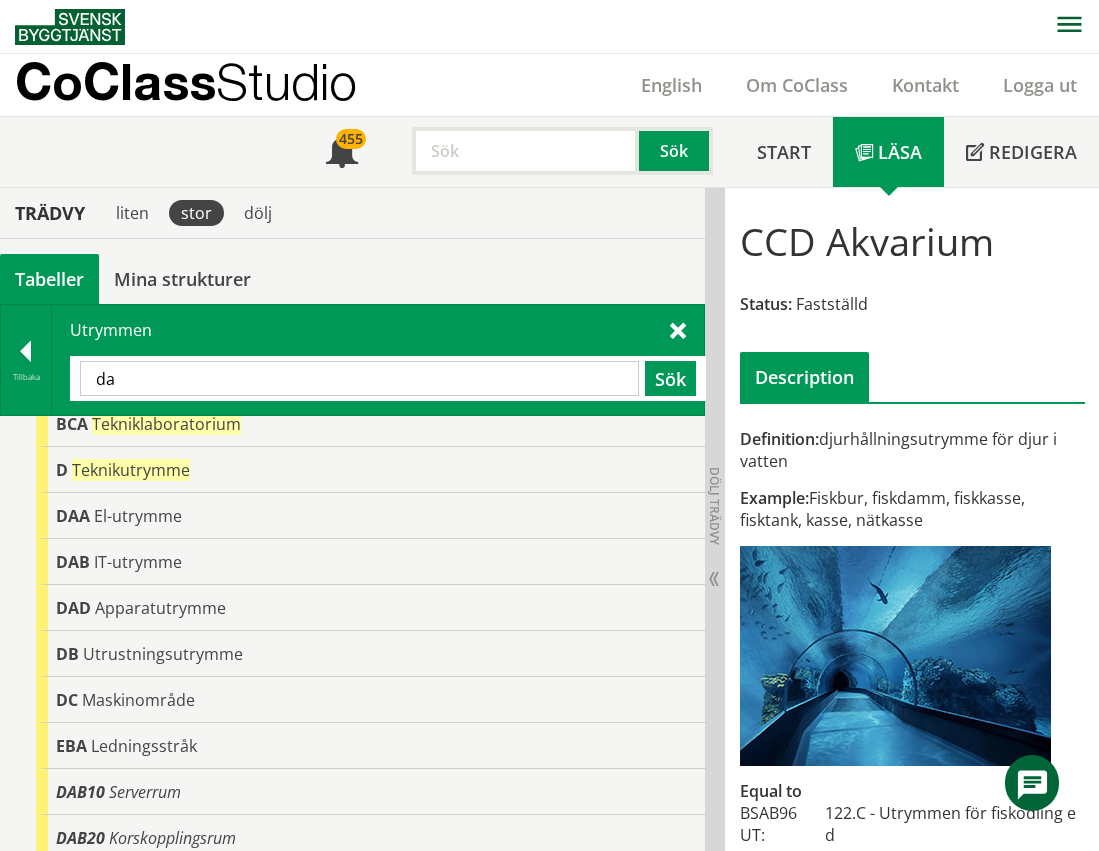 type on "da" 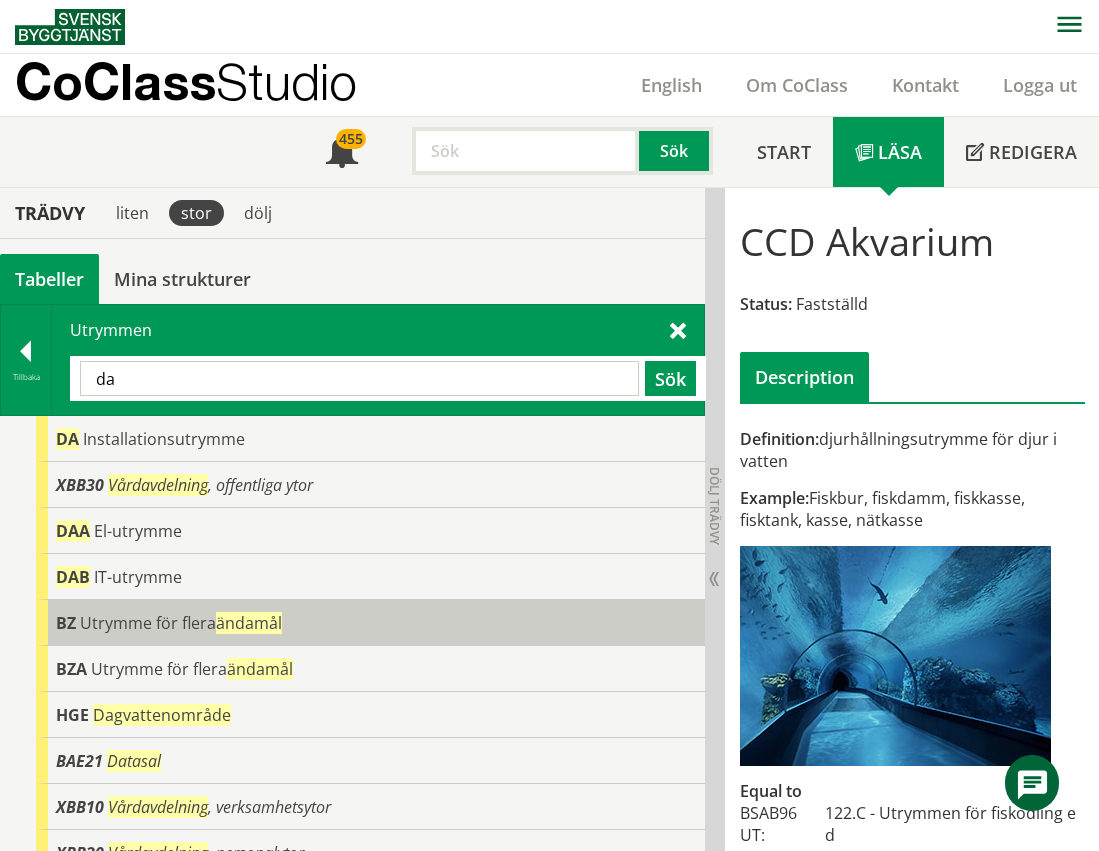 scroll, scrollTop: 0, scrollLeft: 0, axis: both 